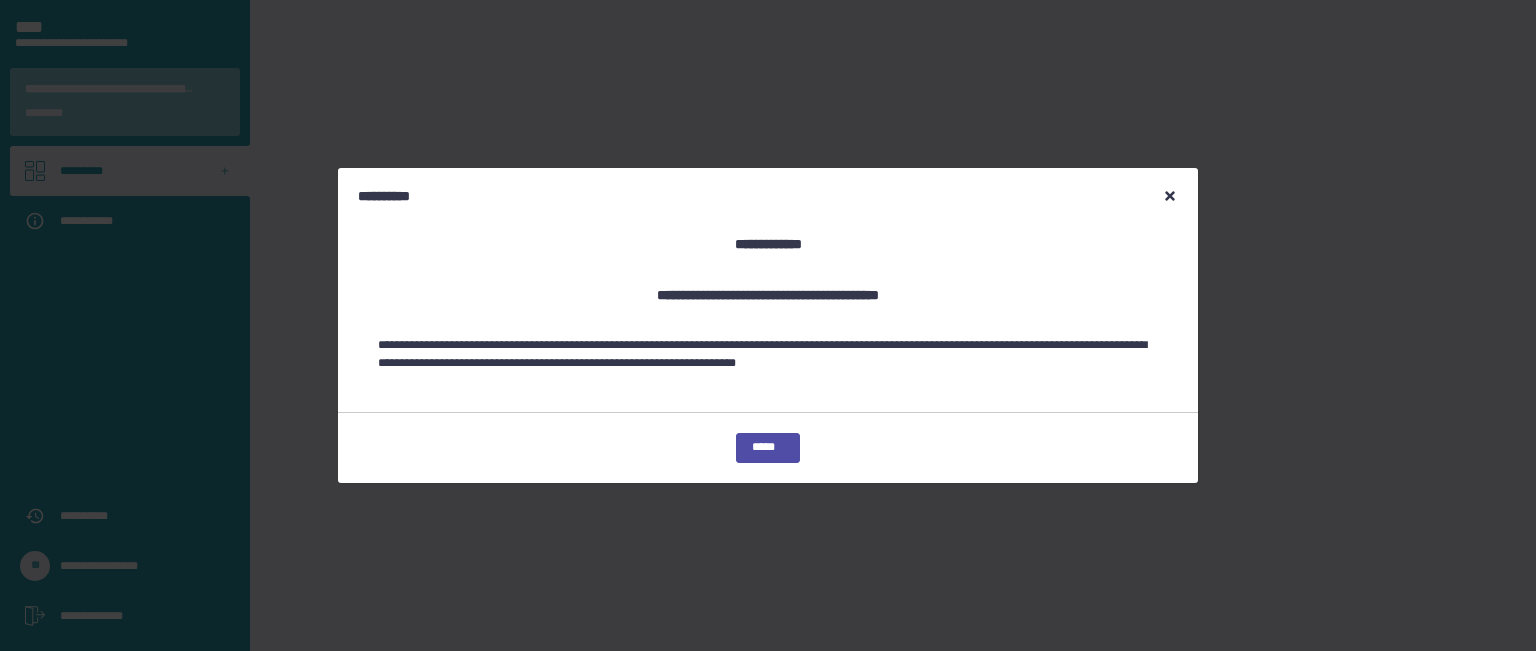 scroll, scrollTop: 0, scrollLeft: 0, axis: both 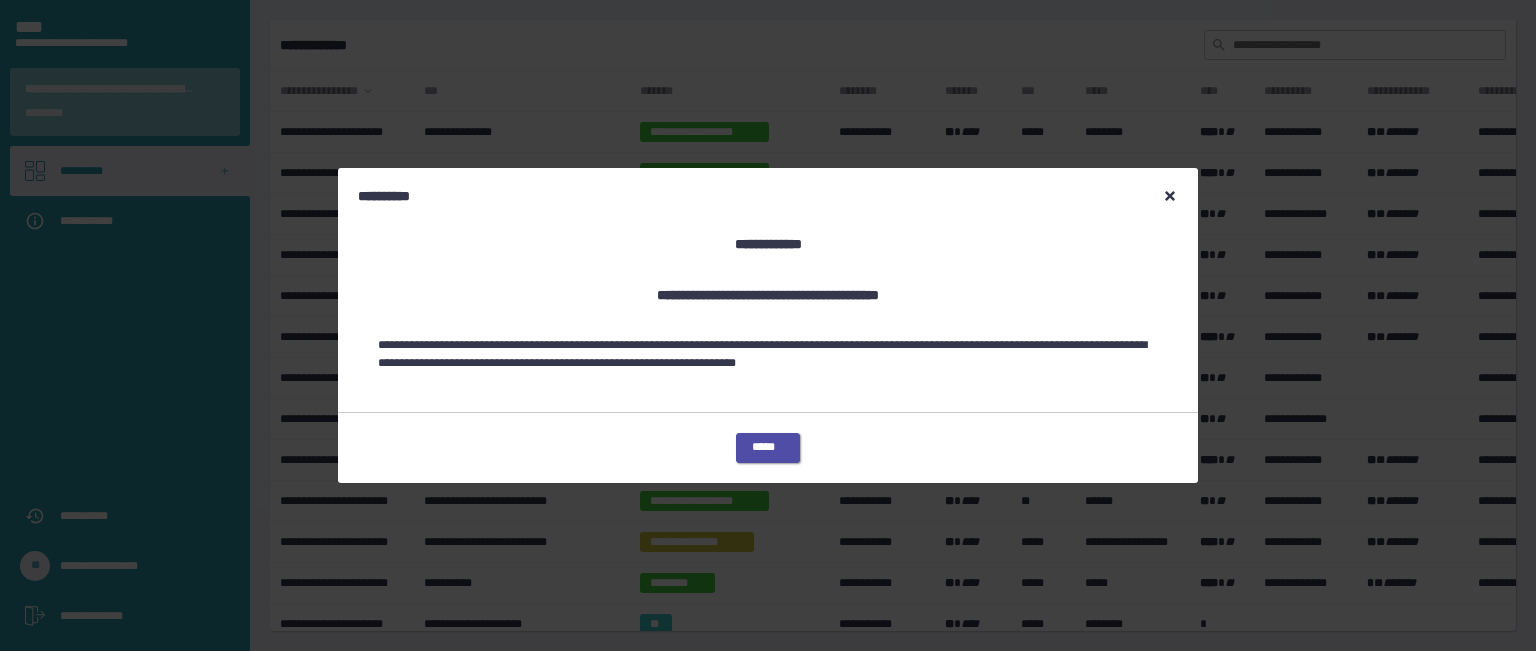 click on "*****" at bounding box center [768, 448] 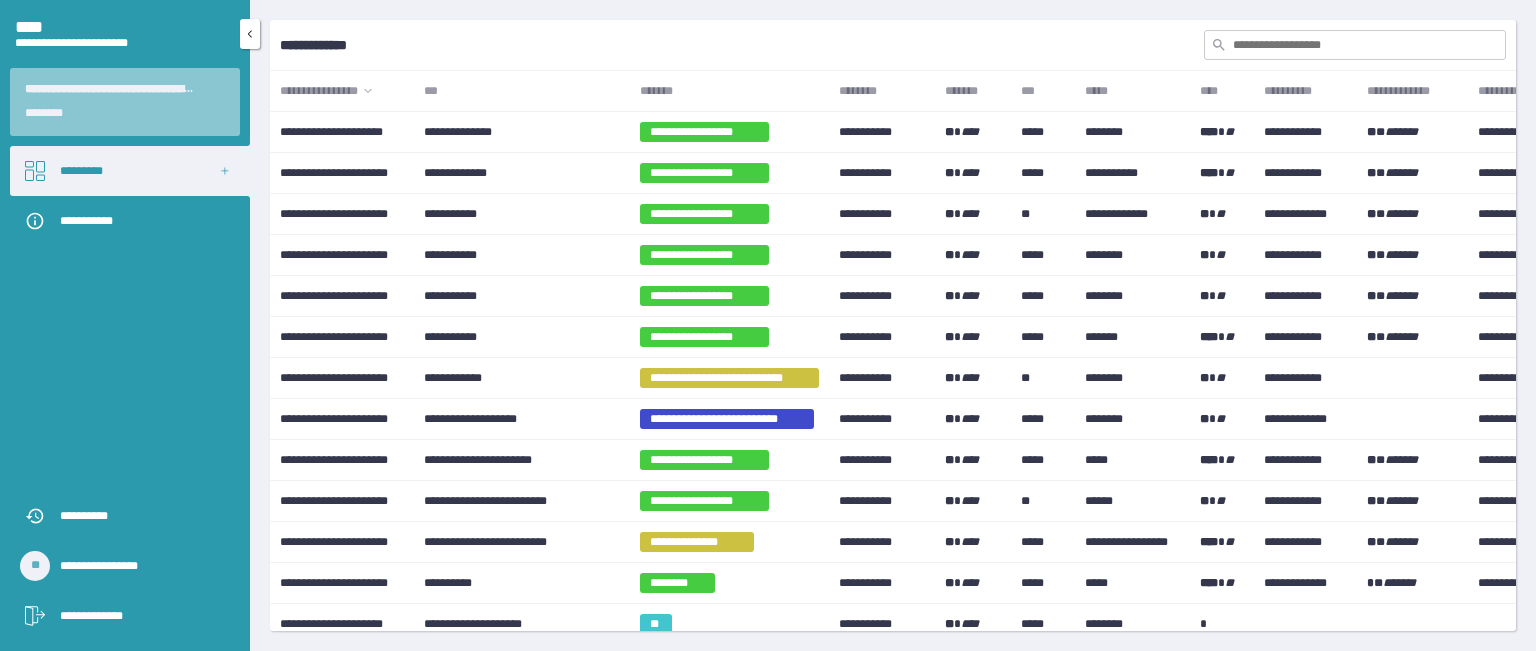 click on "**********" at bounding box center (140, 221) 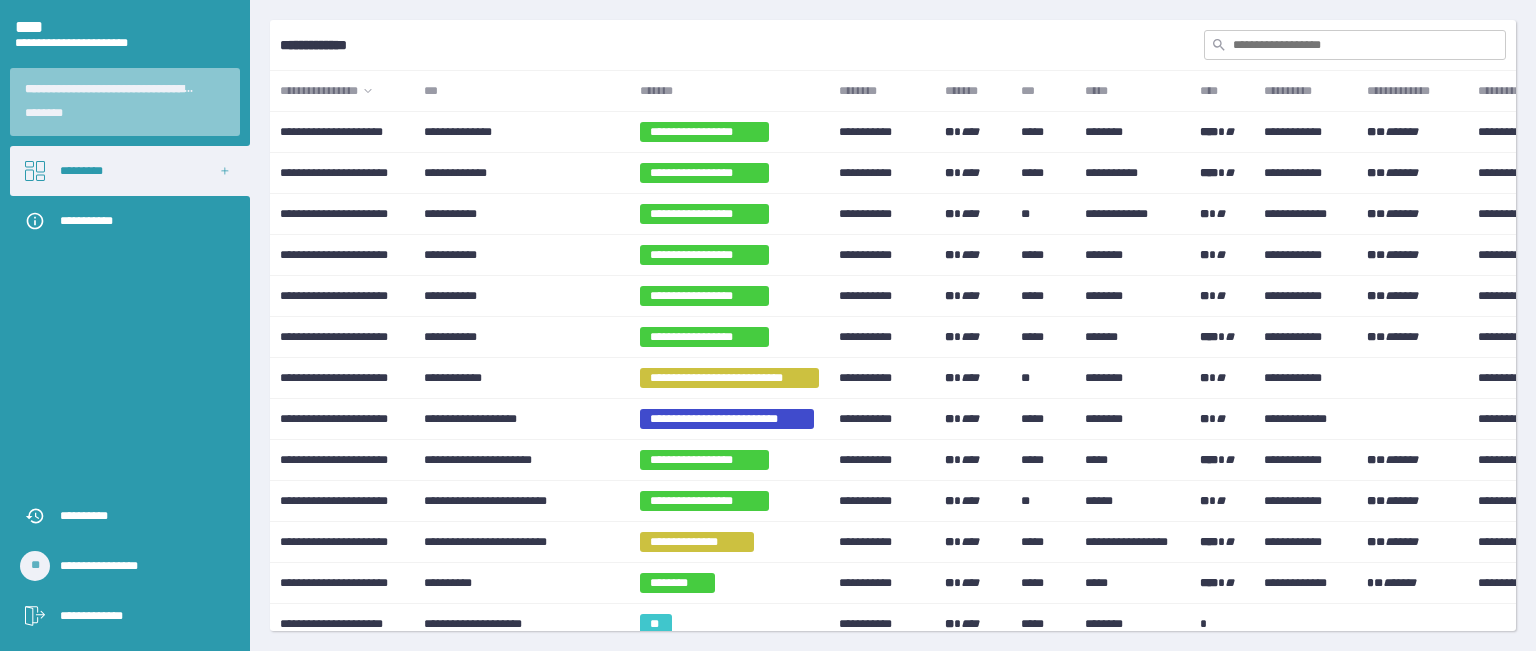 click on "*******" at bounding box center [729, 91] 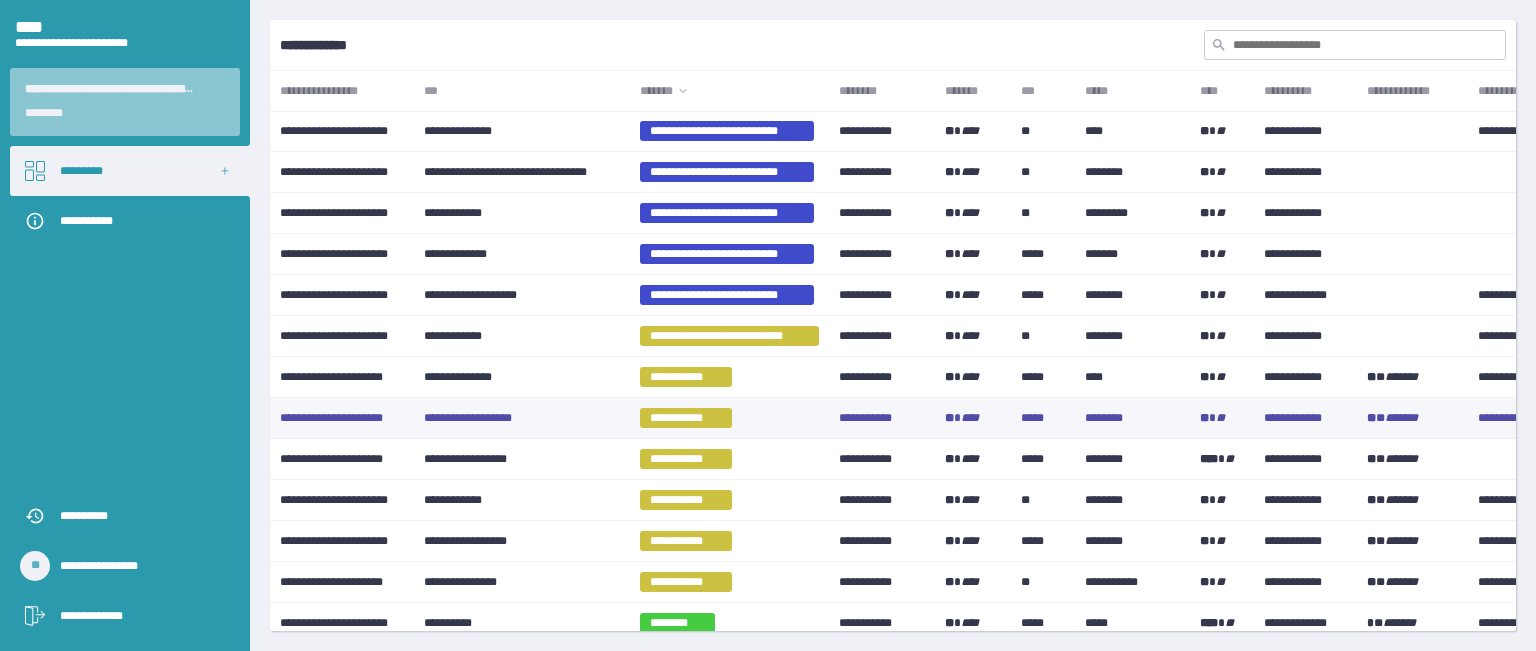scroll, scrollTop: 1943, scrollLeft: 0, axis: vertical 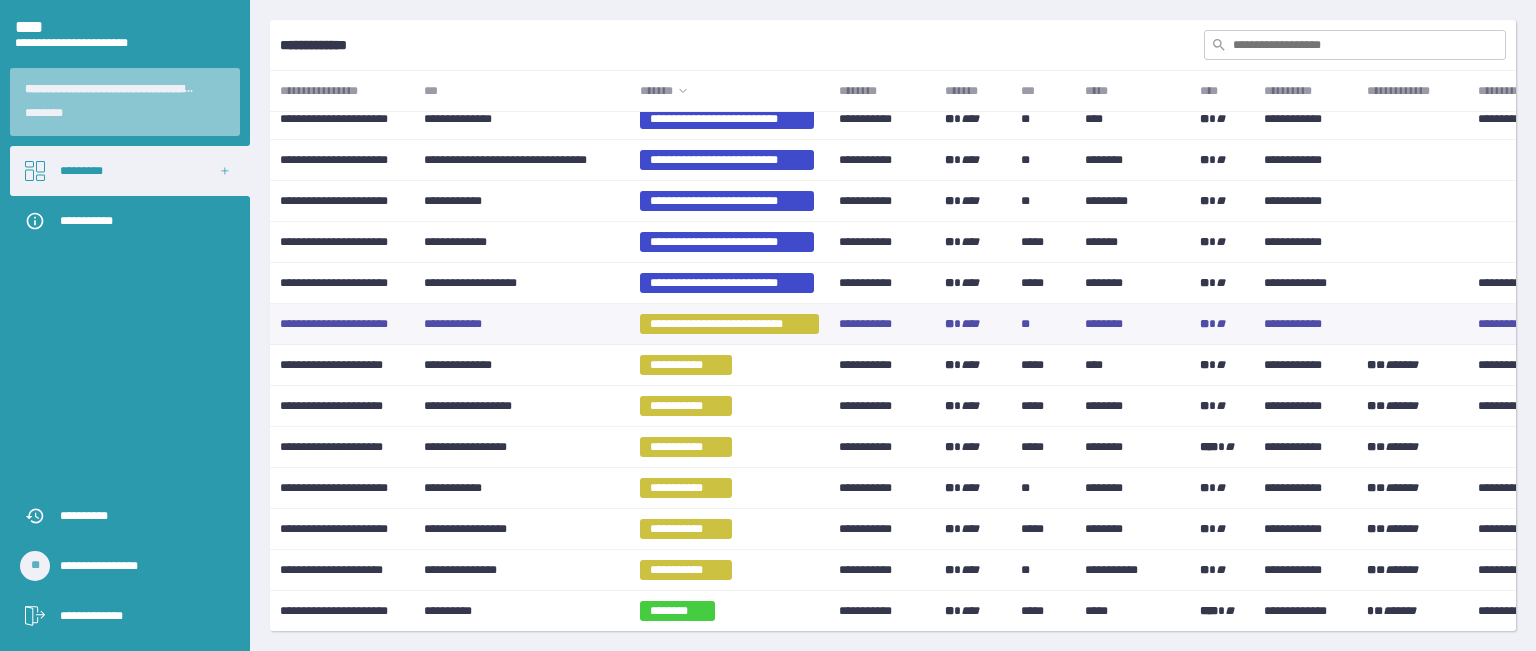 click on "**********" at bounding box center [522, 324] 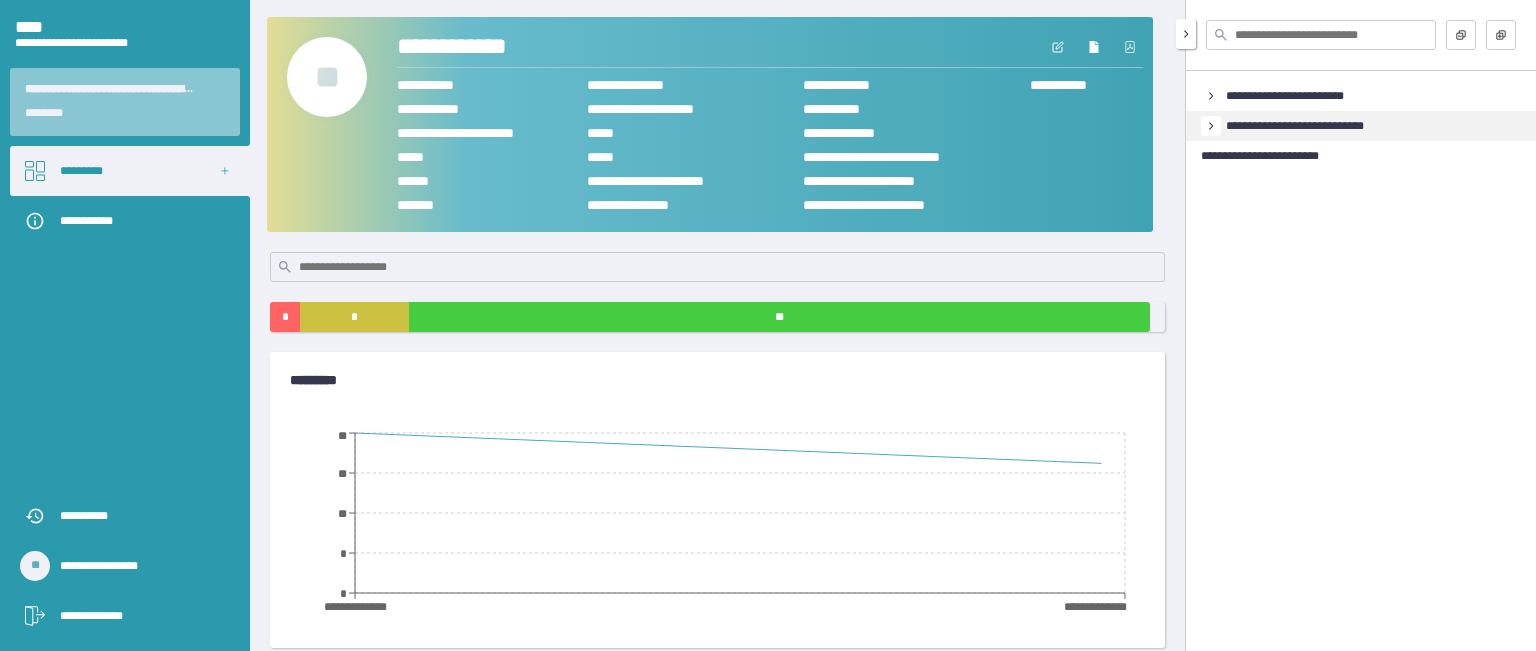 click at bounding box center [1211, 126] 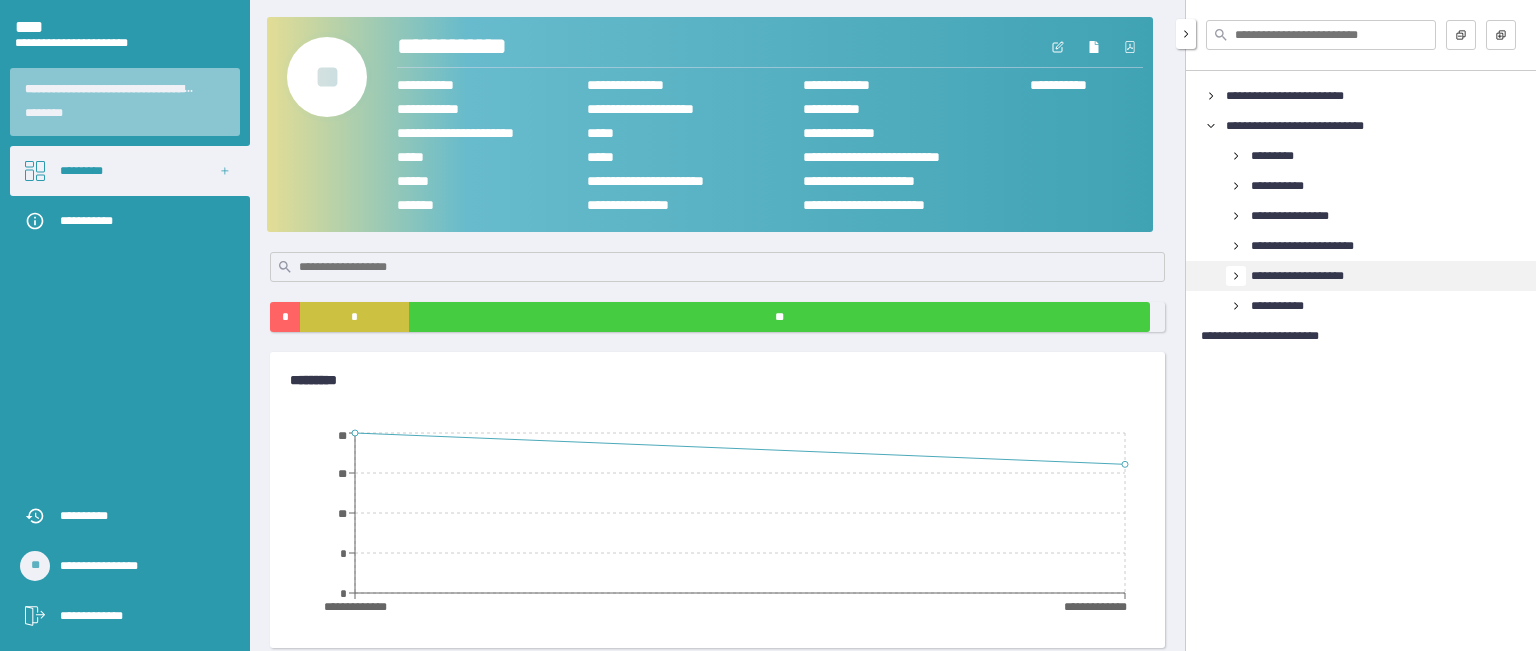 click 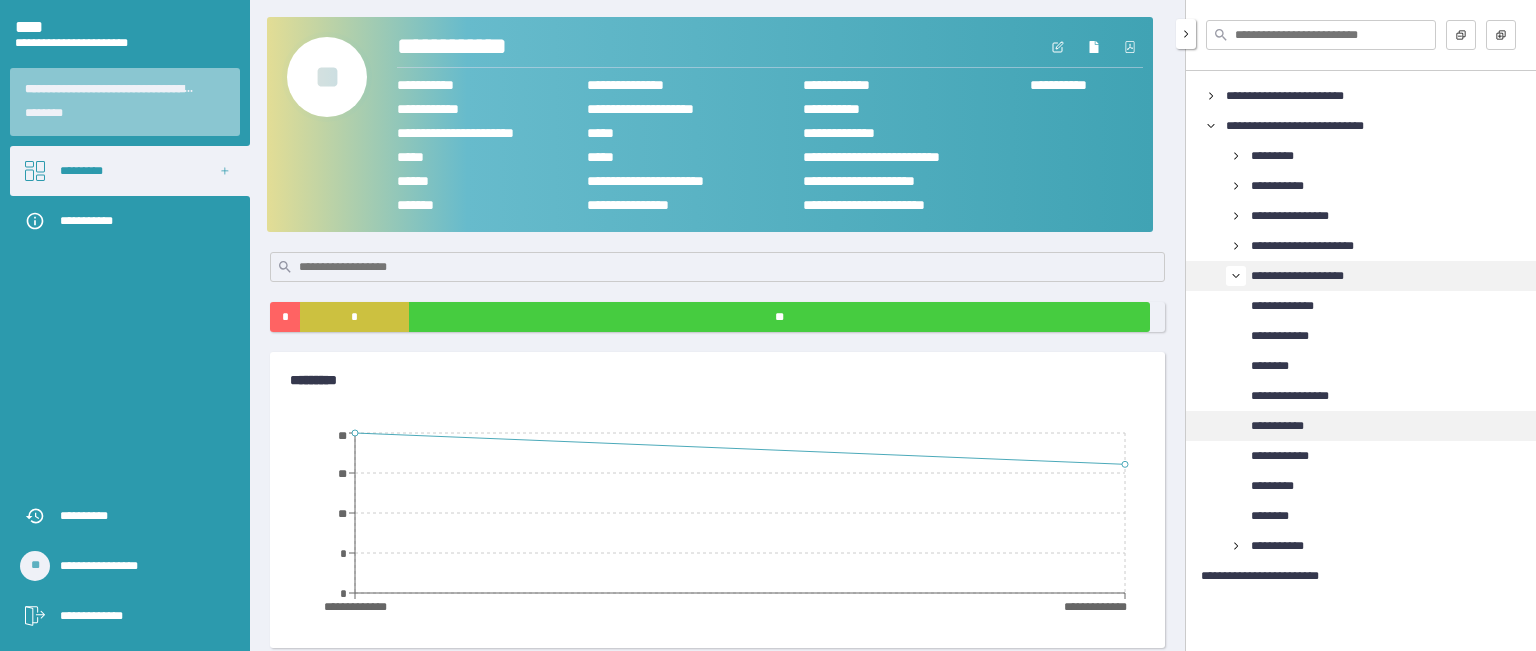 click on "**********" at bounding box center (1294, 426) 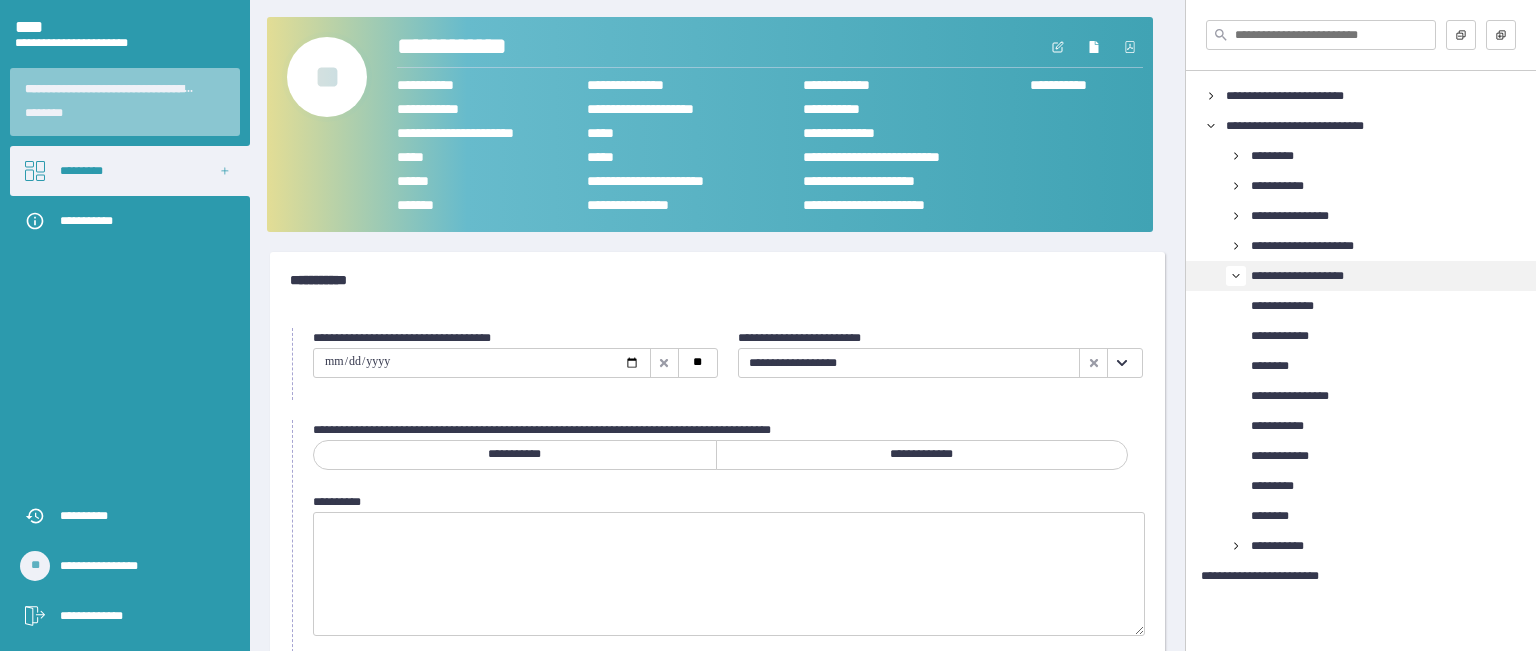 click at bounding box center [1121, 363] 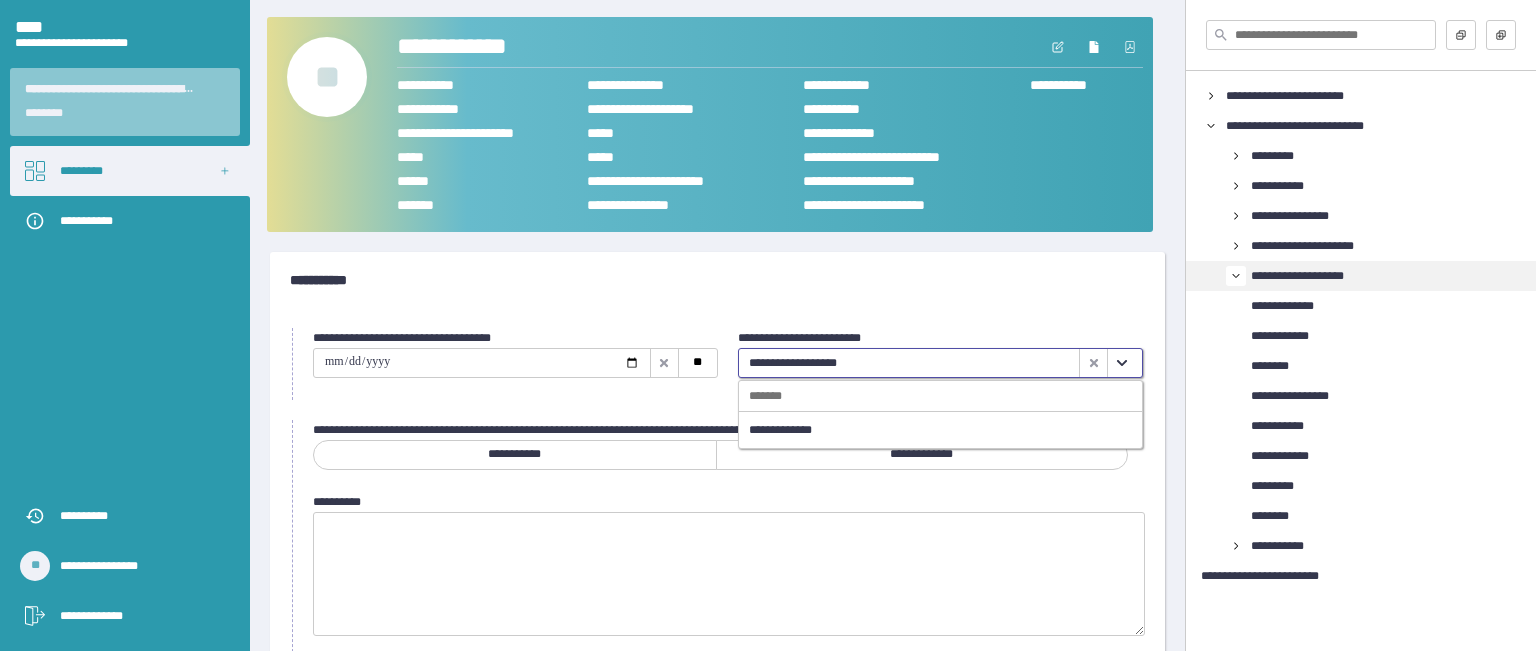 click on "**********" at bounding box center [717, 280] 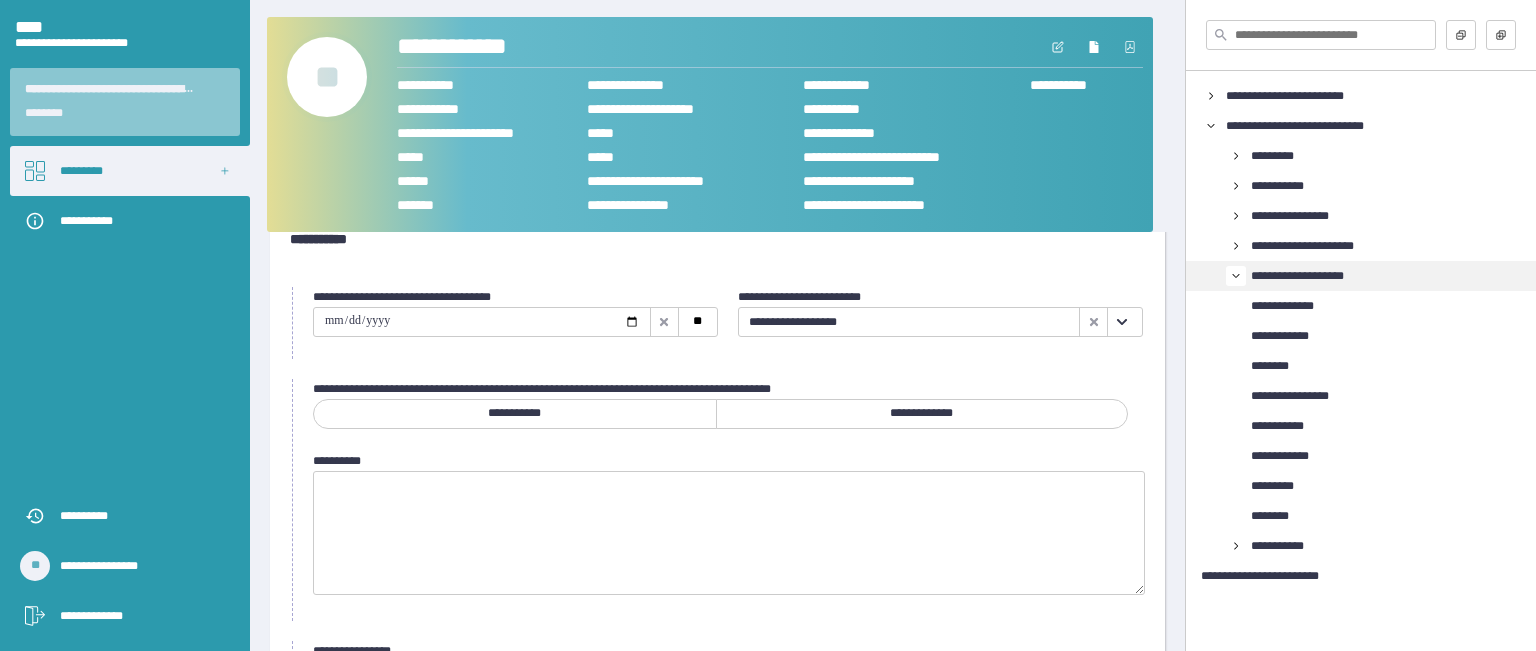 scroll, scrollTop: 100, scrollLeft: 0, axis: vertical 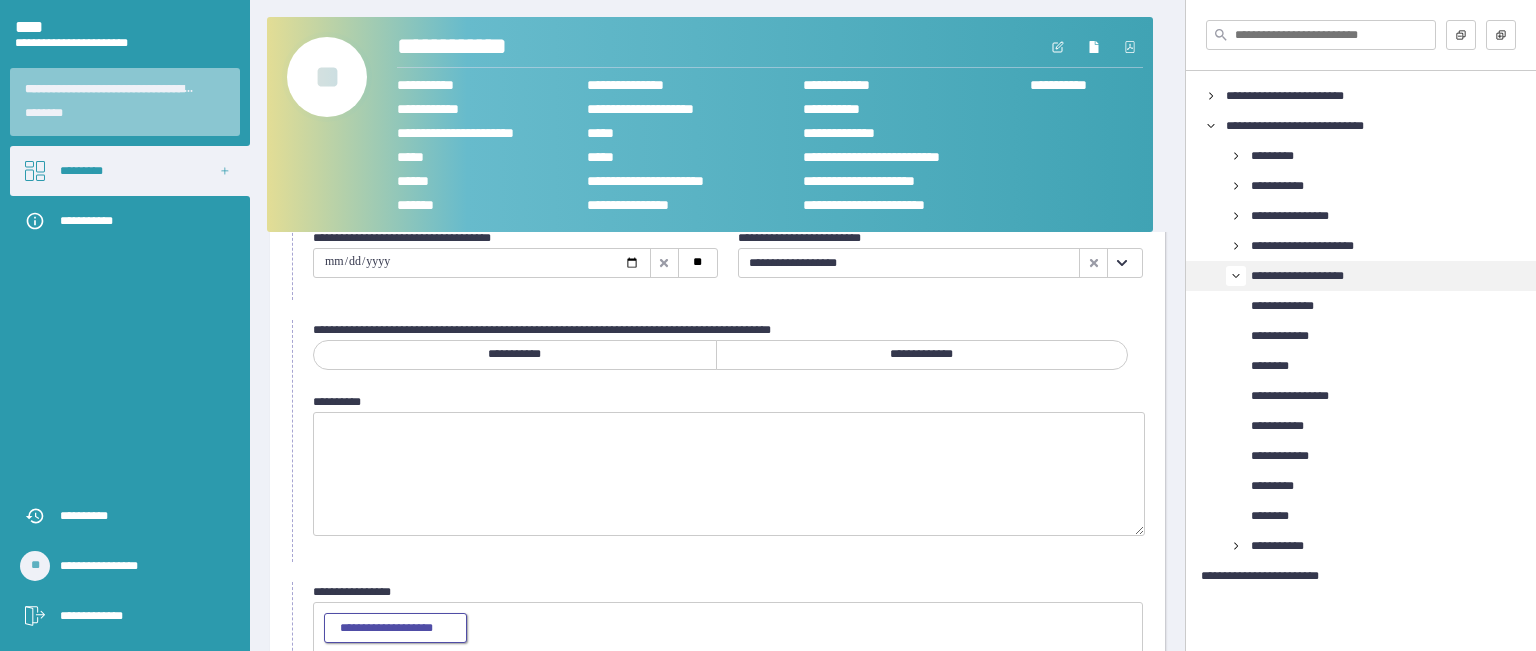 click on "**********" at bounding box center [395, 628] 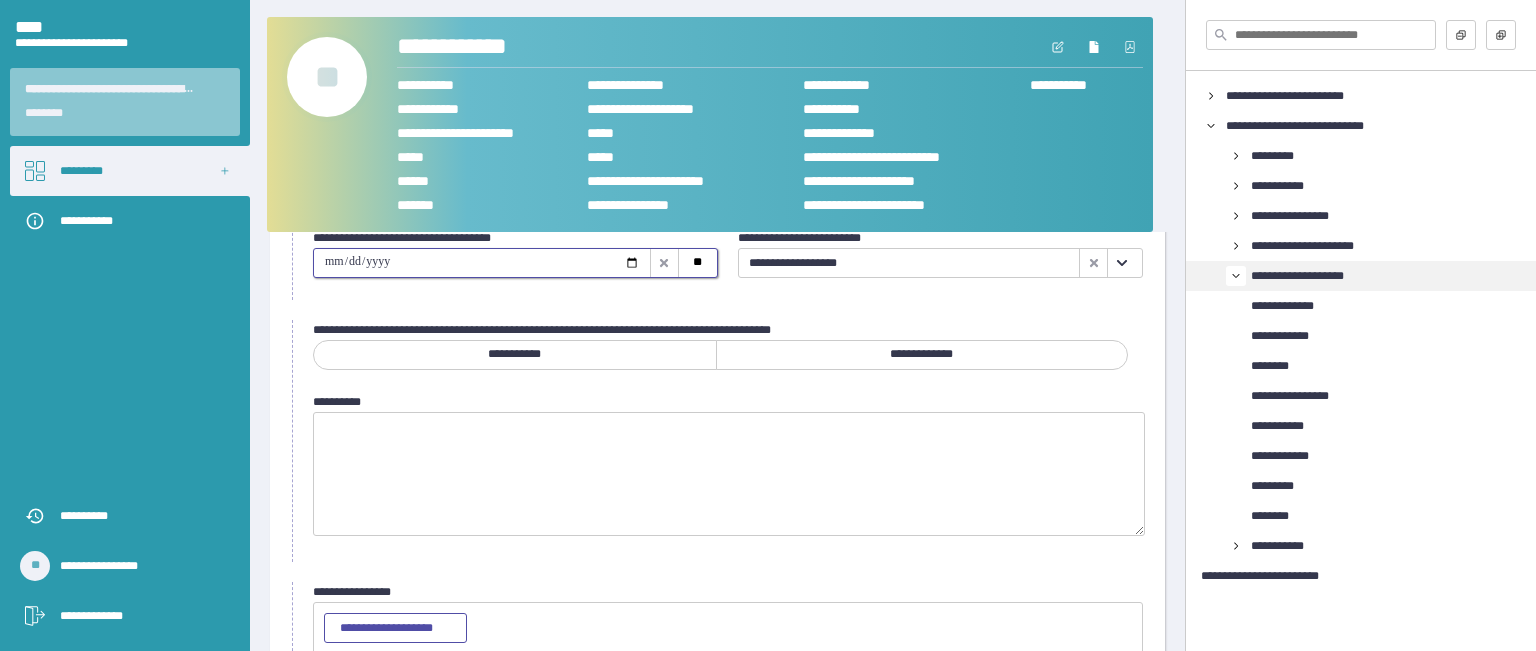 click at bounding box center (482, 263) 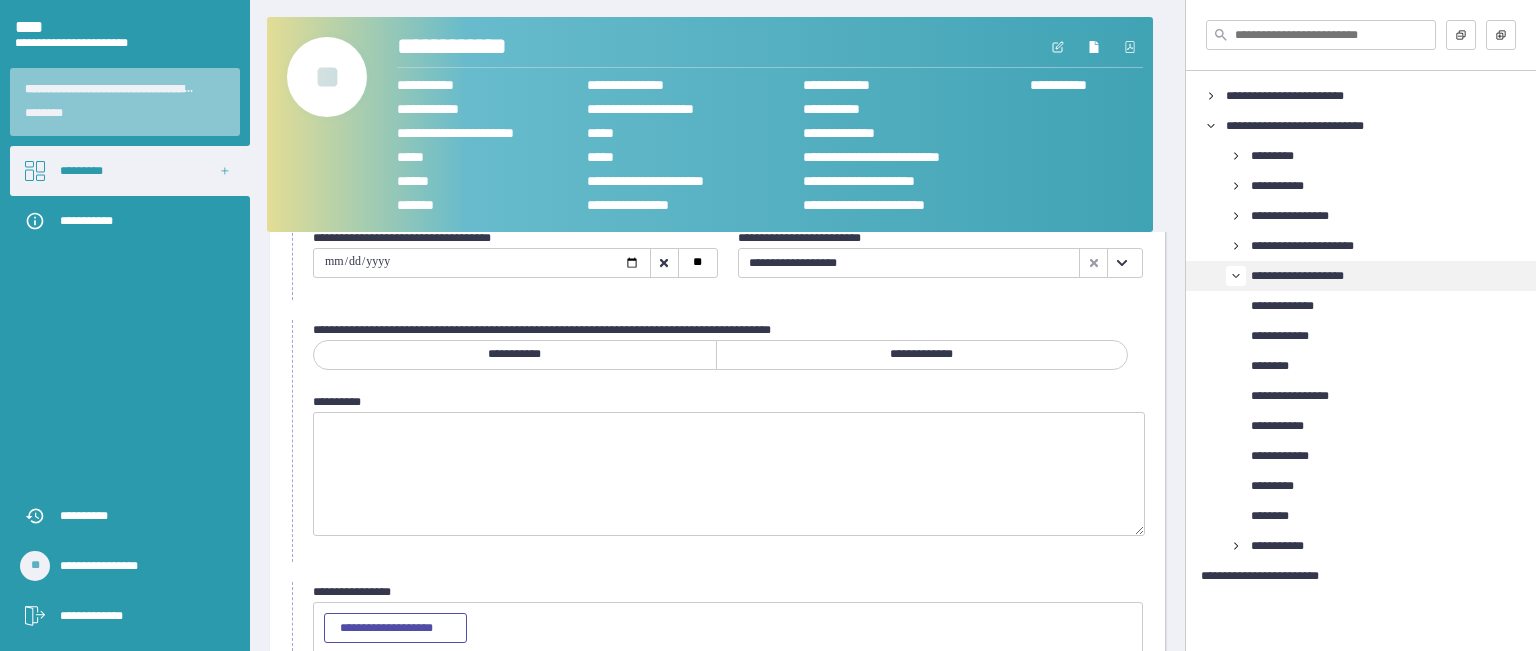 click on "**********" at bounding box center (922, 355) 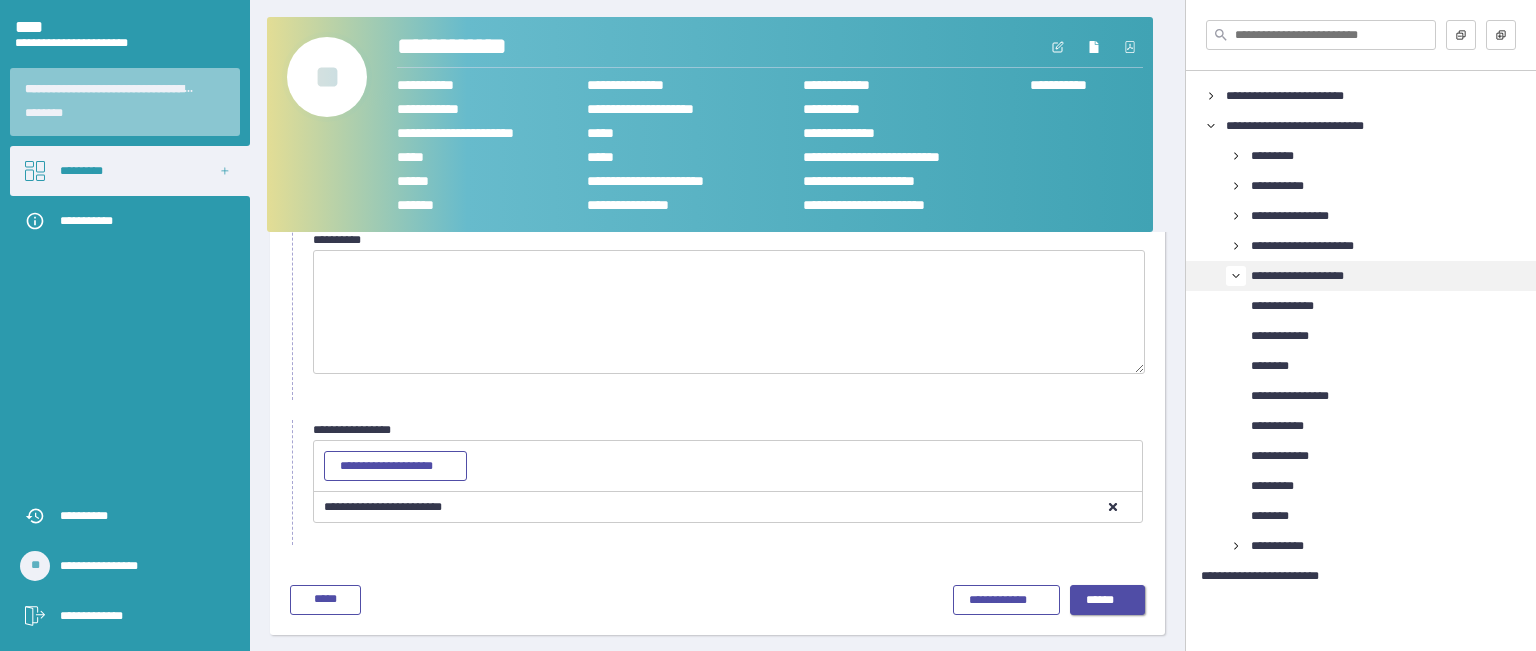 click on "******" at bounding box center [1108, 601] 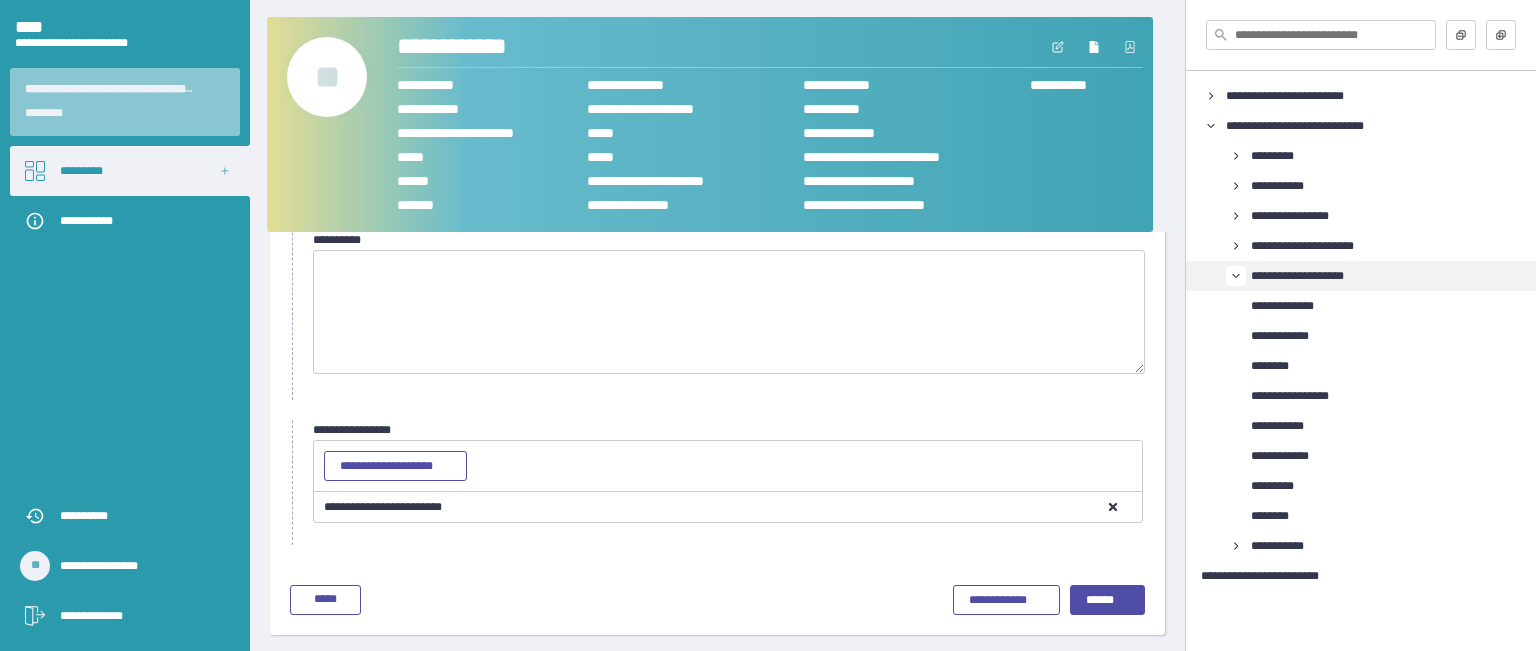 scroll, scrollTop: 84, scrollLeft: 0, axis: vertical 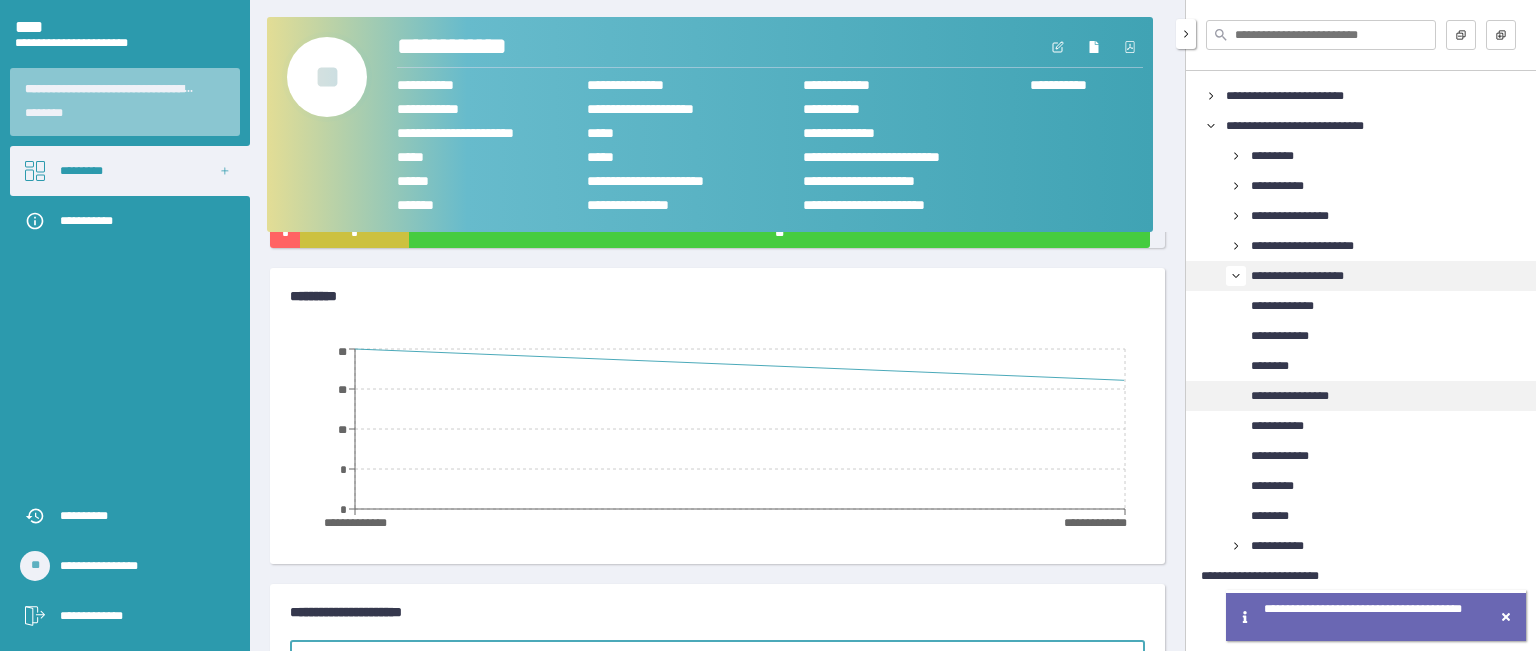 click on "**********" at bounding box center (1303, 396) 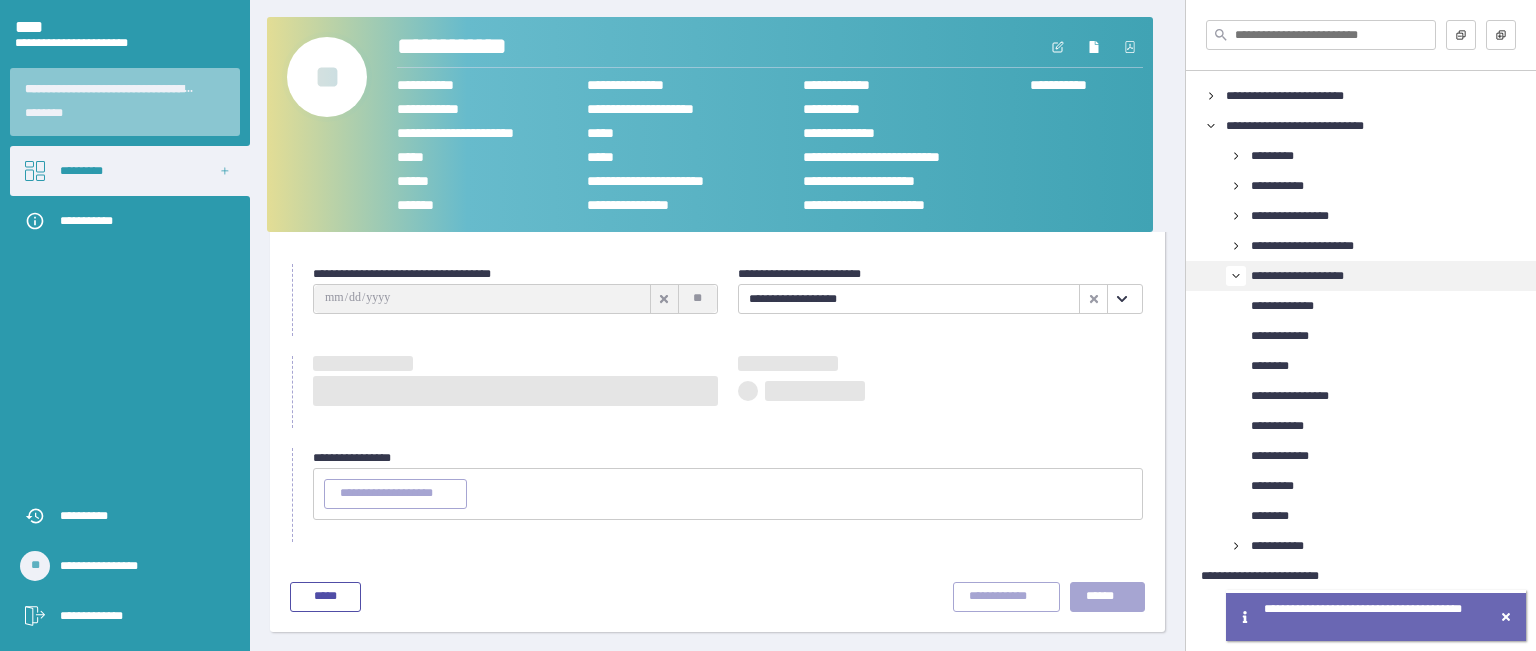 scroll, scrollTop: 84, scrollLeft: 0, axis: vertical 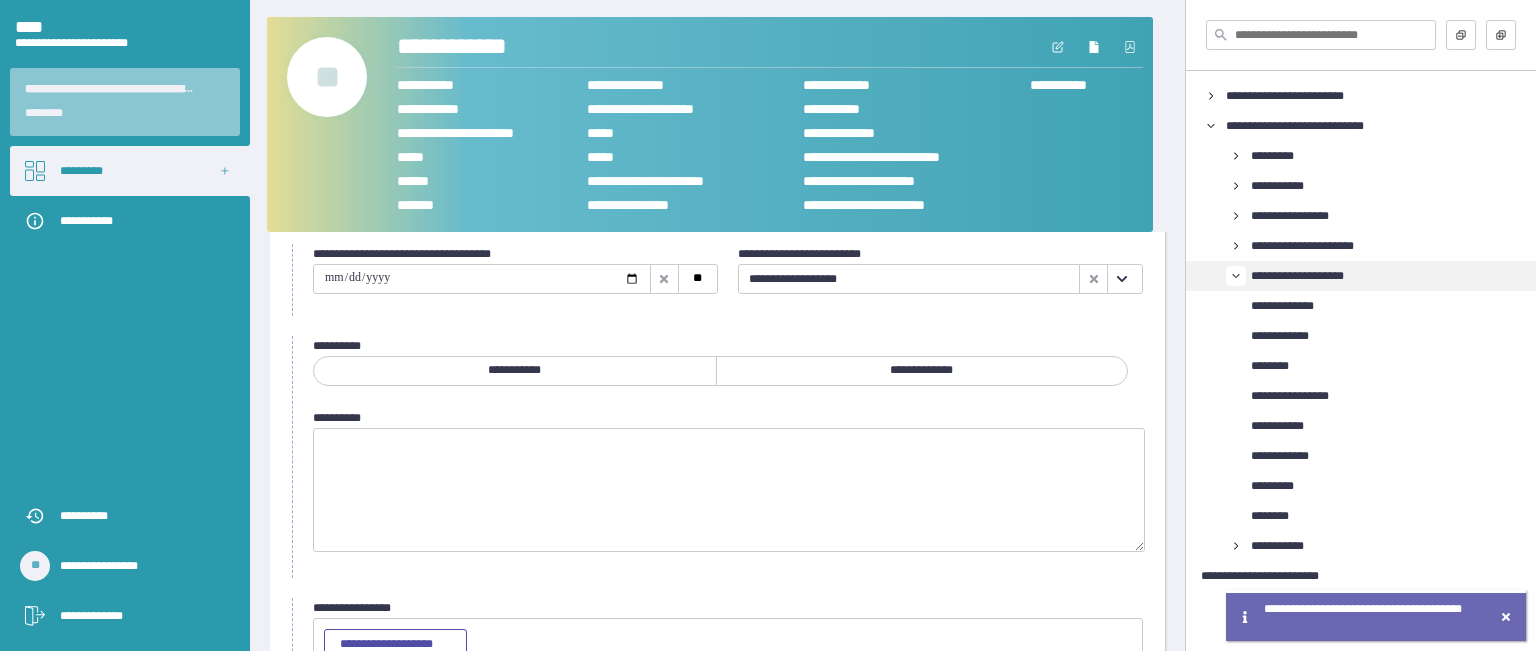click 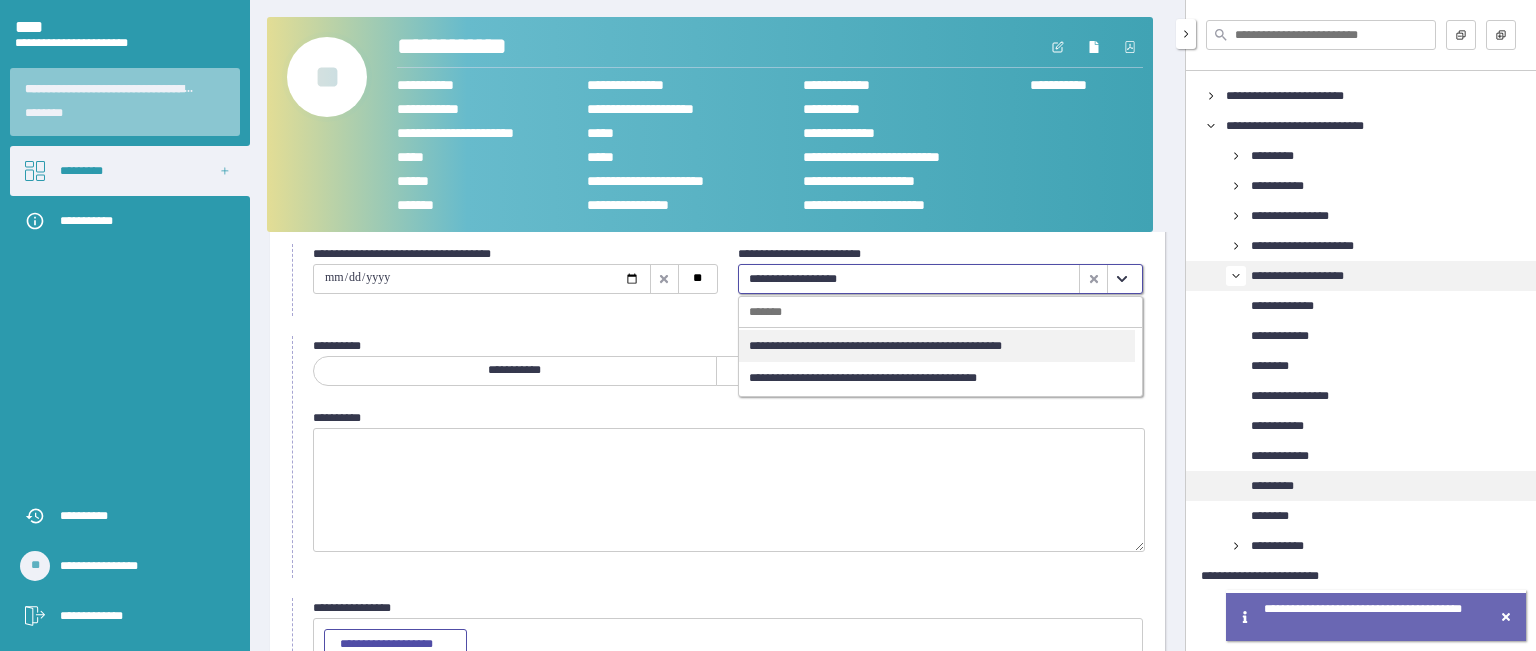 click on "*********" at bounding box center (1282, 486) 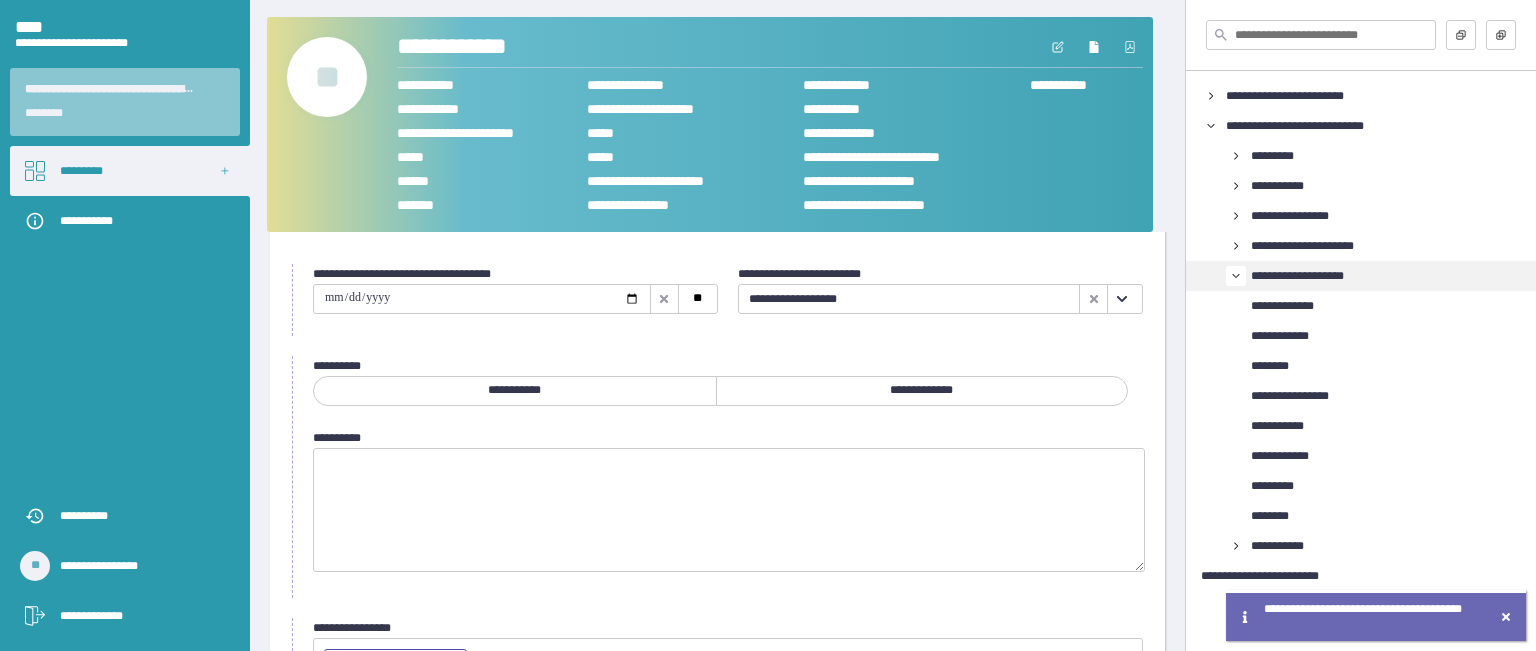 scroll, scrollTop: 84, scrollLeft: 0, axis: vertical 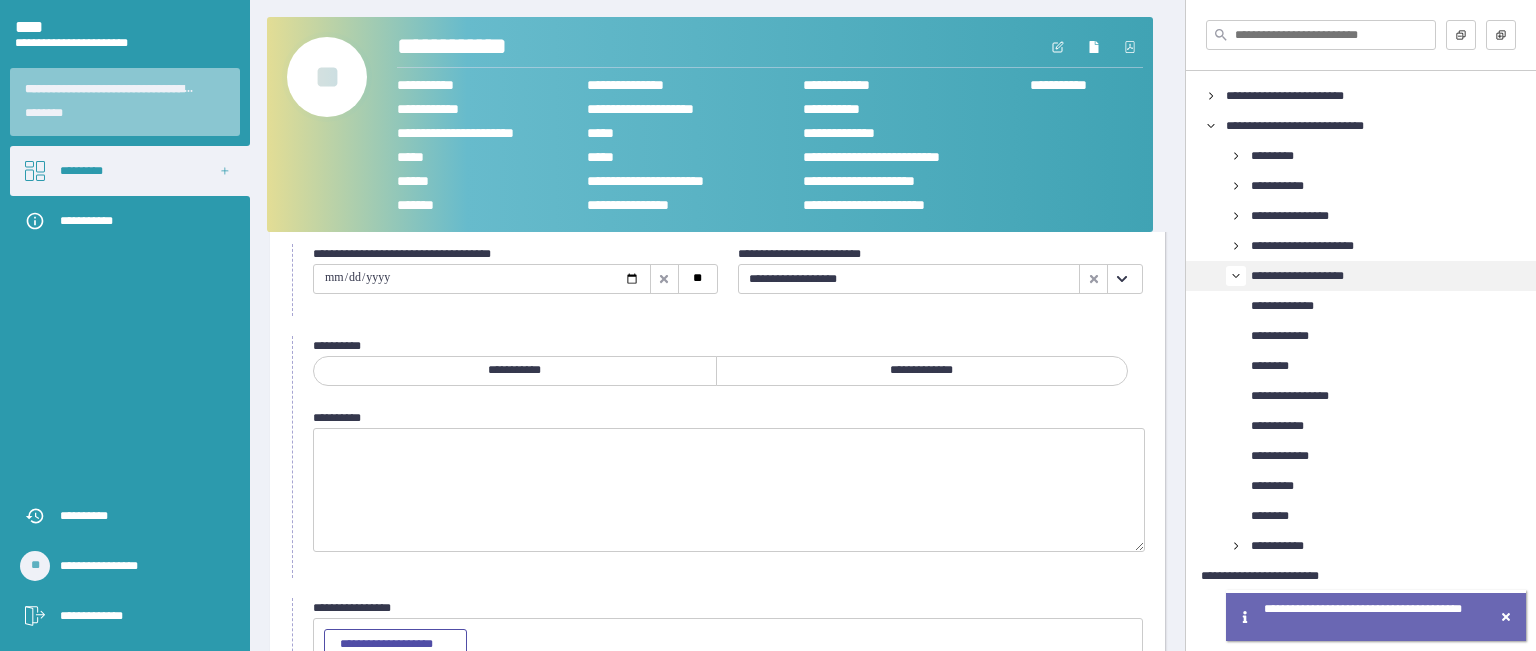 click on "**********" at bounding box center (940, 280) 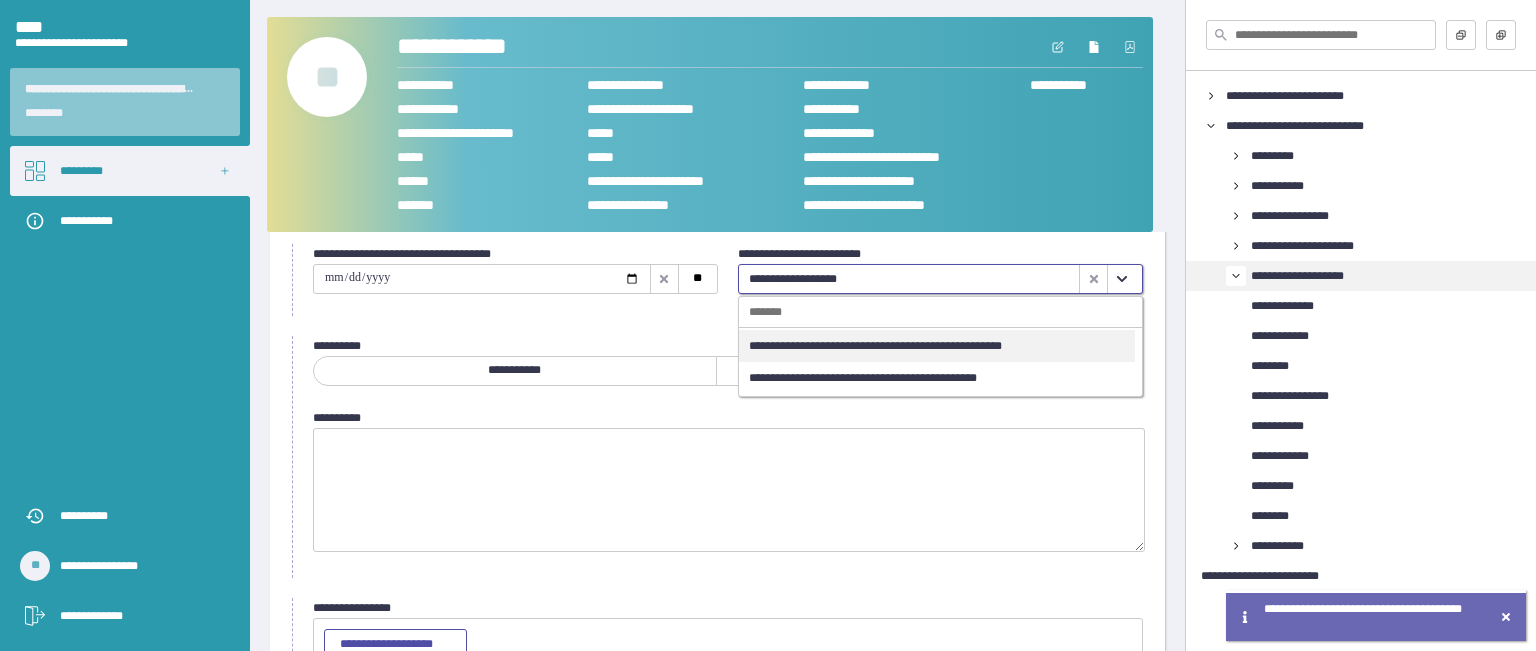 click 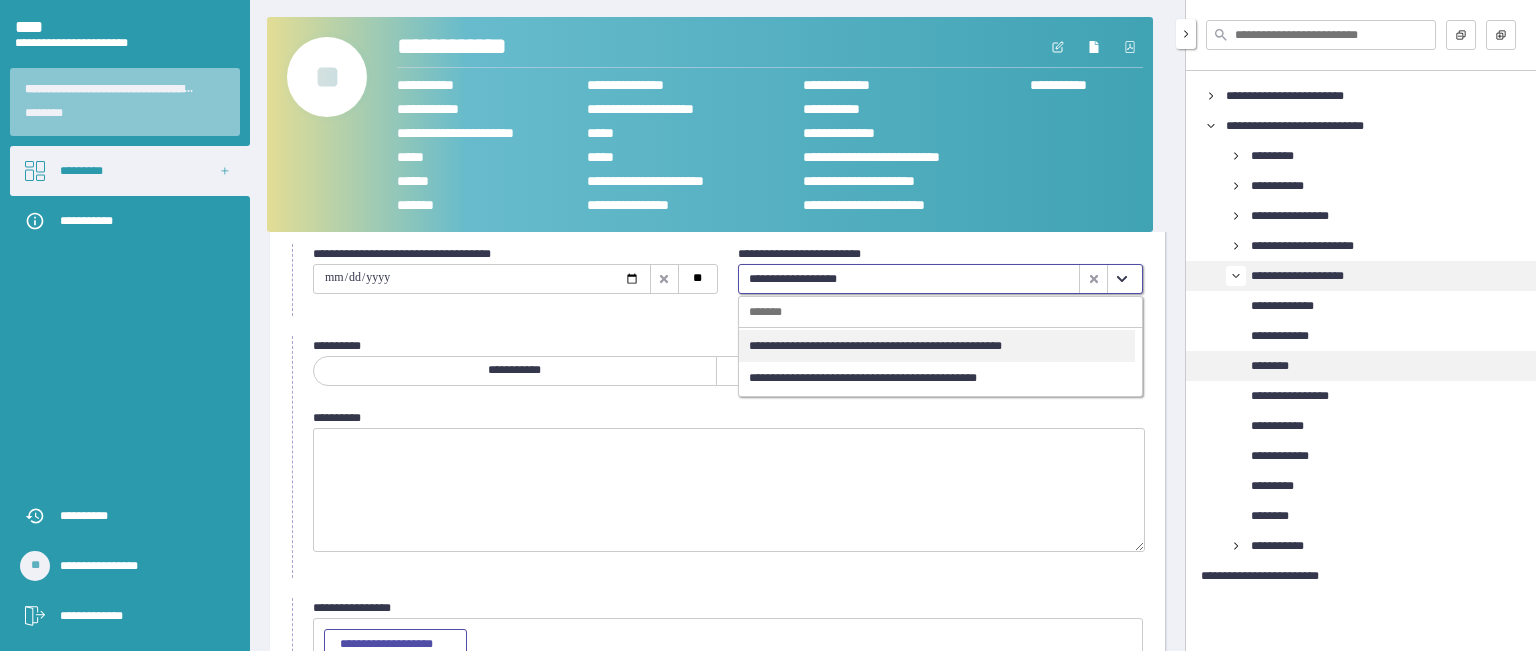 click on "********" at bounding box center (1393, 366) 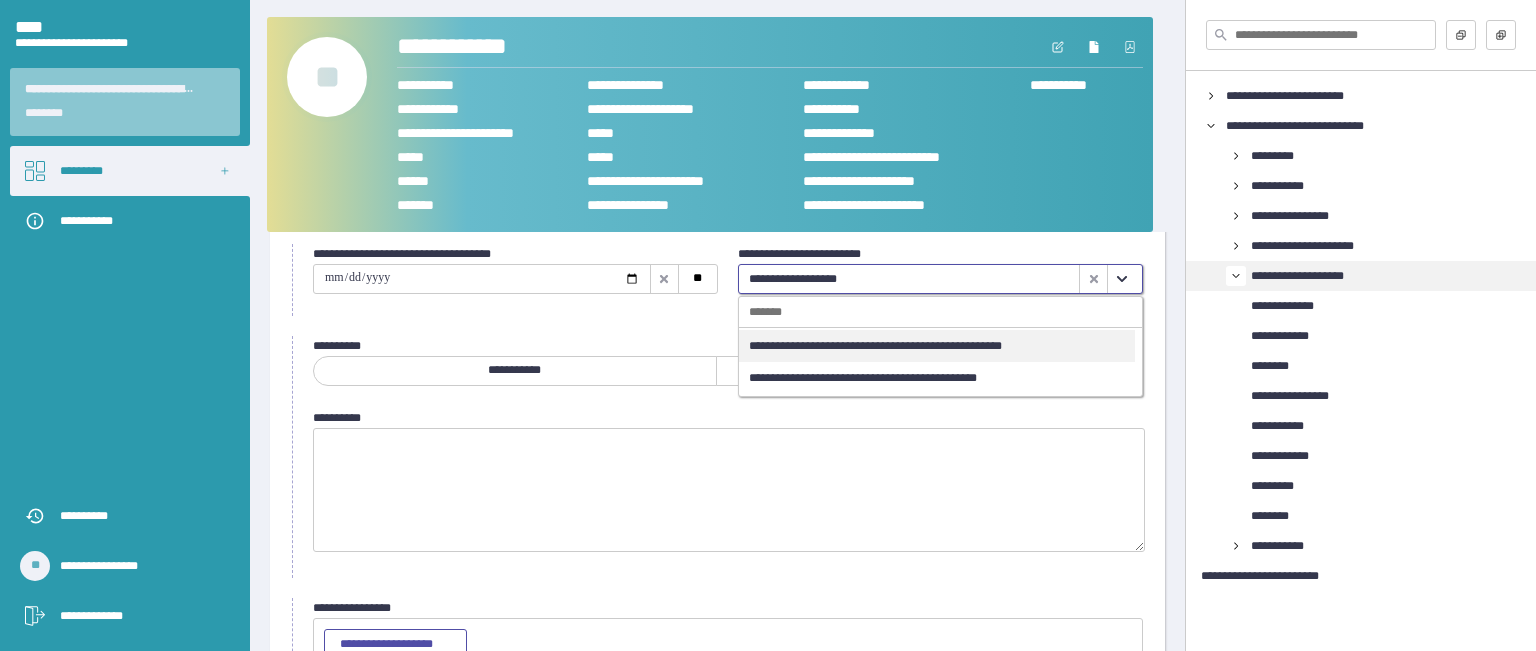 click at bounding box center [1121, 279] 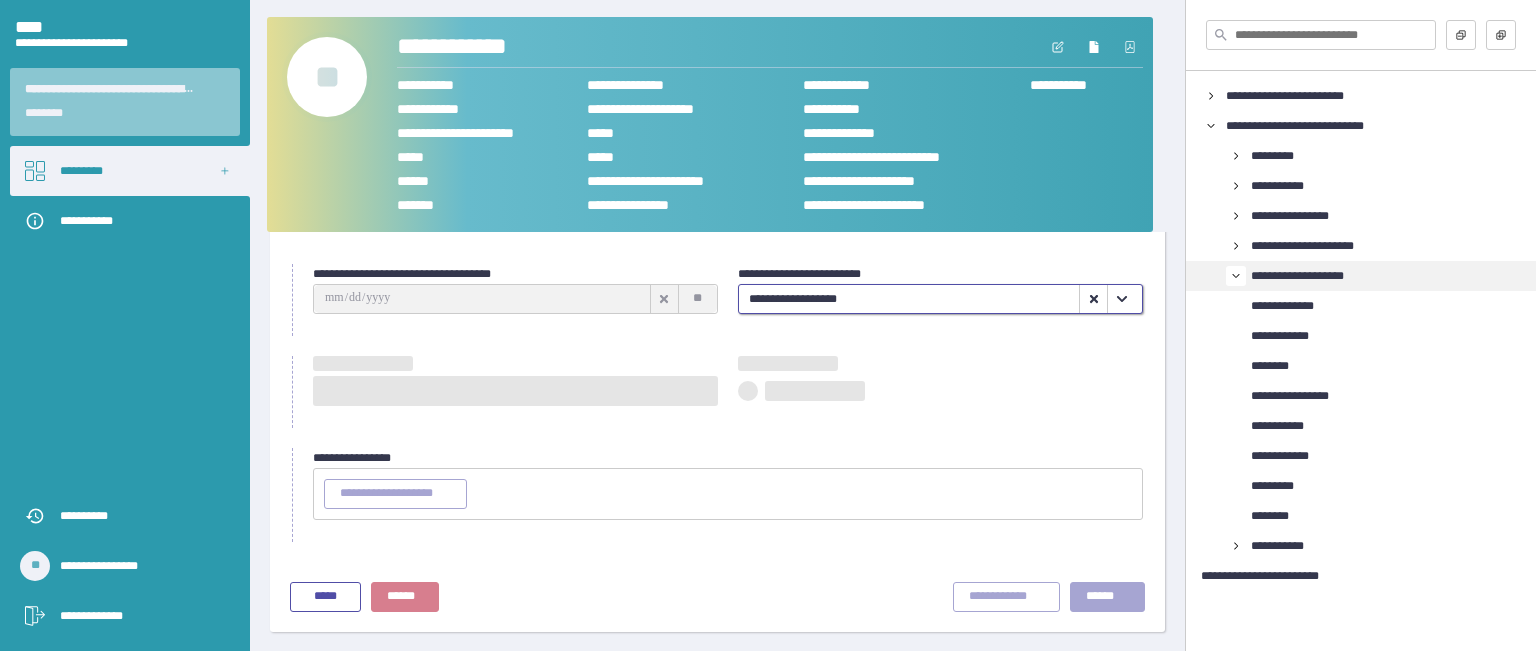 type on "**********" 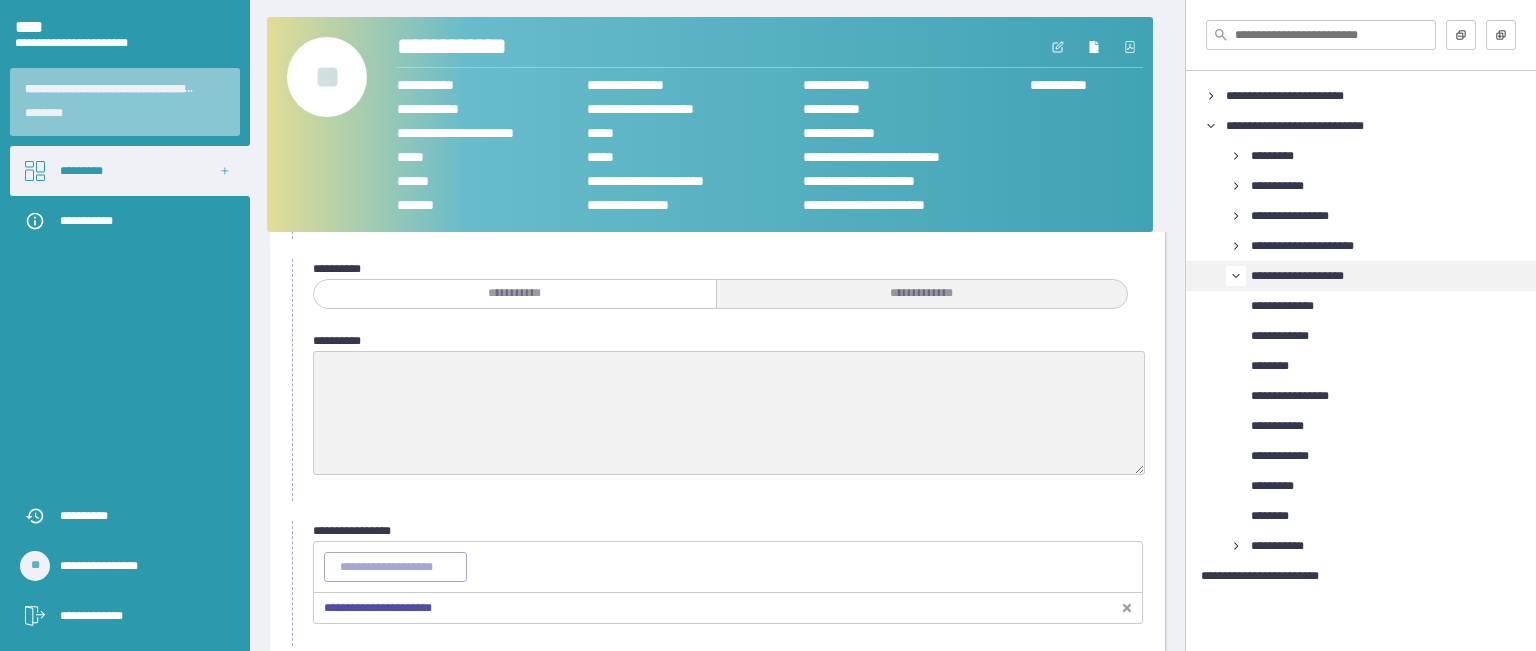 scroll, scrollTop: 62, scrollLeft: 0, axis: vertical 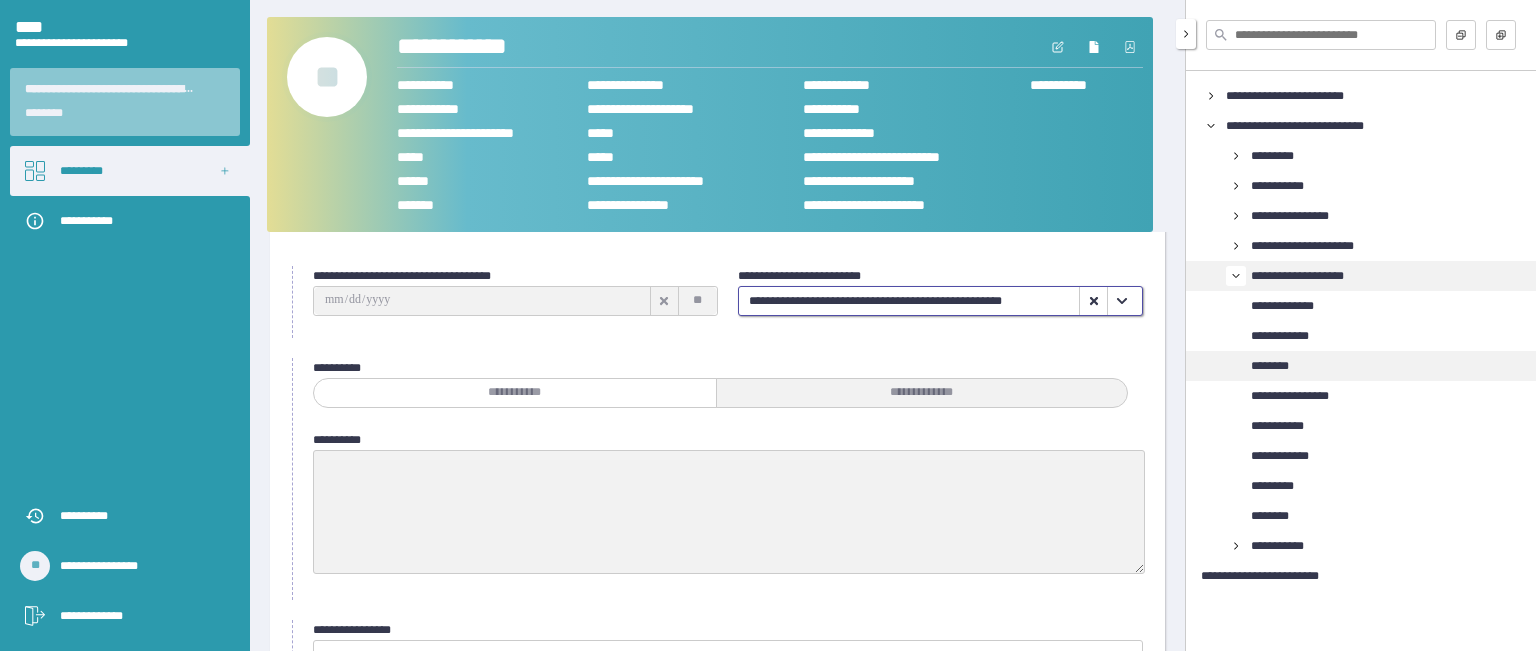 click on "********" at bounding box center (1361, 366) 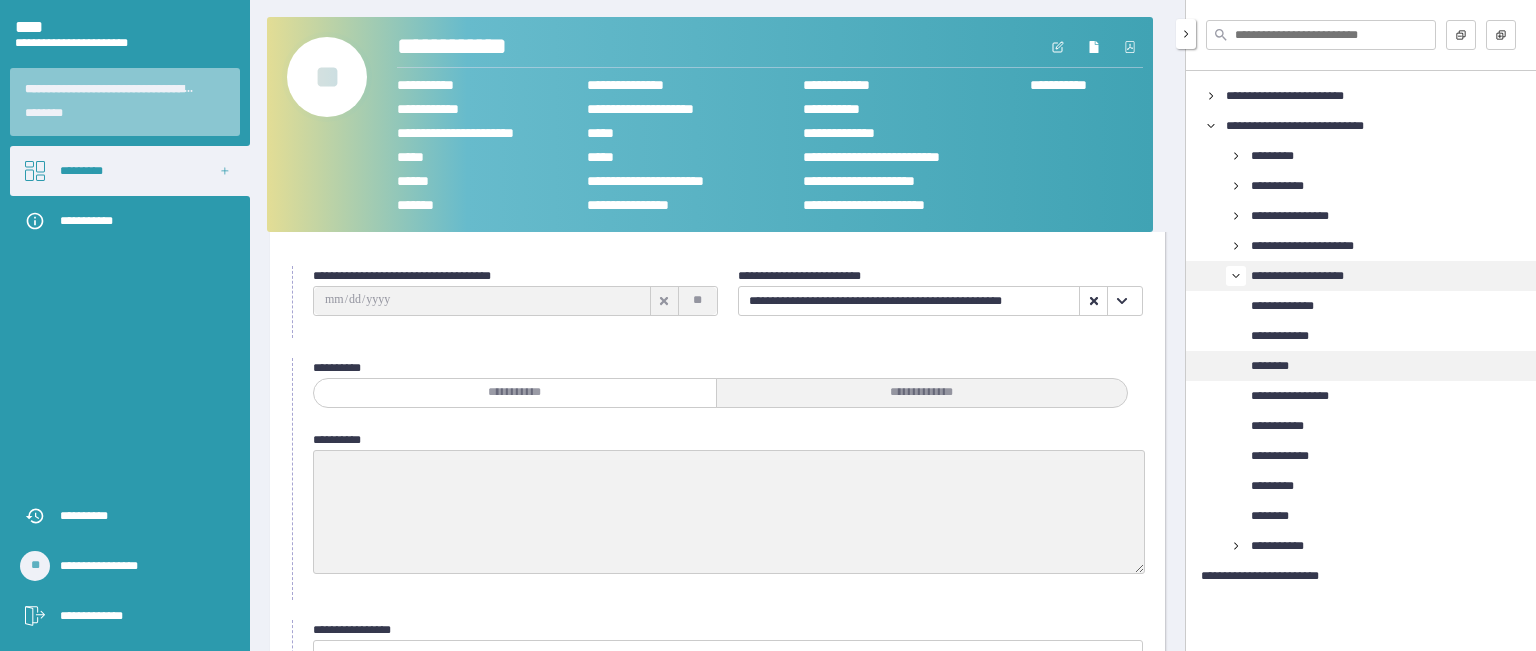 click on "********" at bounding box center [1393, 366] 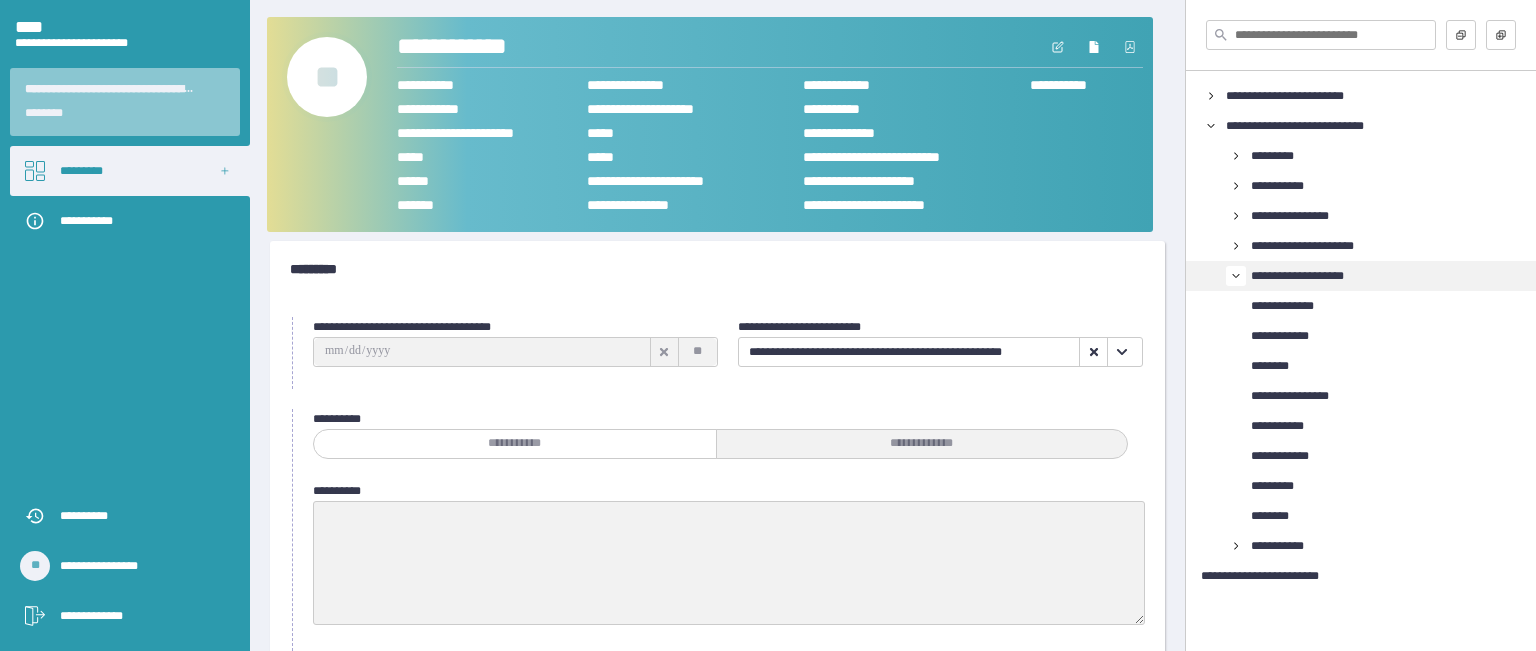 scroll, scrollTop: 0, scrollLeft: 0, axis: both 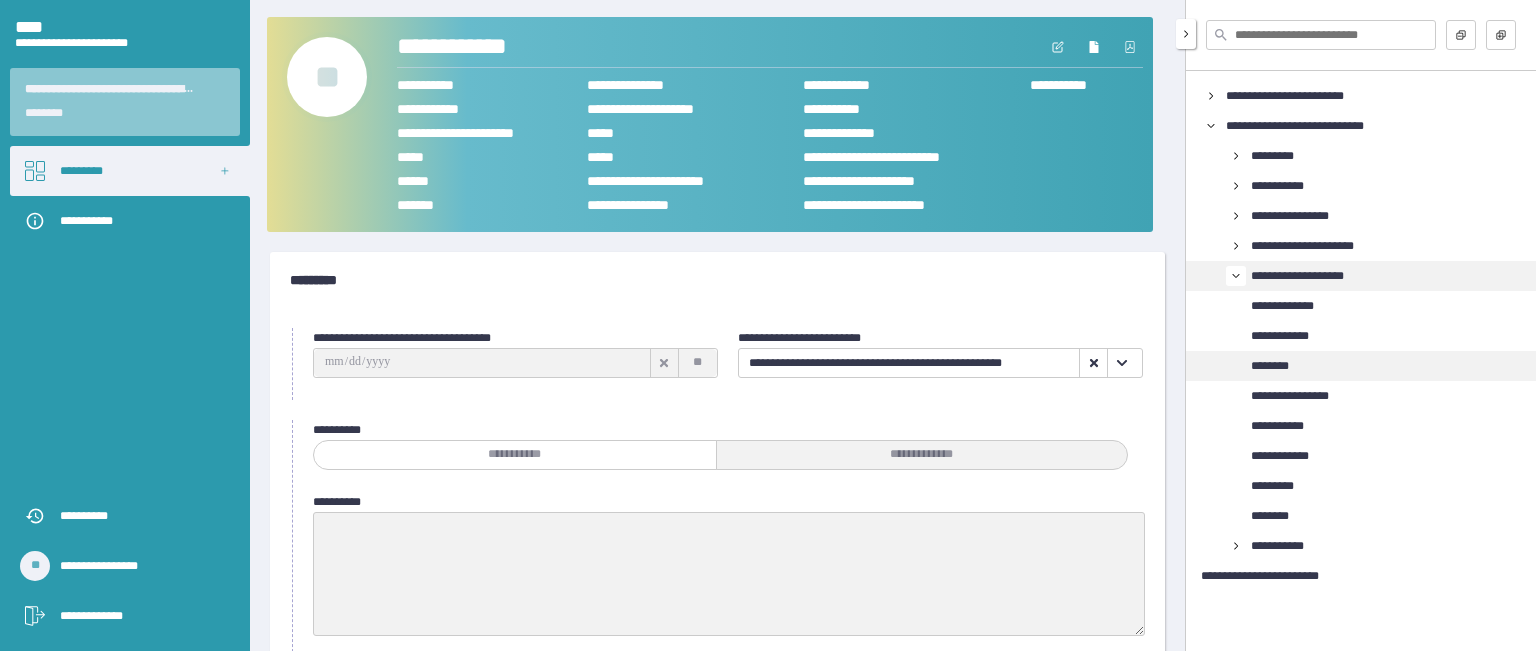click on "********" at bounding box center [1278, 366] 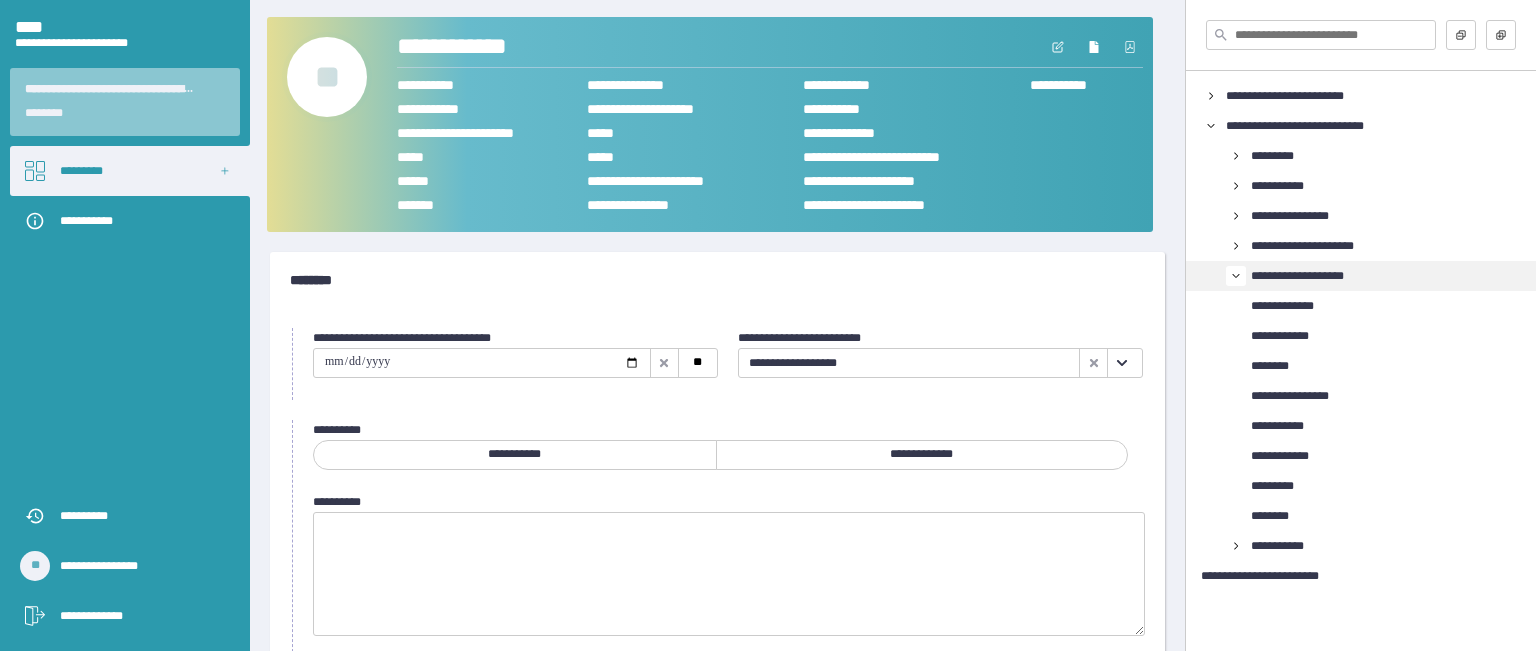 click on "********" at bounding box center [717, 280] 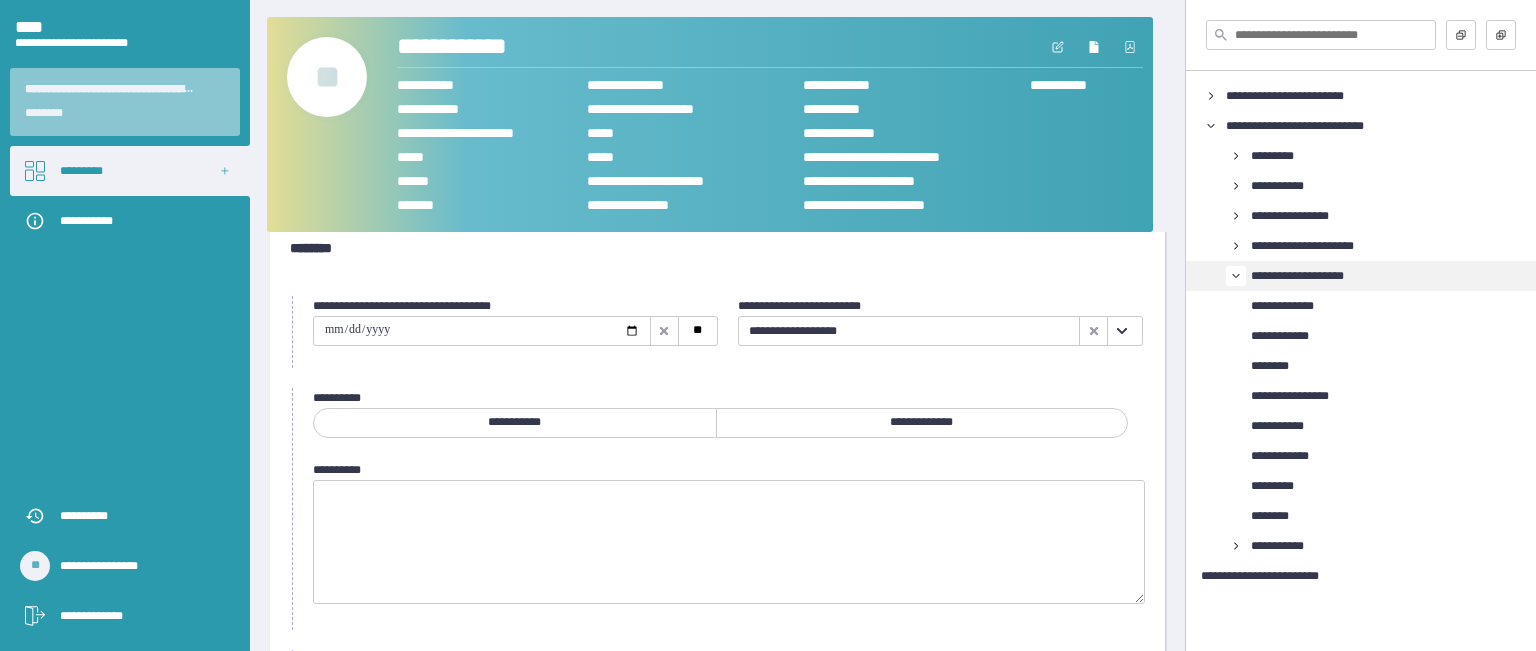 scroll, scrollTop: 0, scrollLeft: 0, axis: both 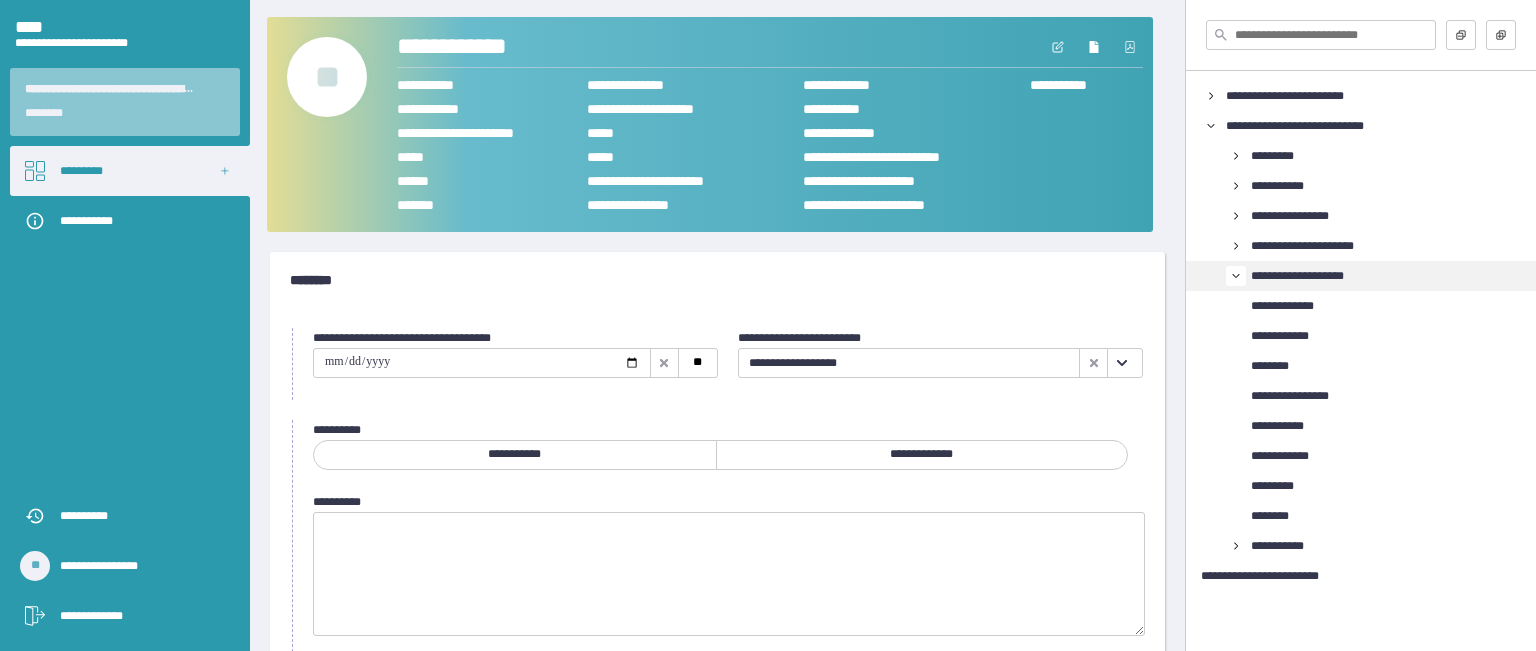 click on "**********" at bounding box center (717, 552) 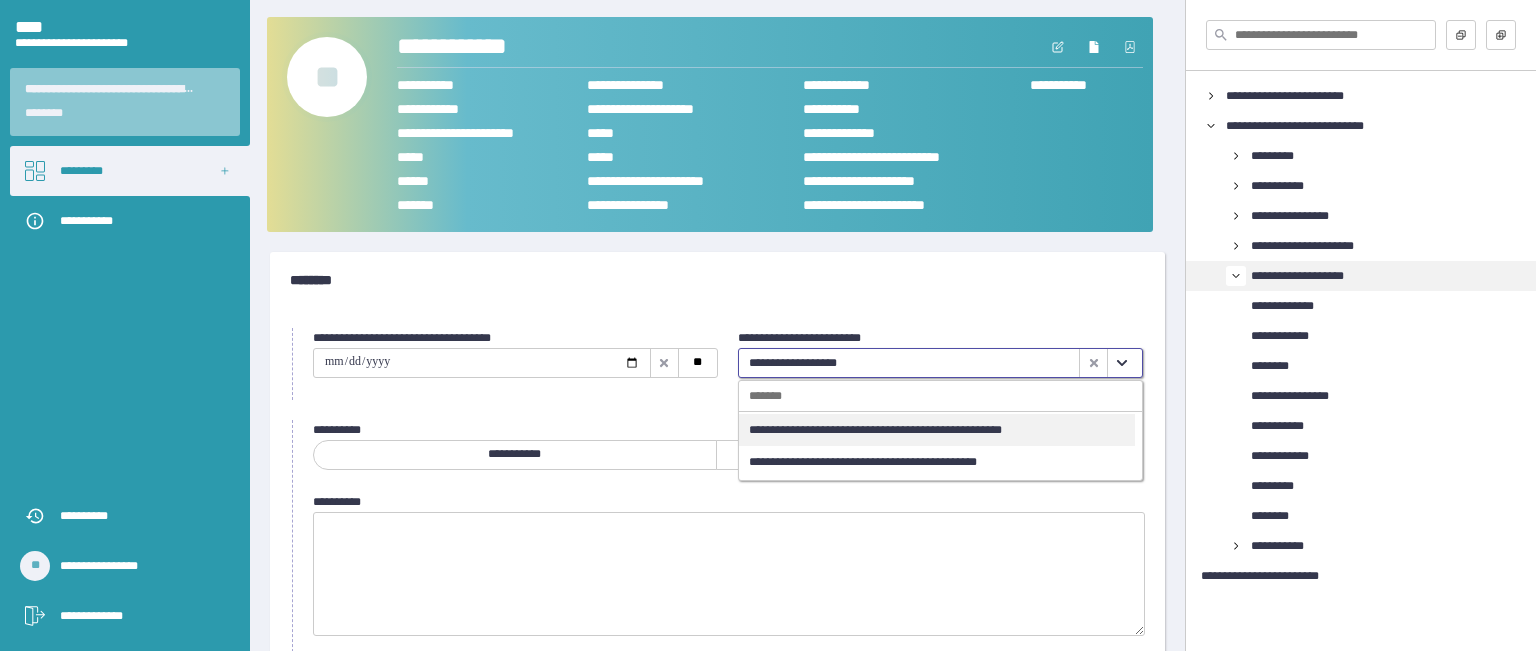 click on "********" at bounding box center [717, 280] 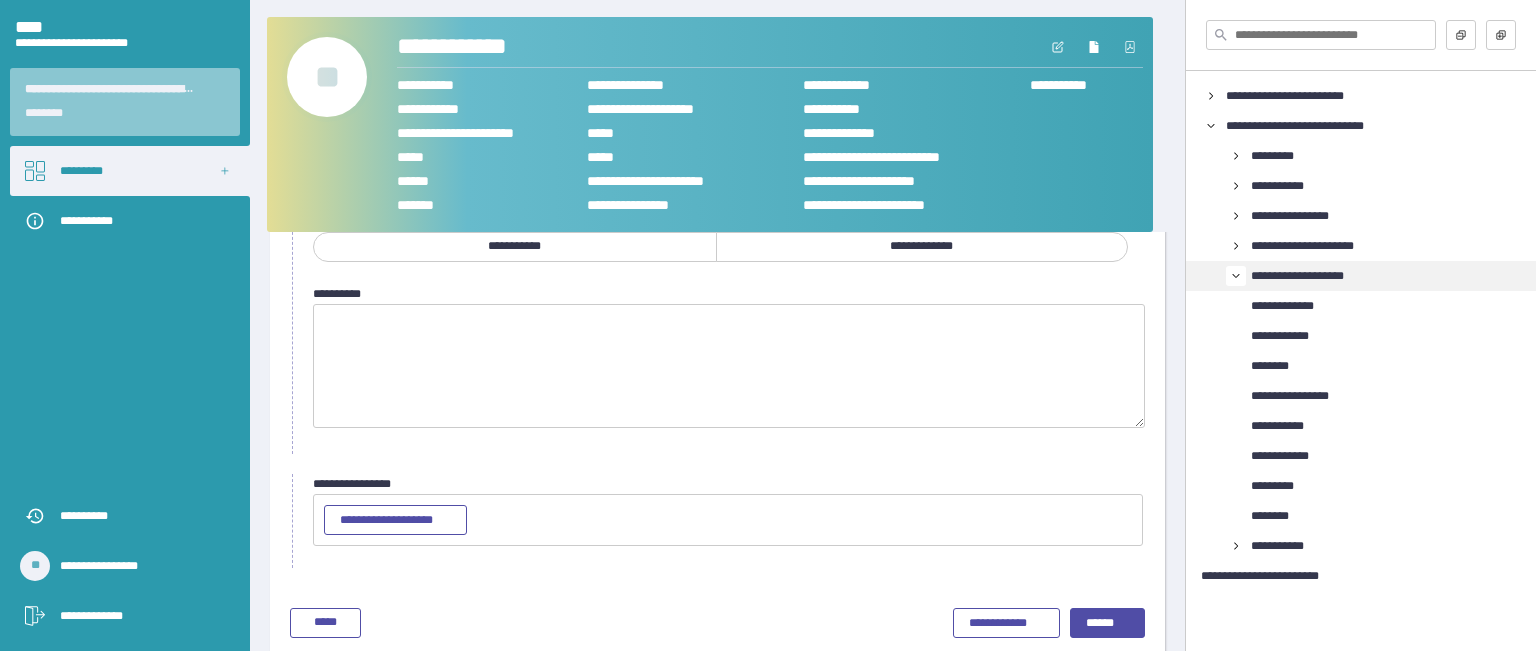 scroll, scrollTop: 232, scrollLeft: 0, axis: vertical 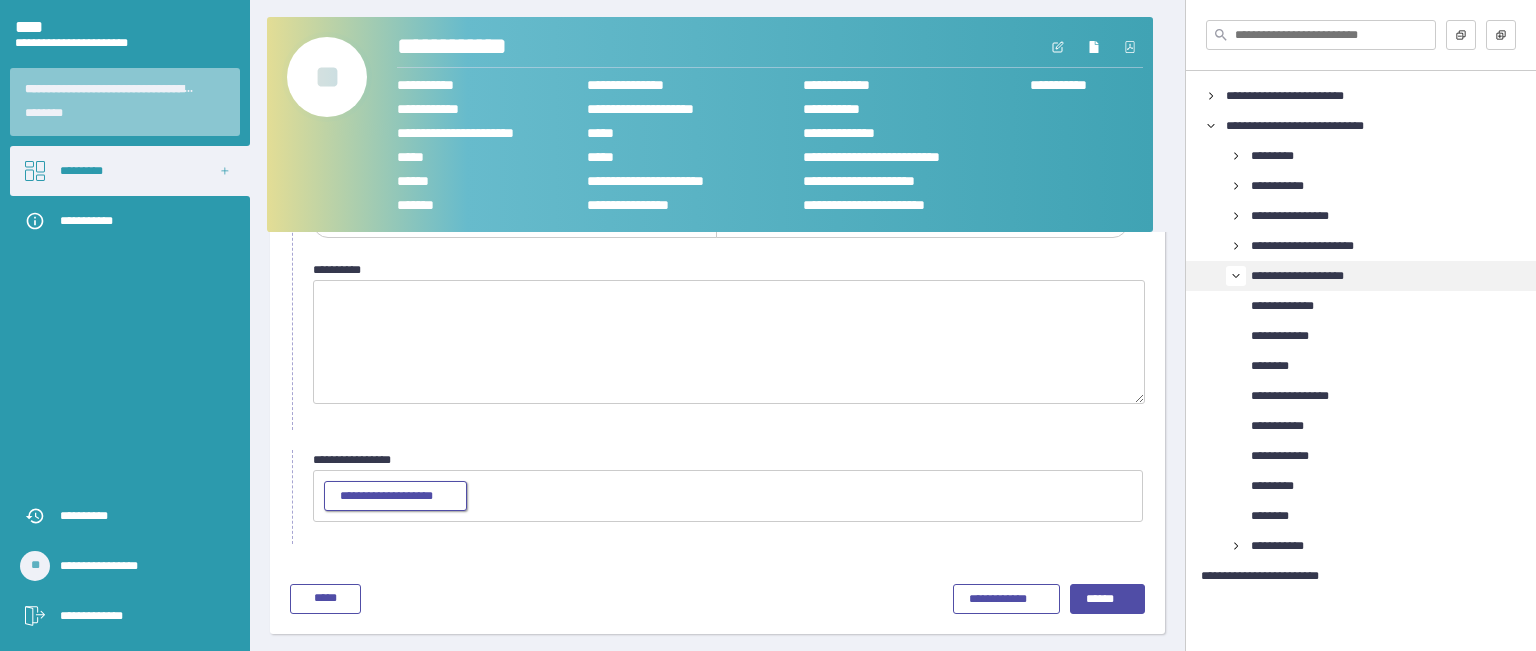 click on "**********" at bounding box center [395, 497] 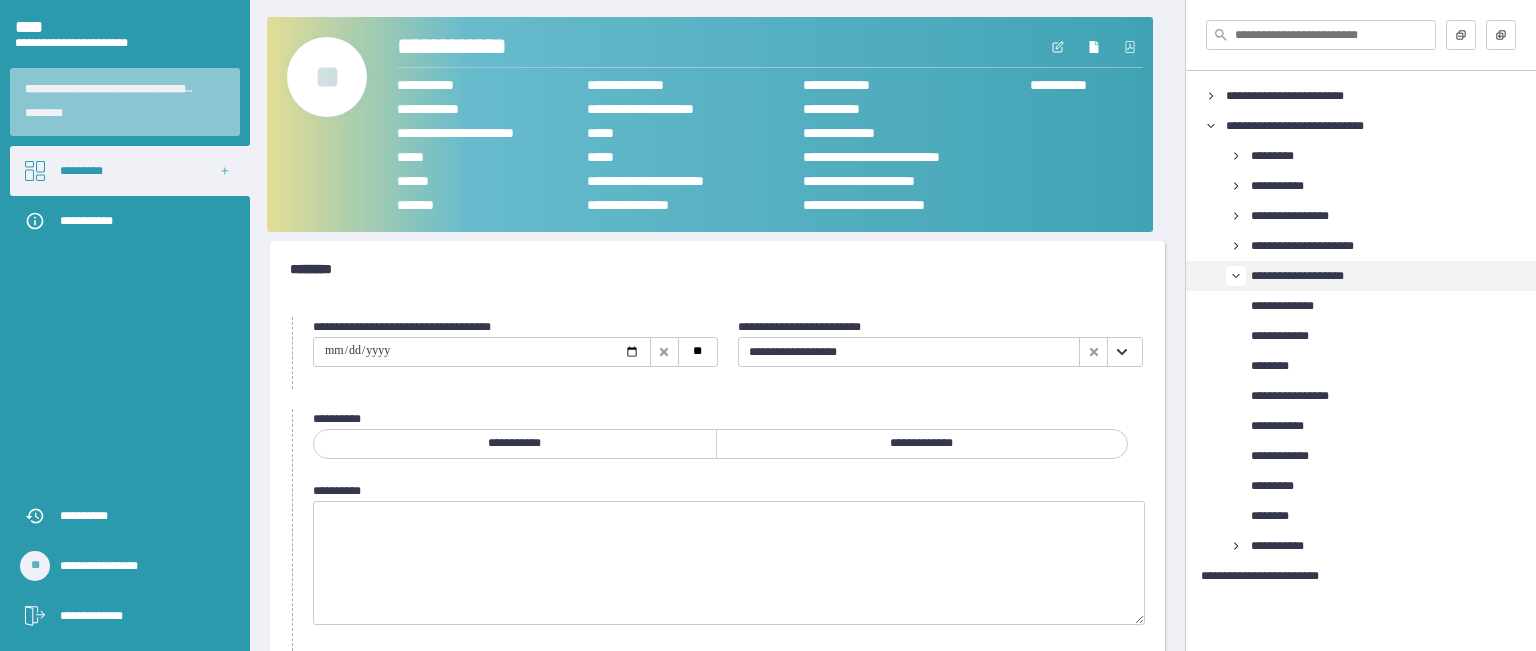 scroll, scrollTop: 0, scrollLeft: 0, axis: both 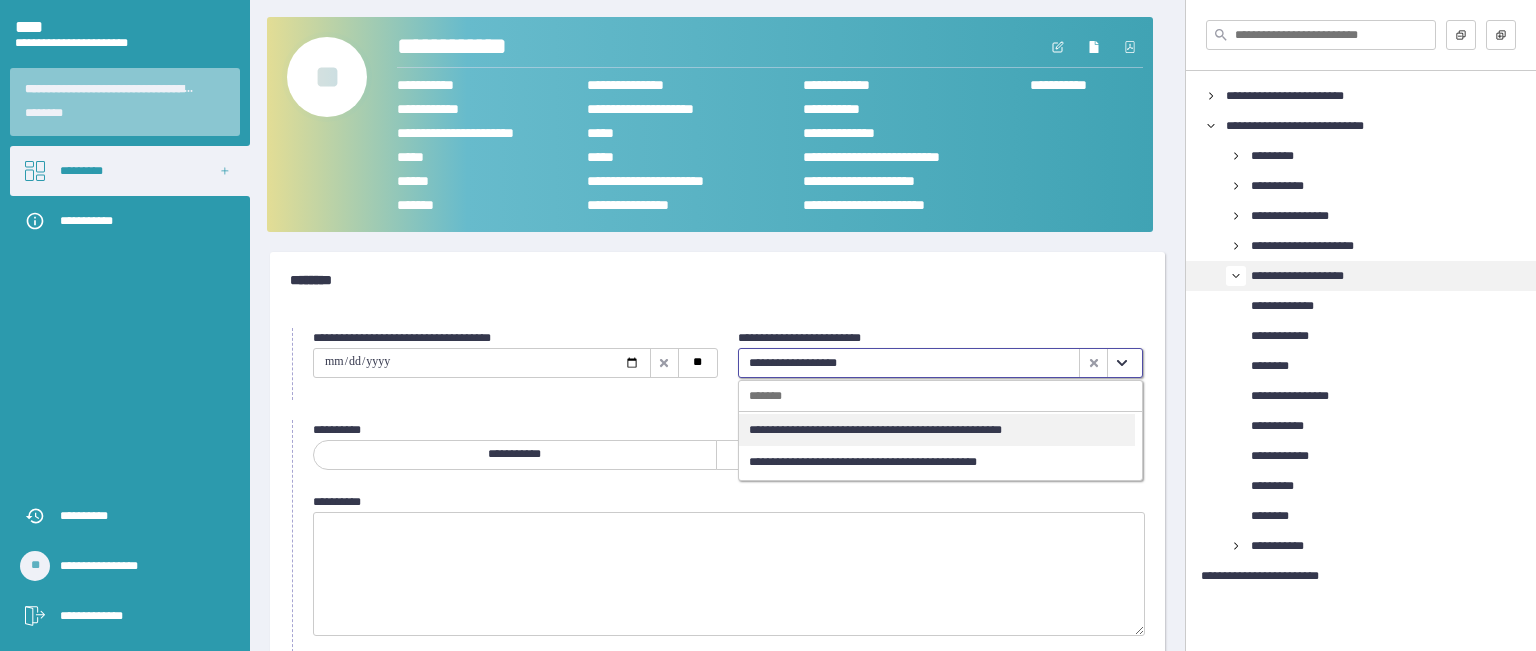 click 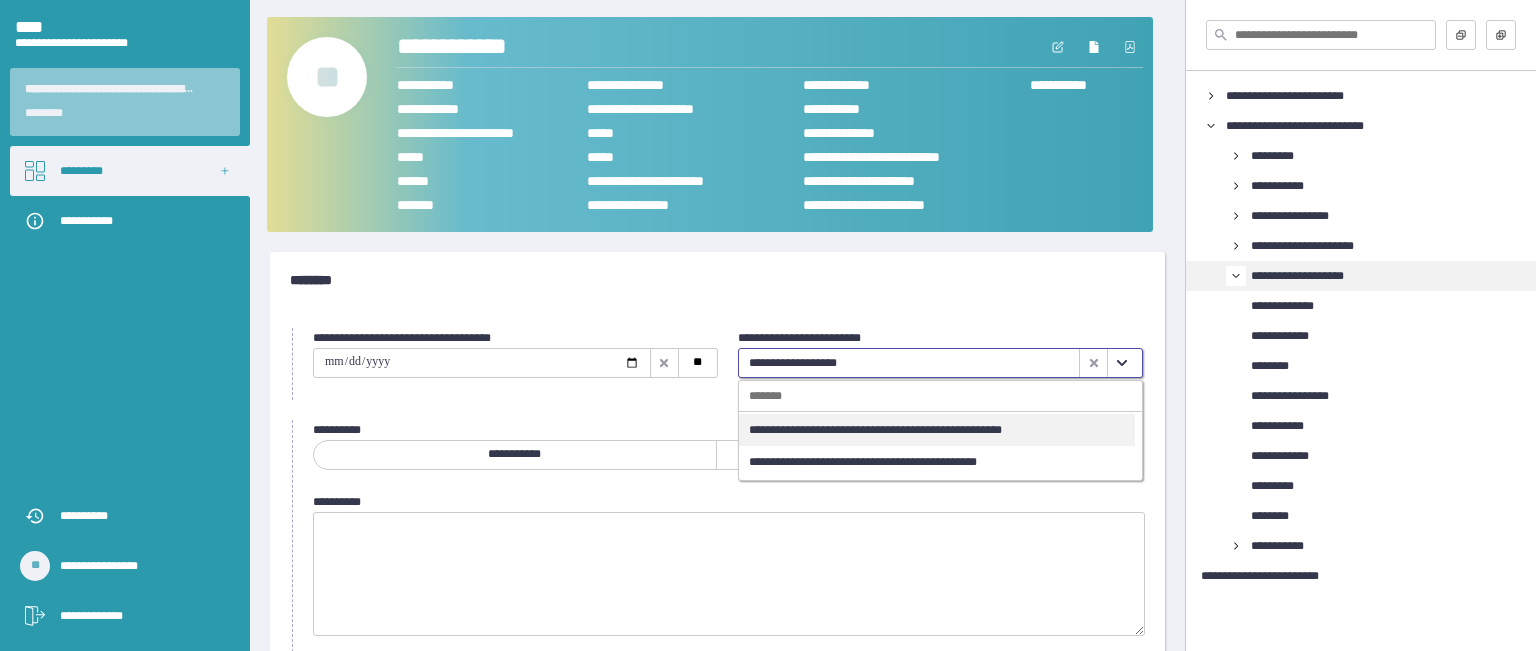 click on "********" at bounding box center [710, 280] 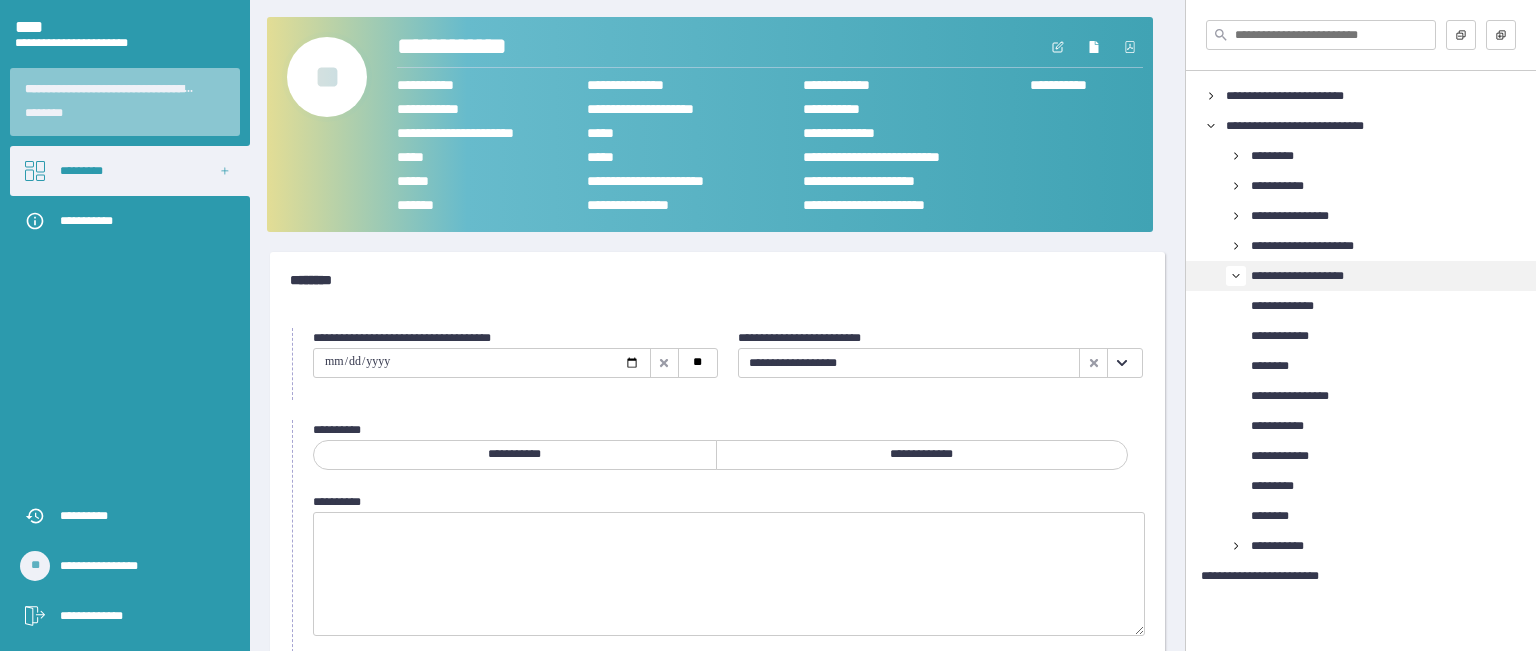 click at bounding box center (482, 363) 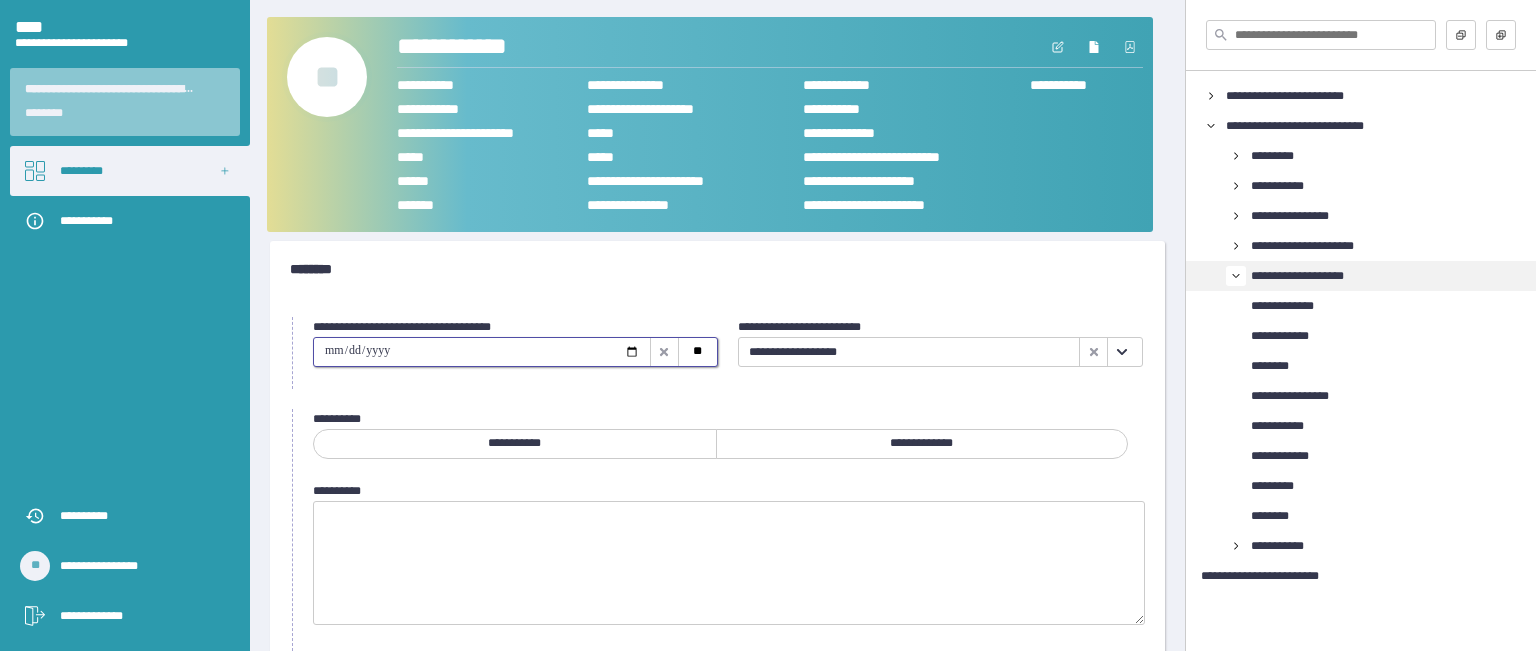 scroll, scrollTop: 0, scrollLeft: 0, axis: both 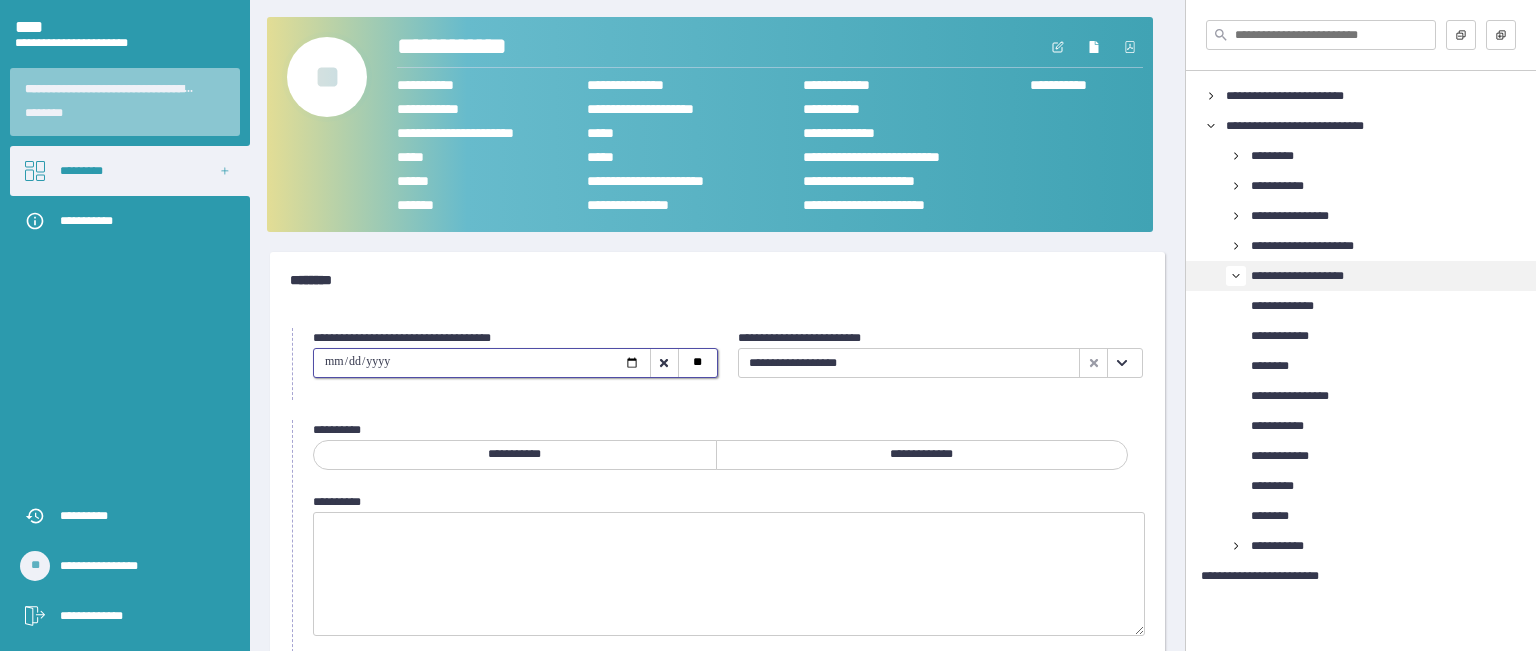 type on "**********" 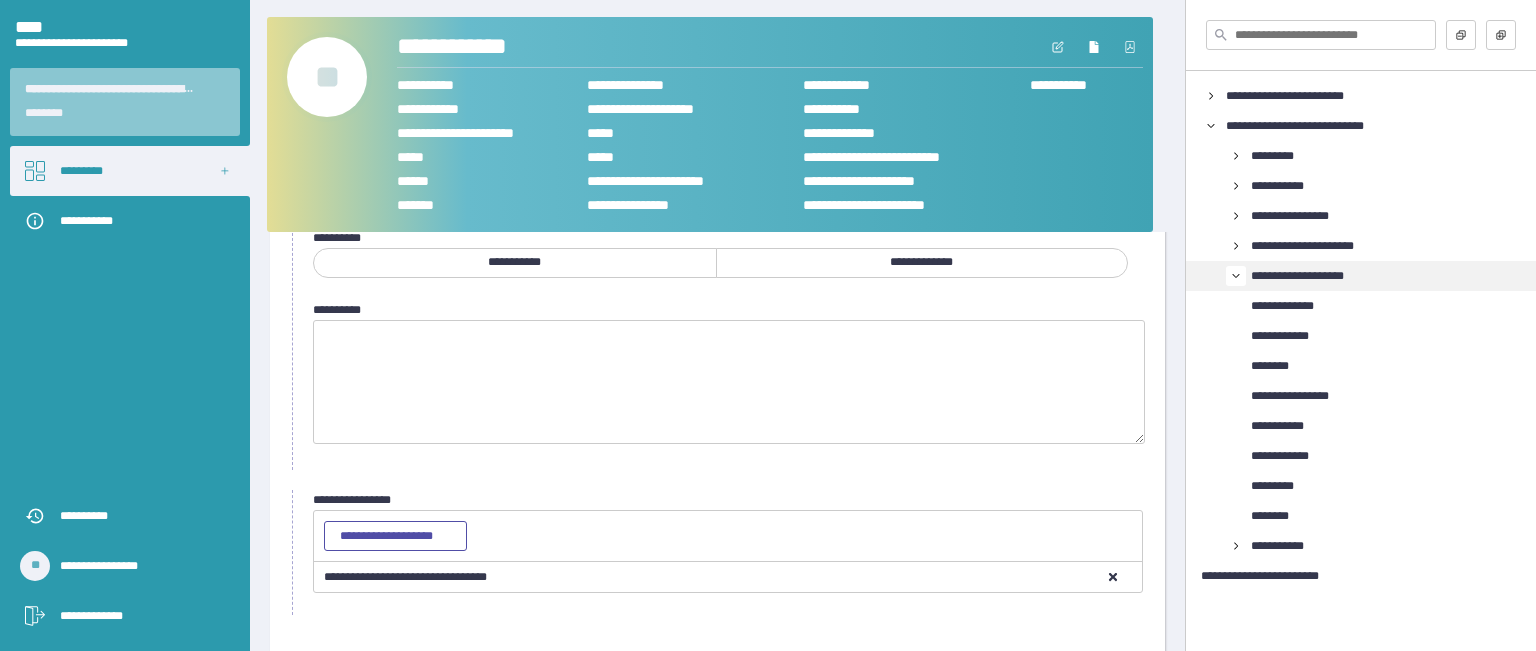 scroll, scrollTop: 62, scrollLeft: 0, axis: vertical 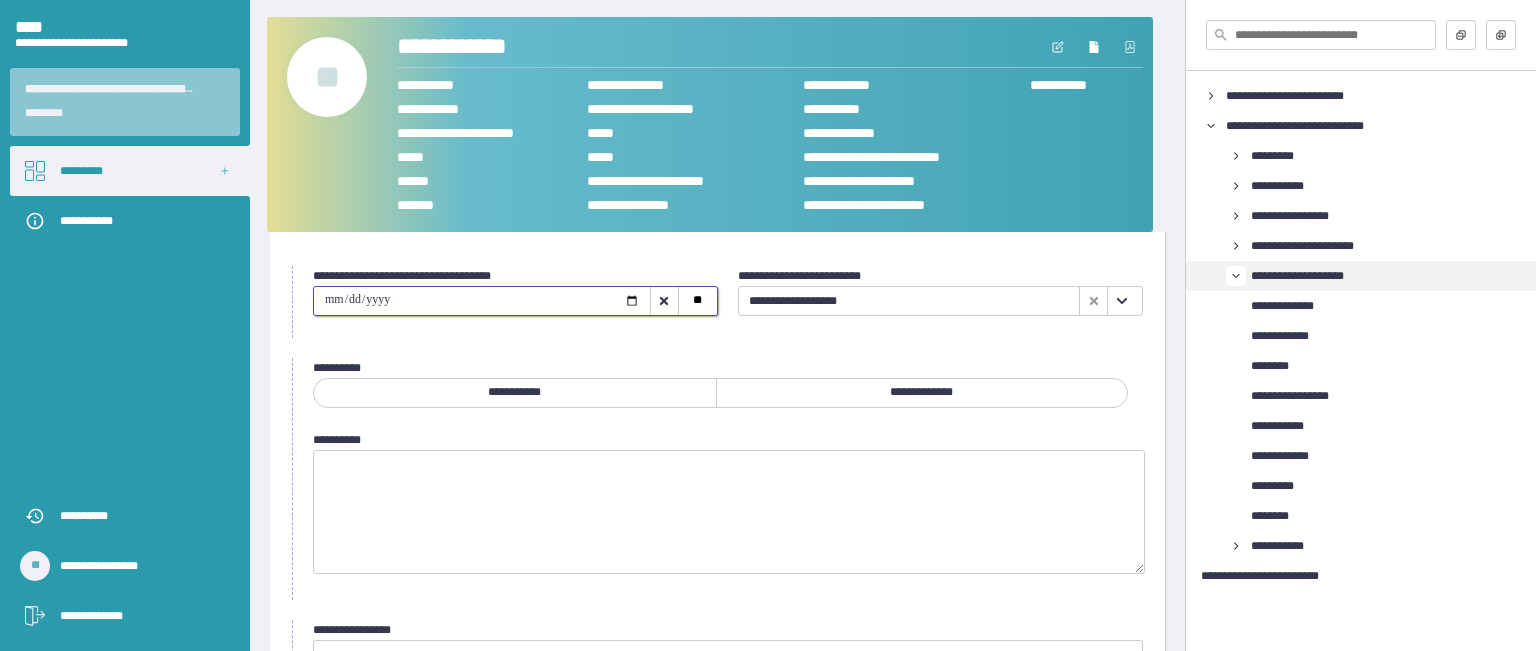 click on "**********" at bounding box center [922, 393] 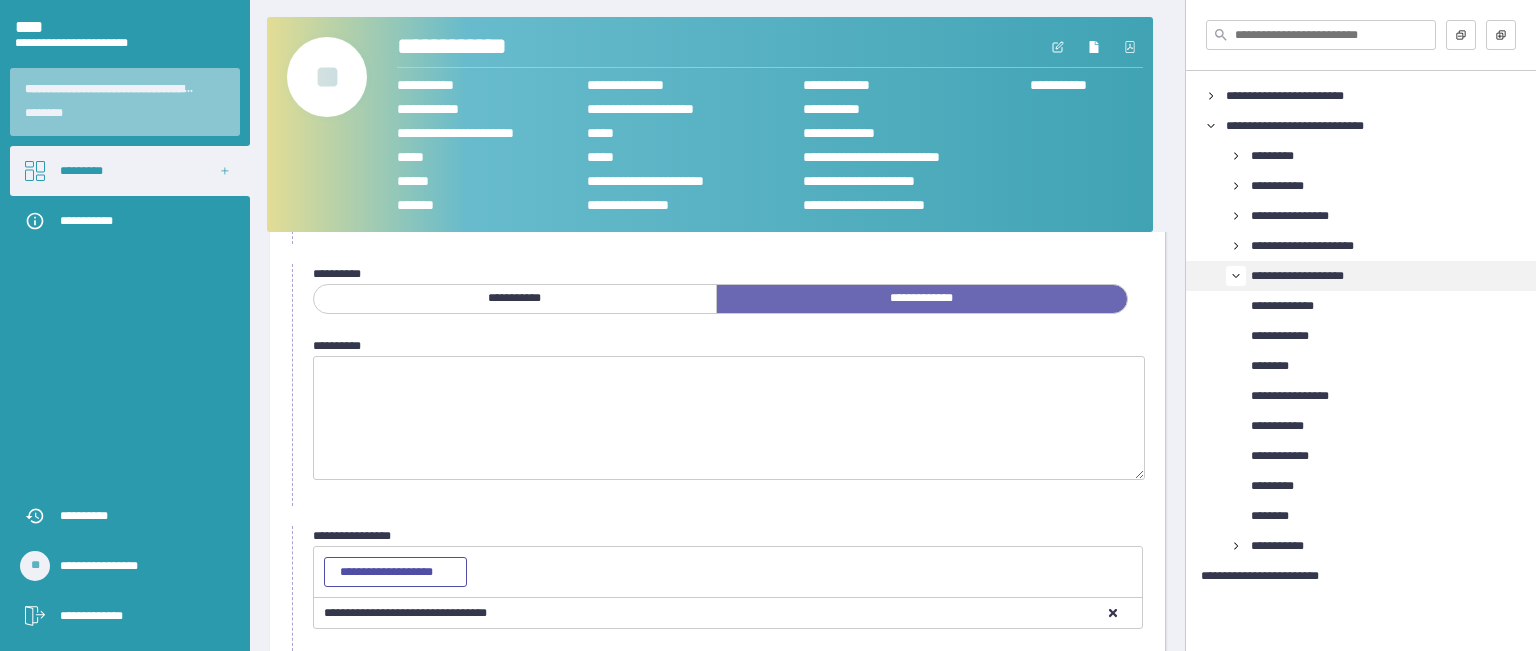 scroll, scrollTop: 262, scrollLeft: 0, axis: vertical 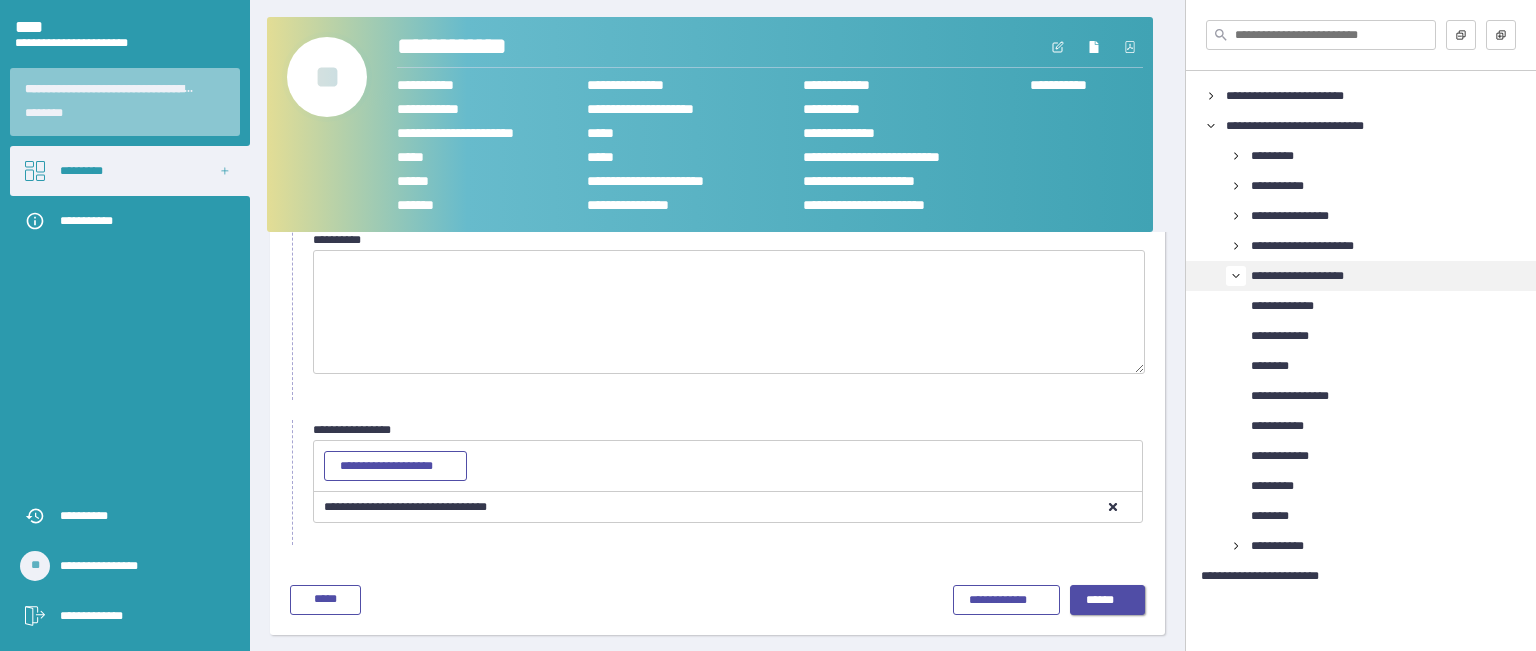 click on "******" at bounding box center [1108, 601] 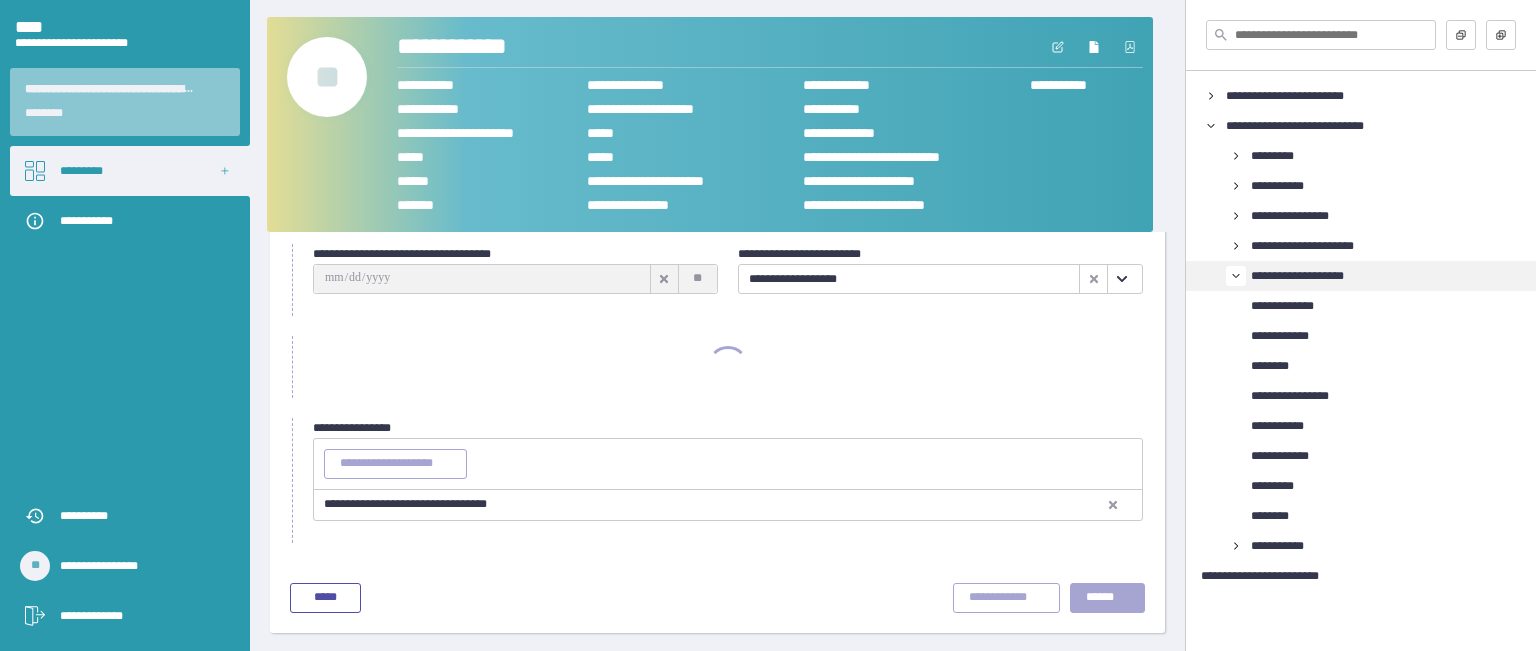 scroll, scrollTop: 262, scrollLeft: 0, axis: vertical 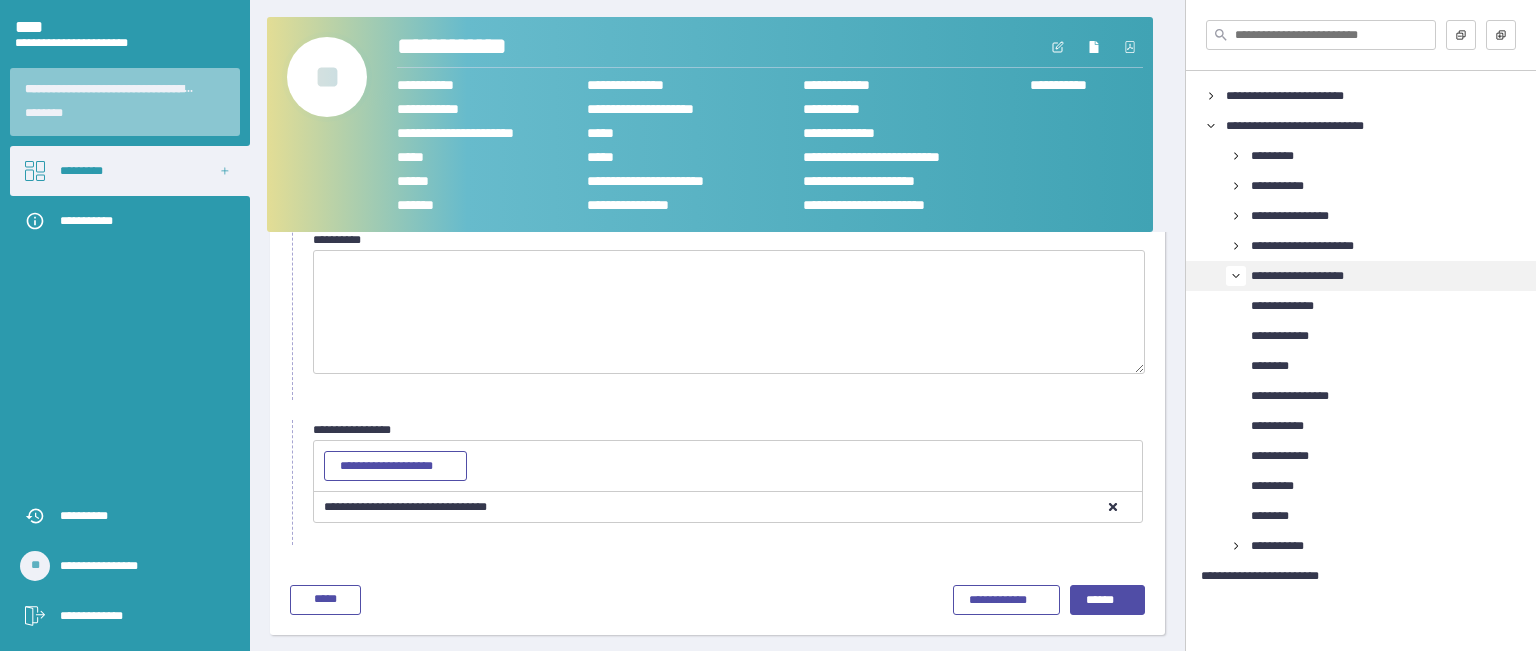 click on "**********" at bounding box center [717, 305] 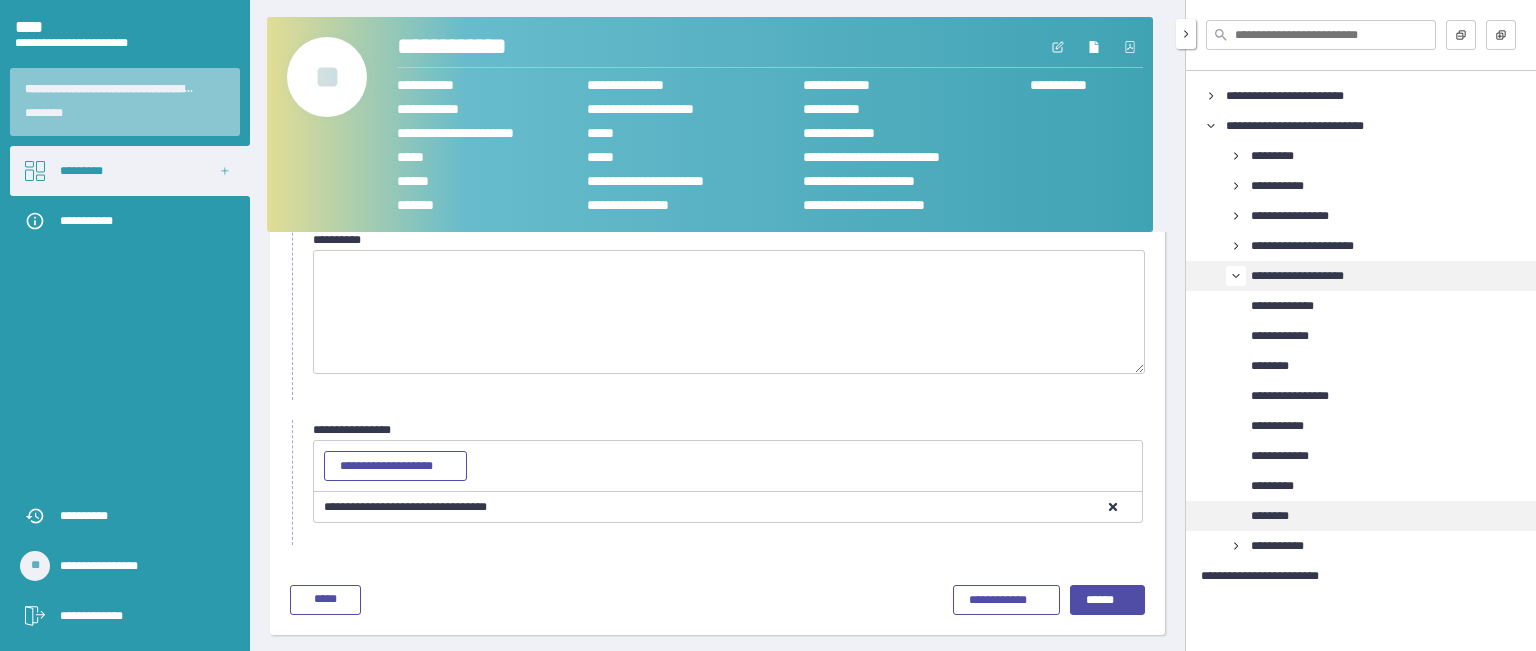 click on "********" at bounding box center (1361, 516) 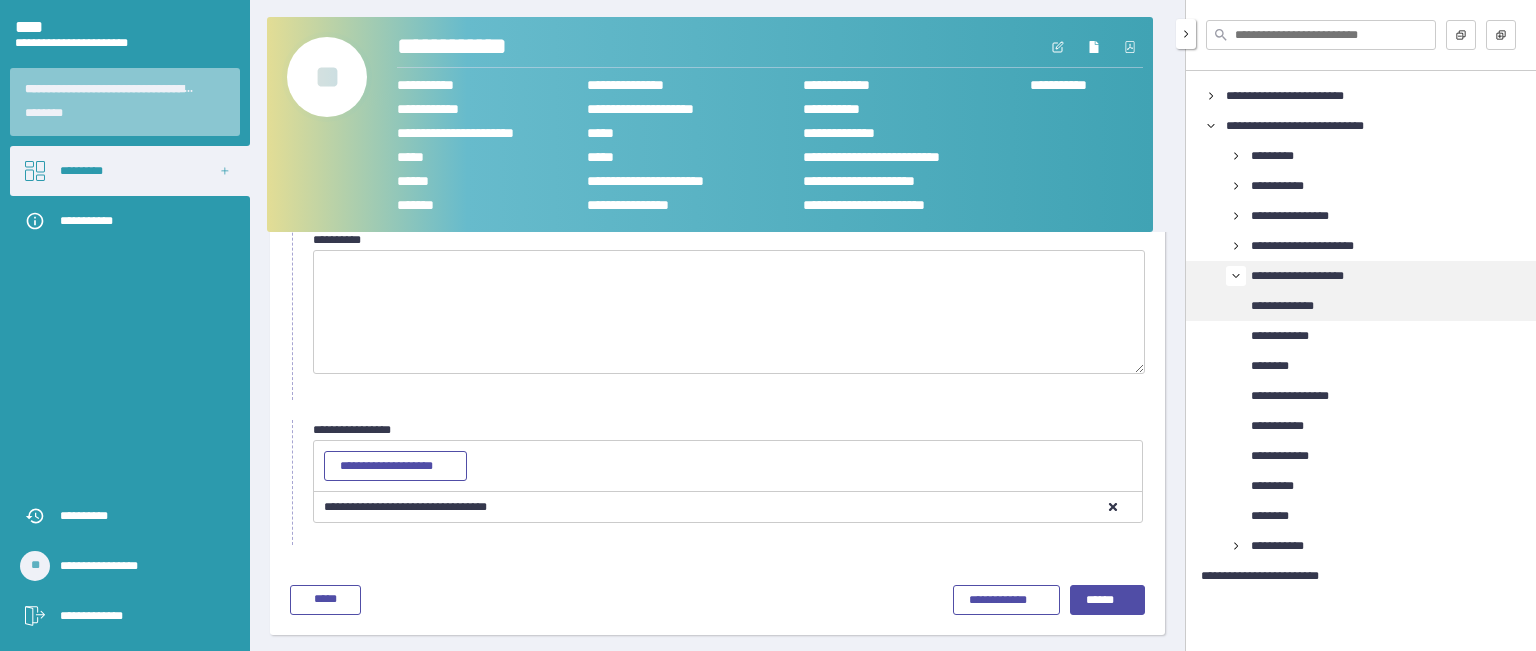 click on "**********" at bounding box center [1295, 306] 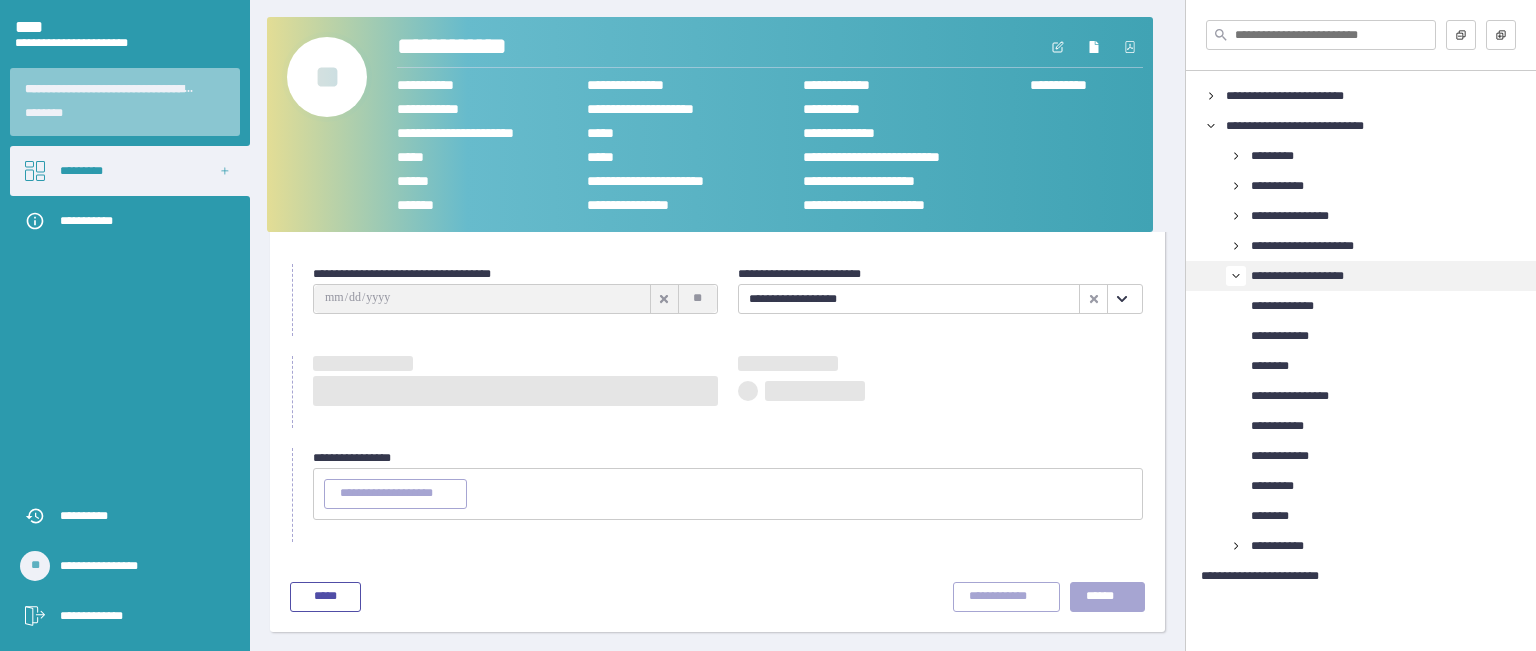 scroll, scrollTop: 232, scrollLeft: 0, axis: vertical 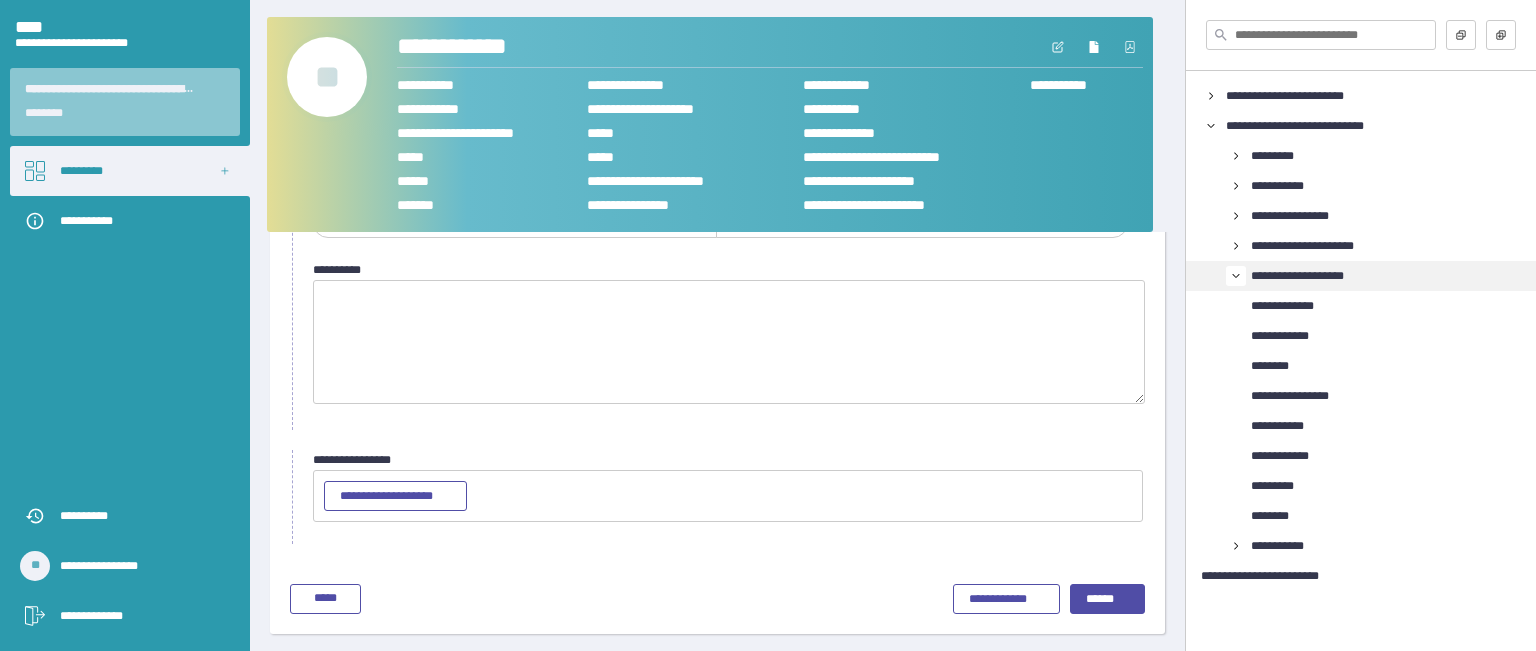 click at bounding box center (729, 342) 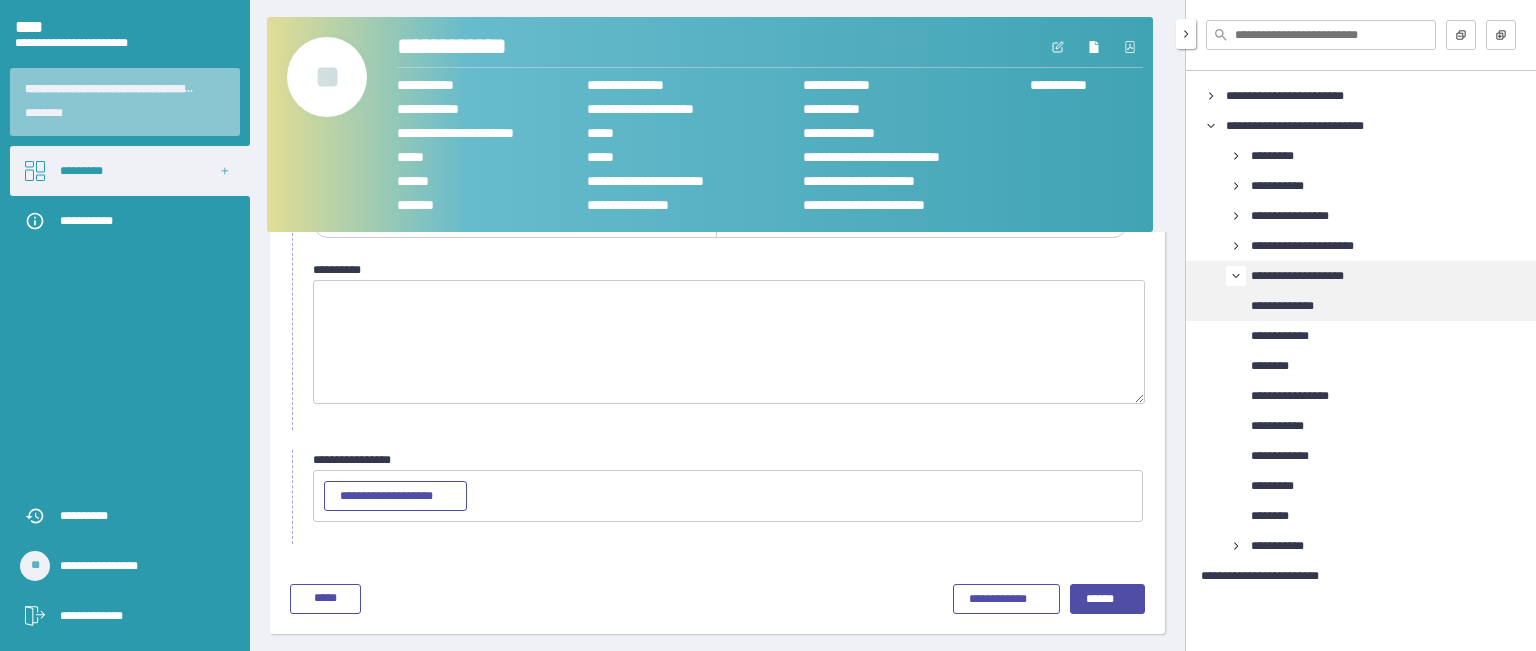 click on "**********" at bounding box center (1295, 306) 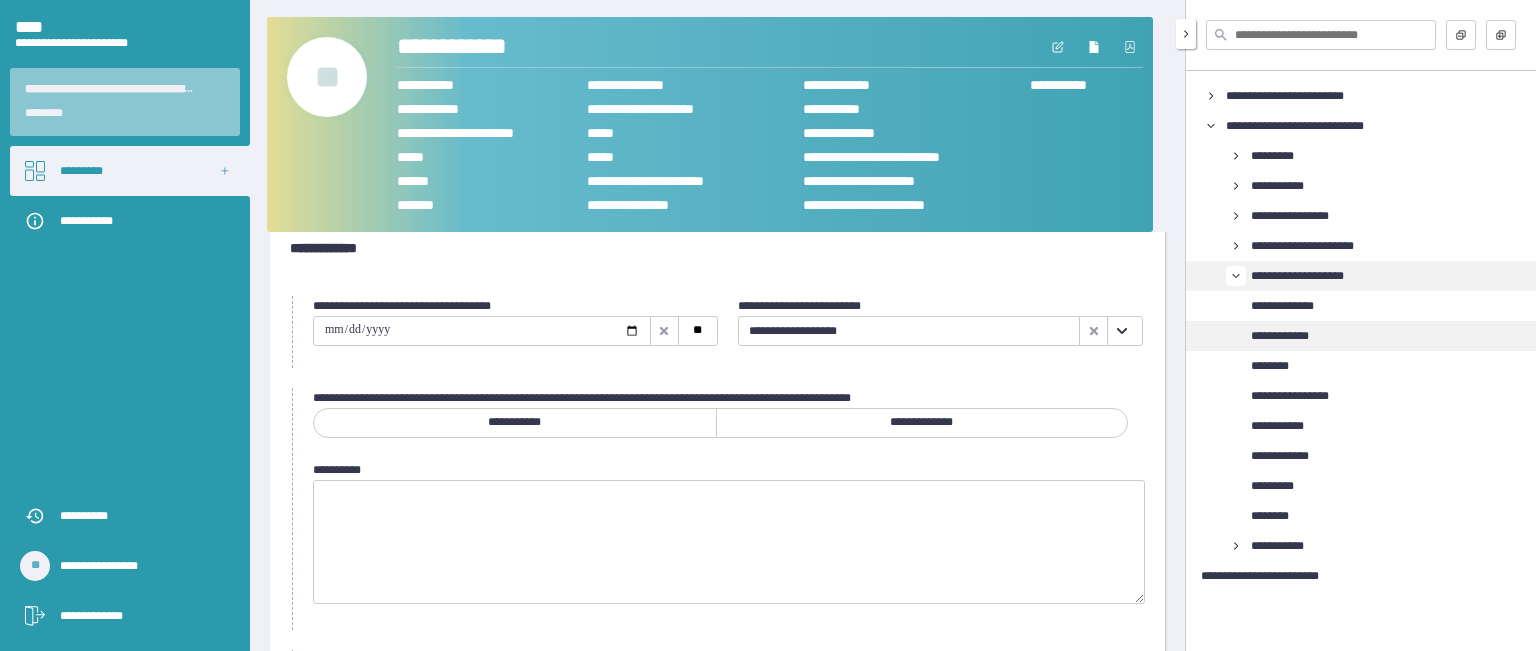 scroll, scrollTop: 32, scrollLeft: 0, axis: vertical 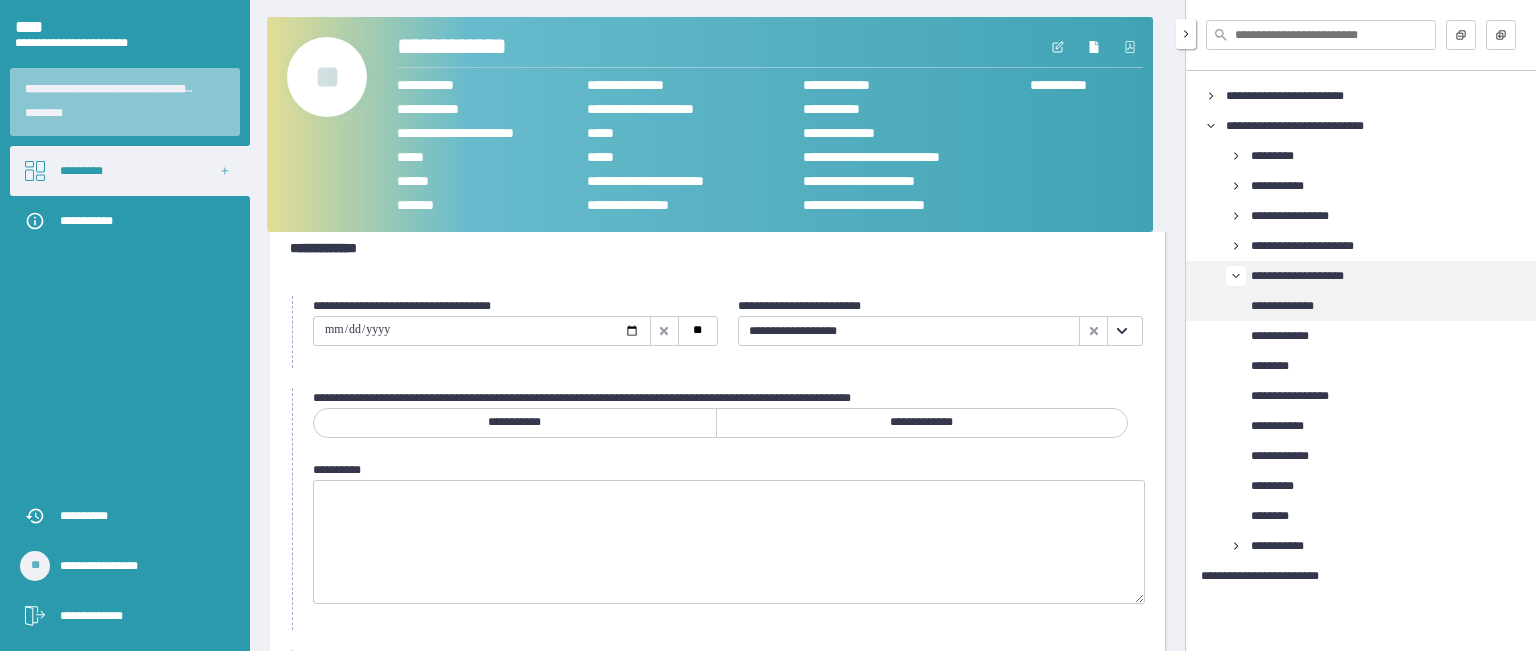click on "**********" at bounding box center [1295, 306] 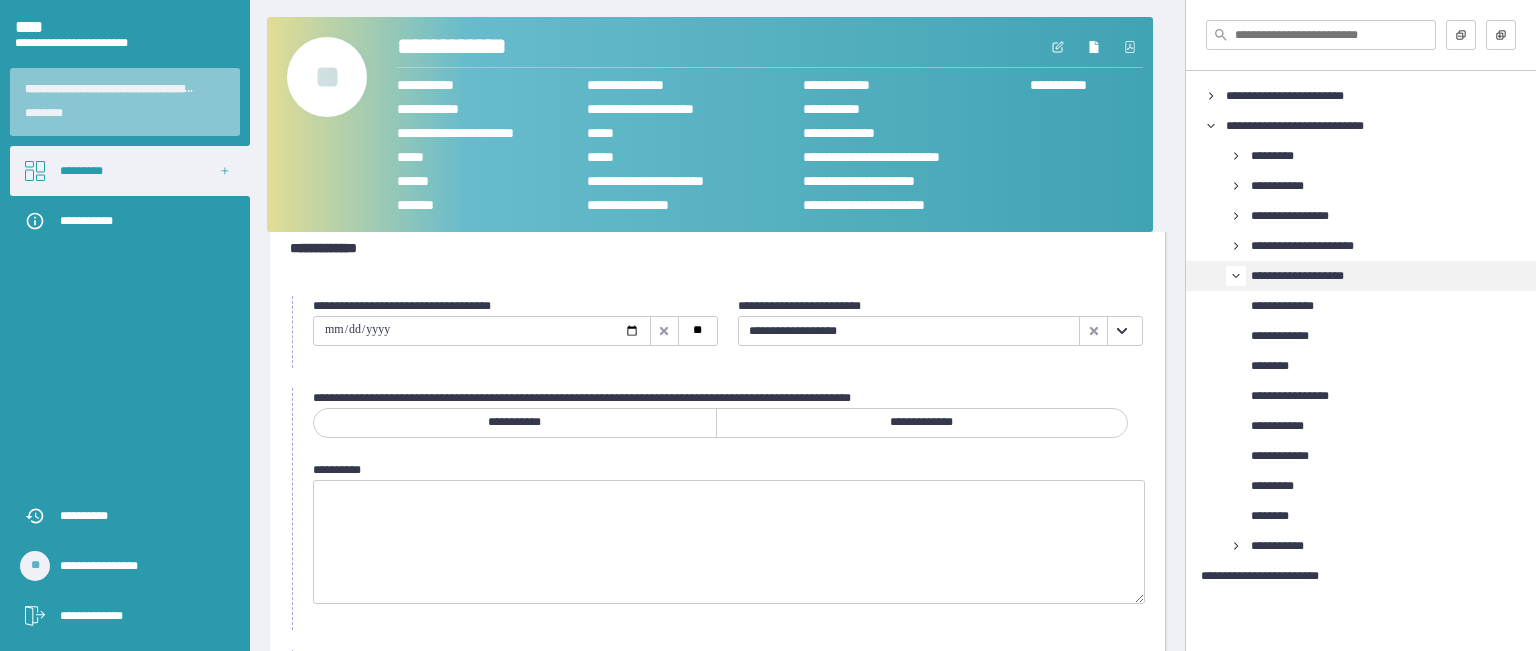 click at bounding box center [1121, 331] 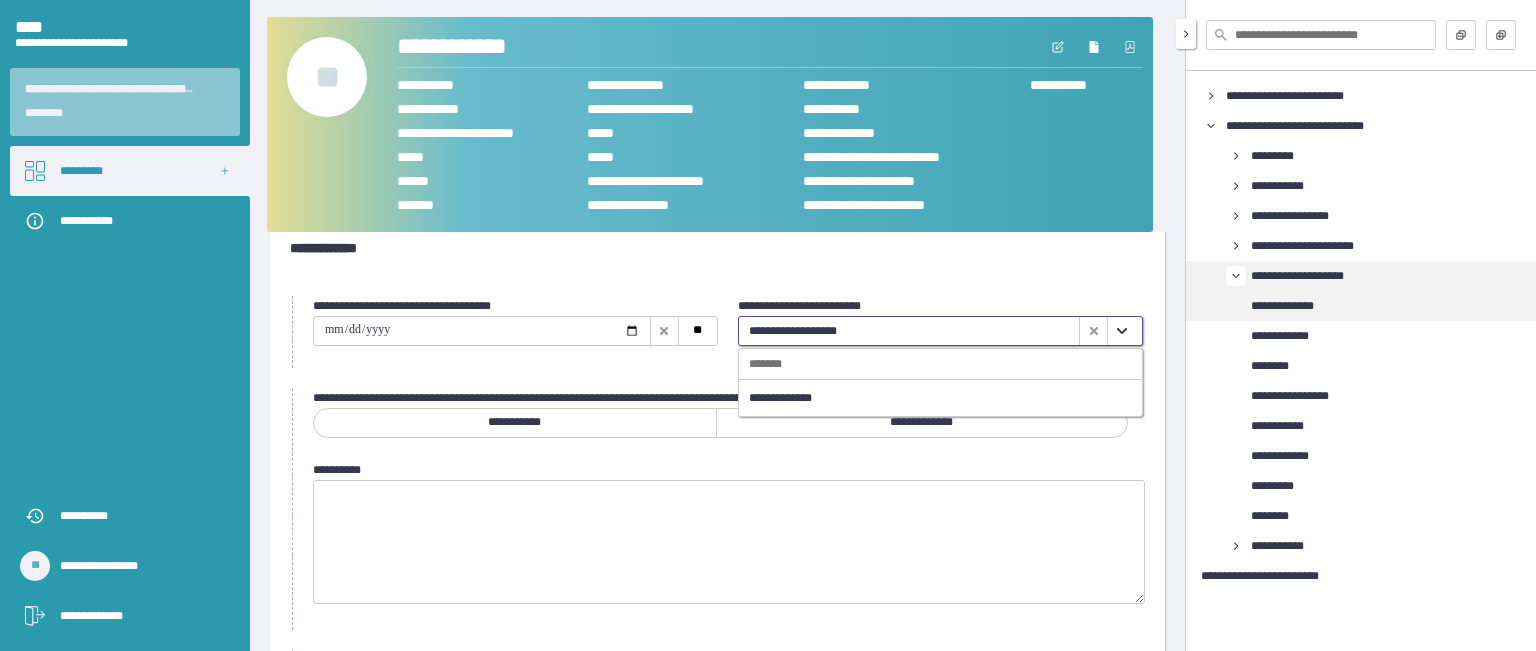 click on "**********" at bounding box center [1295, 306] 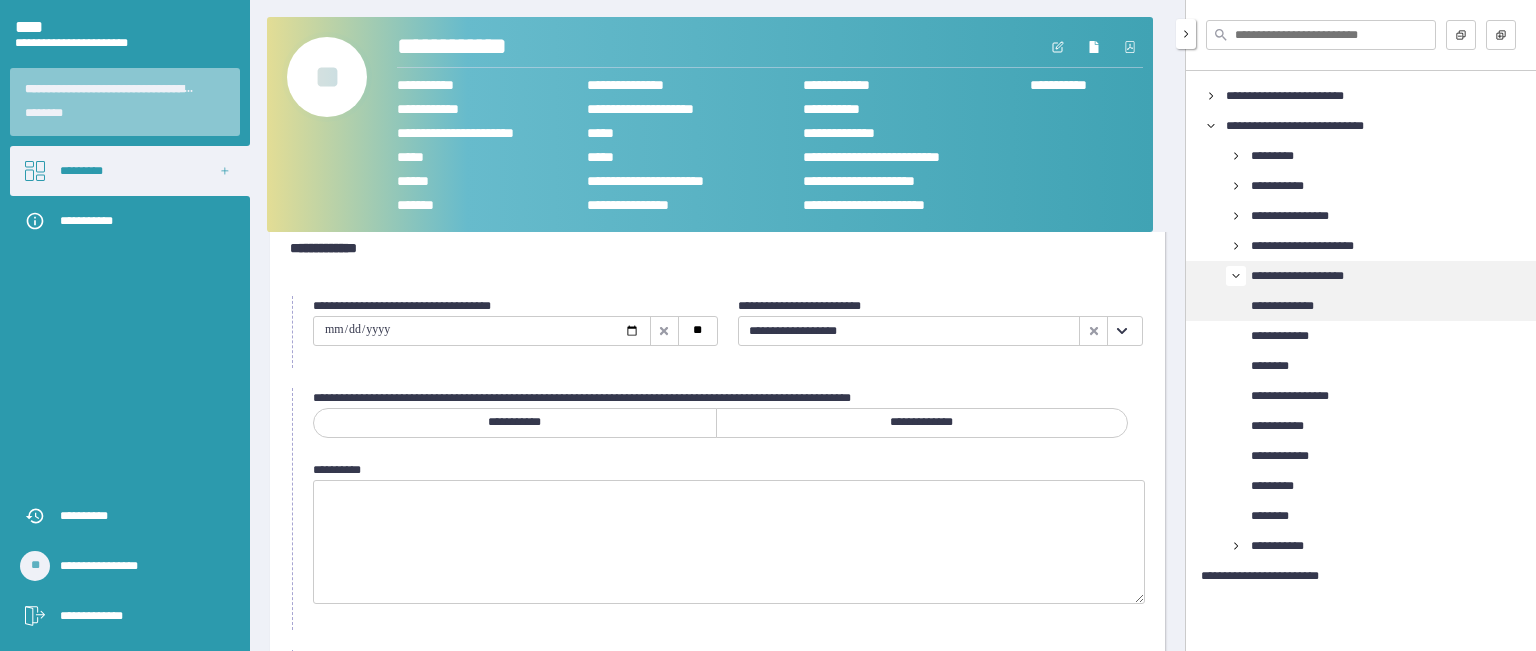 click on "**********" at bounding box center [1295, 306] 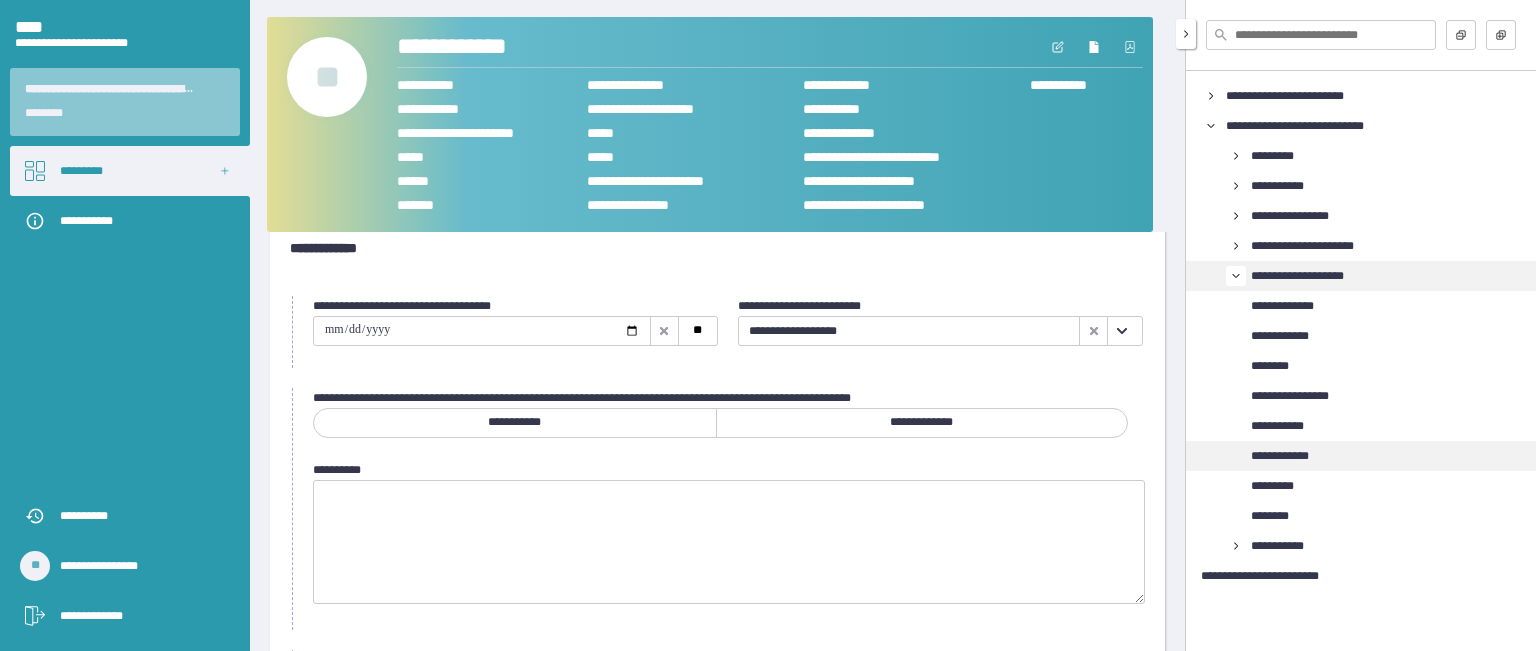 click on "**********" at bounding box center [1294, 456] 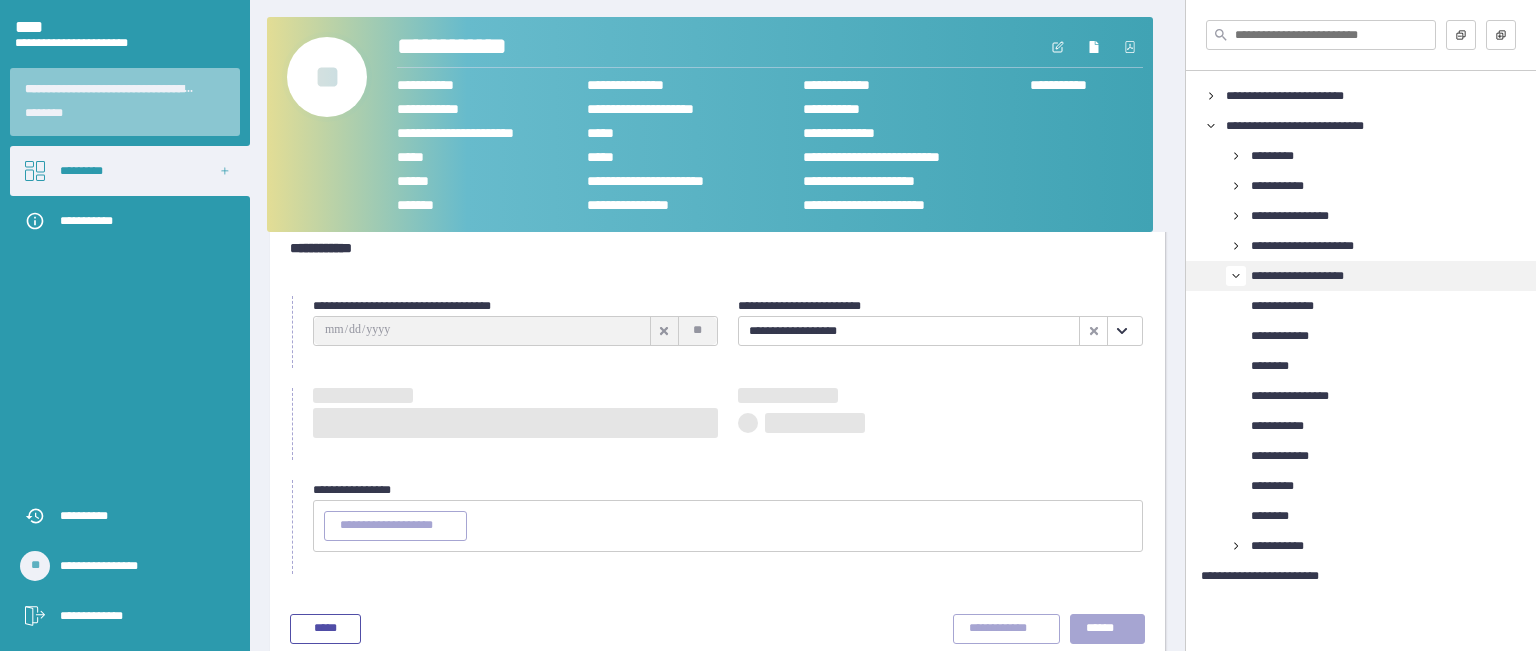 click at bounding box center [1121, 331] 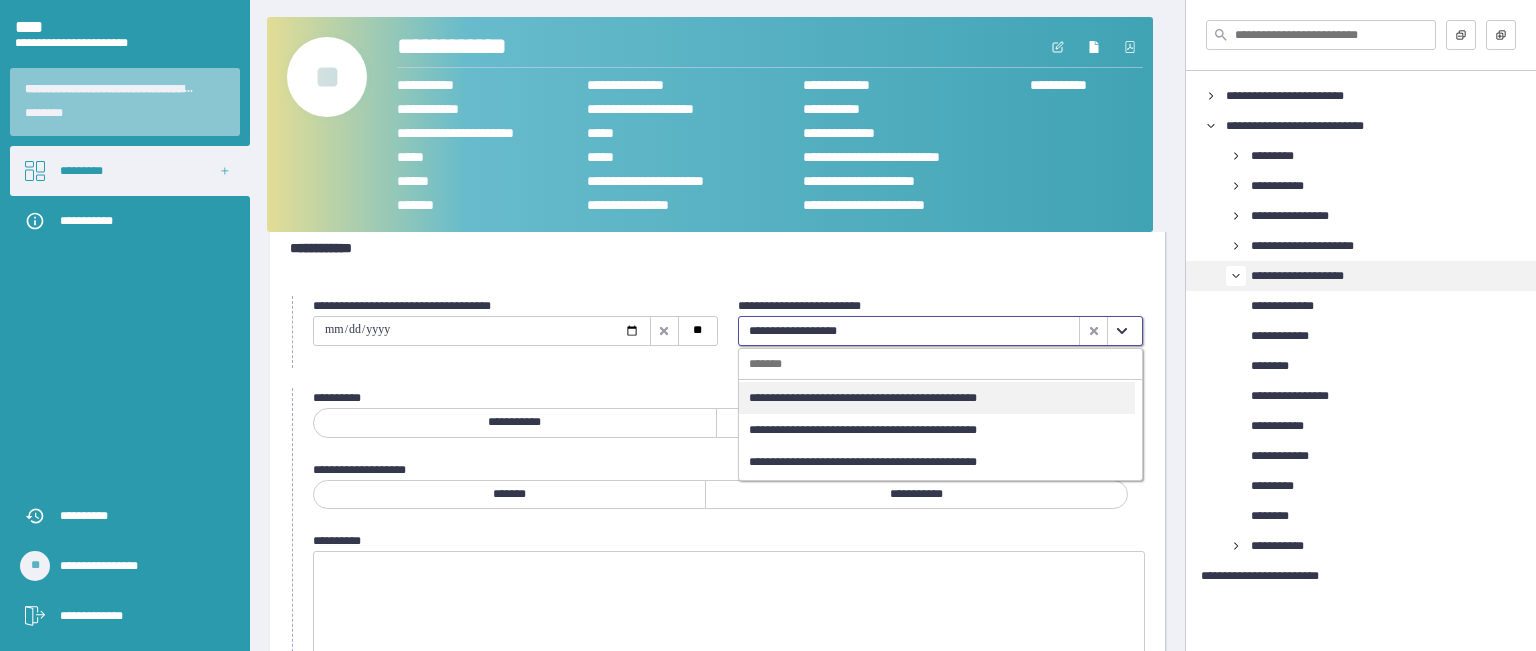click on "**********" at bounding box center [937, 398] 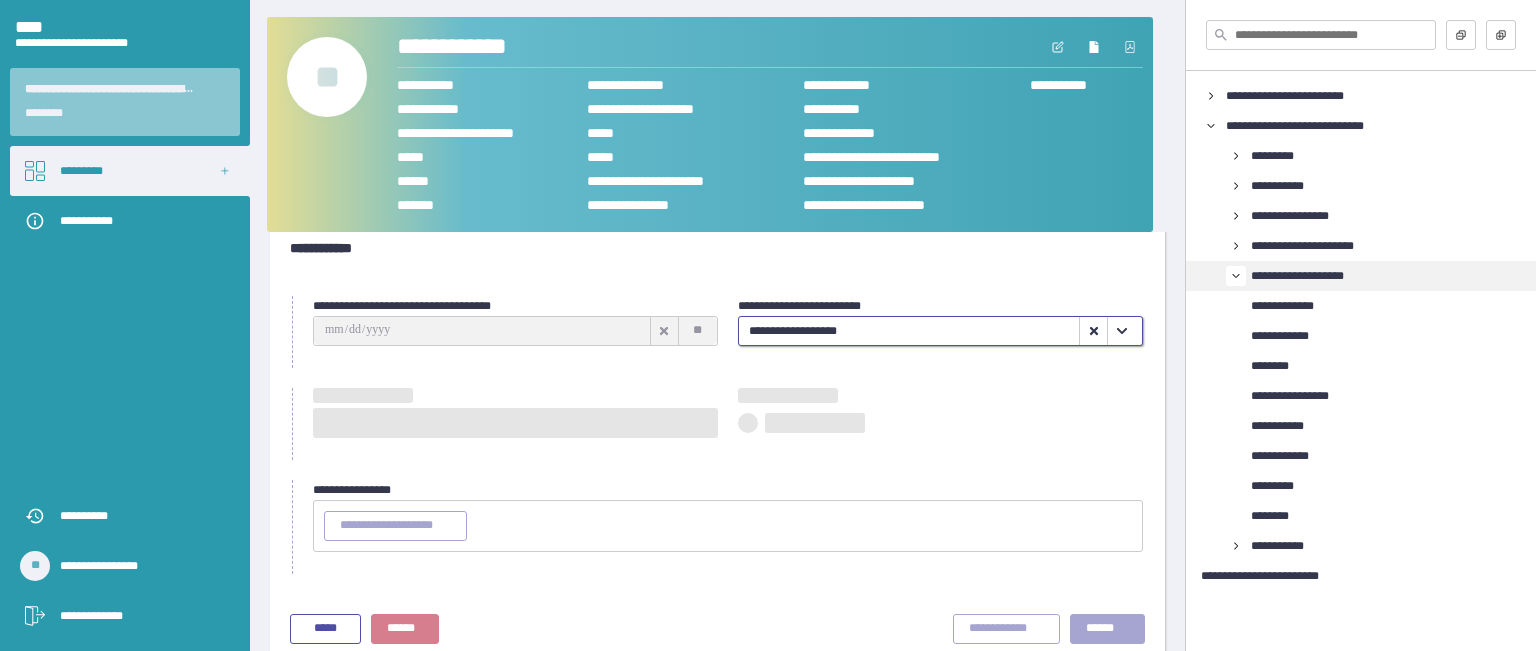 type on "**********" 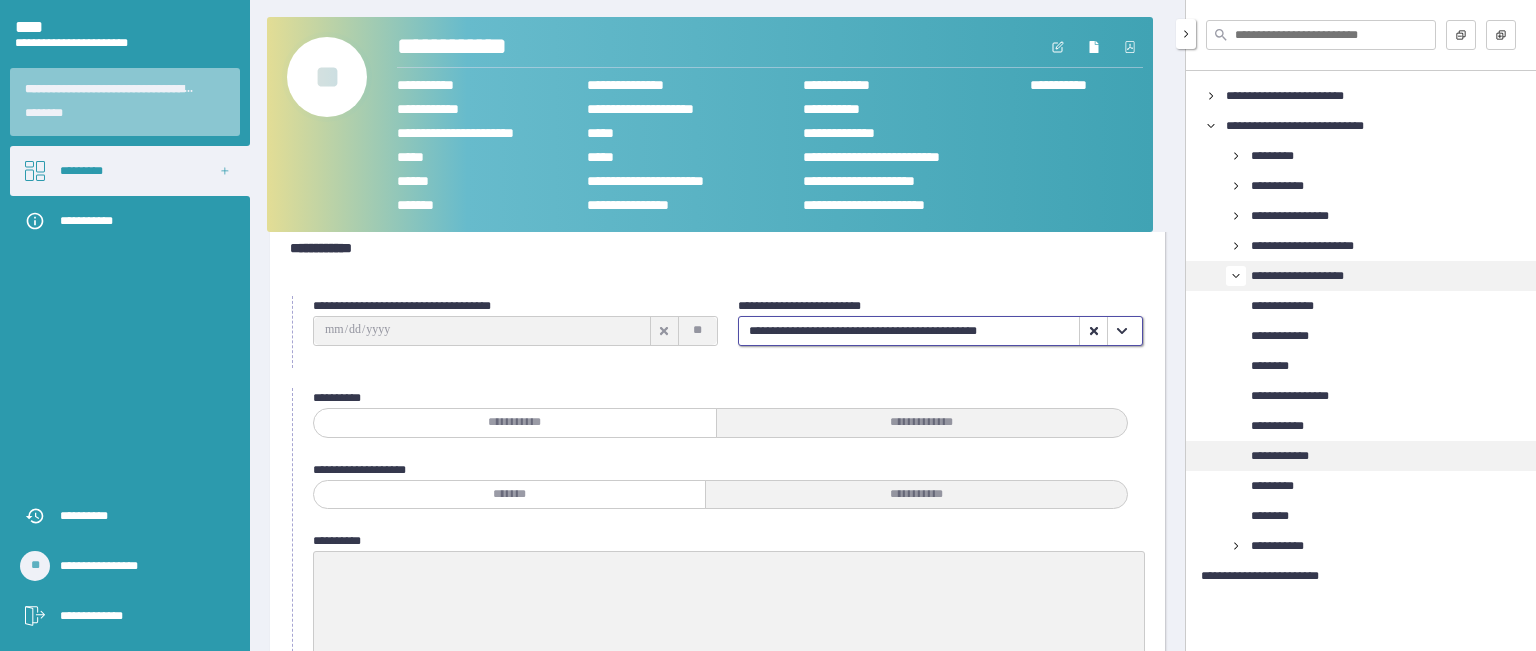click on "**********" at bounding box center (1361, 456) 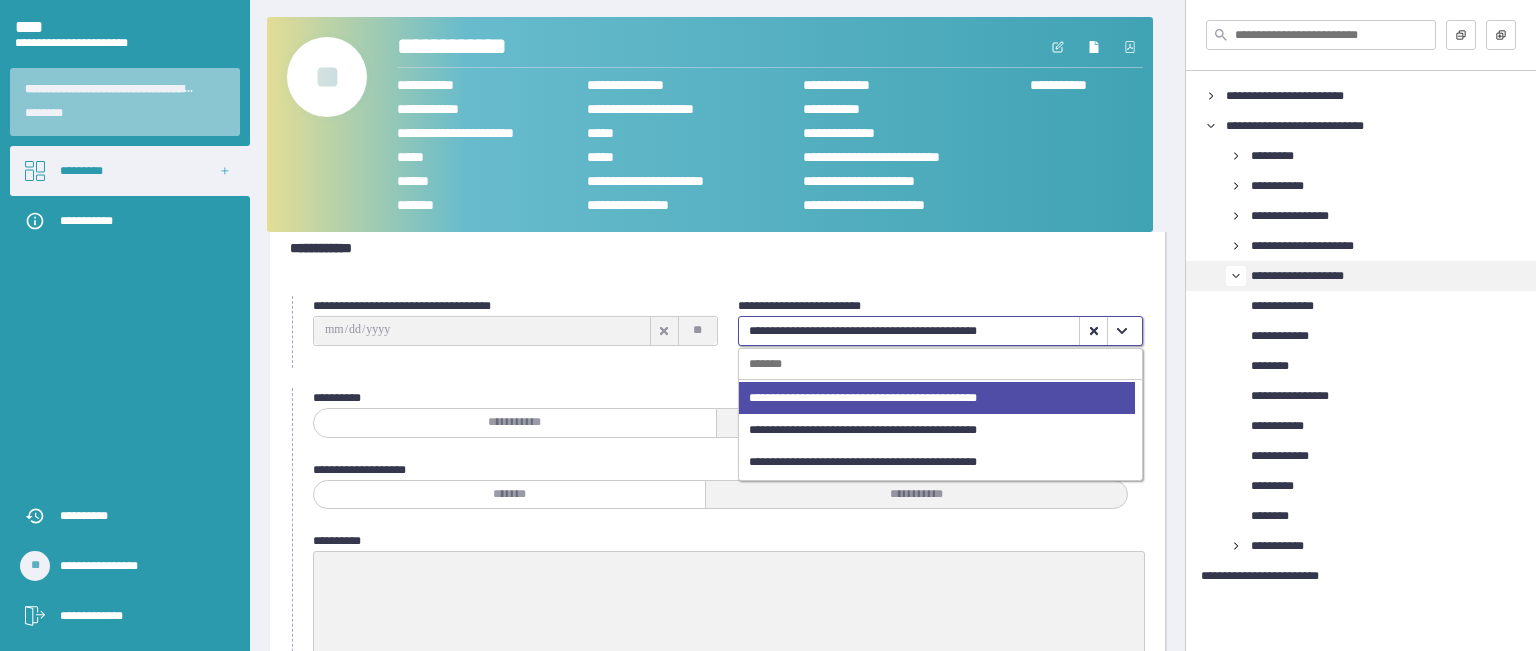 click 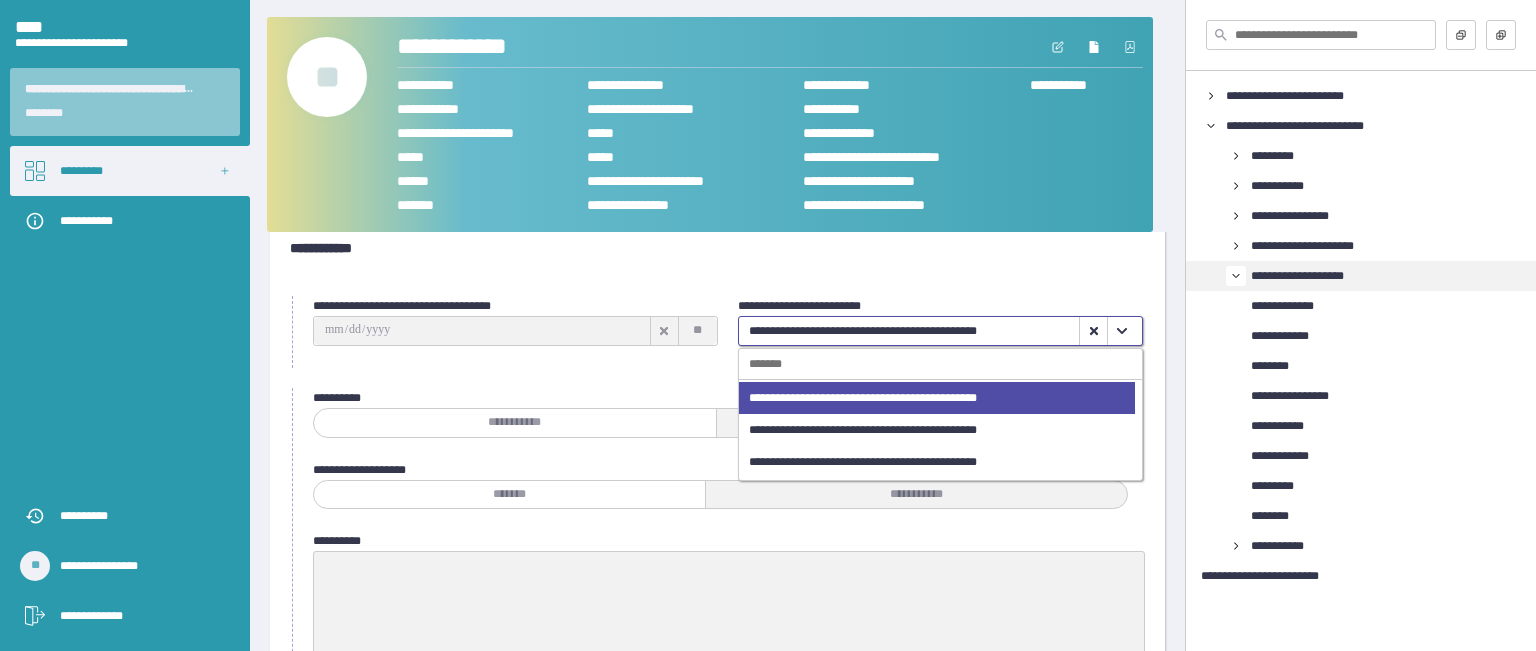click on "**********" at bounding box center (717, 571) 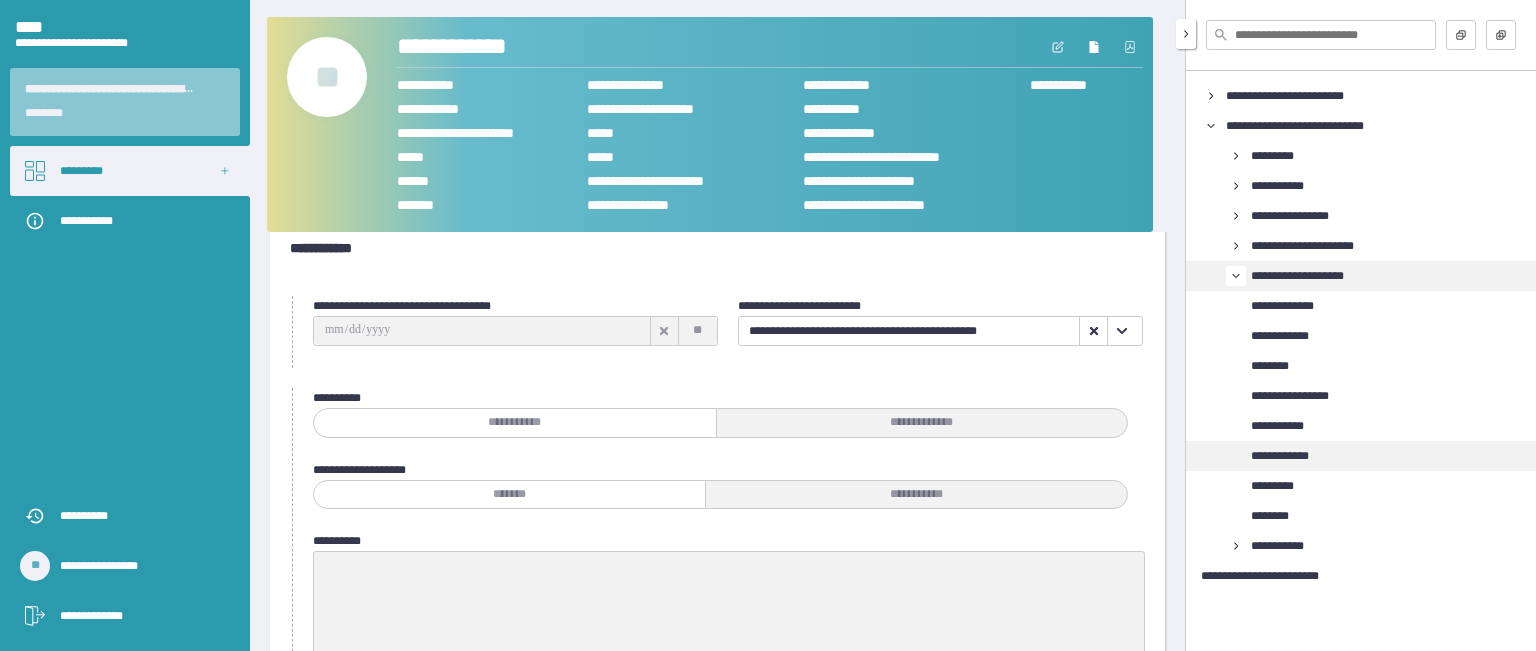 click on "**********" at bounding box center (1294, 456) 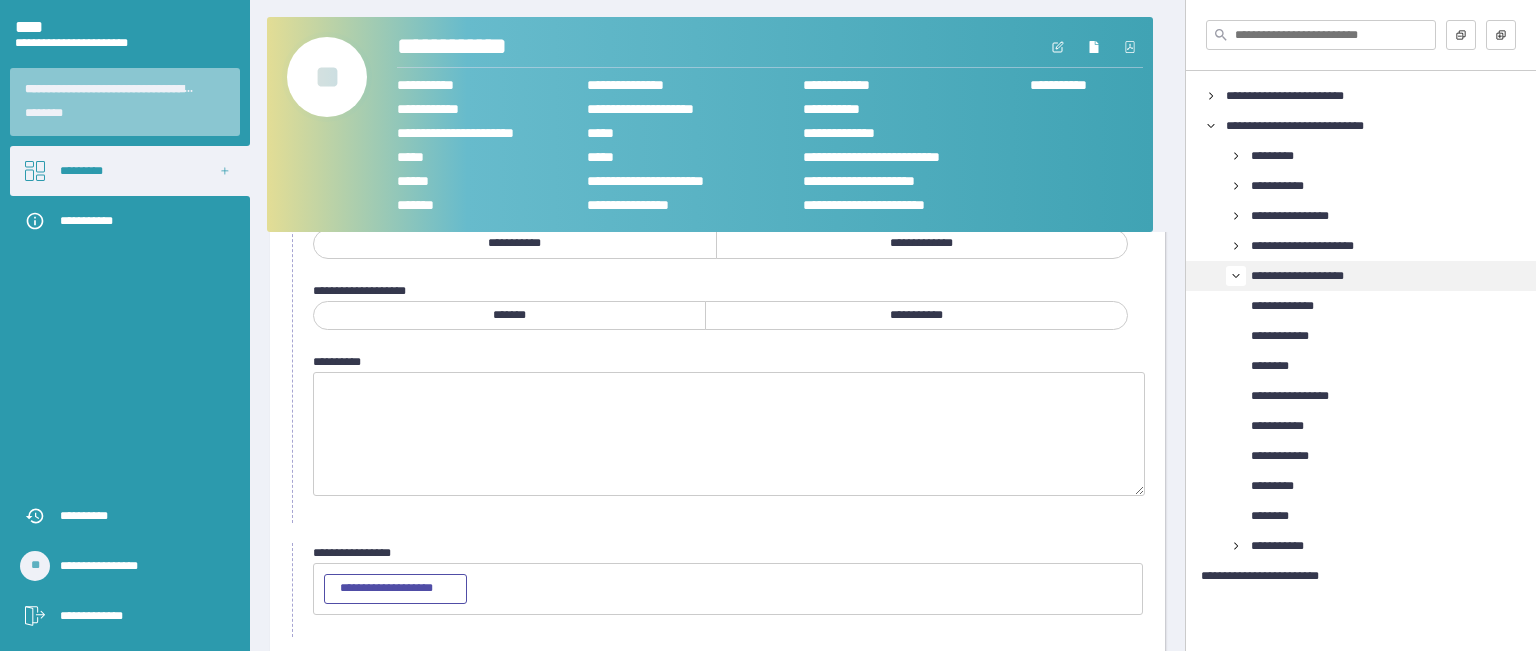 scroll, scrollTop: 303, scrollLeft: 0, axis: vertical 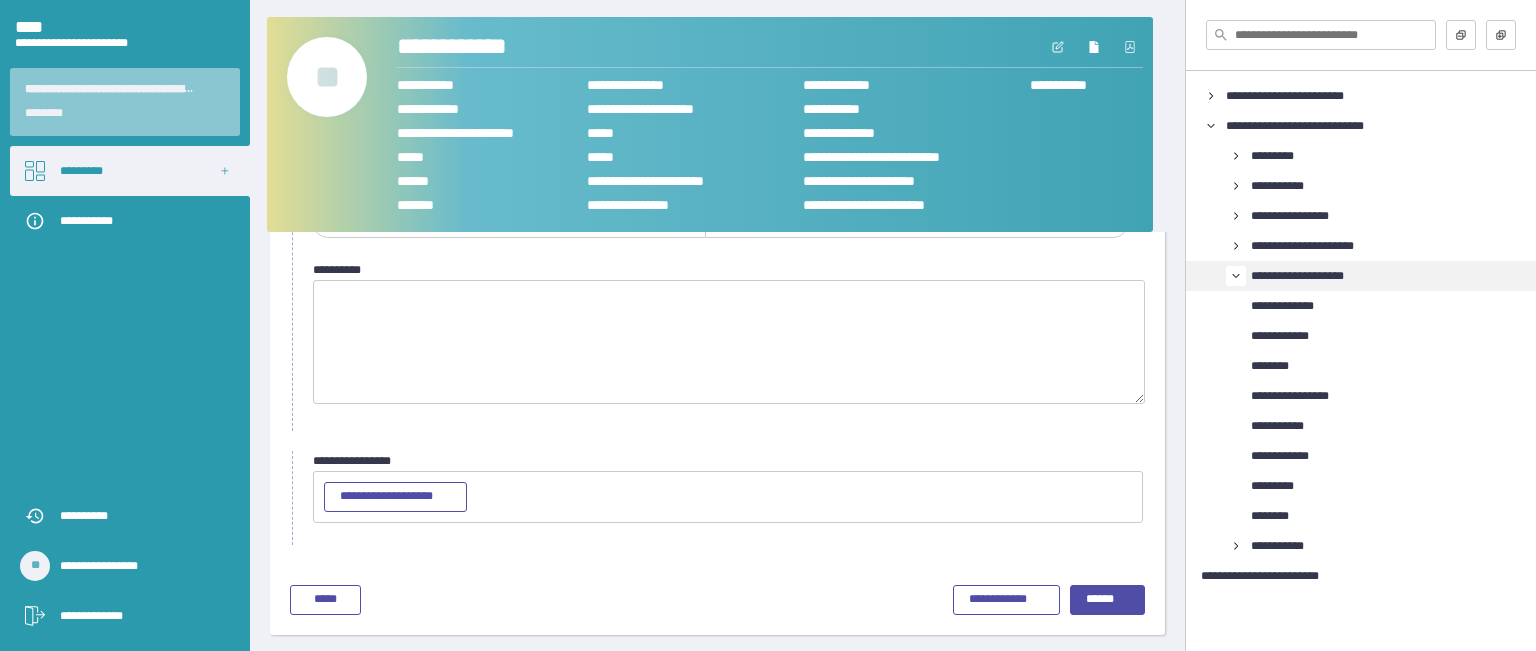 click on "**********" at bounding box center (728, 497) 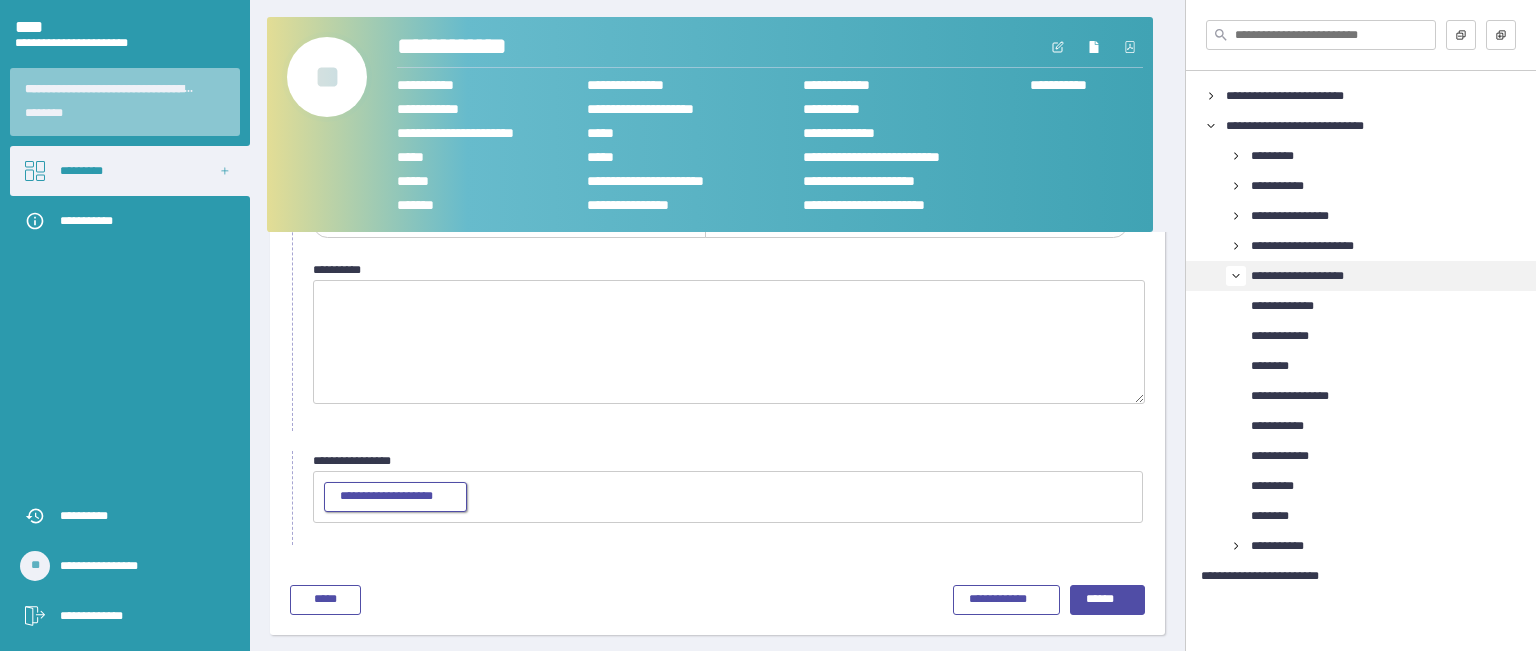 click on "**********" at bounding box center [395, 497] 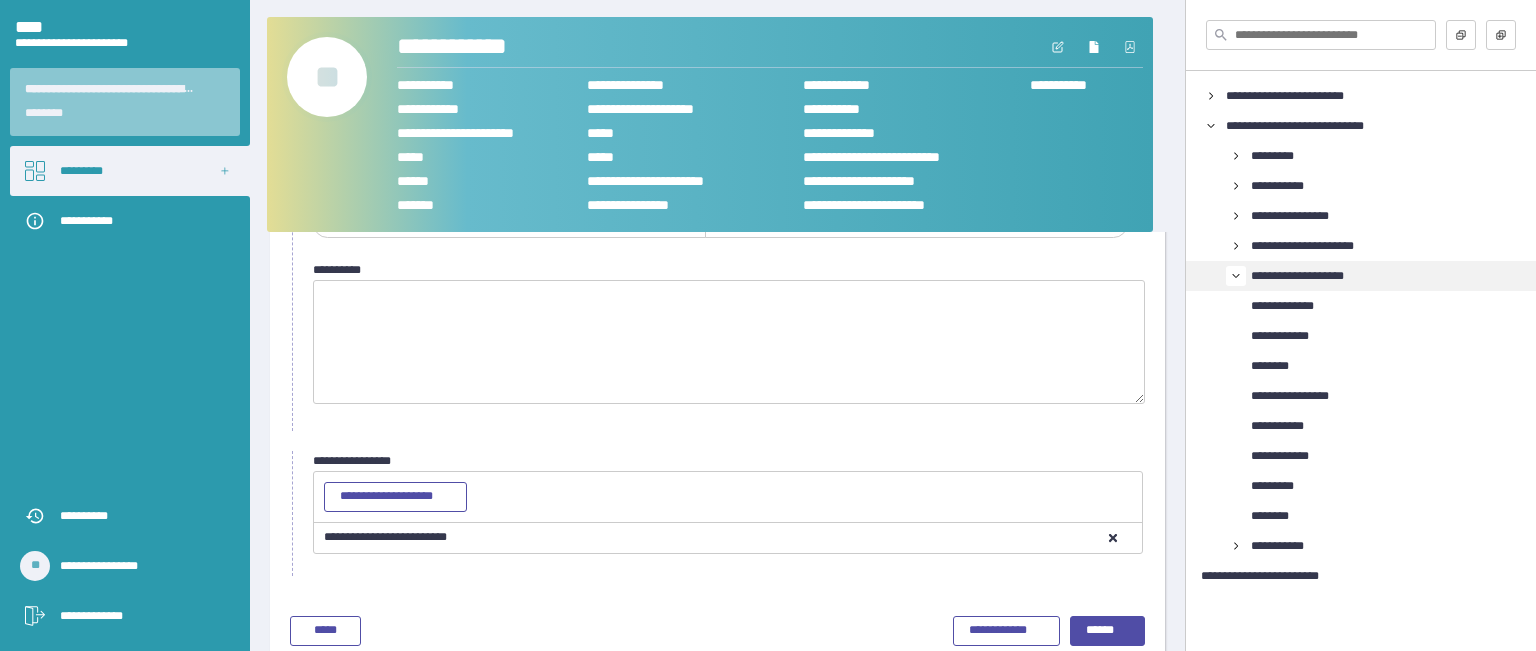 click on "**********" at bounding box center (717, 631) 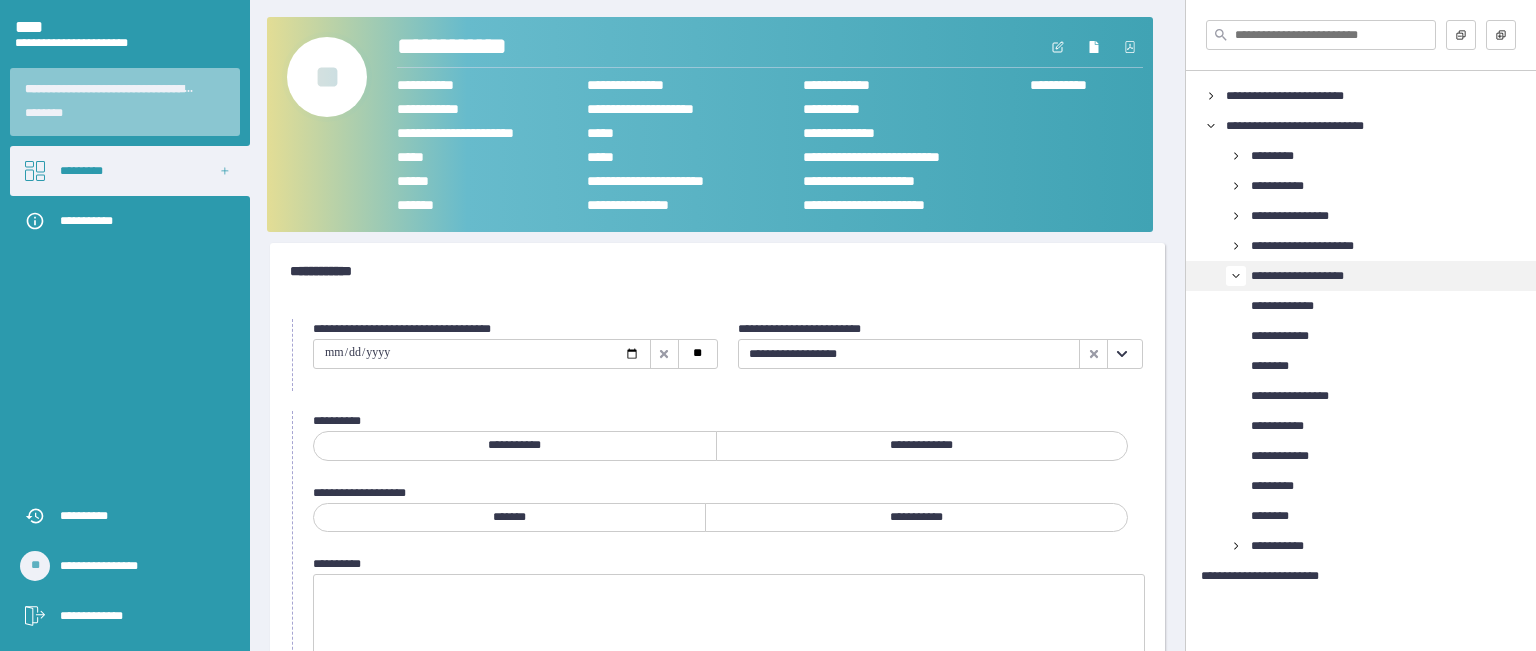 scroll, scrollTop: 0, scrollLeft: 0, axis: both 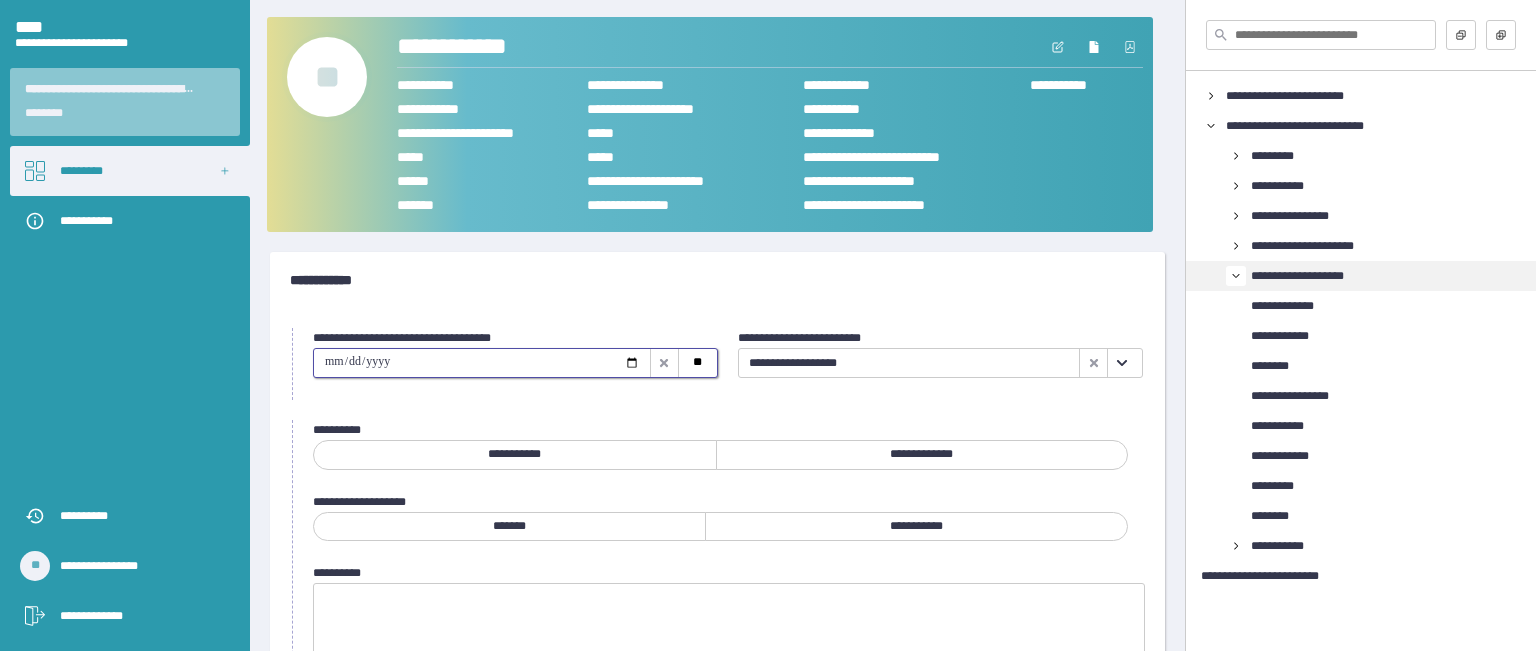 click at bounding box center [482, 363] 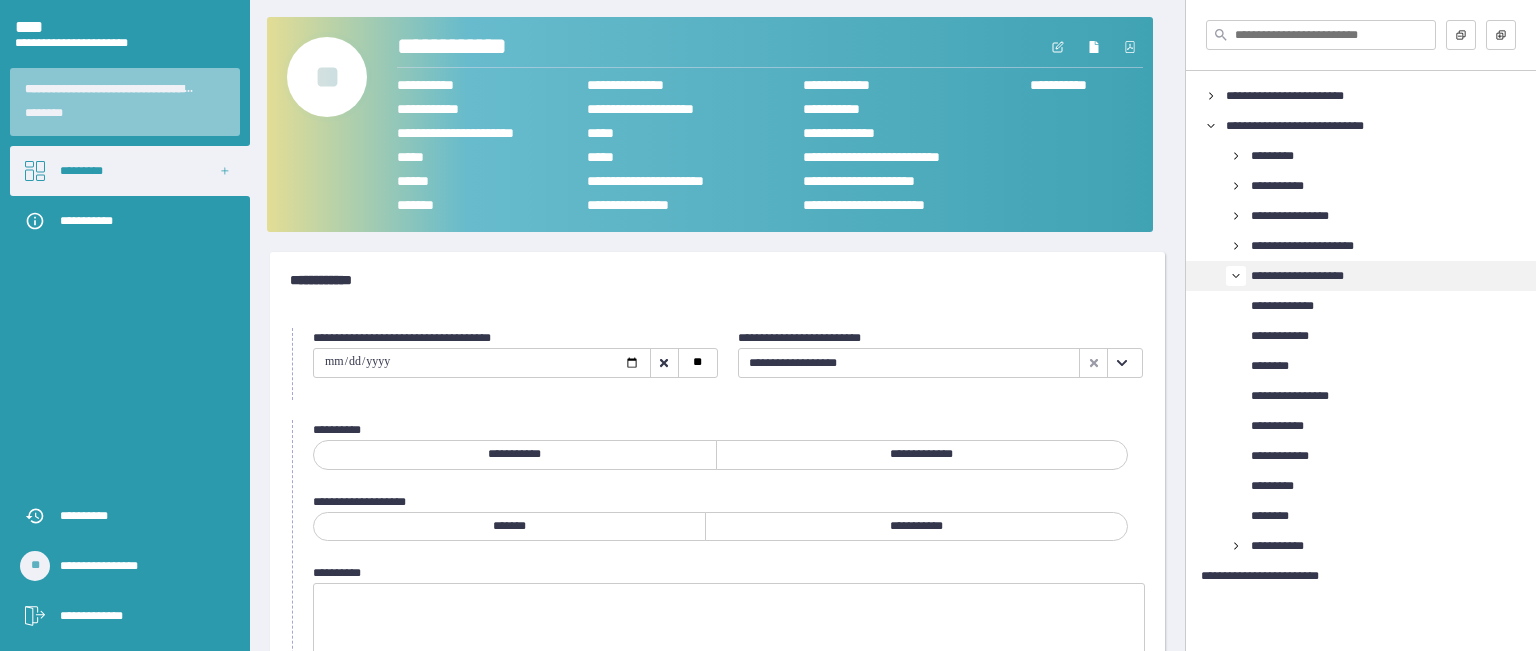 click on "**********" at bounding box center (922, 455) 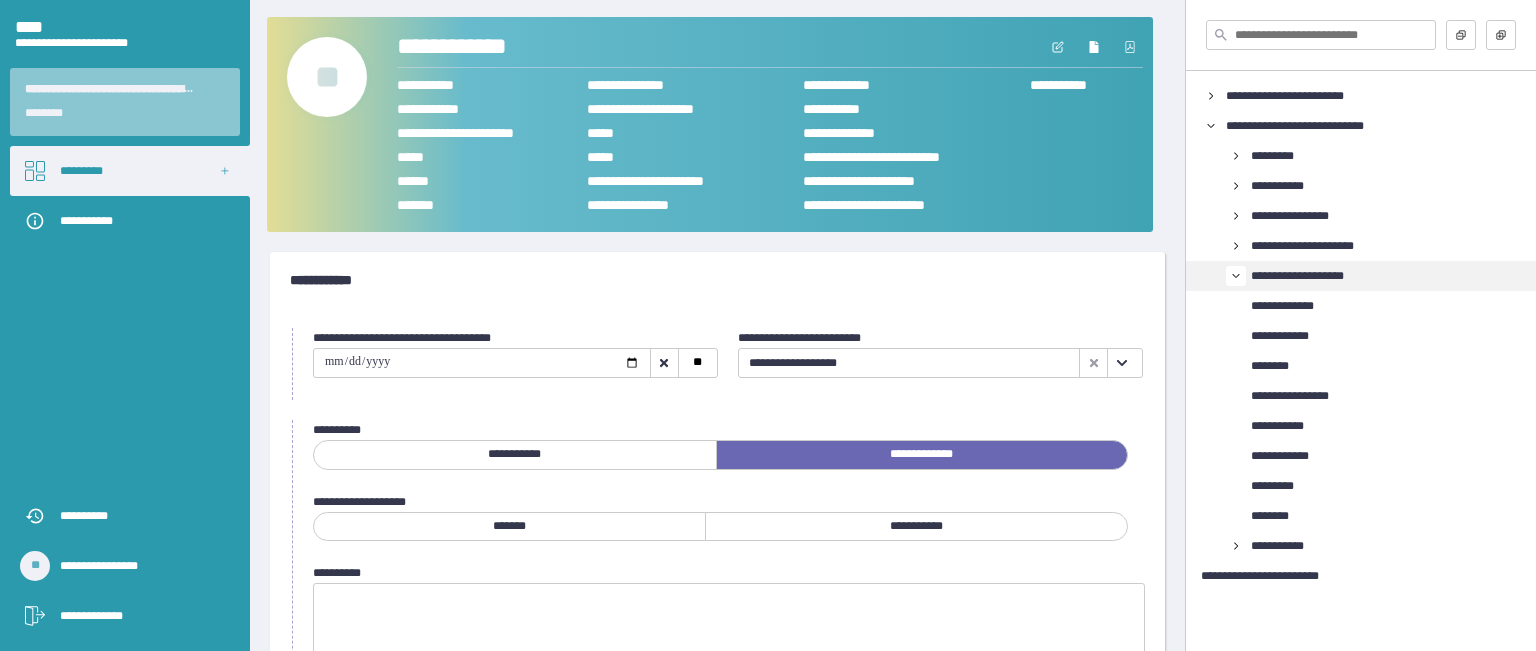 click on "*******" at bounding box center [509, 527] 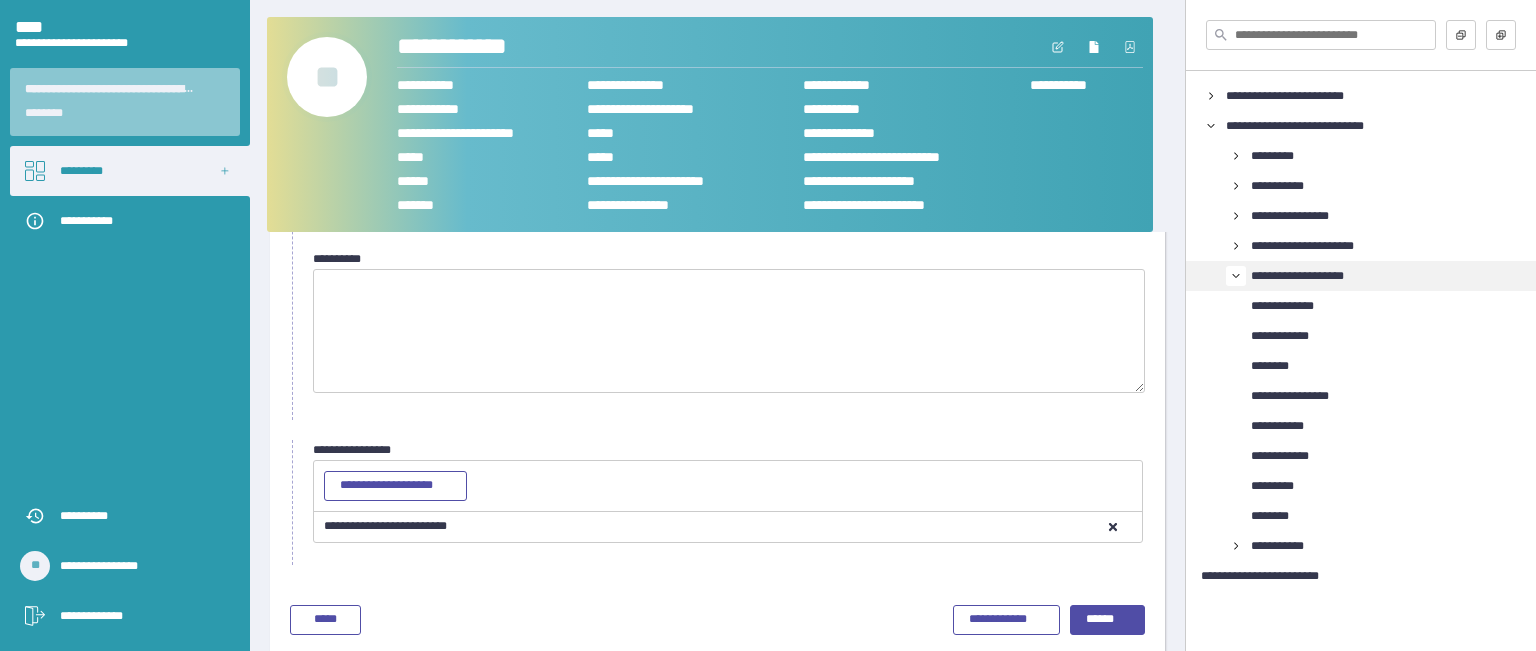 scroll, scrollTop: 334, scrollLeft: 0, axis: vertical 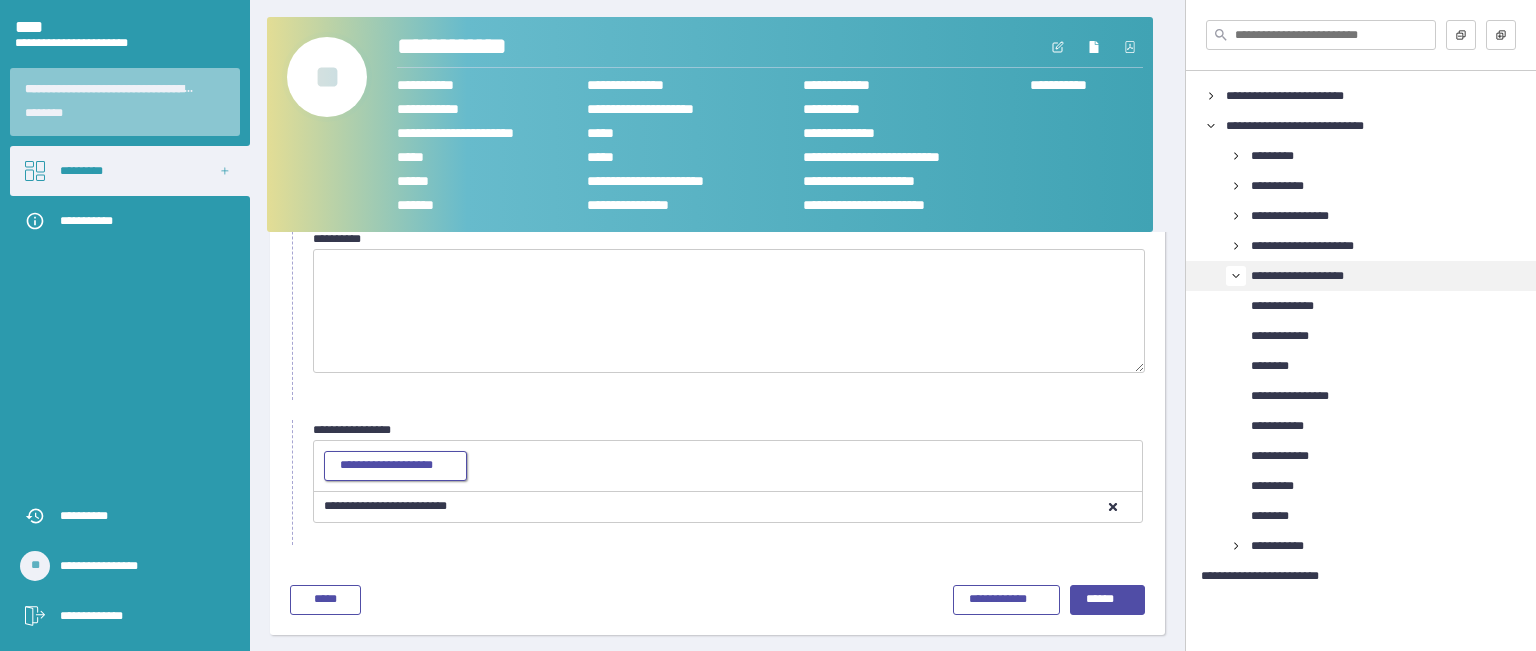 click on "**********" at bounding box center (395, 466) 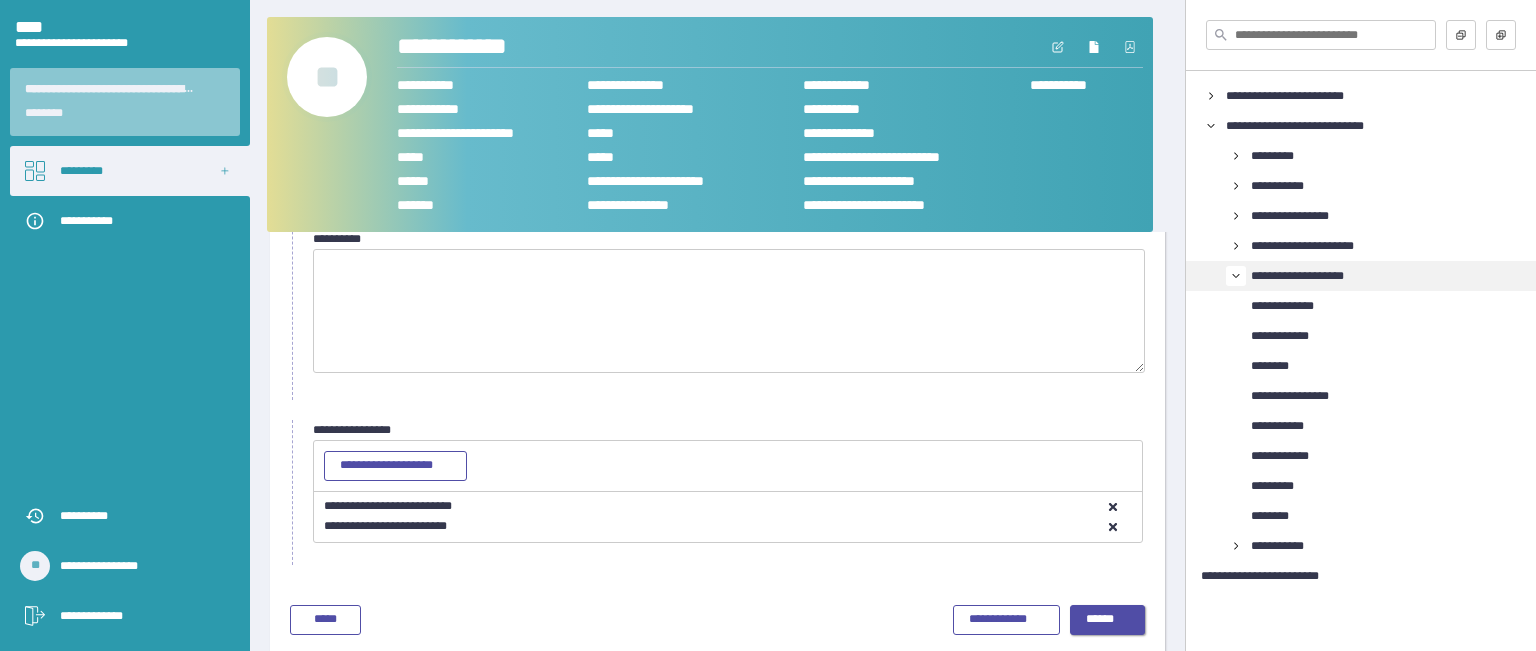 click on "******" at bounding box center (1108, 620) 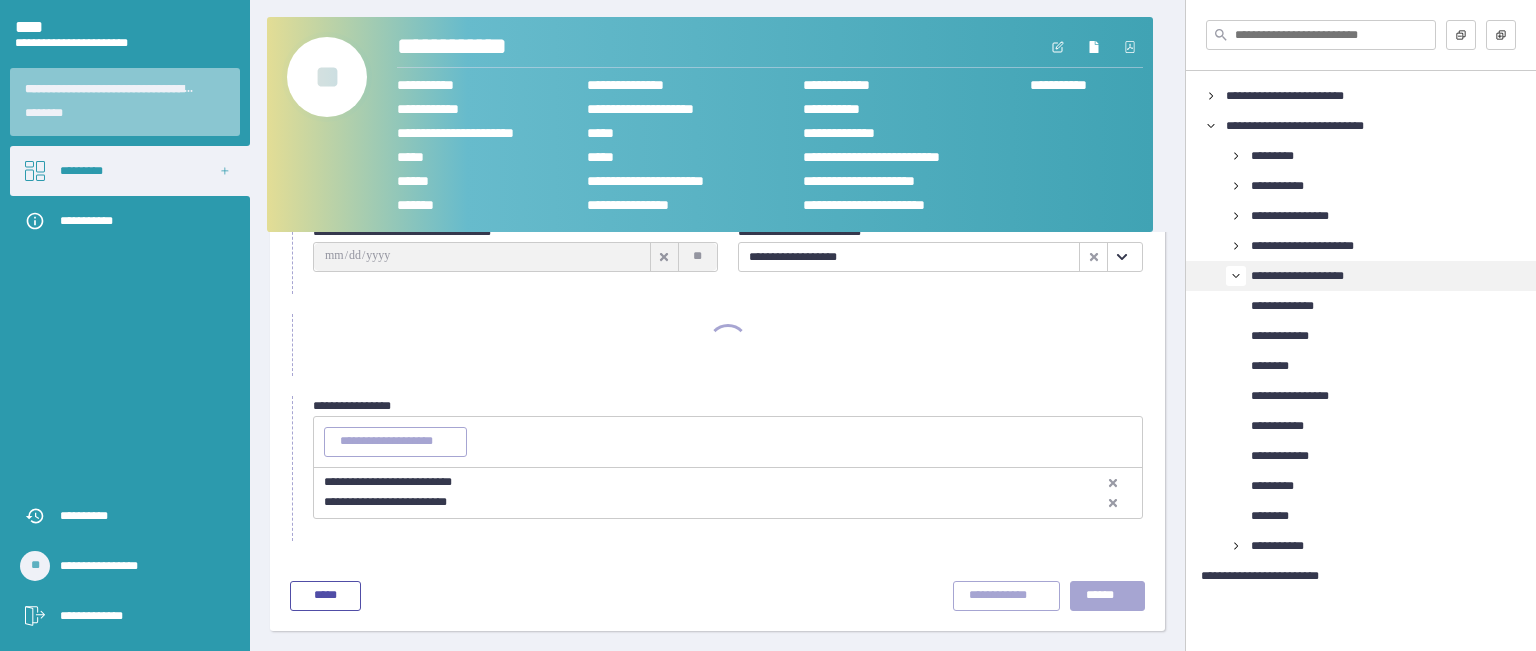 scroll, scrollTop: 104, scrollLeft: 0, axis: vertical 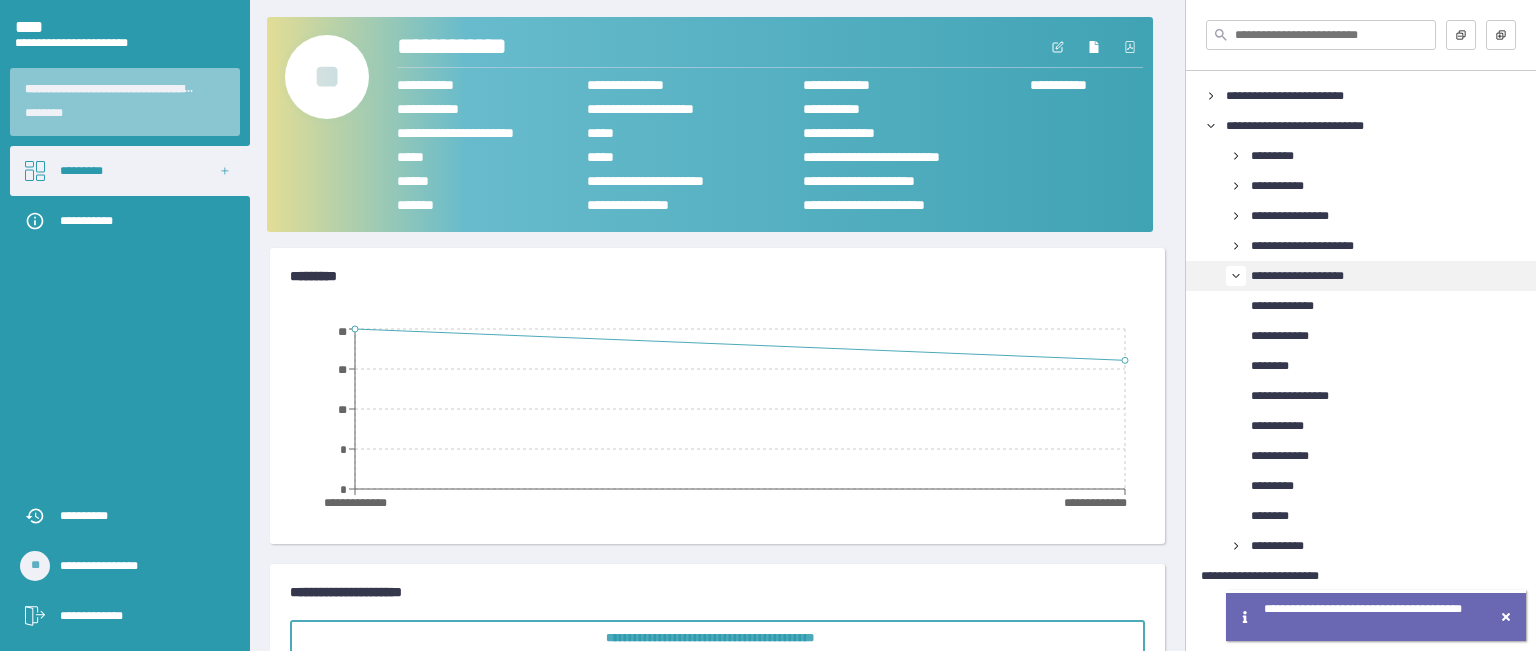 click on "**" at bounding box center (327, 77) 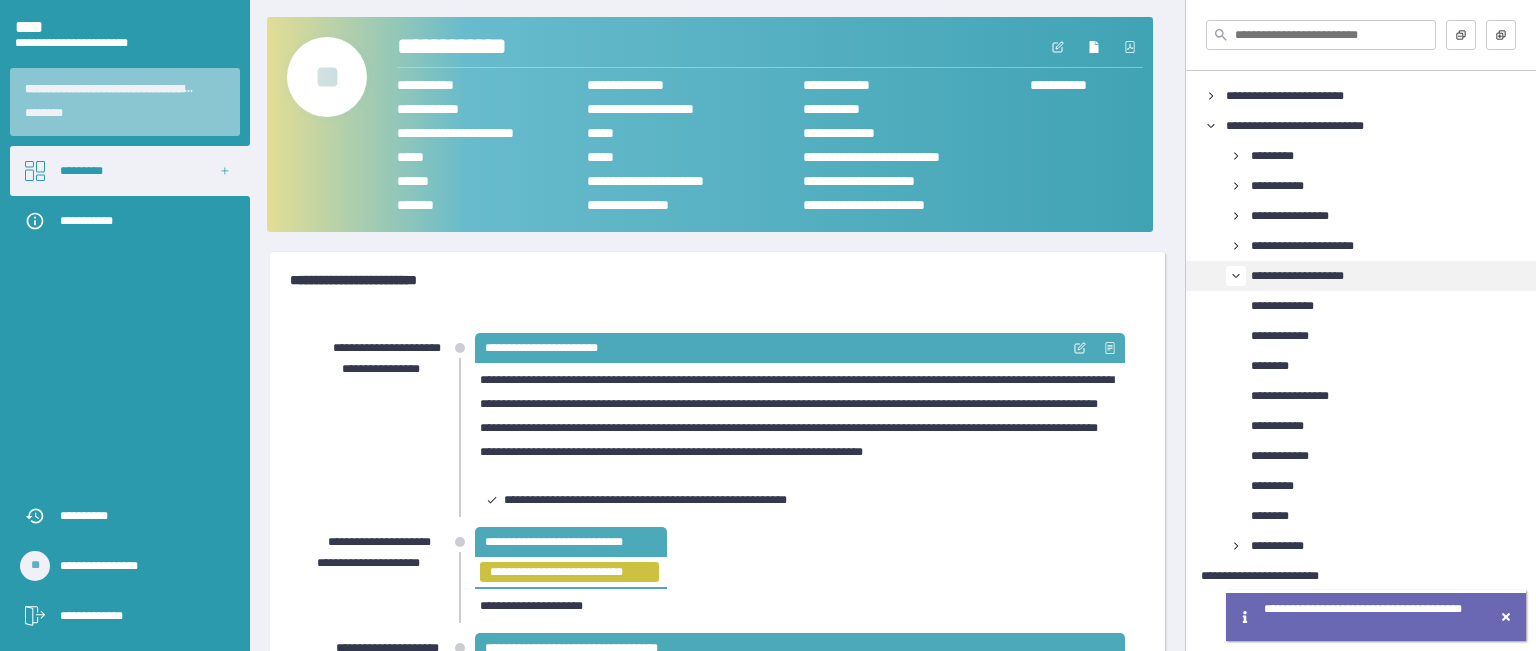 click on "**********" at bounding box center (717, 280) 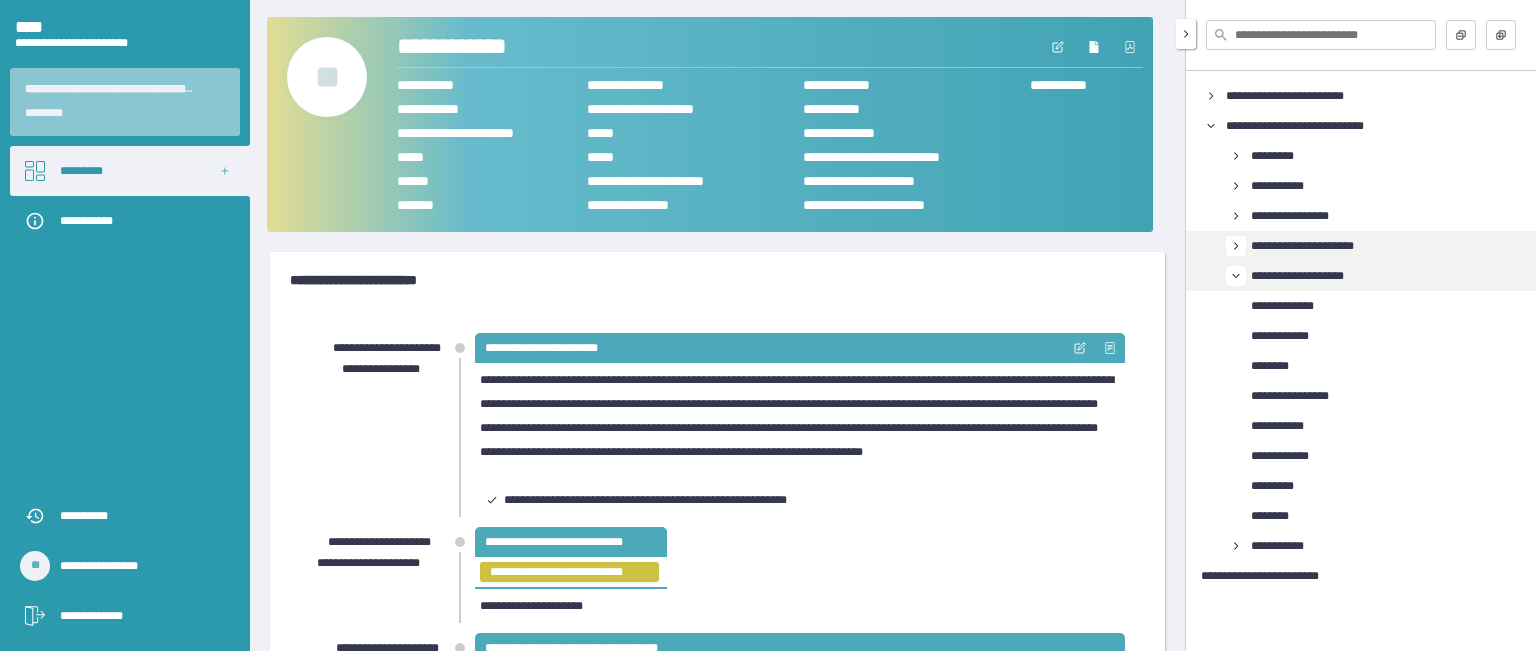 click 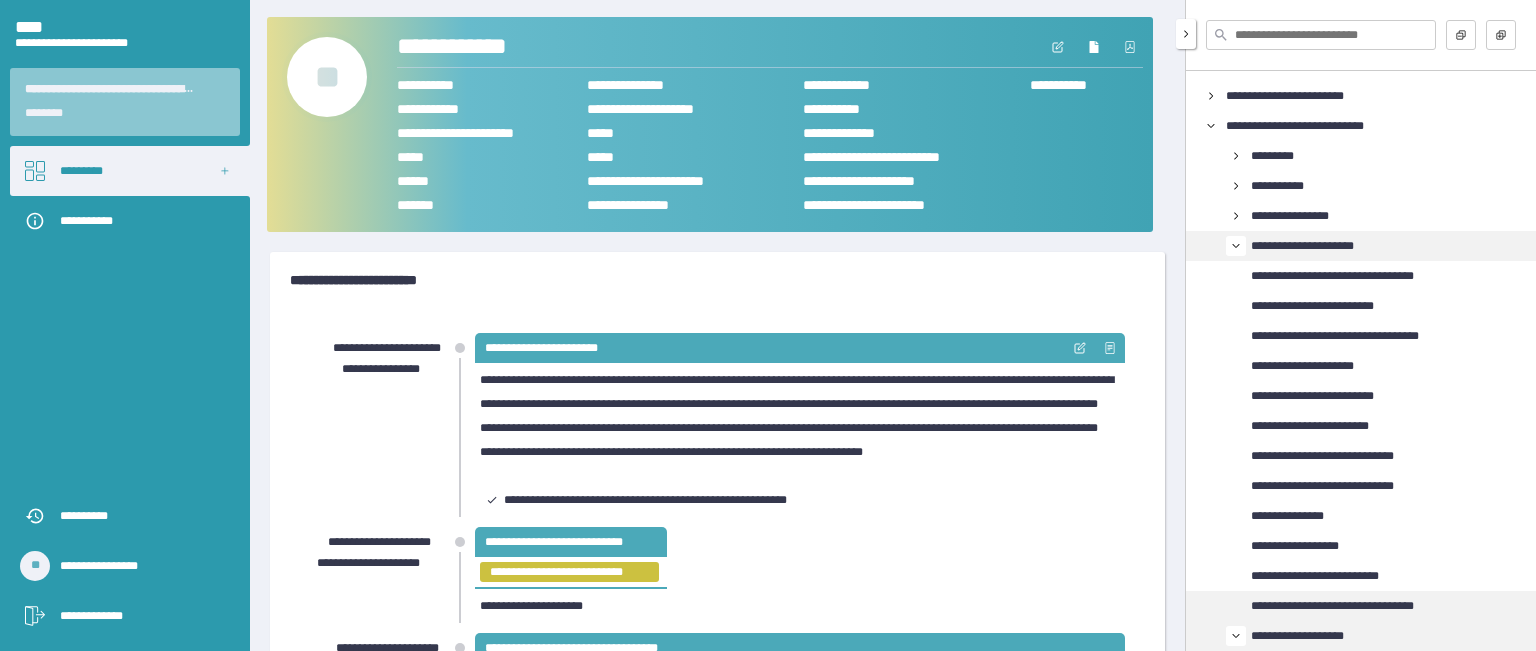 click on "**********" at bounding box center (1352, 606) 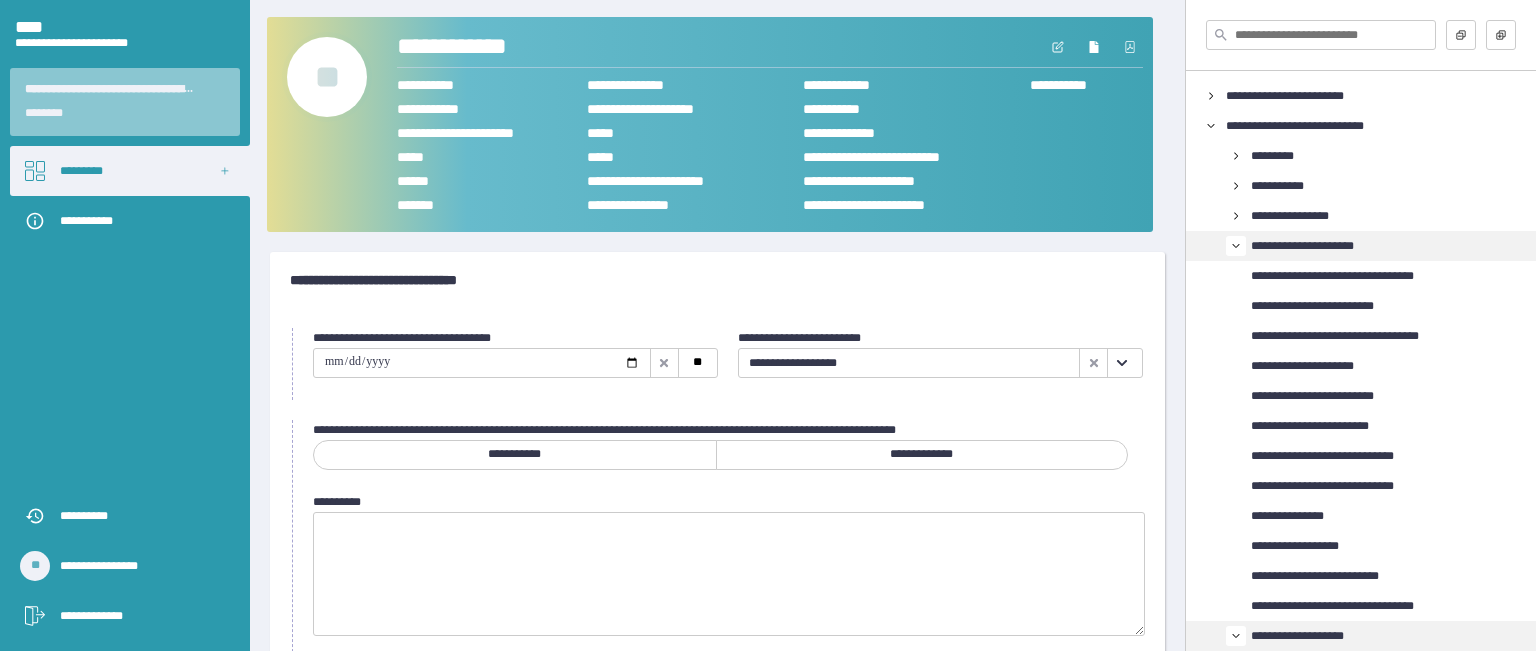 click 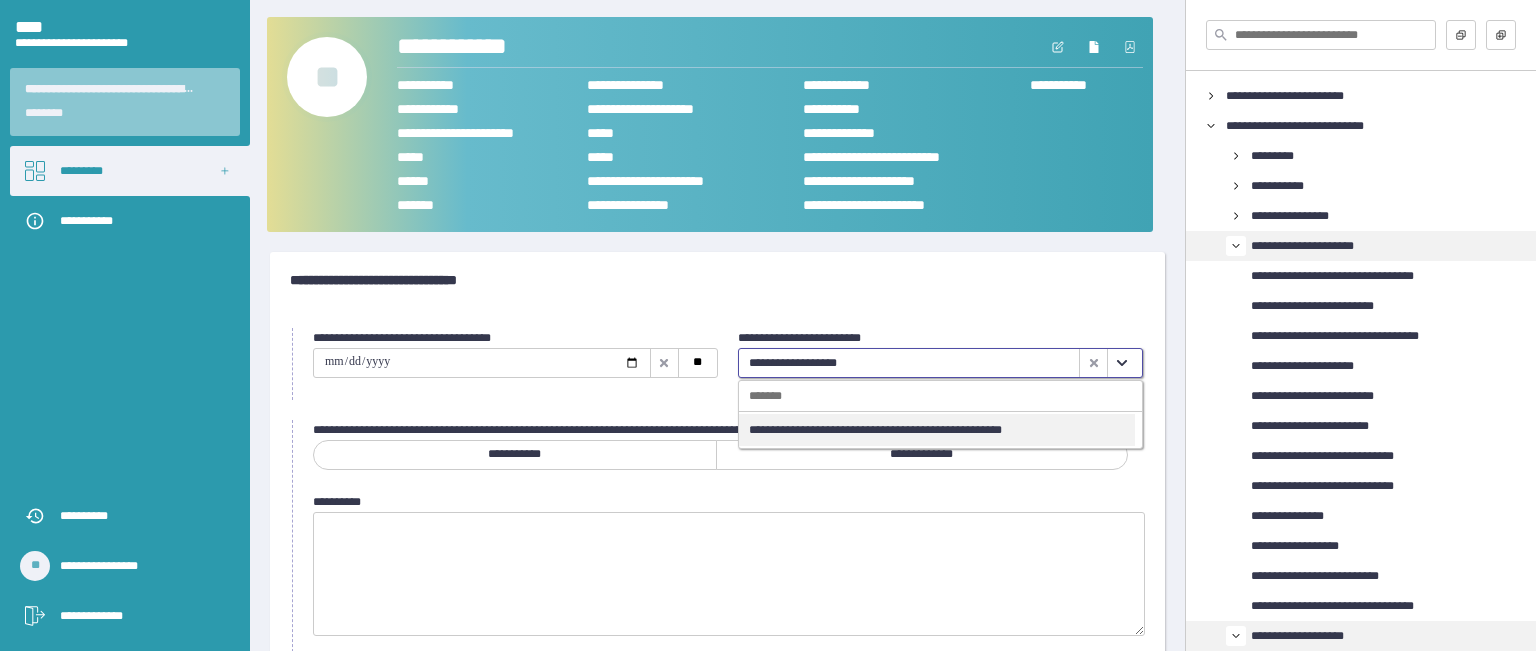 click on "**********" at bounding box center (937, 430) 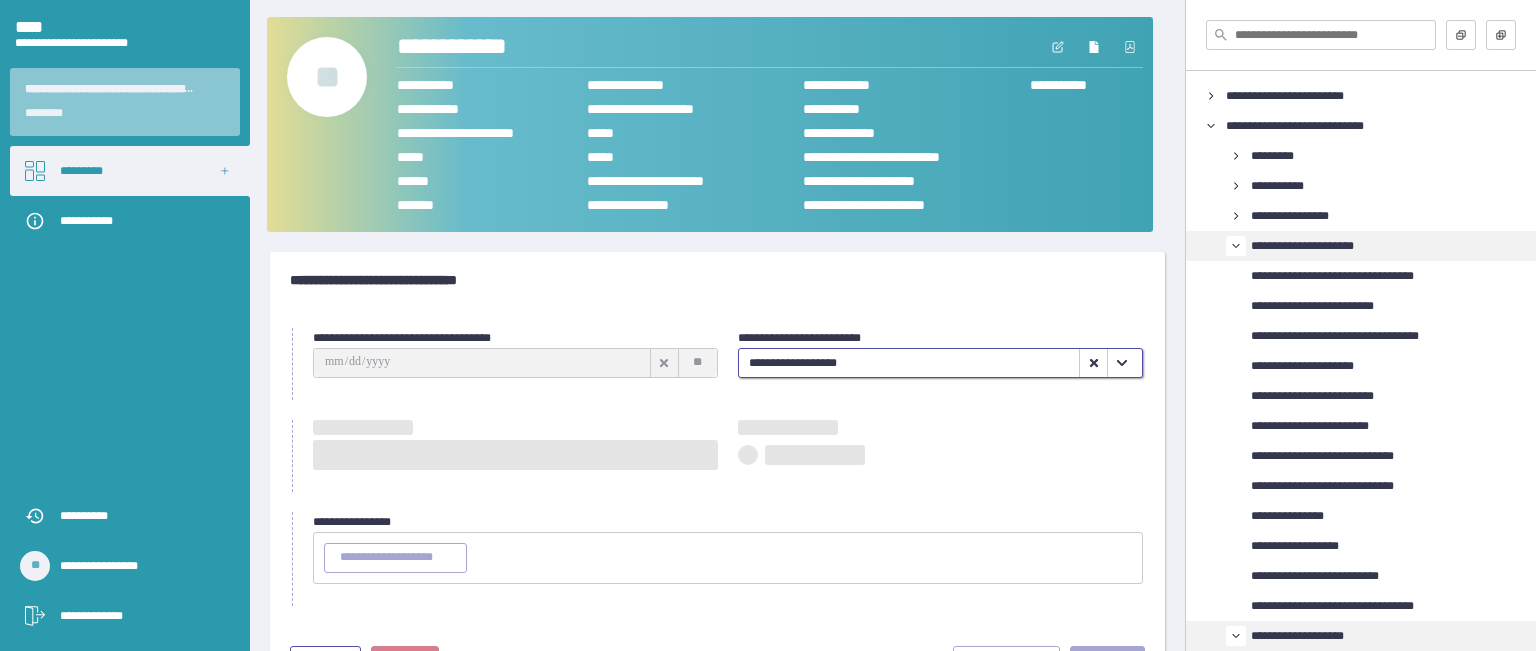 type on "**********" 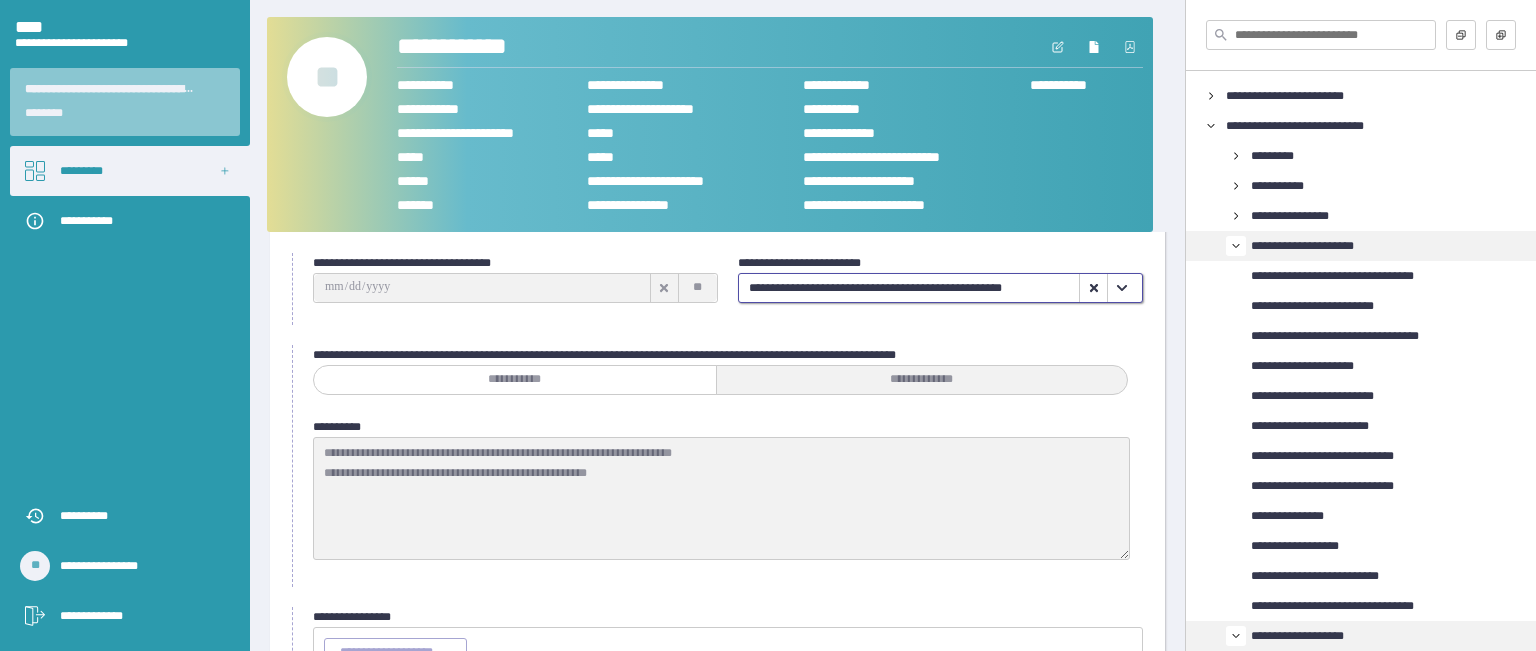 scroll, scrollTop: 0, scrollLeft: 0, axis: both 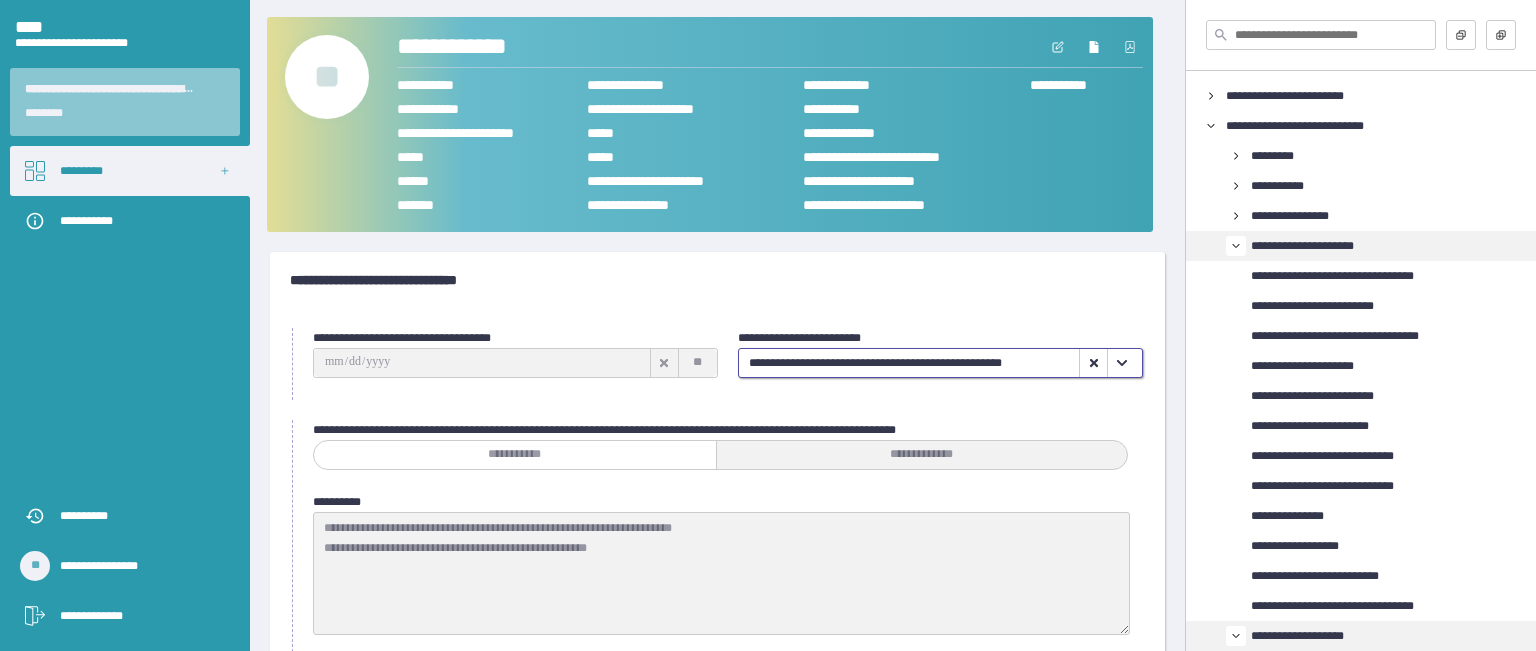 click on "**" at bounding box center [327, 77] 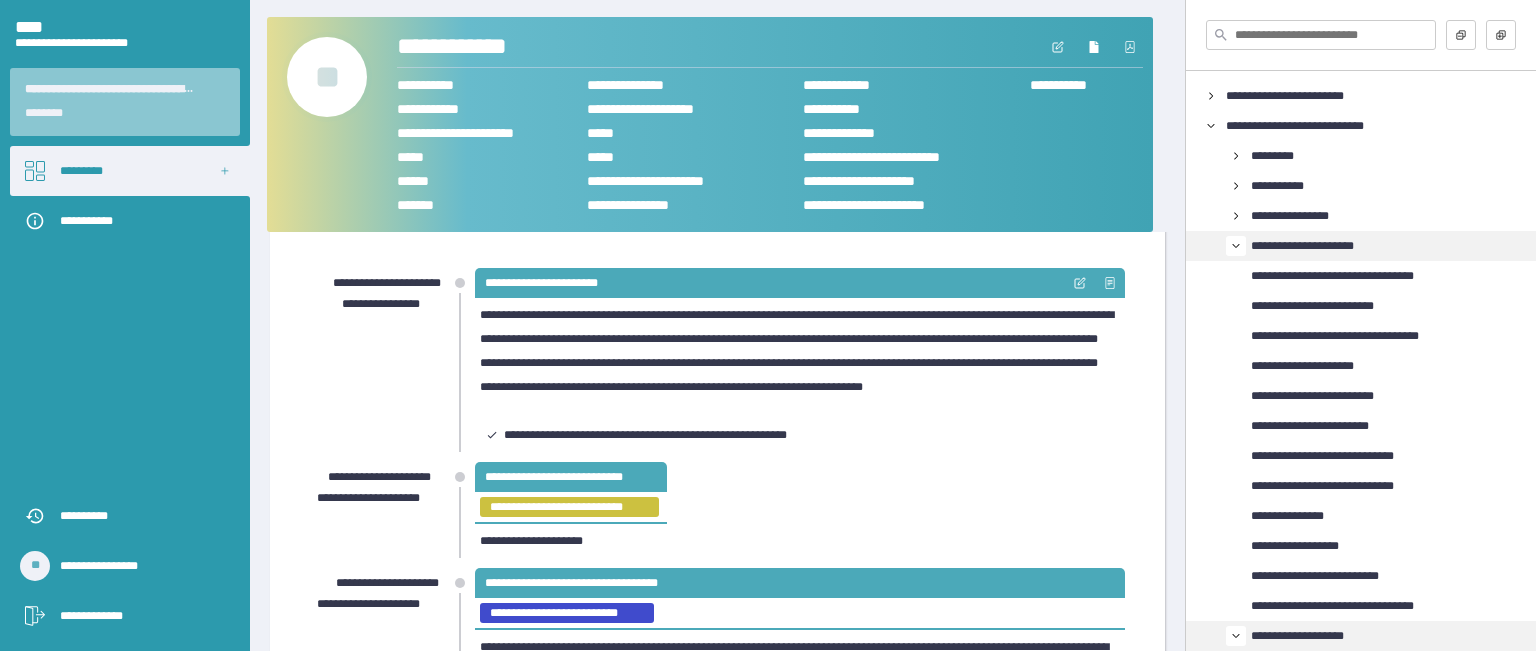 scroll, scrollTop: 100, scrollLeft: 0, axis: vertical 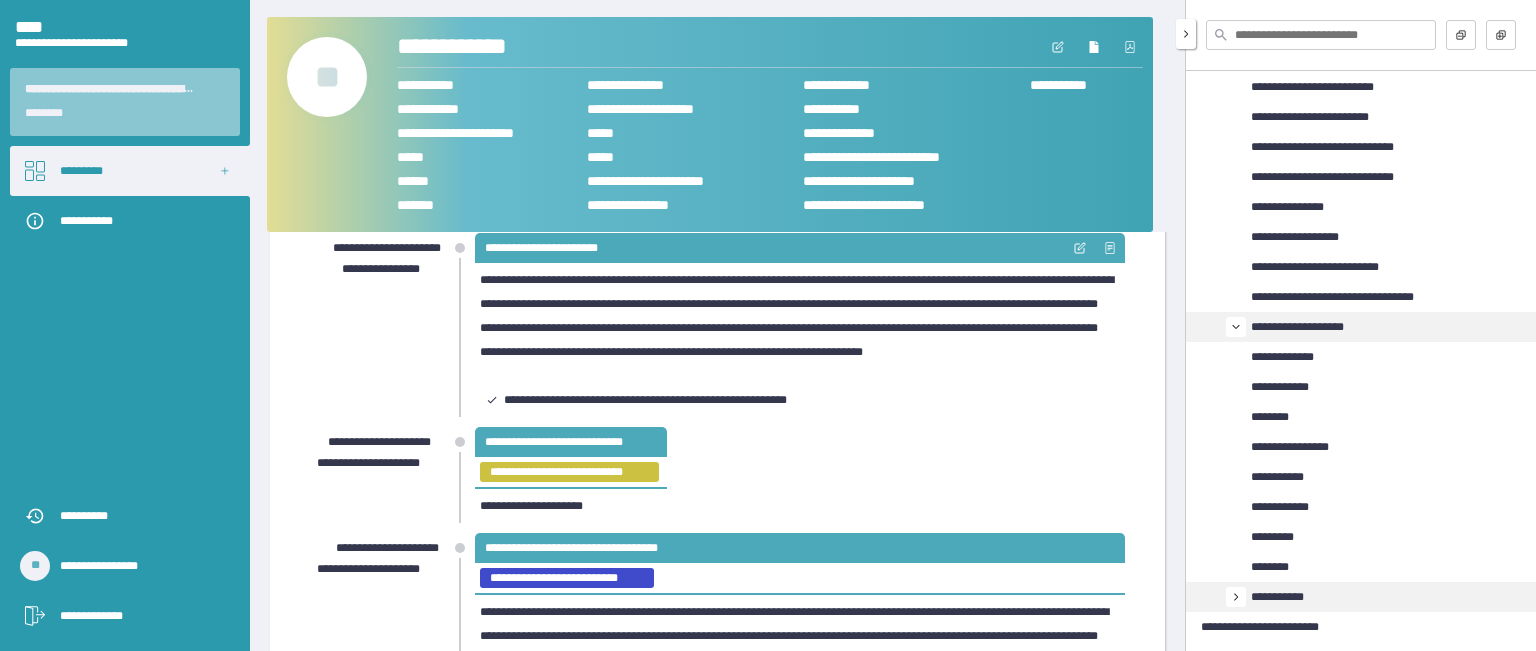 click 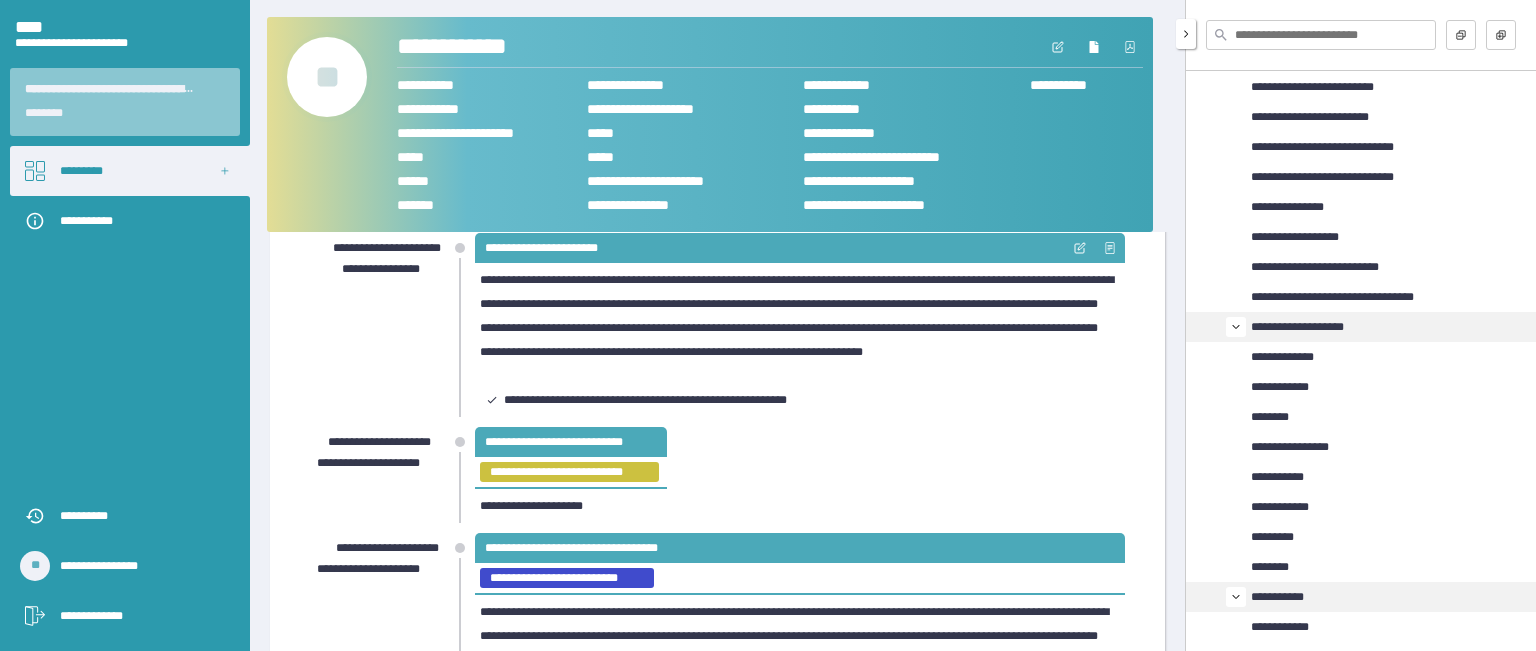 click 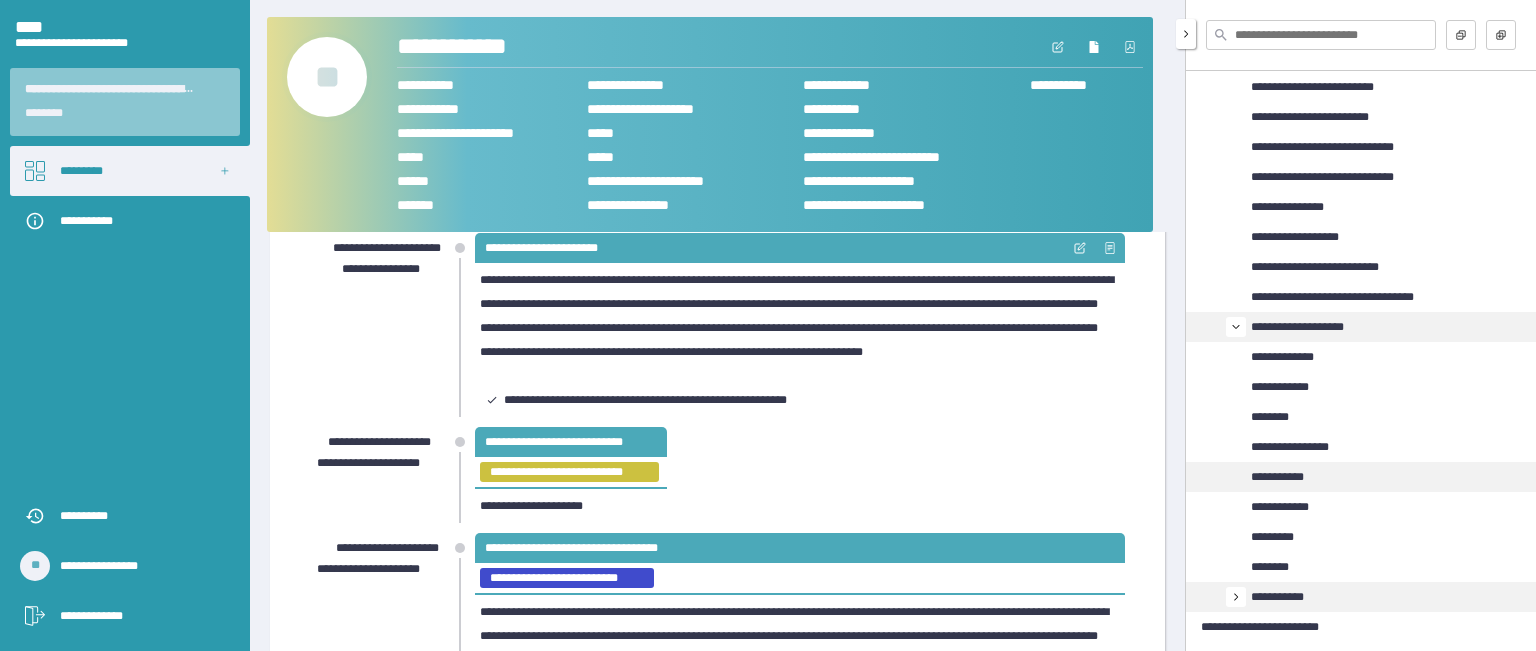 click on "**********" at bounding box center (1294, 477) 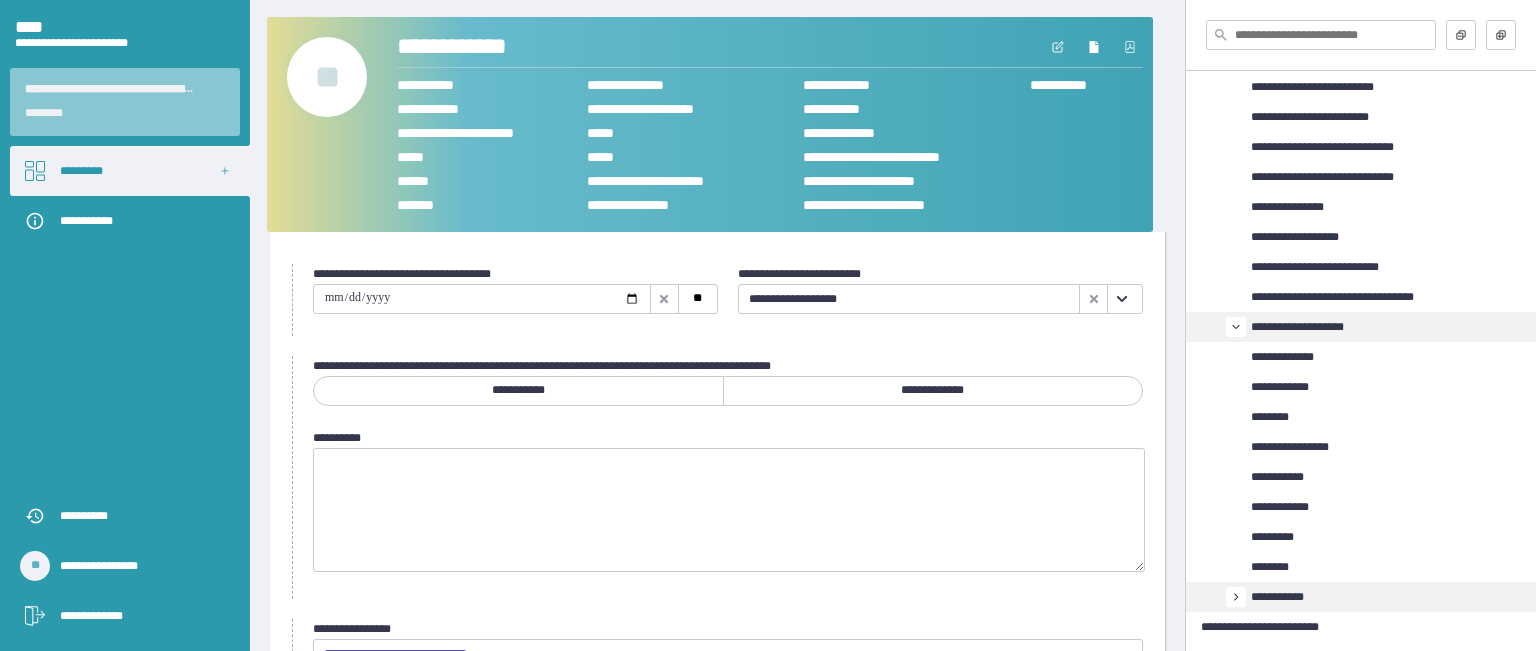 scroll, scrollTop: 100, scrollLeft: 0, axis: vertical 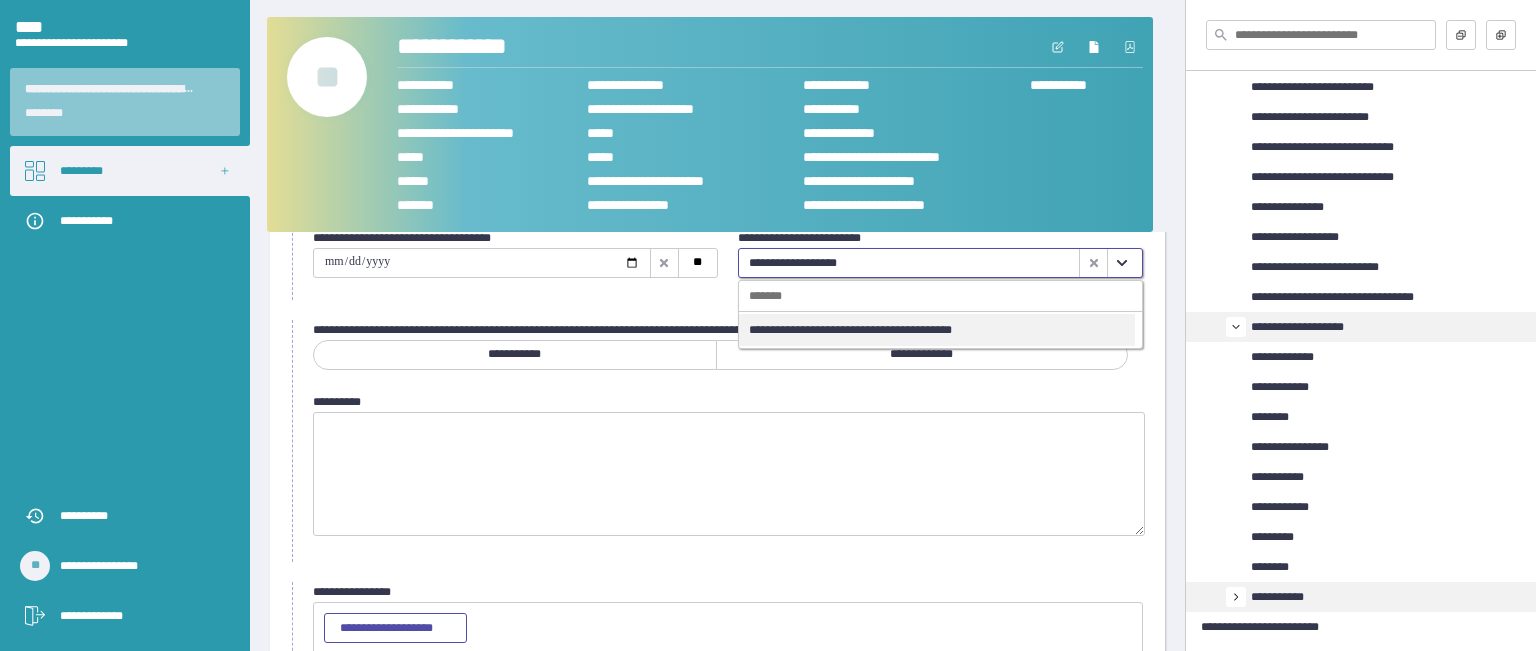 click 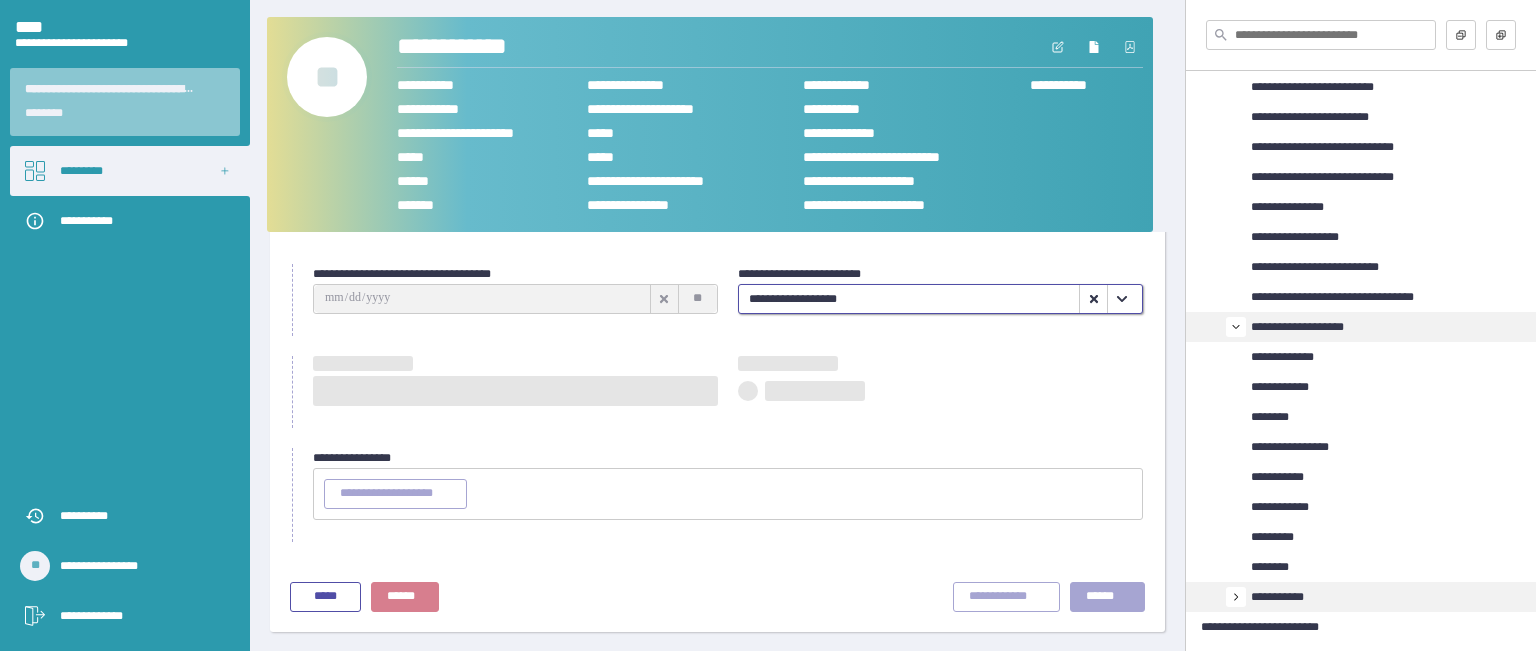 type on "**********" 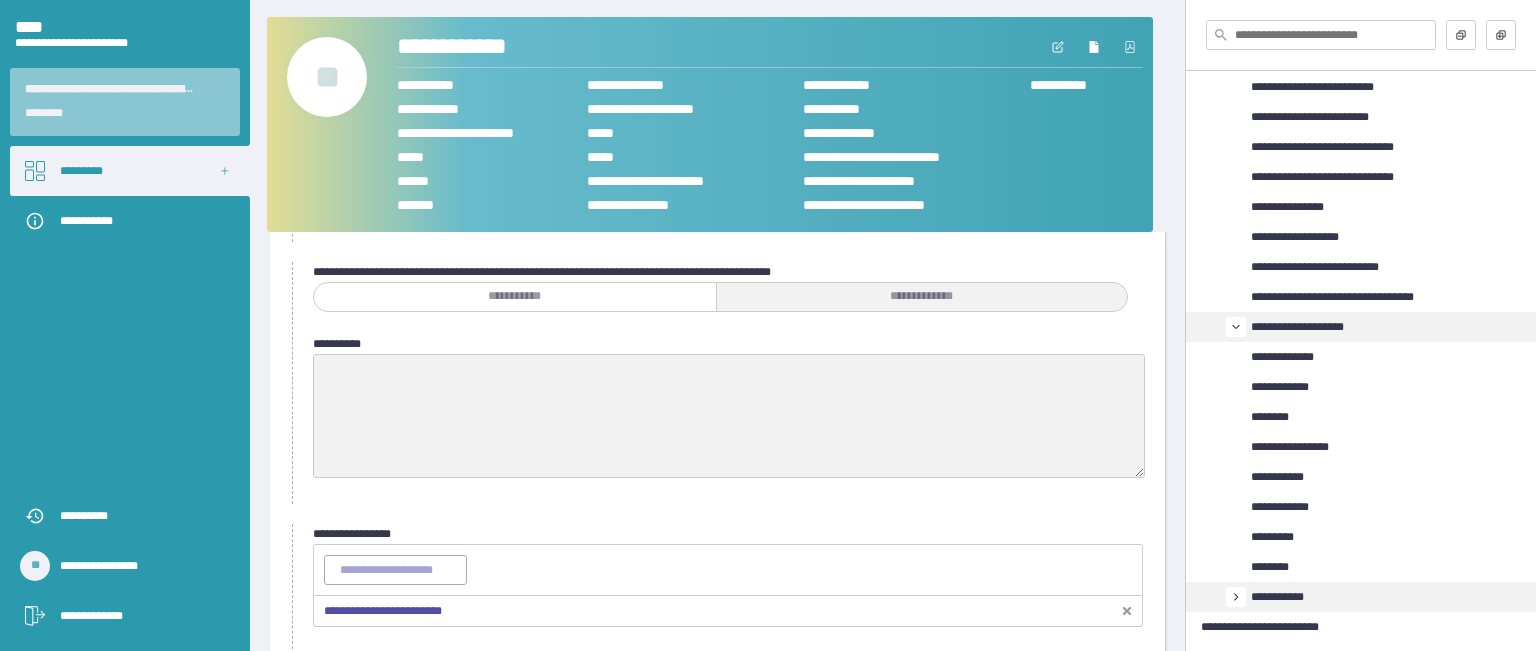 scroll, scrollTop: 62, scrollLeft: 0, axis: vertical 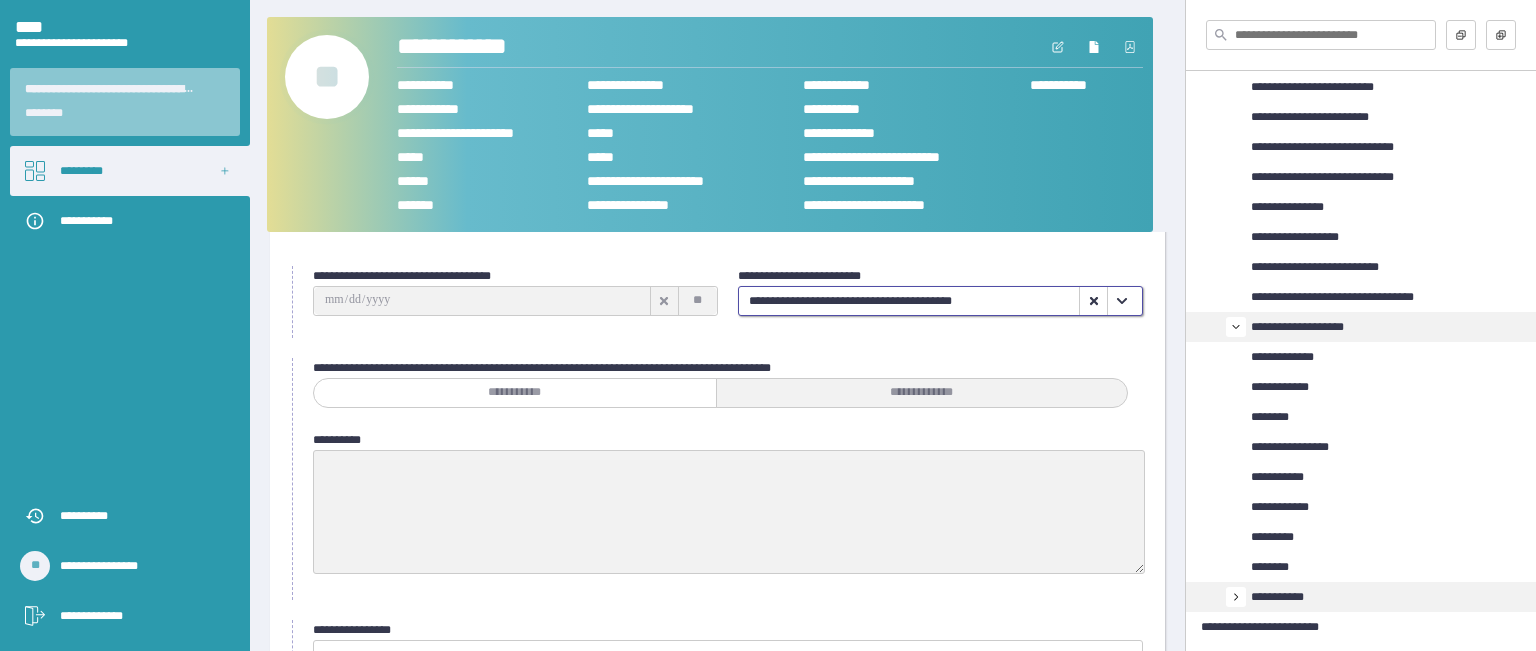 click on "**" at bounding box center (327, 77) 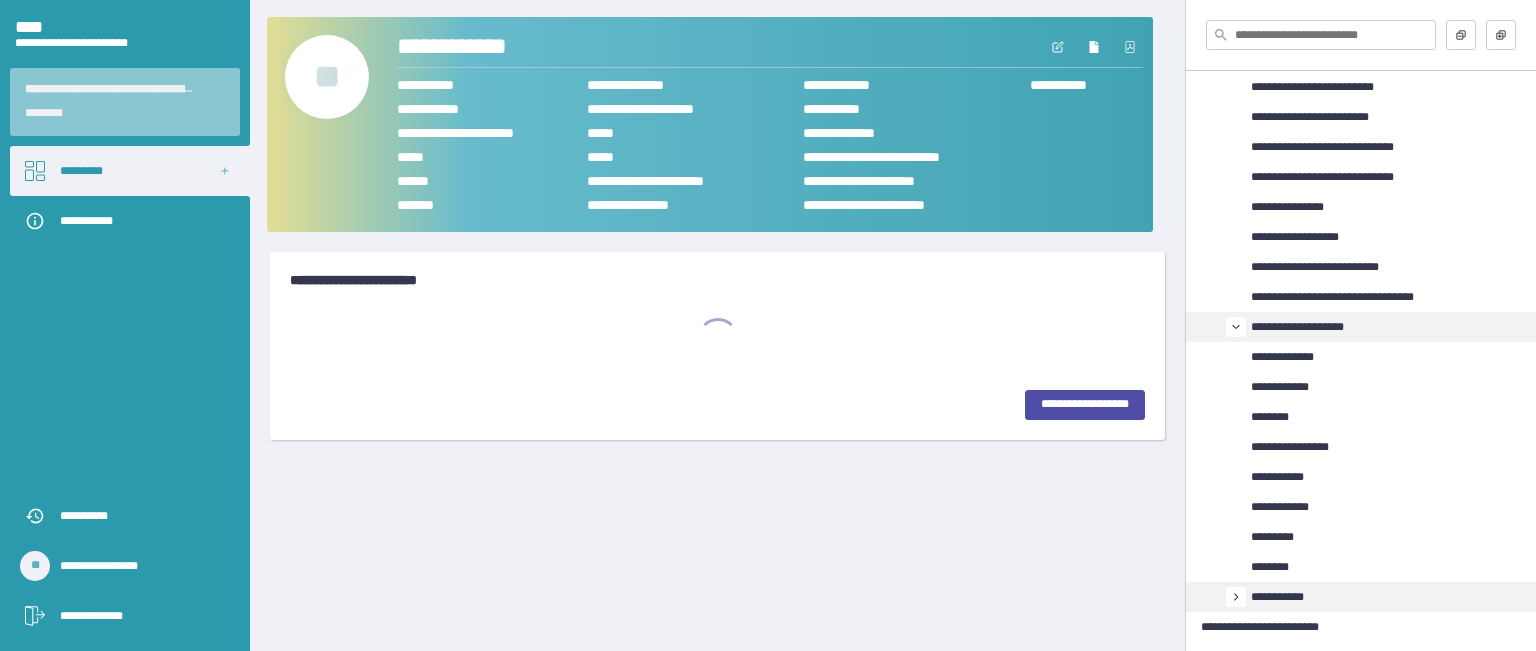 scroll, scrollTop: 0, scrollLeft: 0, axis: both 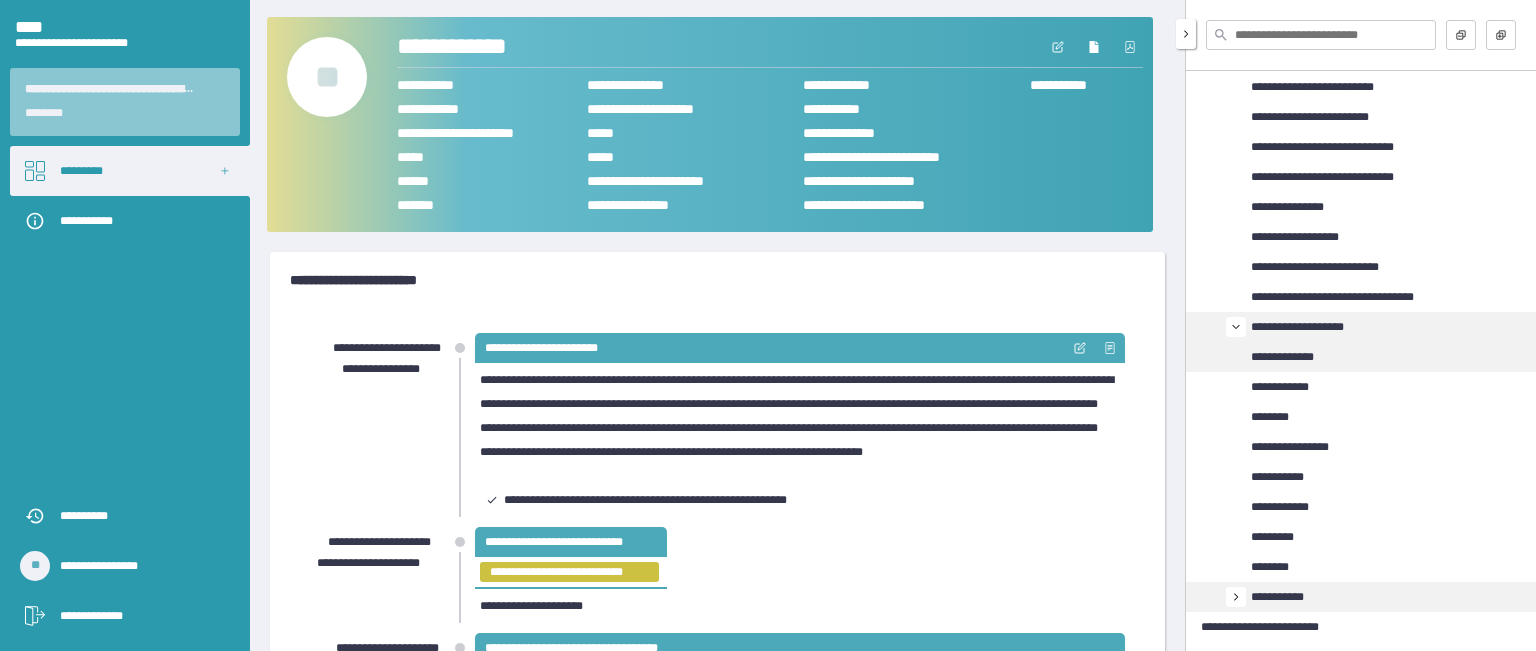 click on "**********" at bounding box center (1361, 357) 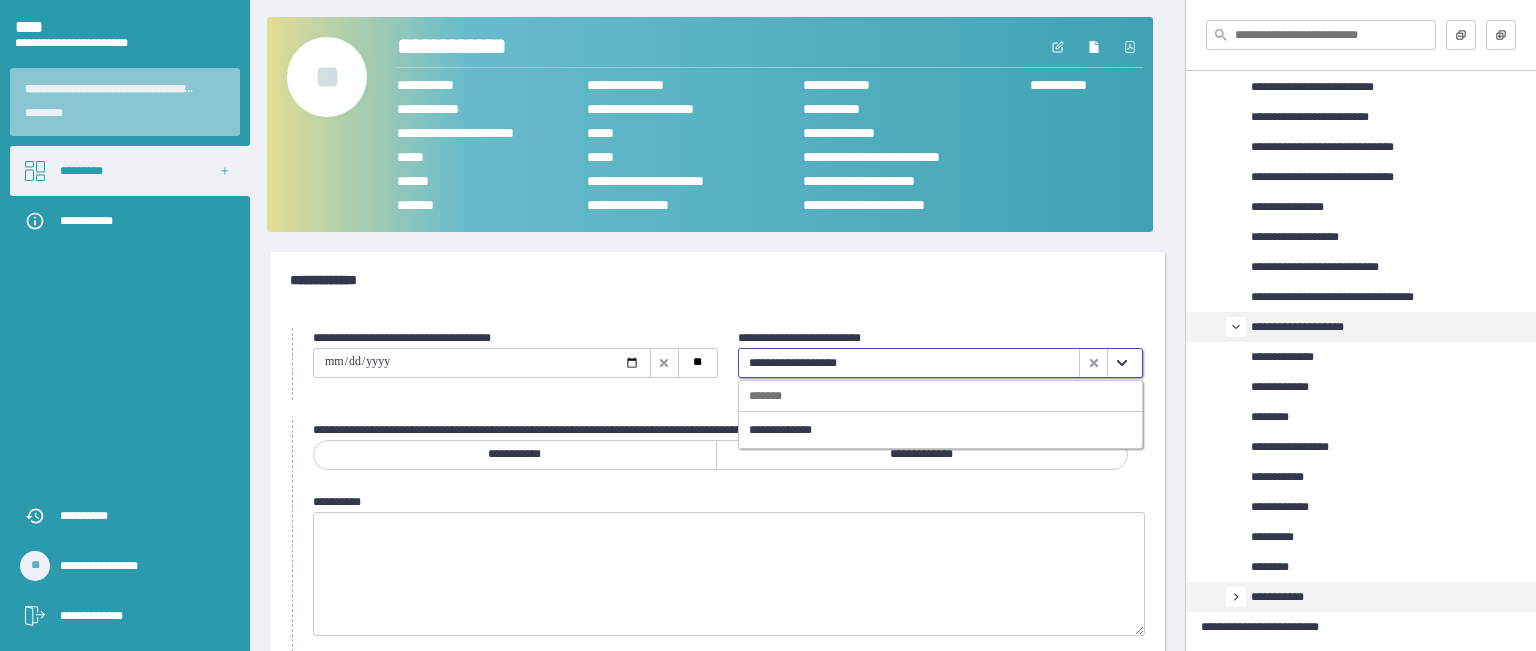 click 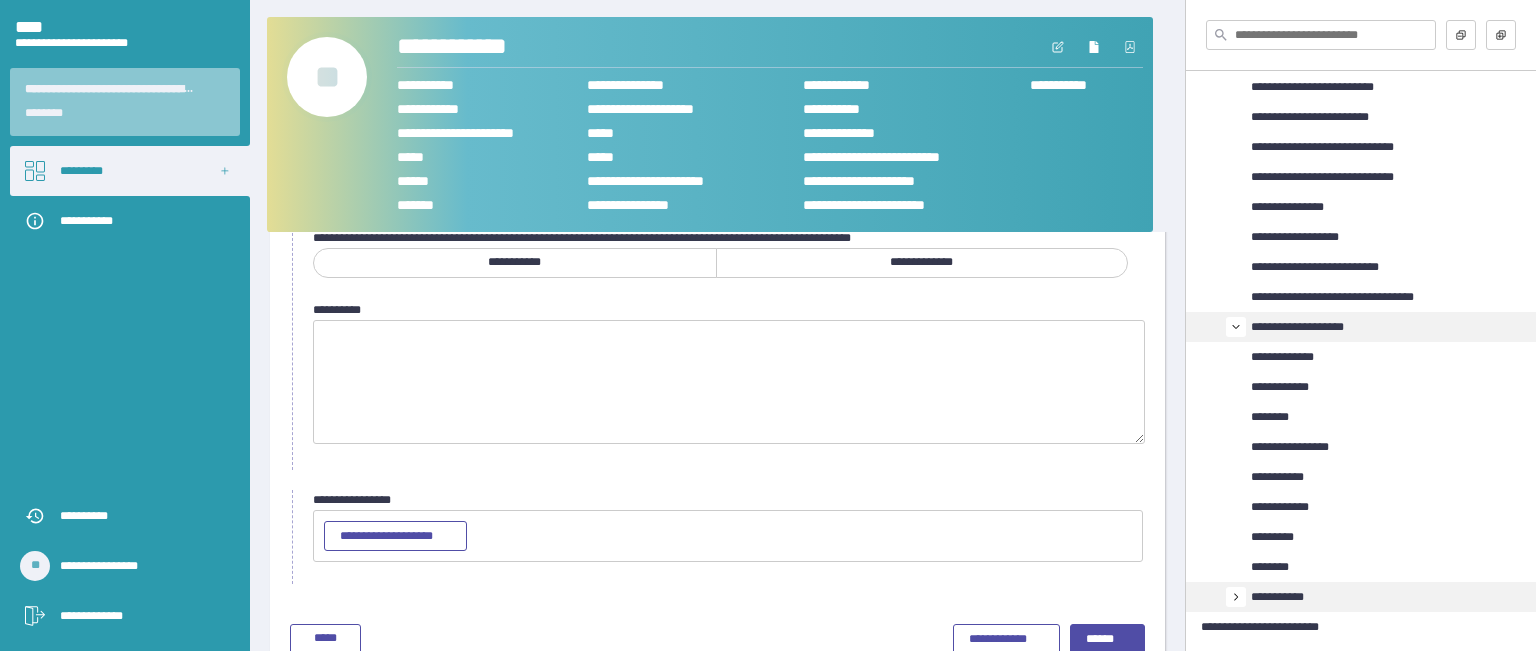 scroll, scrollTop: 200, scrollLeft: 0, axis: vertical 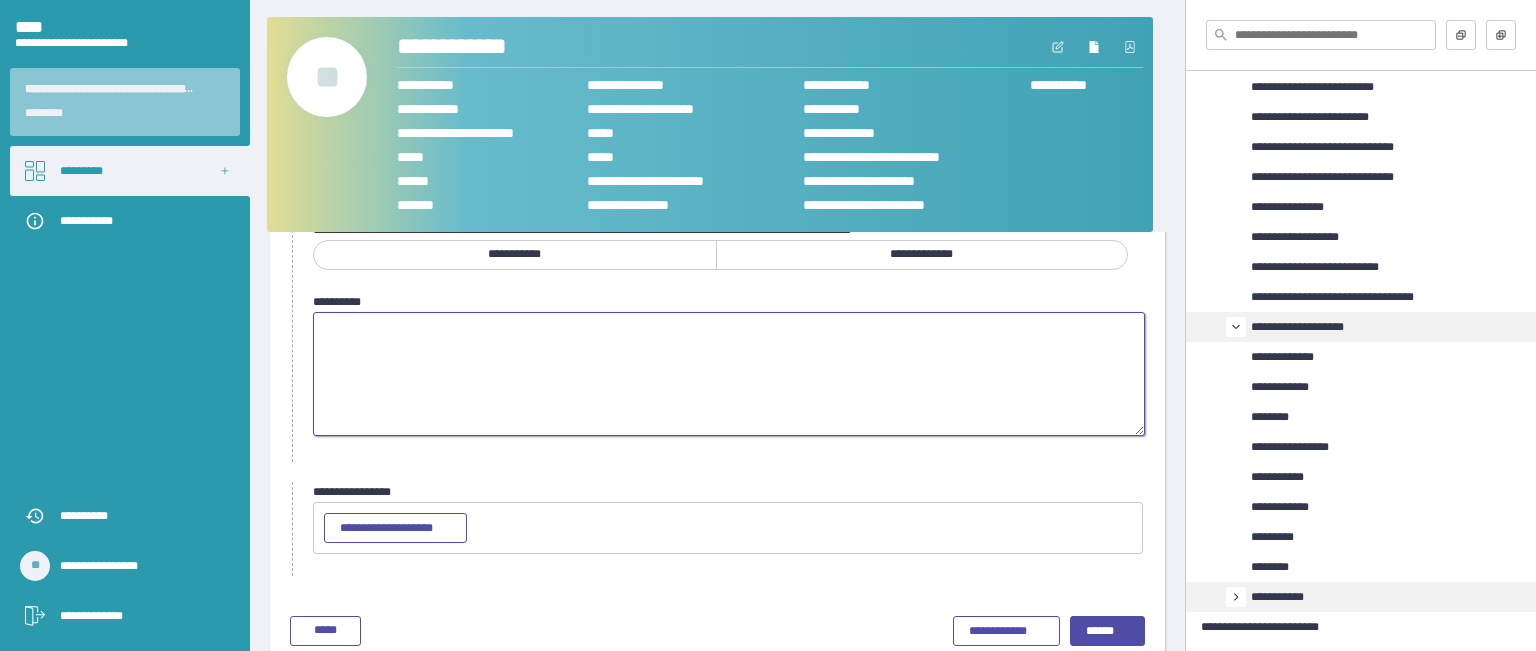click at bounding box center (729, 374) 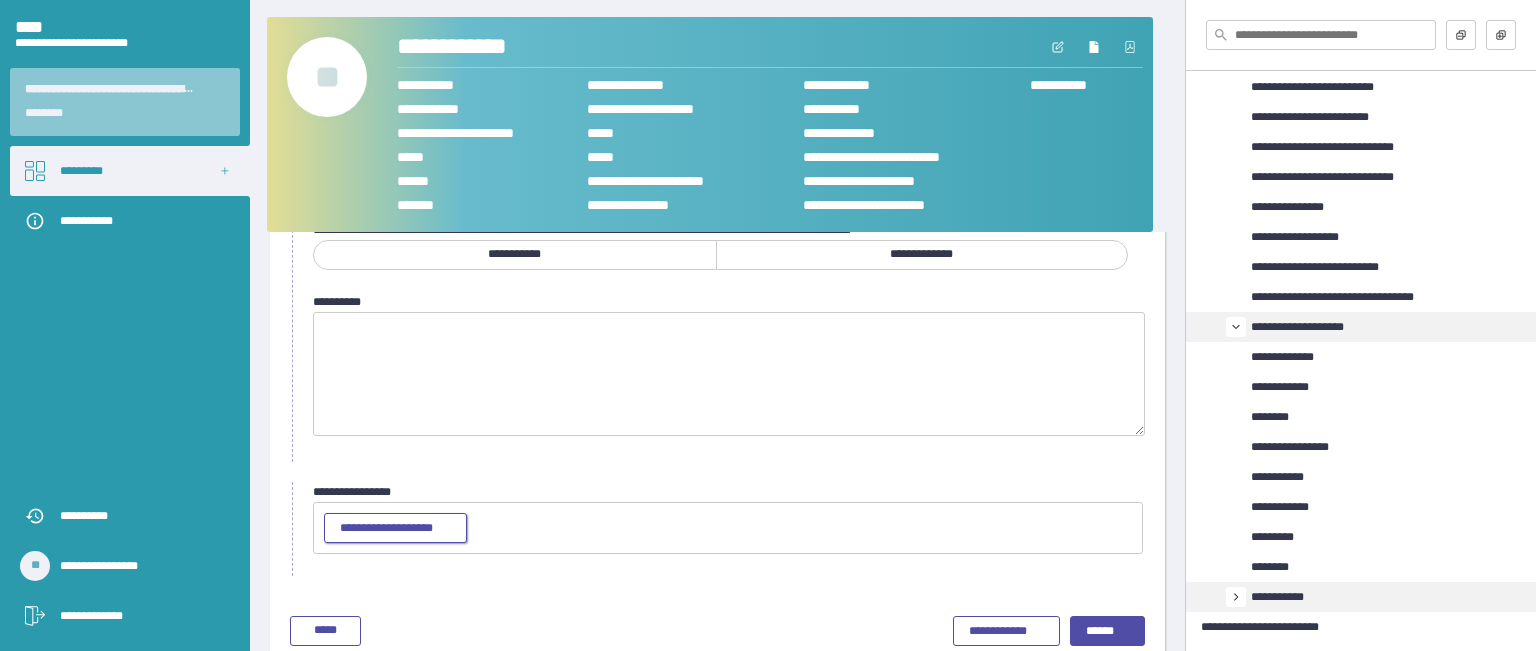 click on "**********" at bounding box center [395, 529] 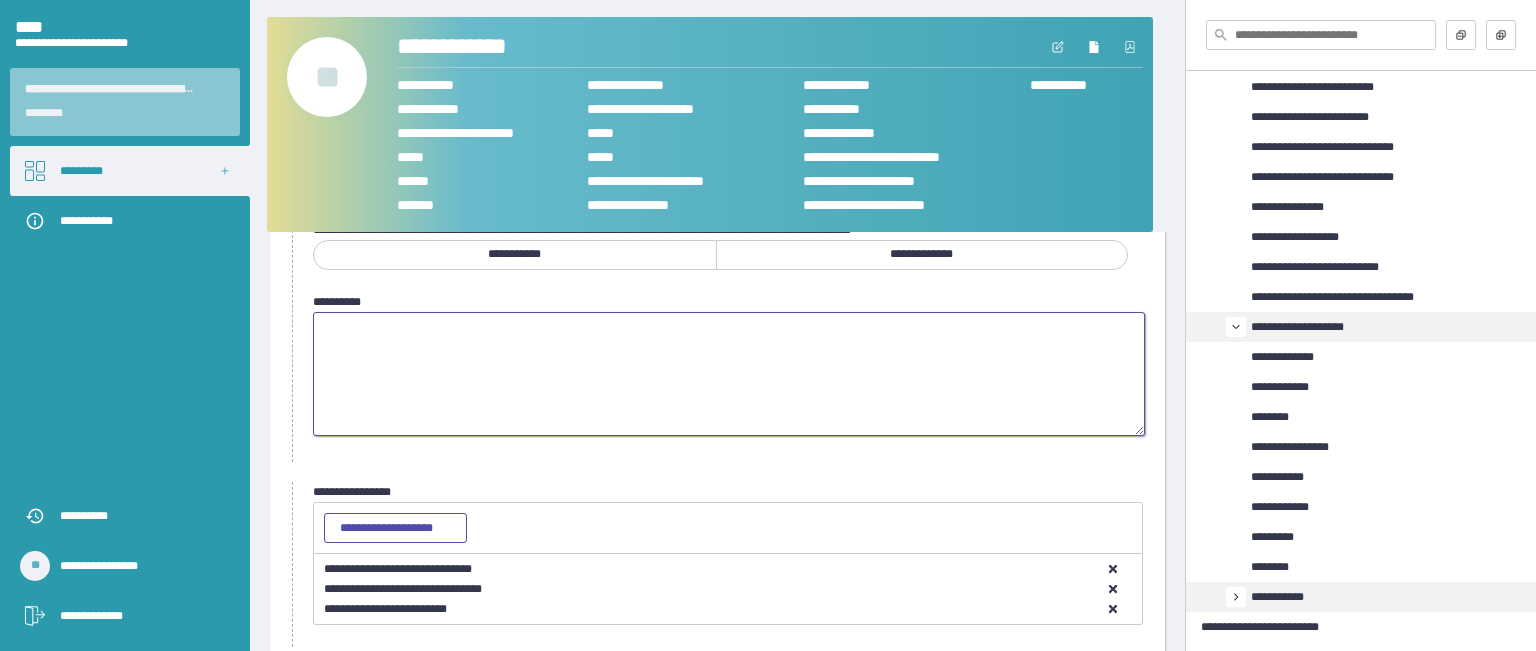 click at bounding box center (729, 374) 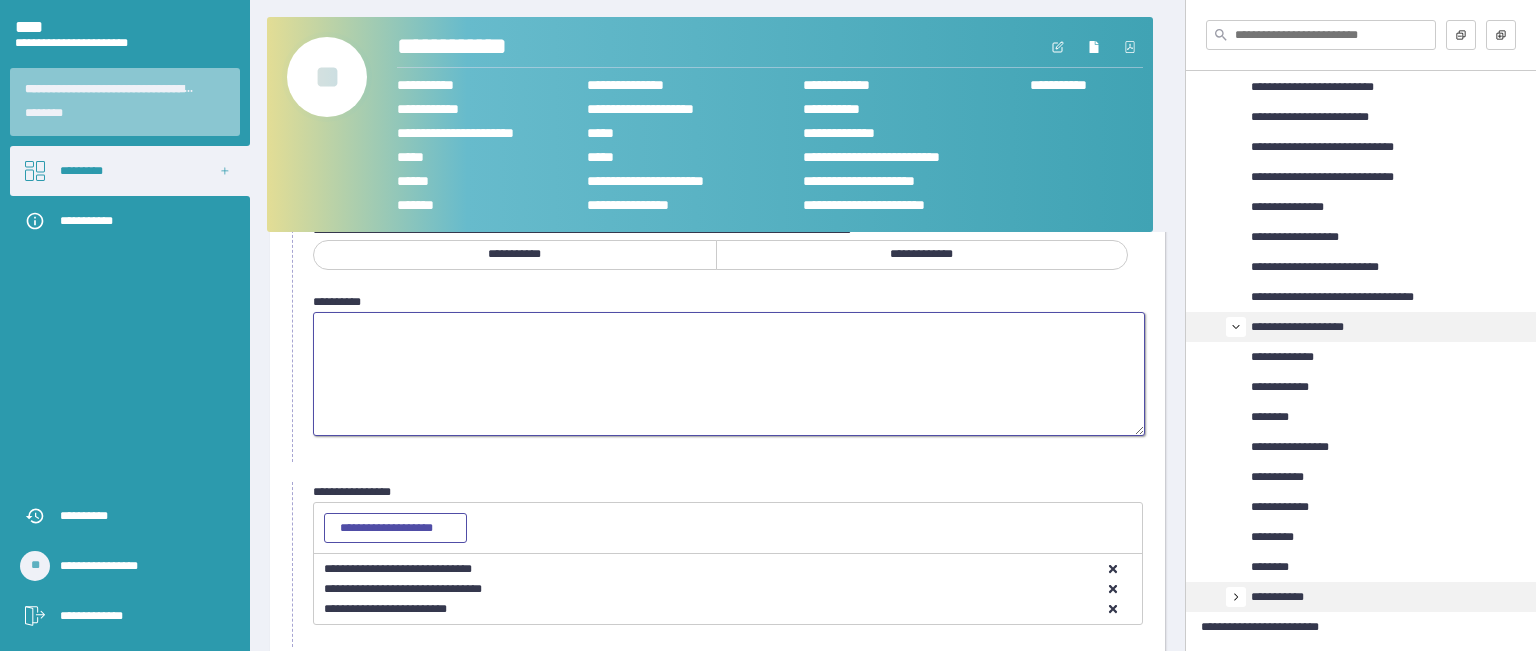scroll, scrollTop: 0, scrollLeft: 0, axis: both 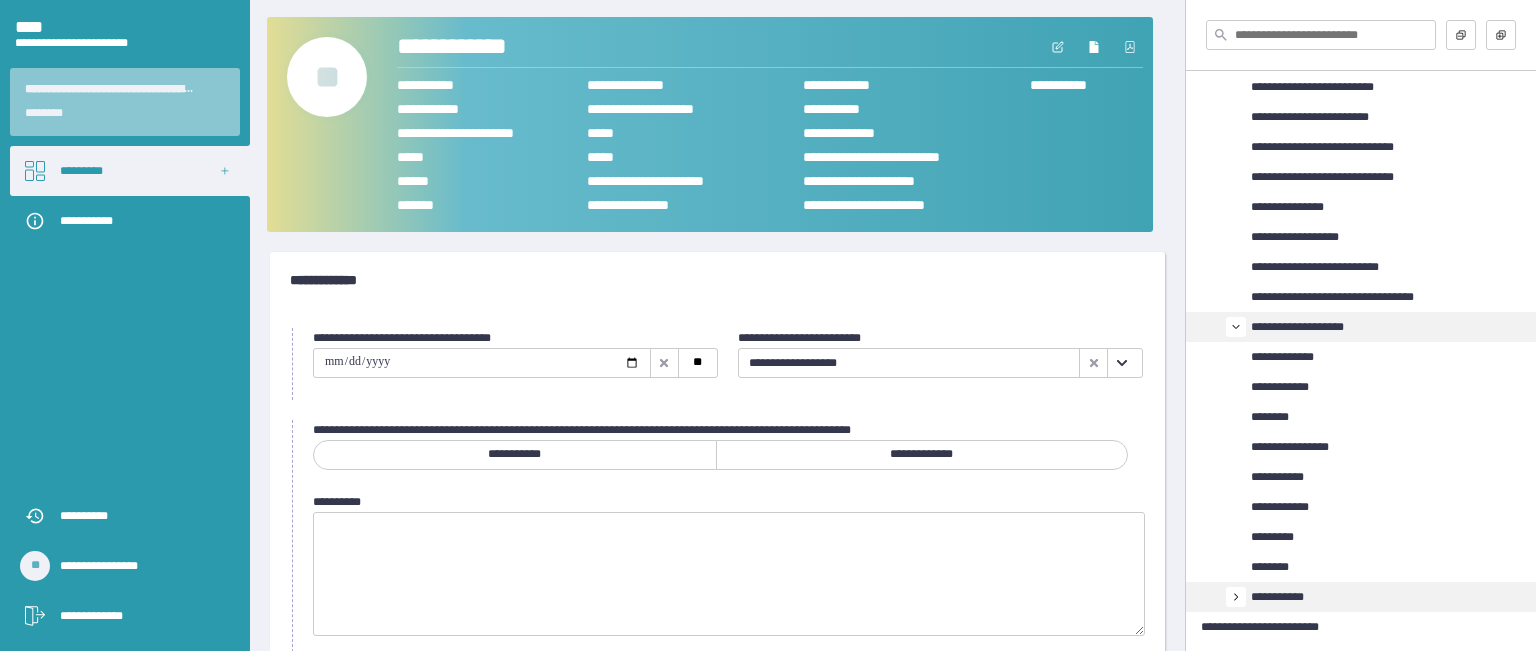 click at bounding box center (482, 363) 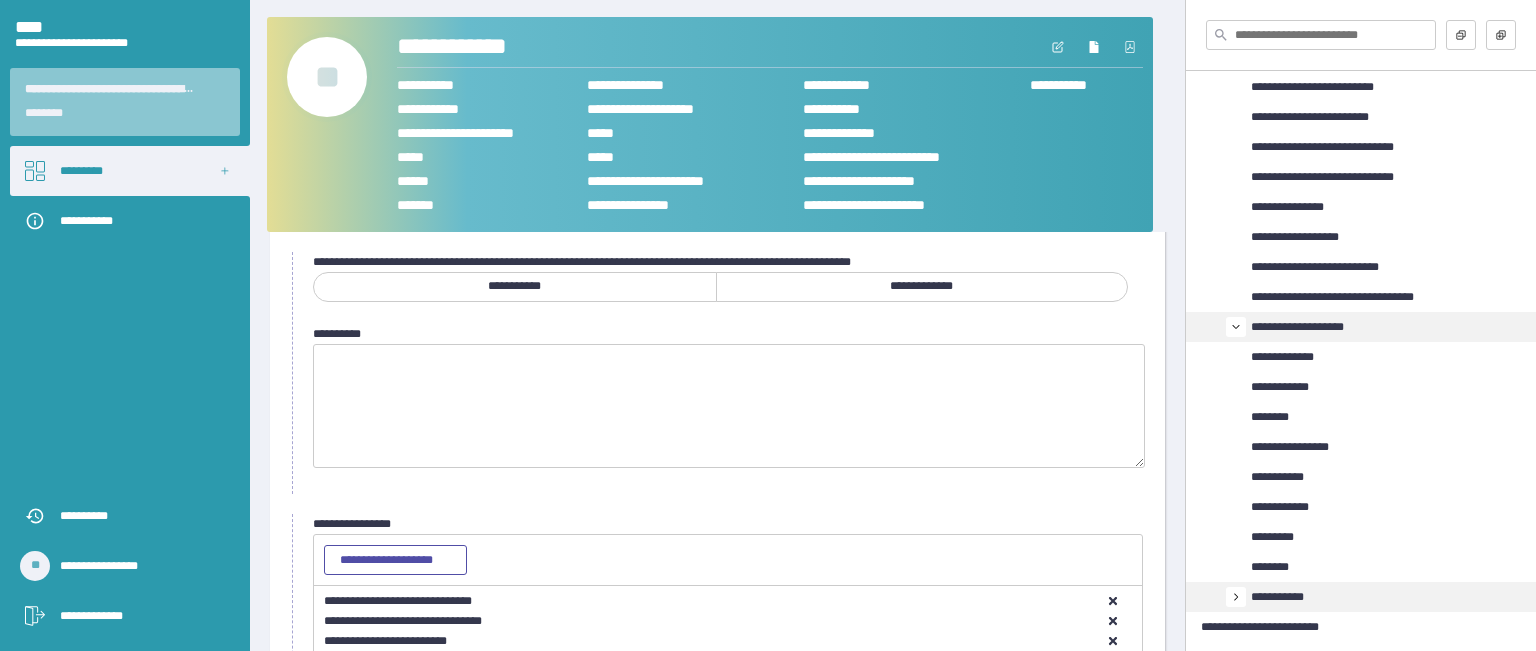 scroll, scrollTop: 202, scrollLeft: 0, axis: vertical 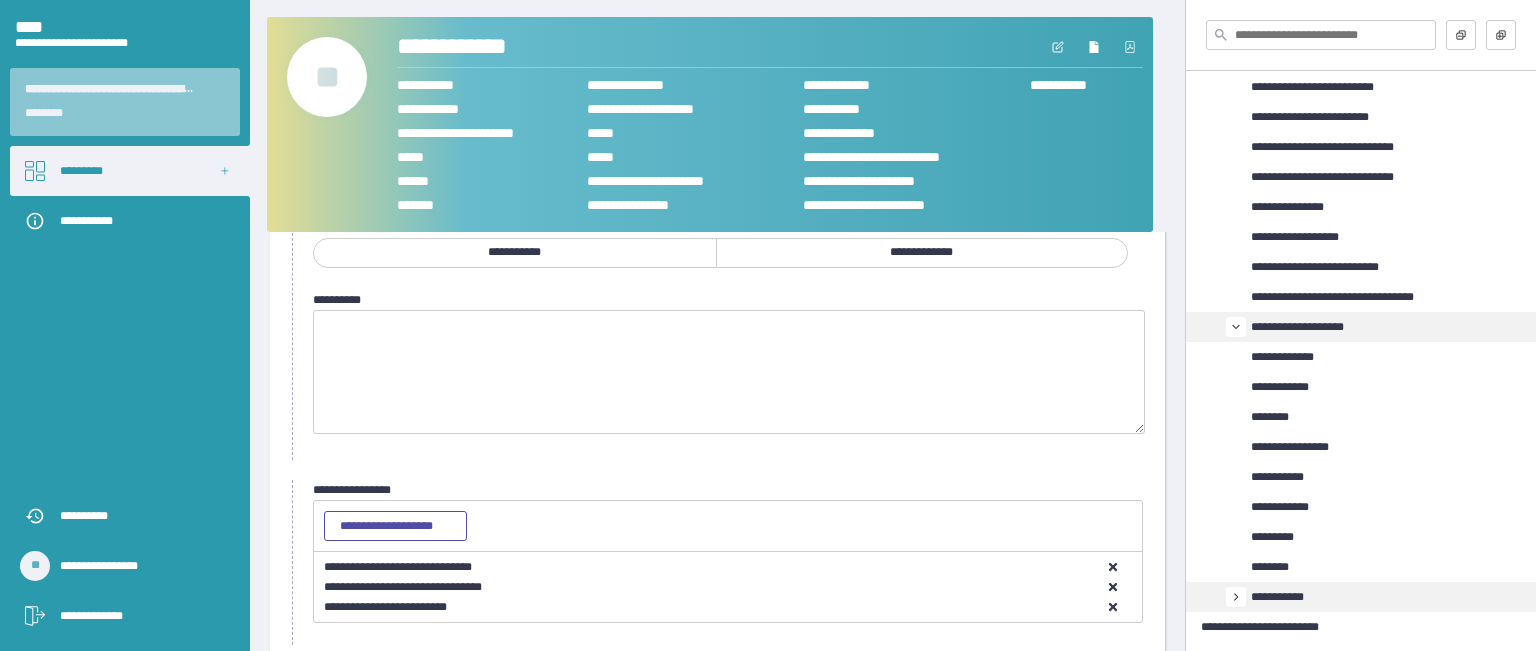 type on "**********" 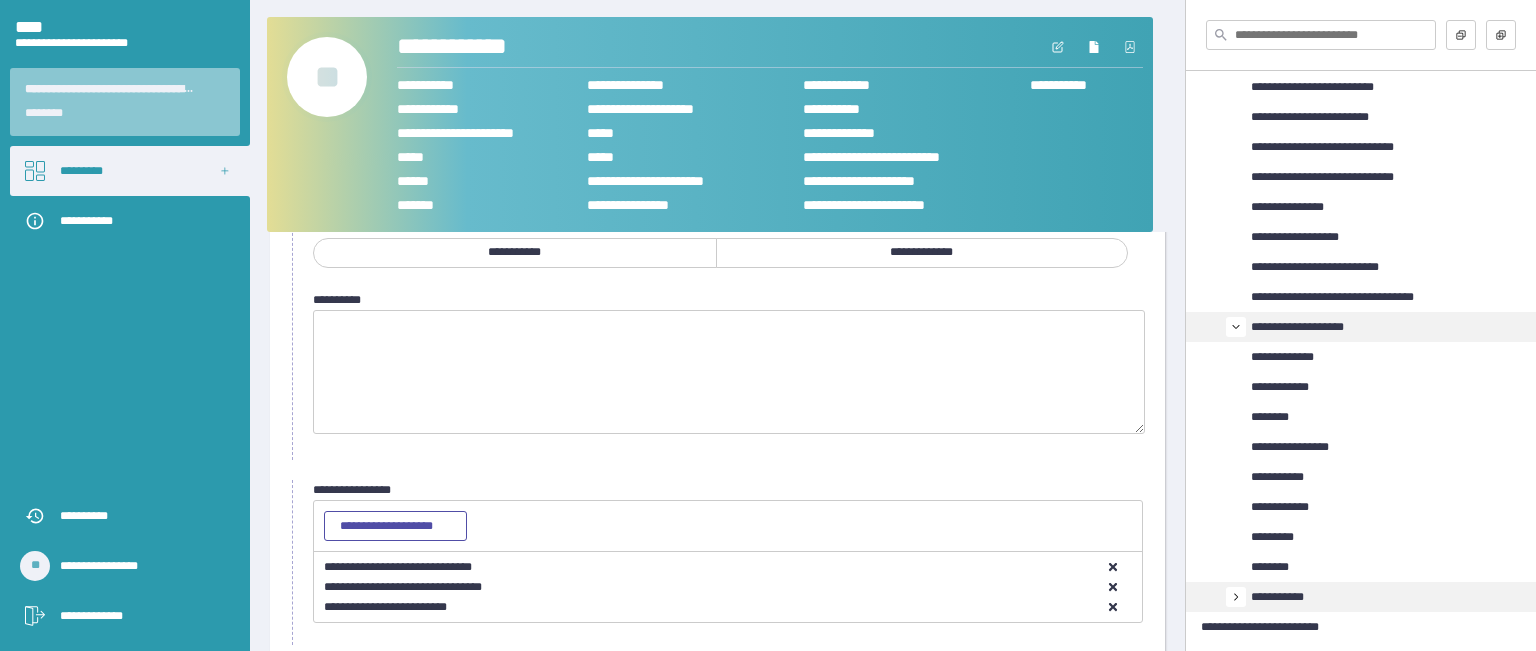 scroll, scrollTop: 2, scrollLeft: 0, axis: vertical 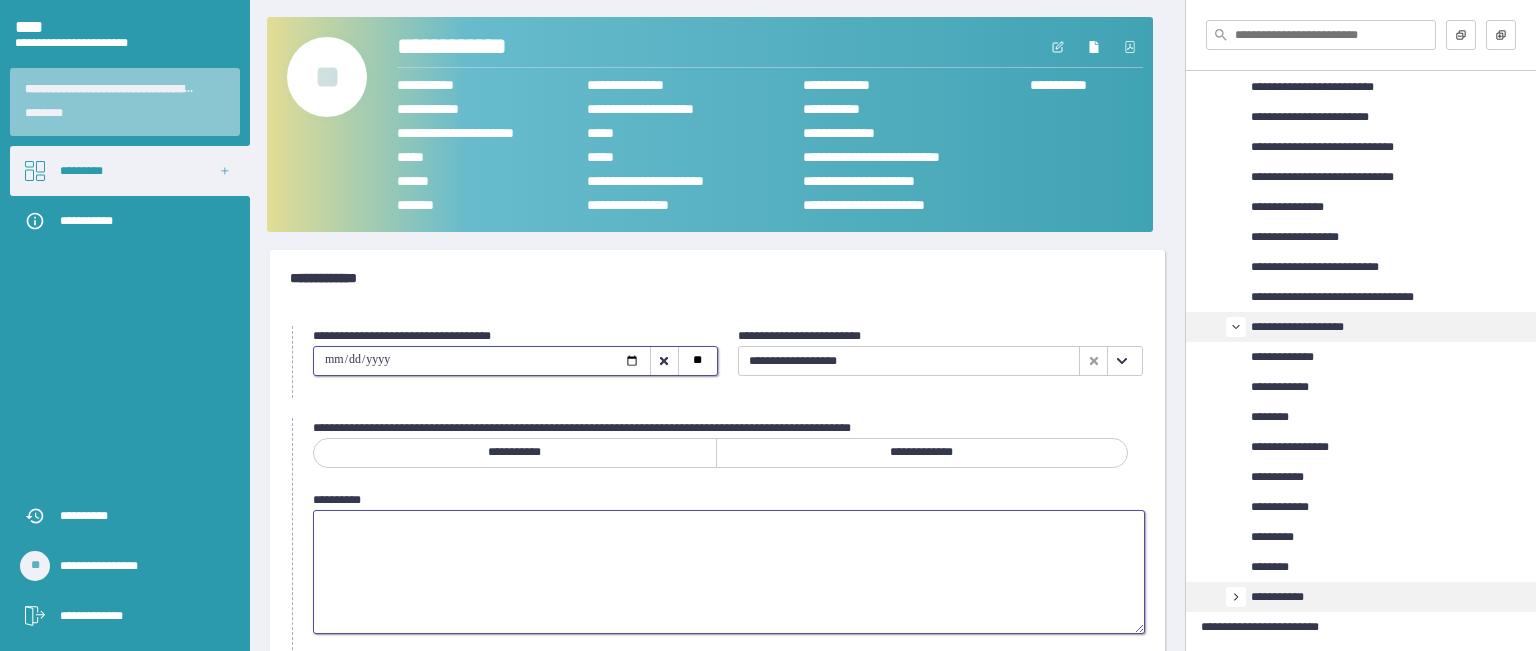 click at bounding box center [729, 572] 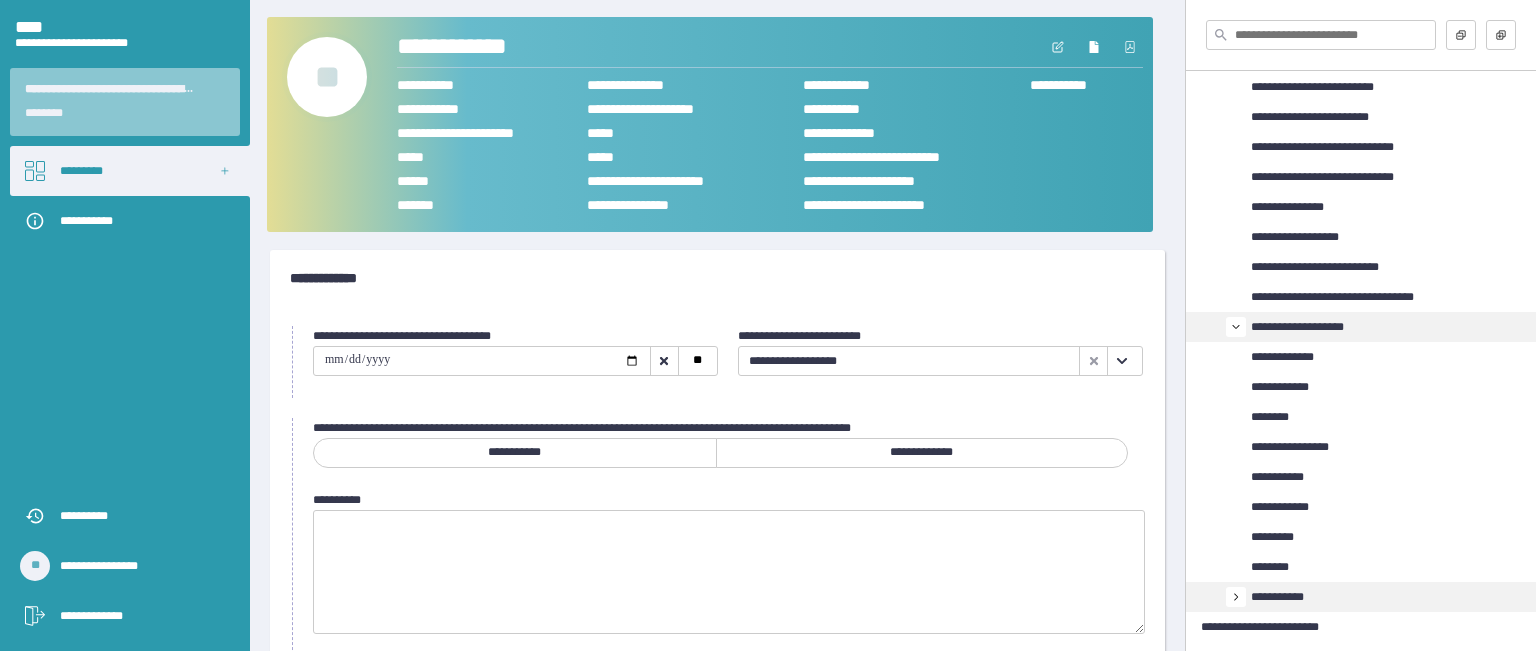 click on "**********" at bounding box center [922, 453] 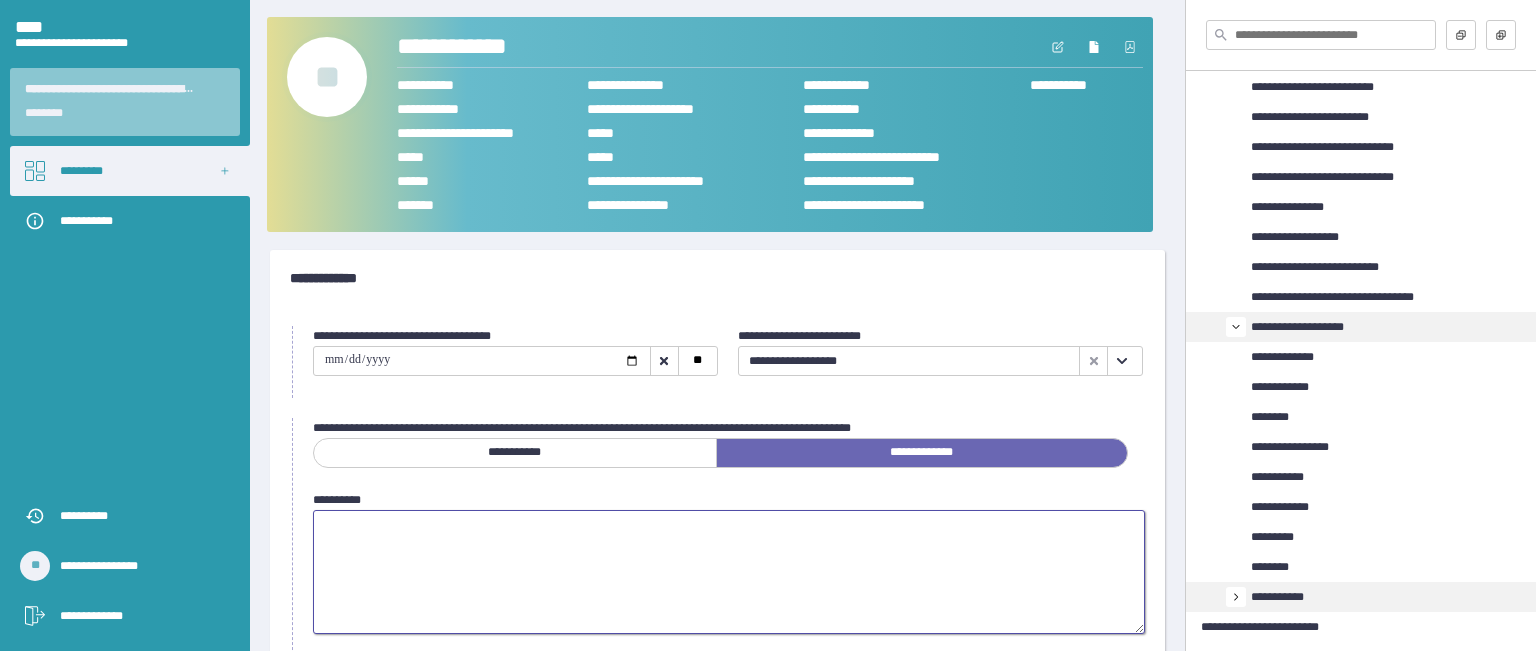 click at bounding box center [729, 572] 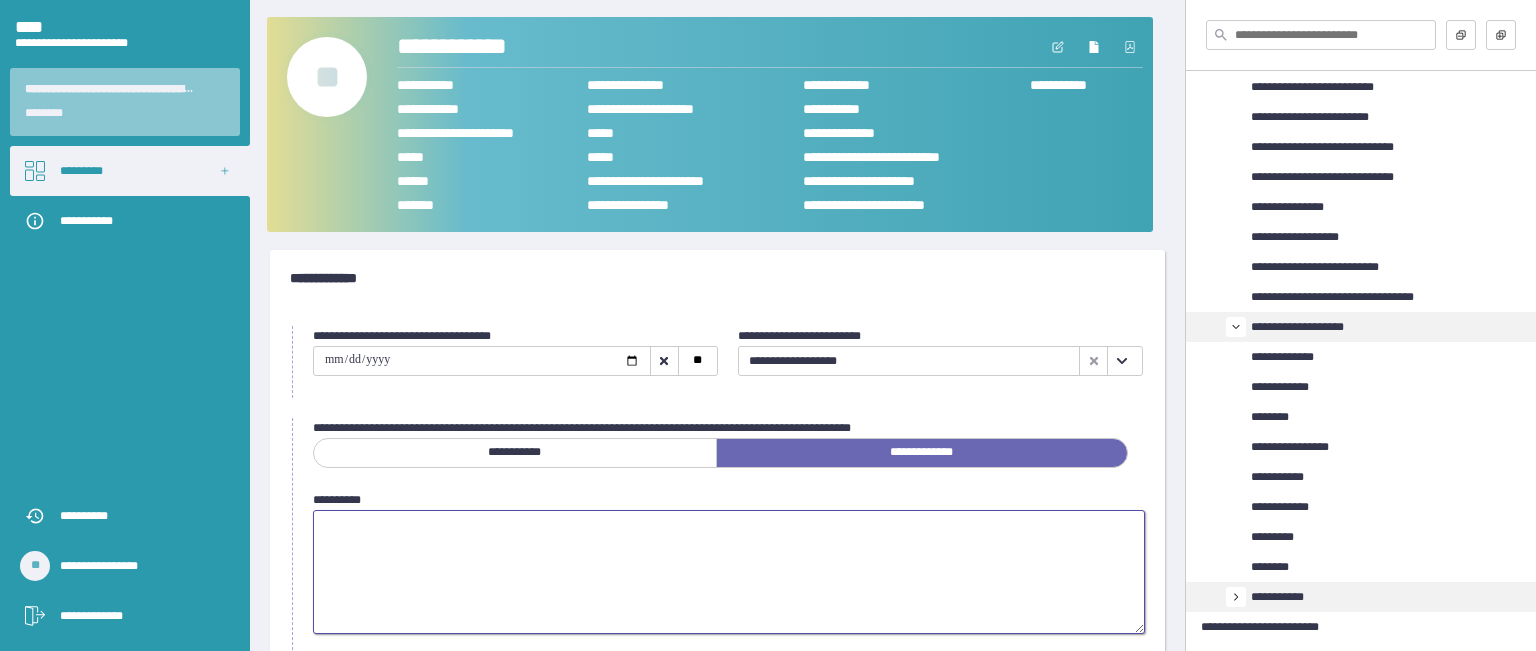 click at bounding box center (729, 572) 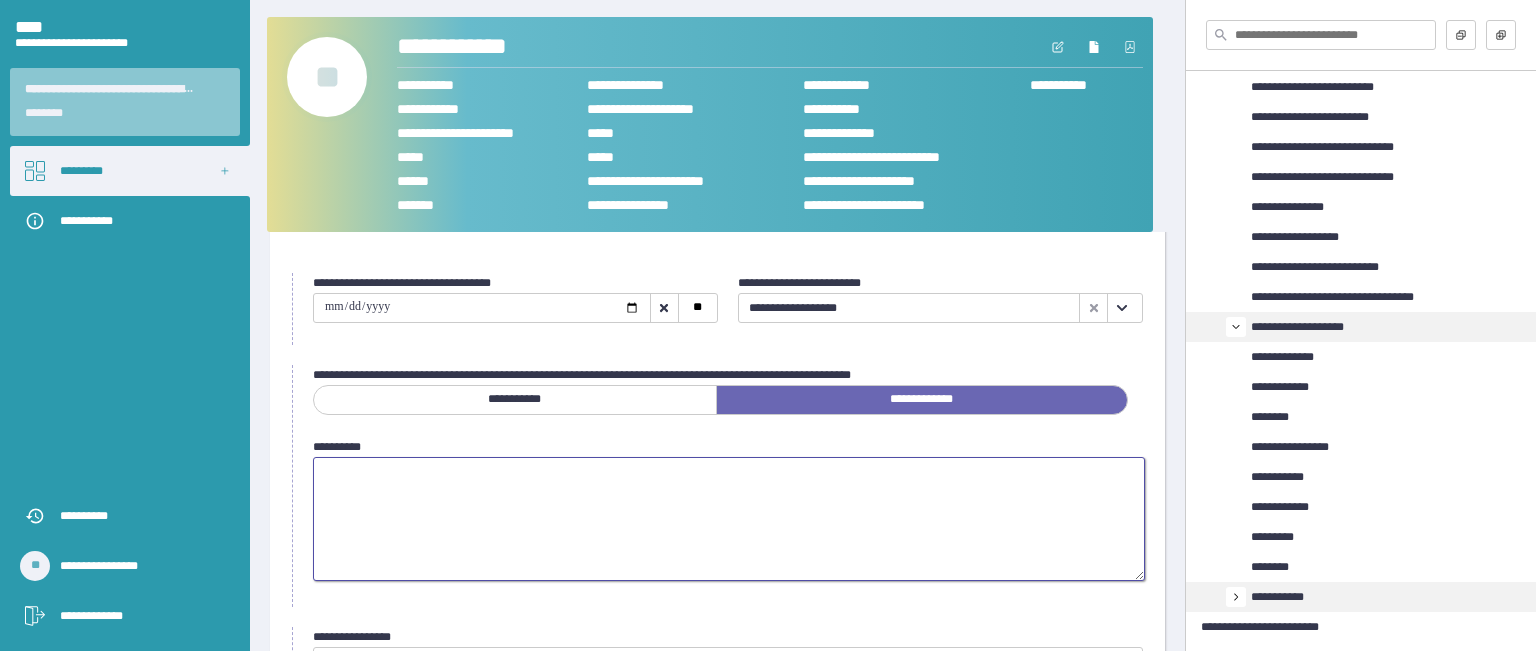 scroll, scrollTop: 2, scrollLeft: 0, axis: vertical 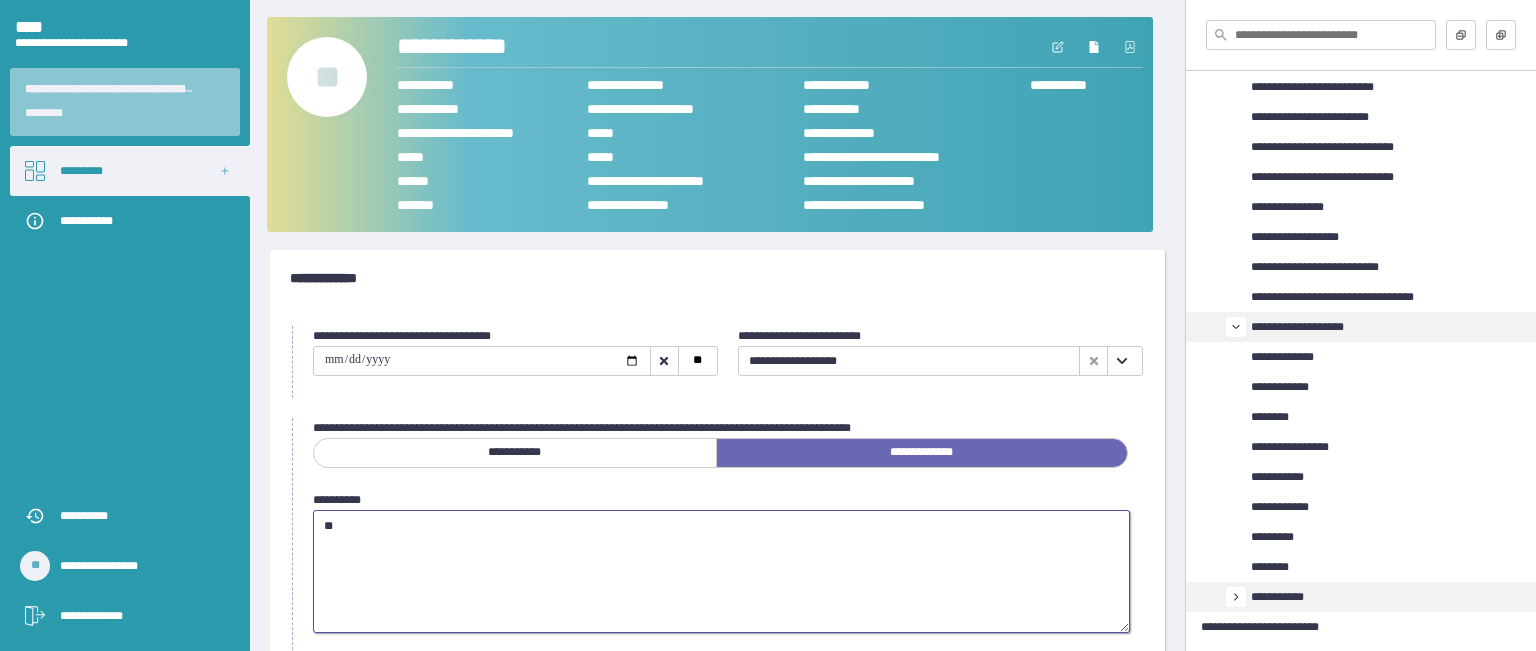 type on "*" 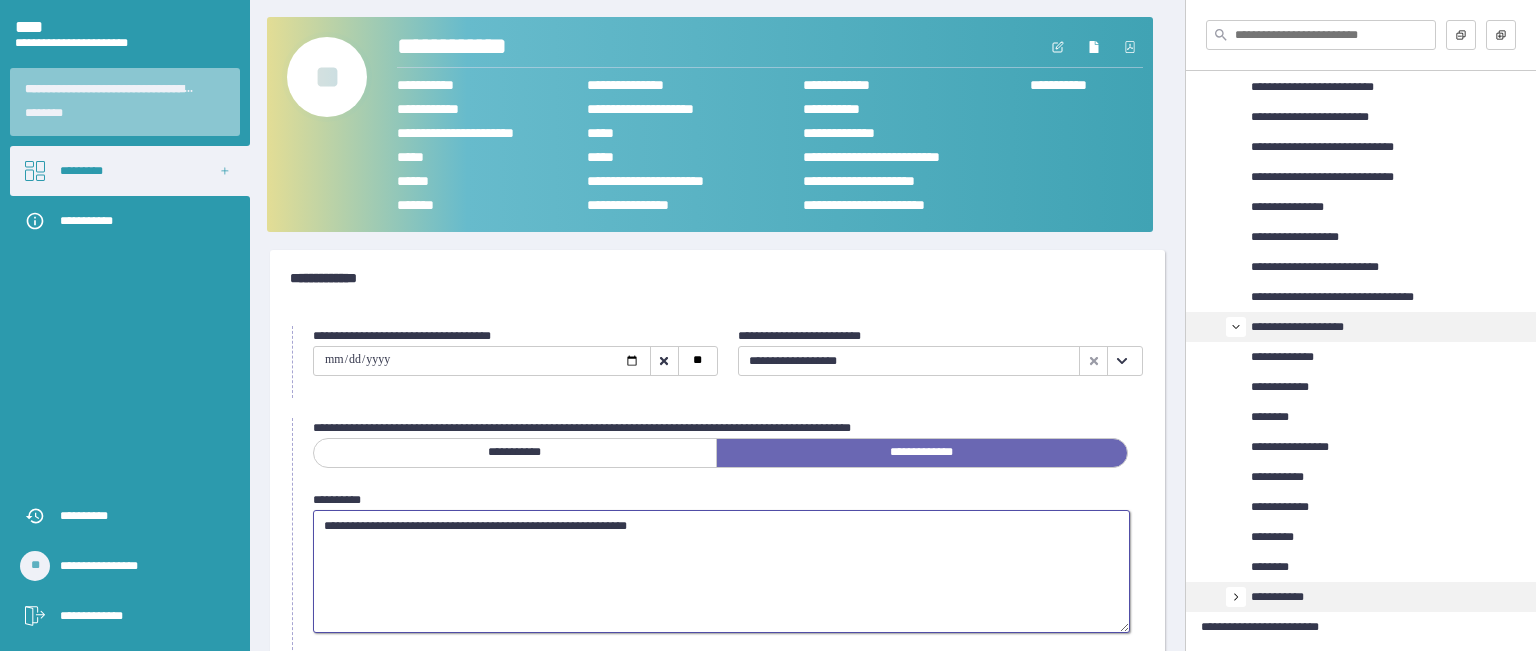 click on "**********" at bounding box center [721, 572] 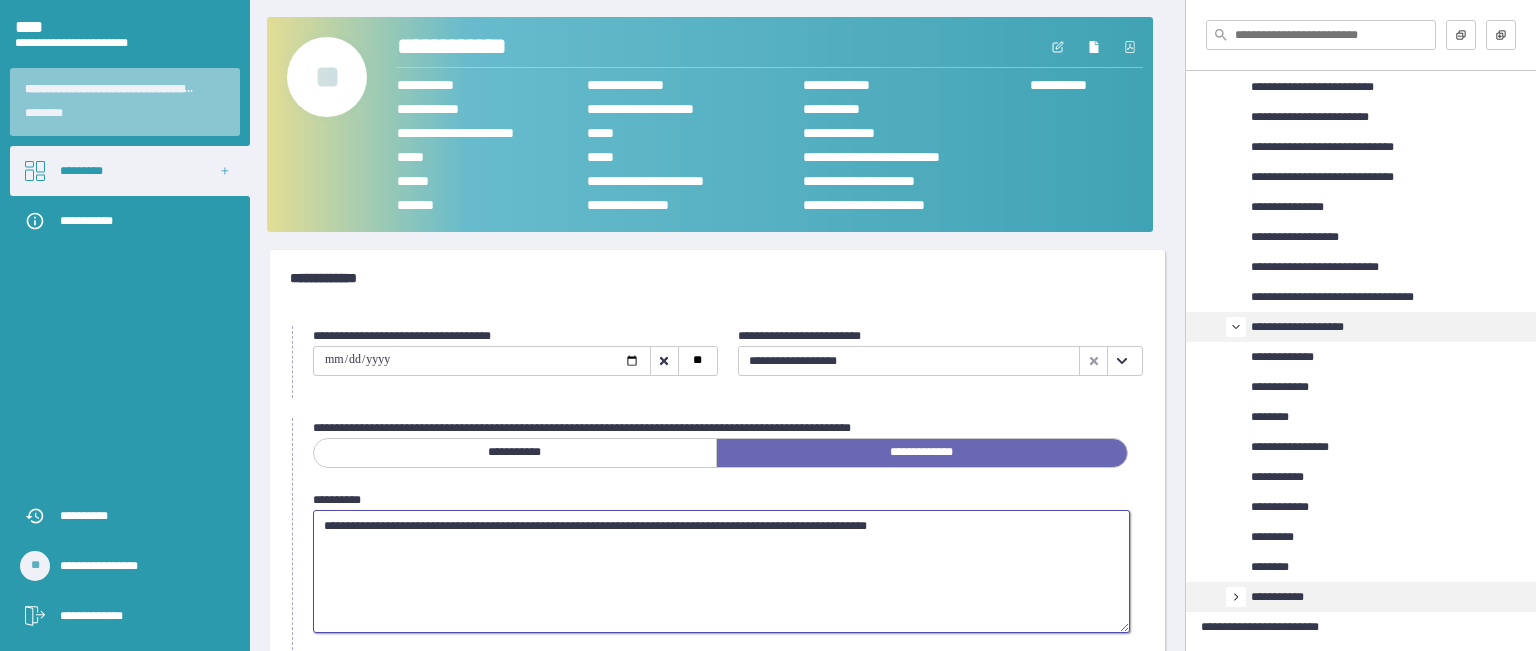 click on "**********" at bounding box center [721, 572] 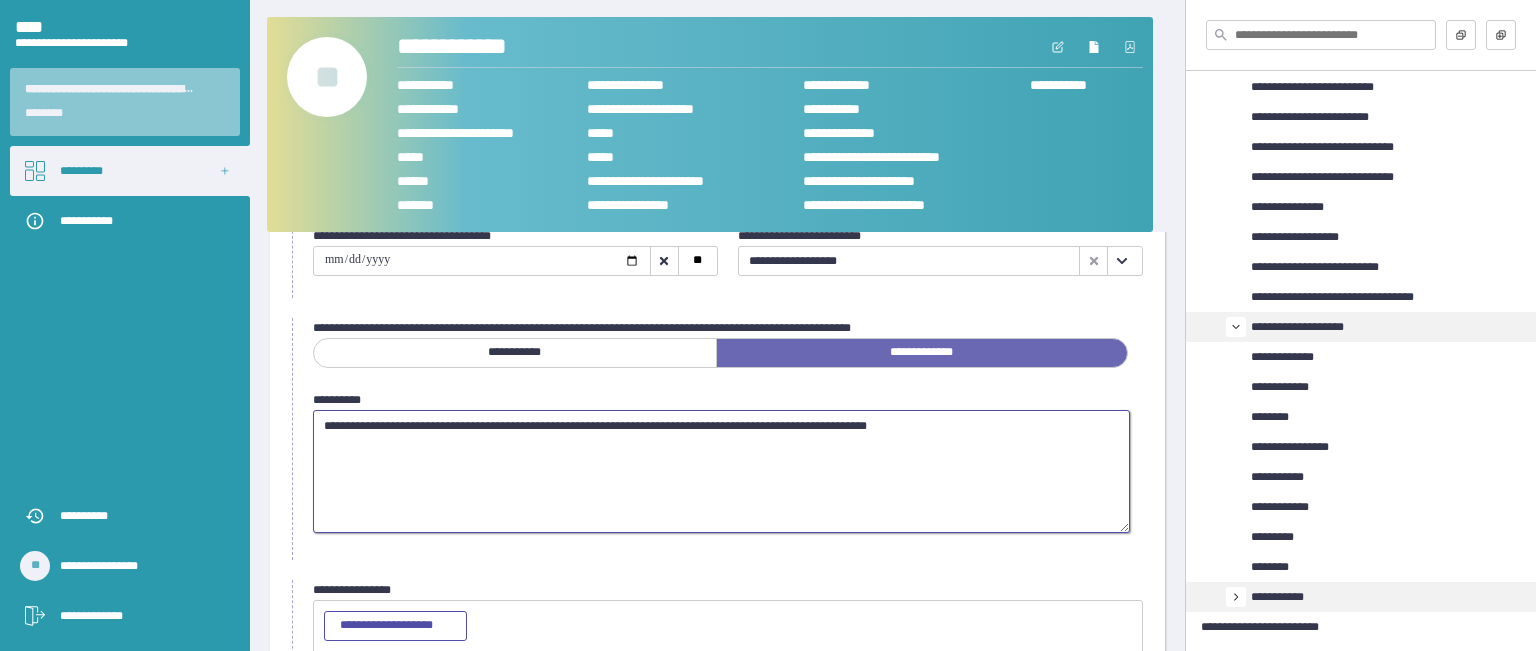 click on "**********" at bounding box center [721, 472] 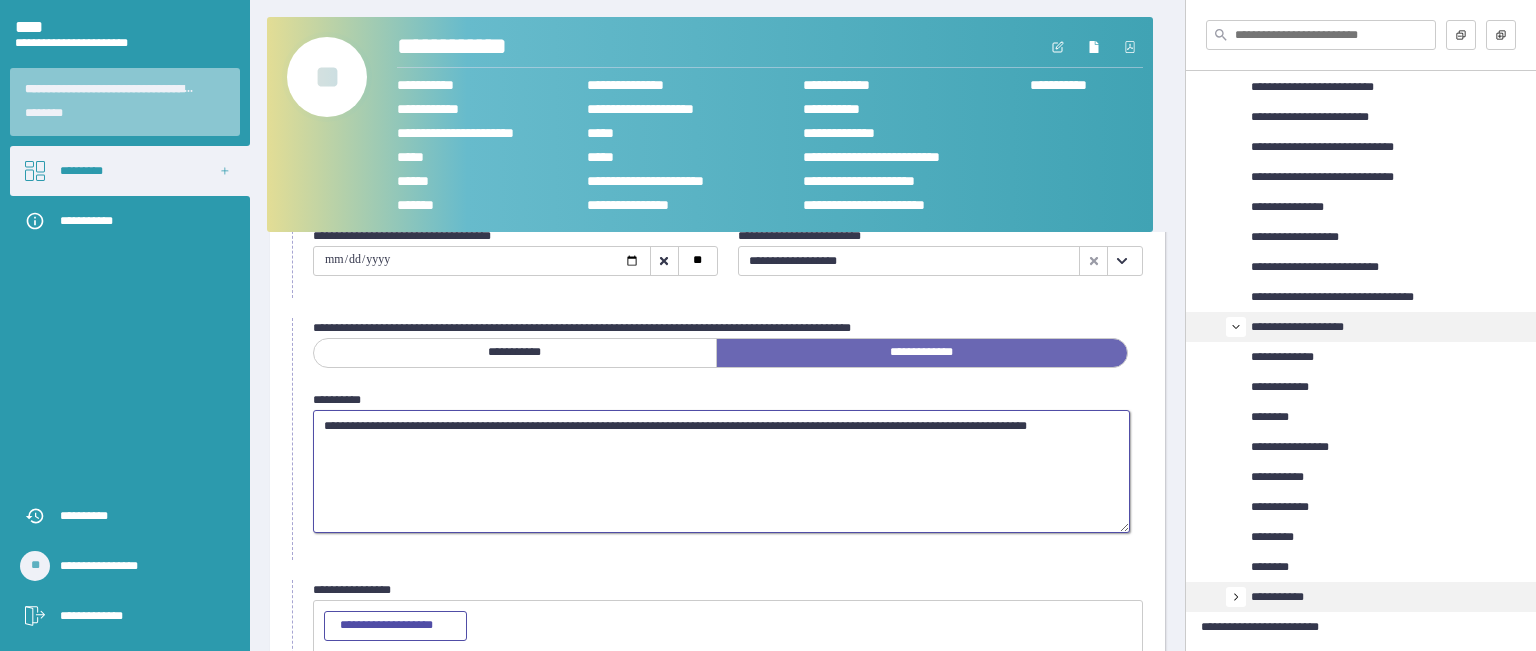 click on "**********" at bounding box center (721, 472) 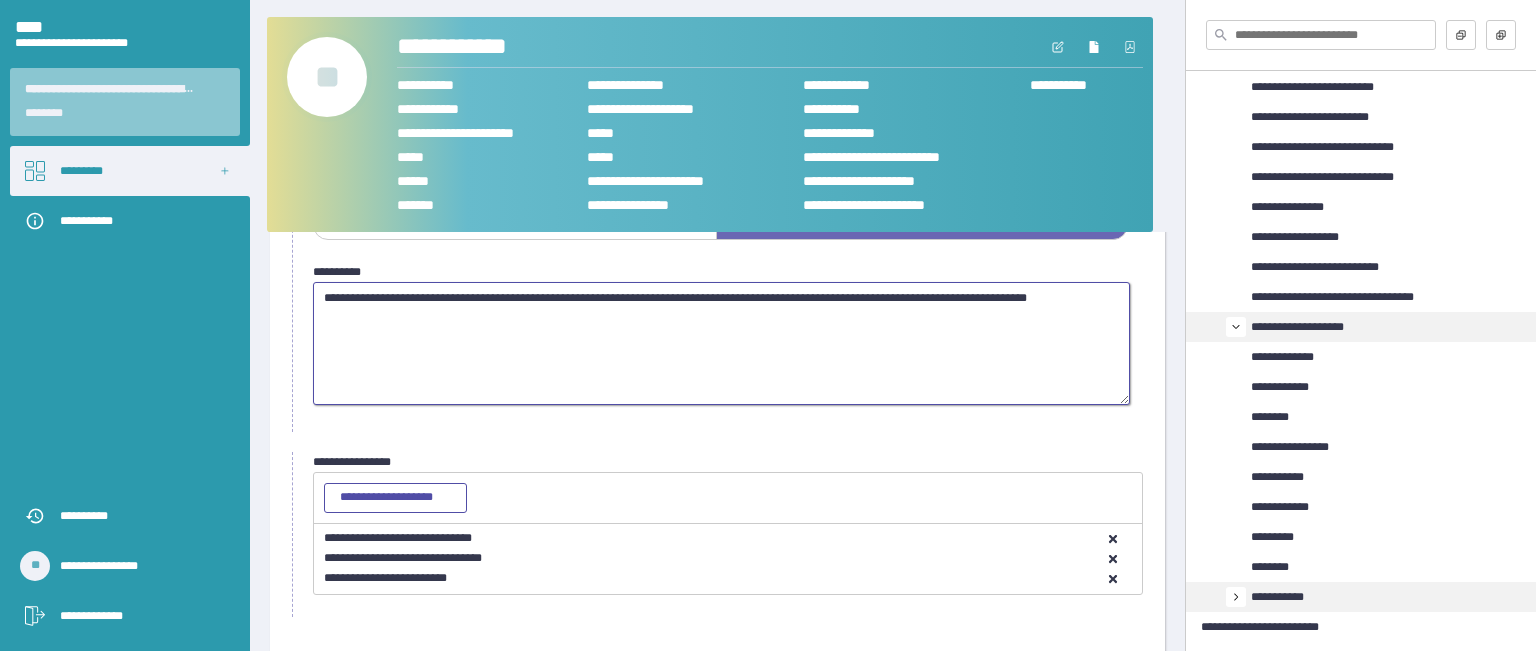 scroll, scrollTop: 302, scrollLeft: 0, axis: vertical 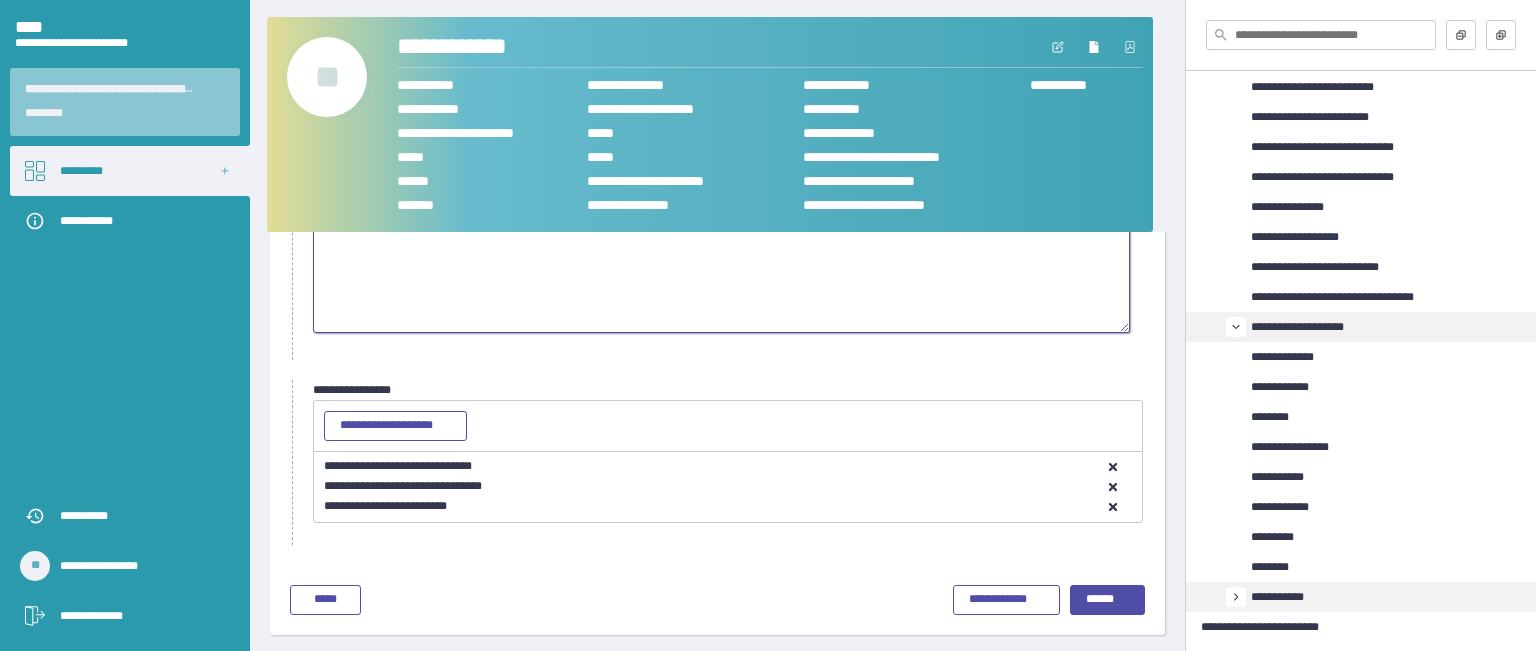 type on "**********" 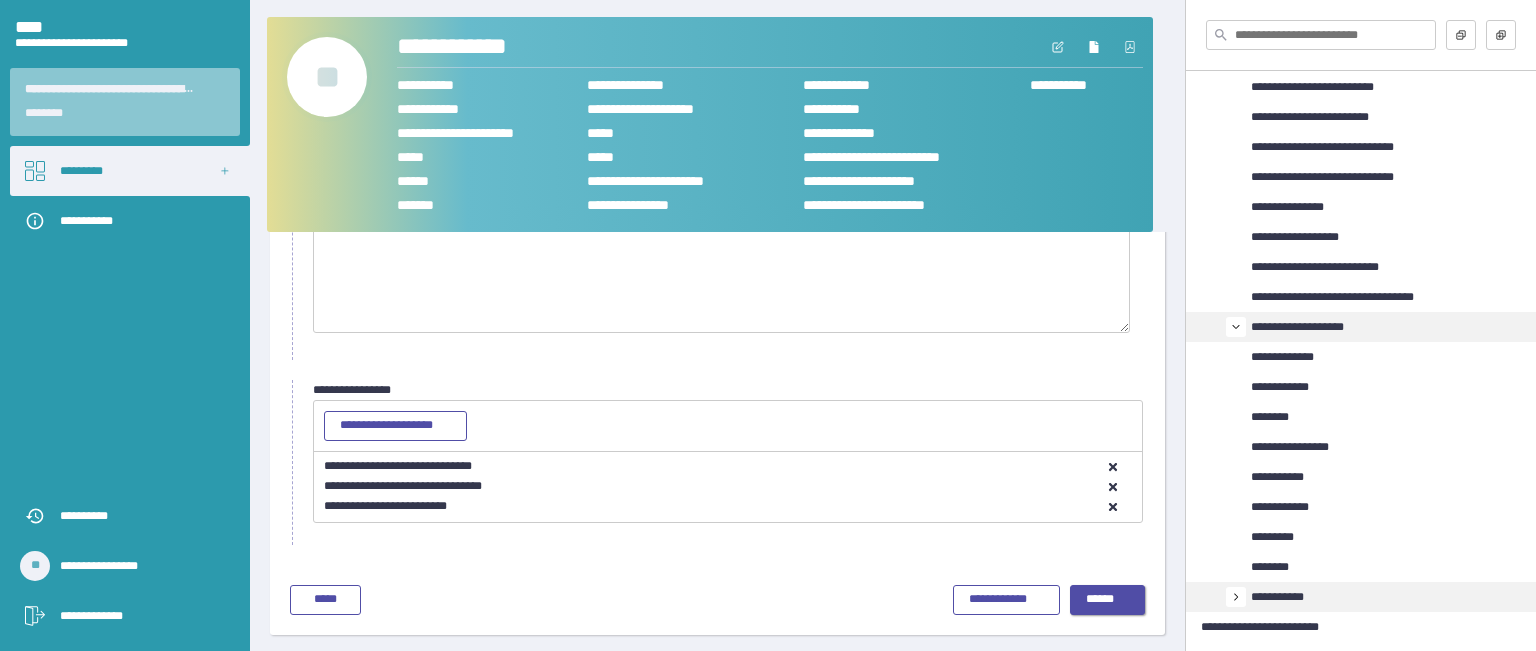 click on "******" at bounding box center (1108, 600) 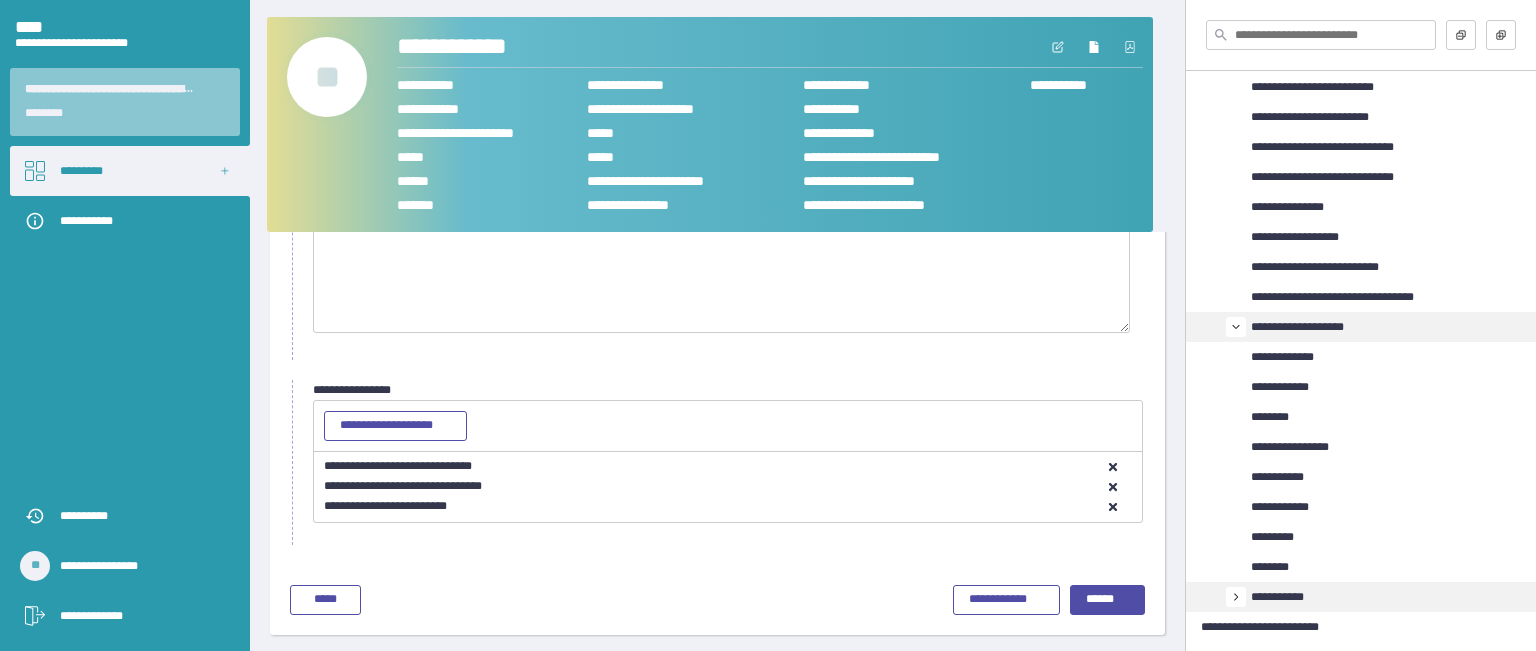 scroll, scrollTop: 124, scrollLeft: 0, axis: vertical 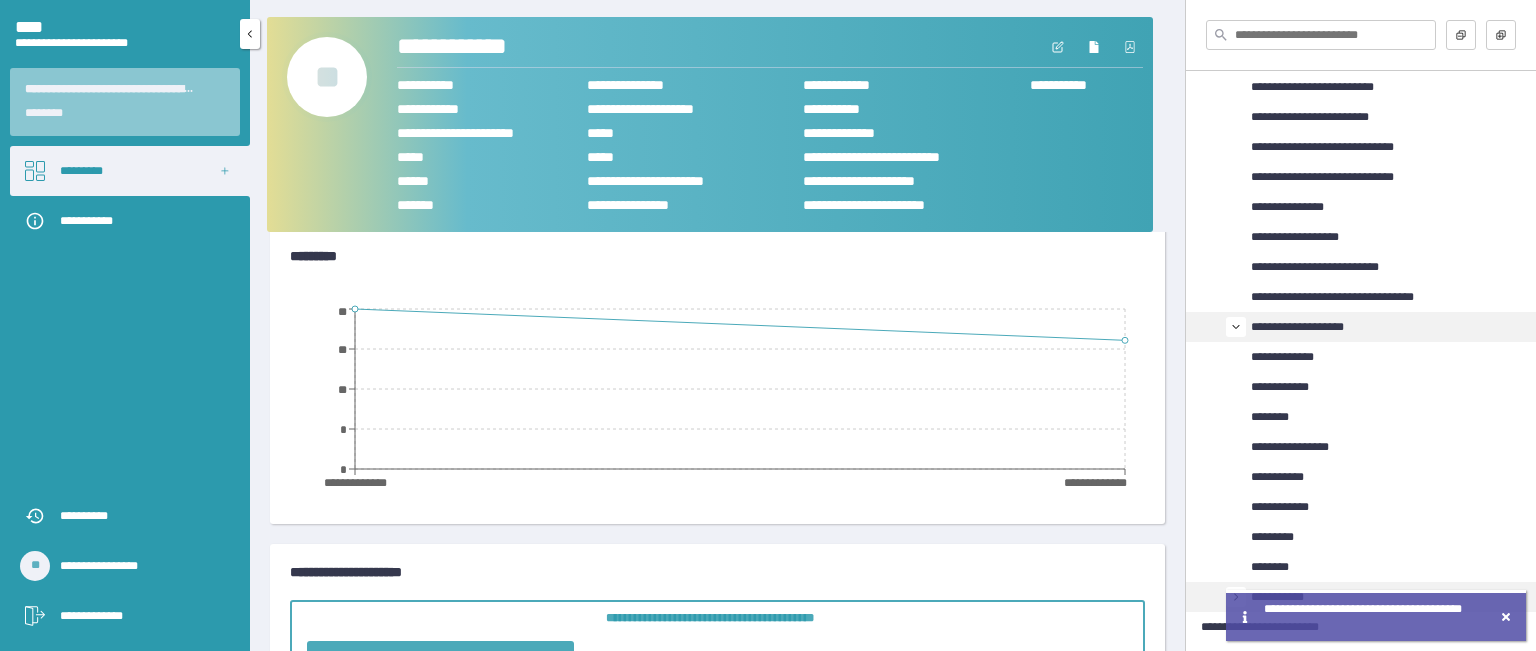 click on "*********" at bounding box center [130, 171] 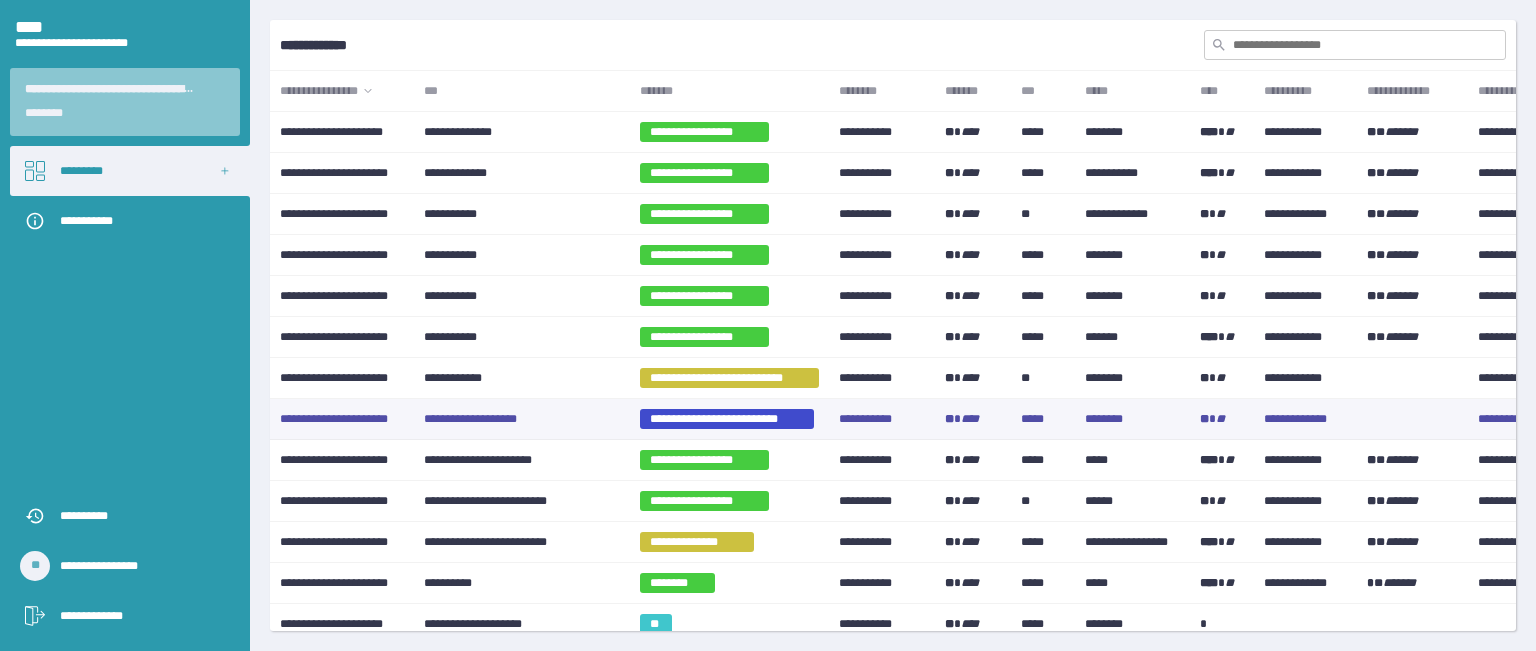 click on "**********" at bounding box center [522, 419] 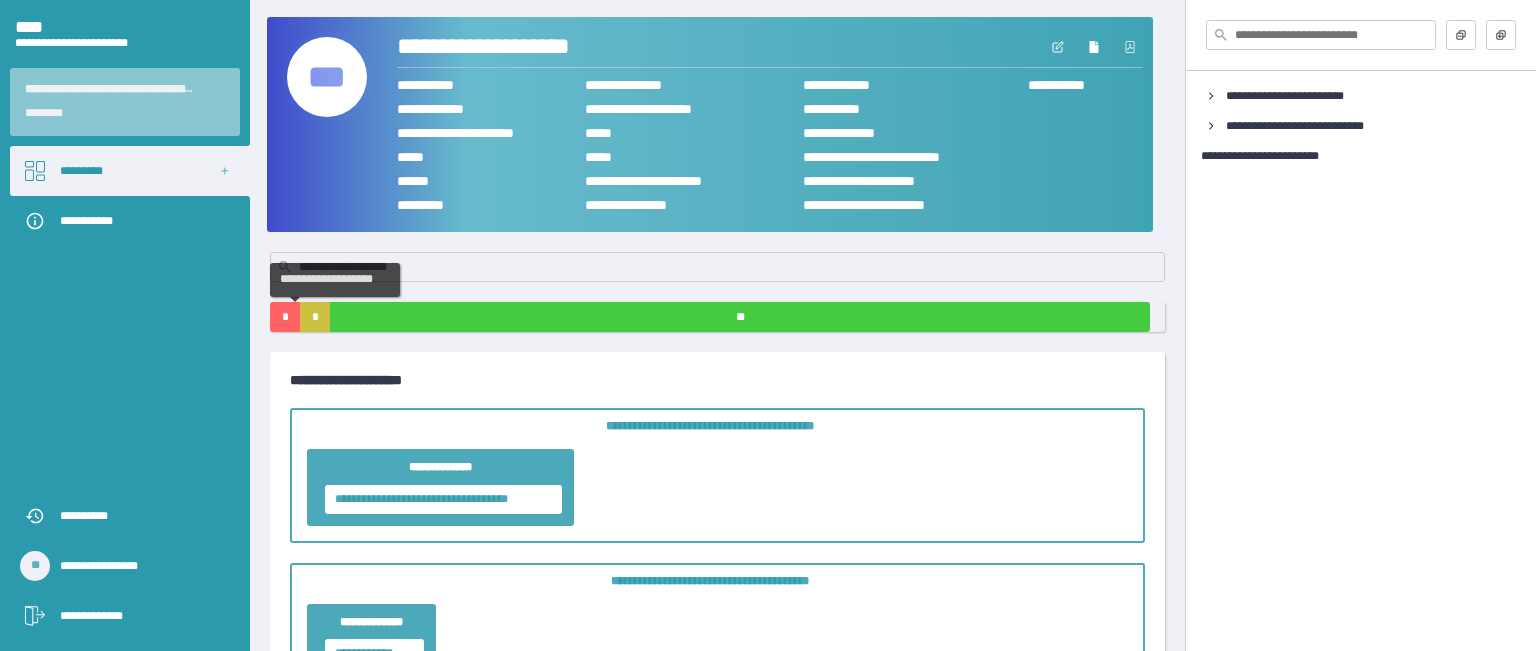 click on "*" at bounding box center (285, 317) 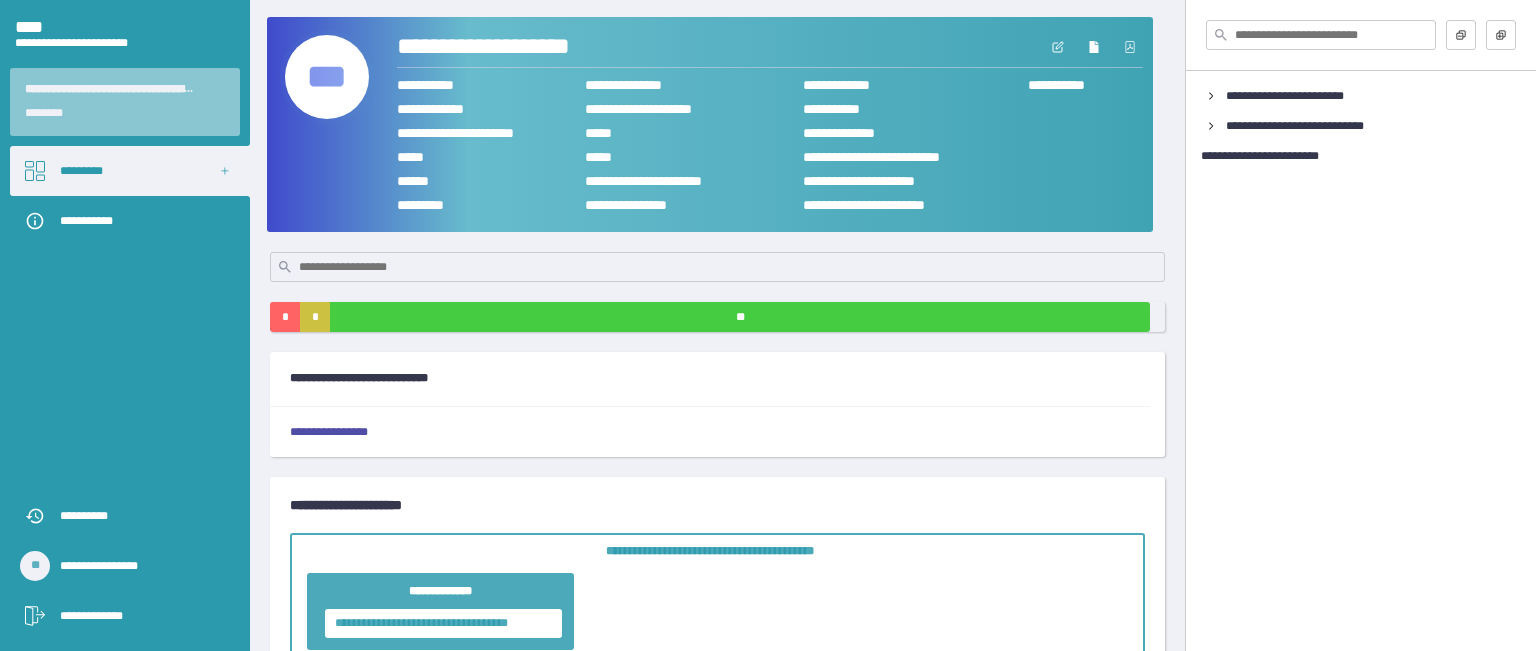 click on "***" at bounding box center [327, 77] 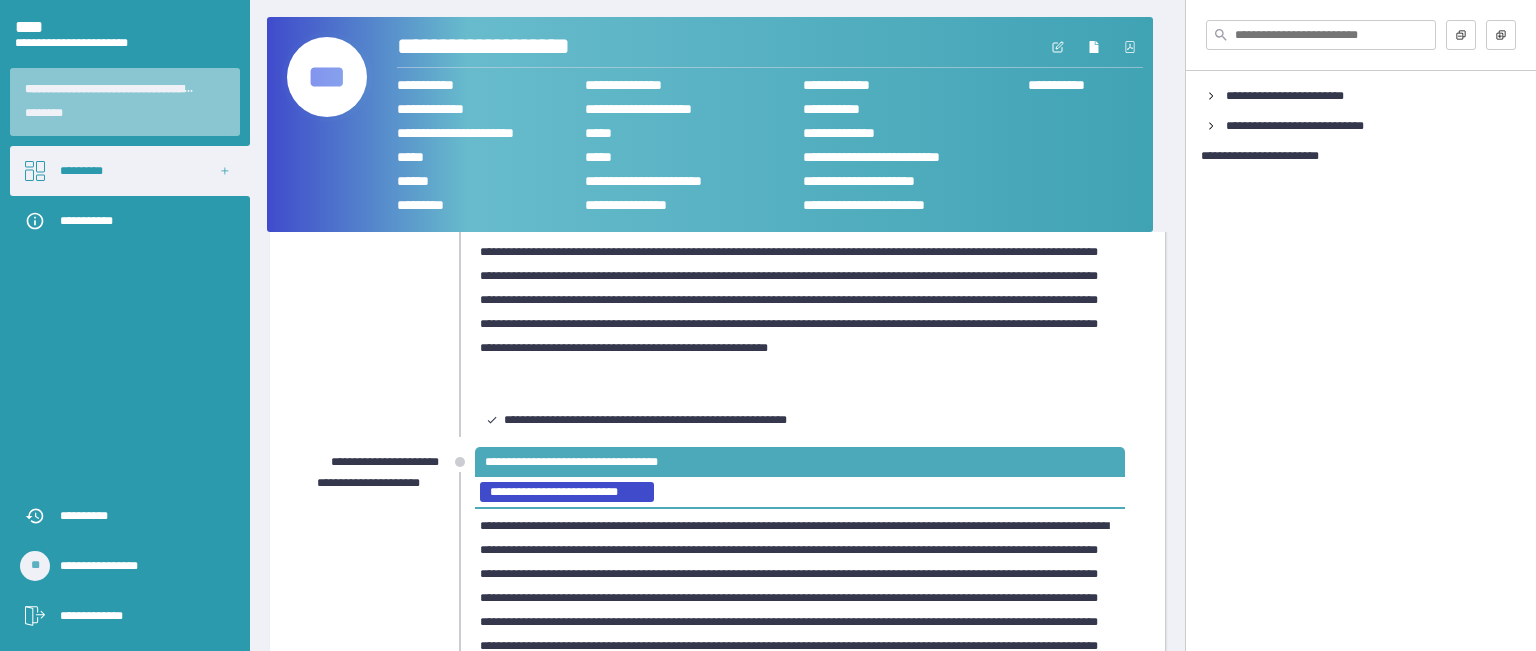 scroll, scrollTop: 100, scrollLeft: 0, axis: vertical 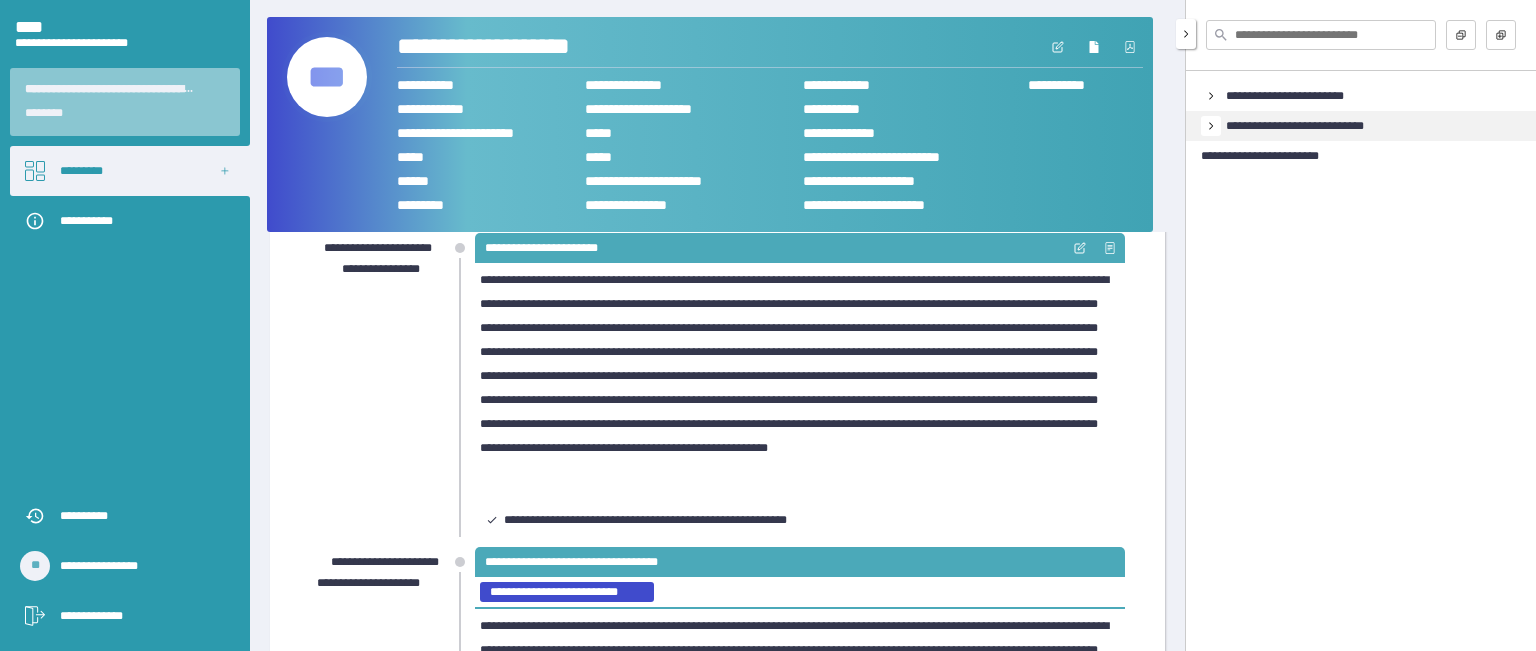 click 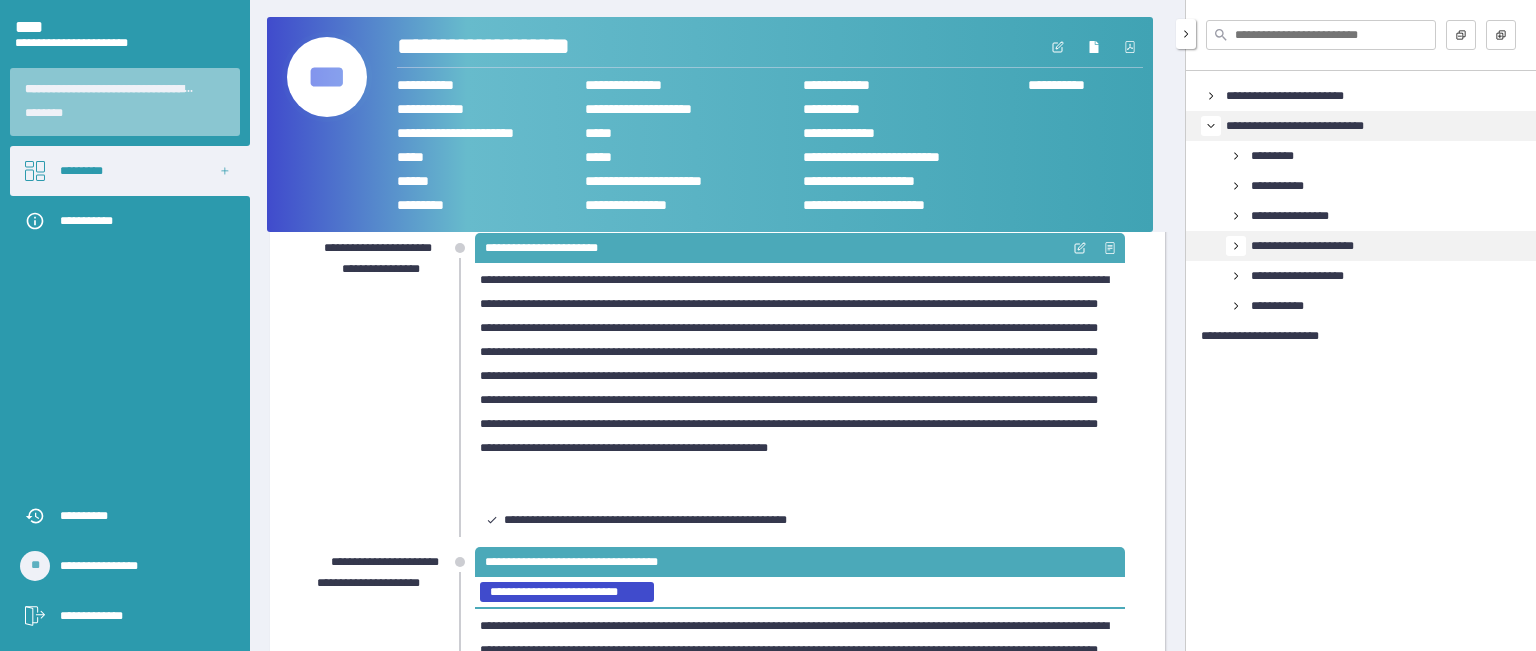click 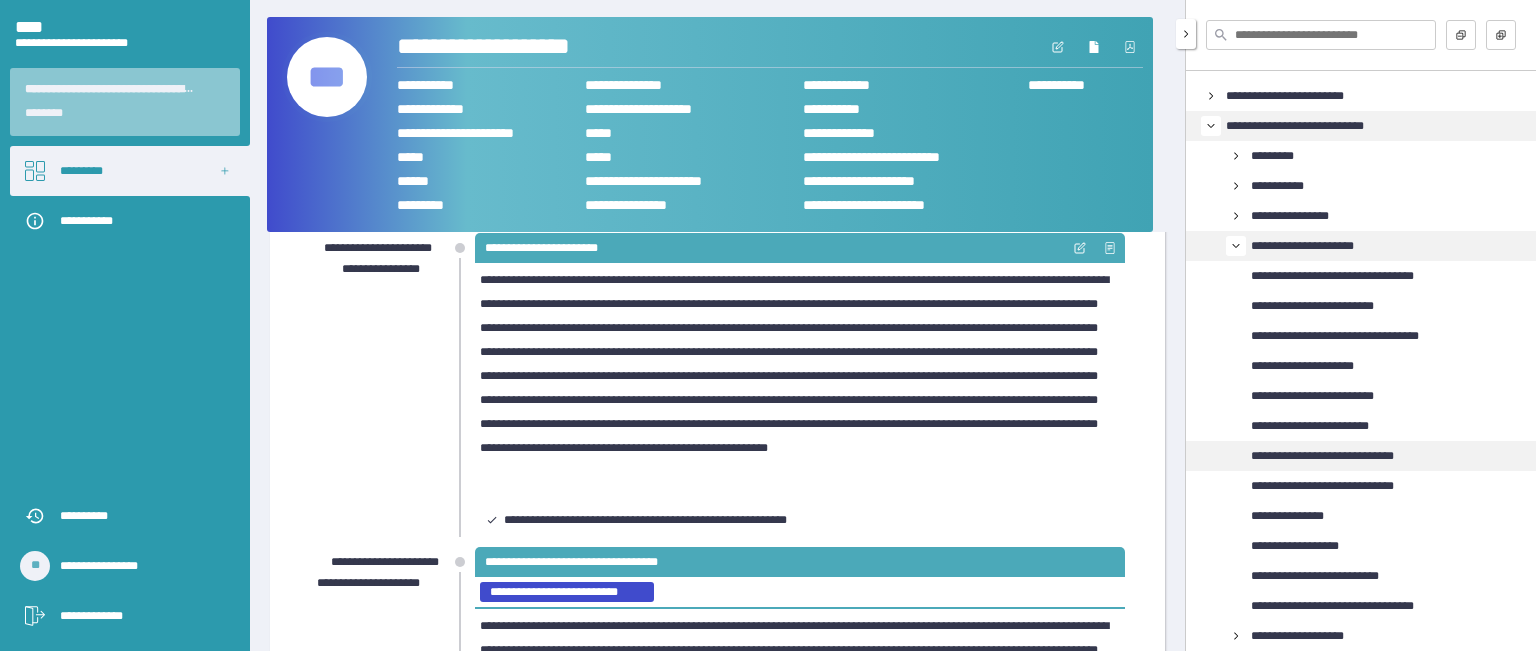 click on "**********" at bounding box center (1343, 456) 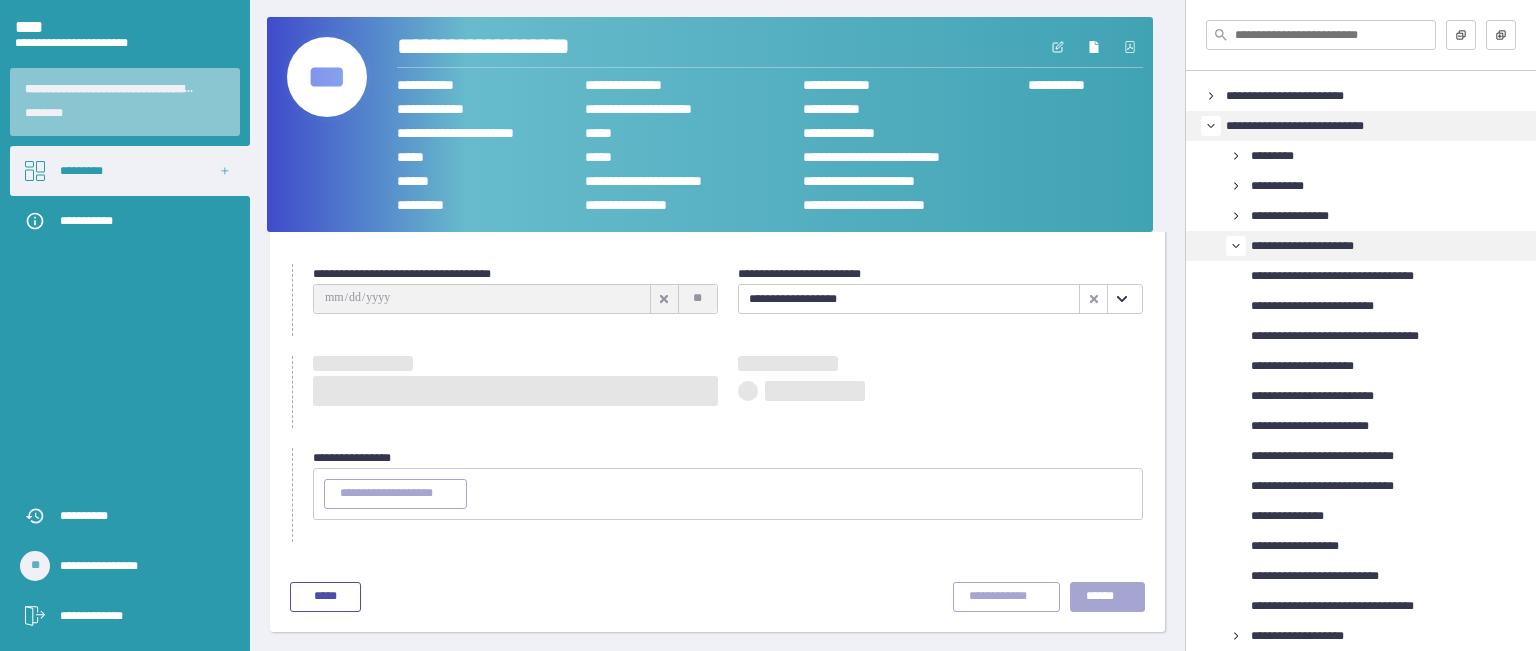 scroll, scrollTop: 100, scrollLeft: 0, axis: vertical 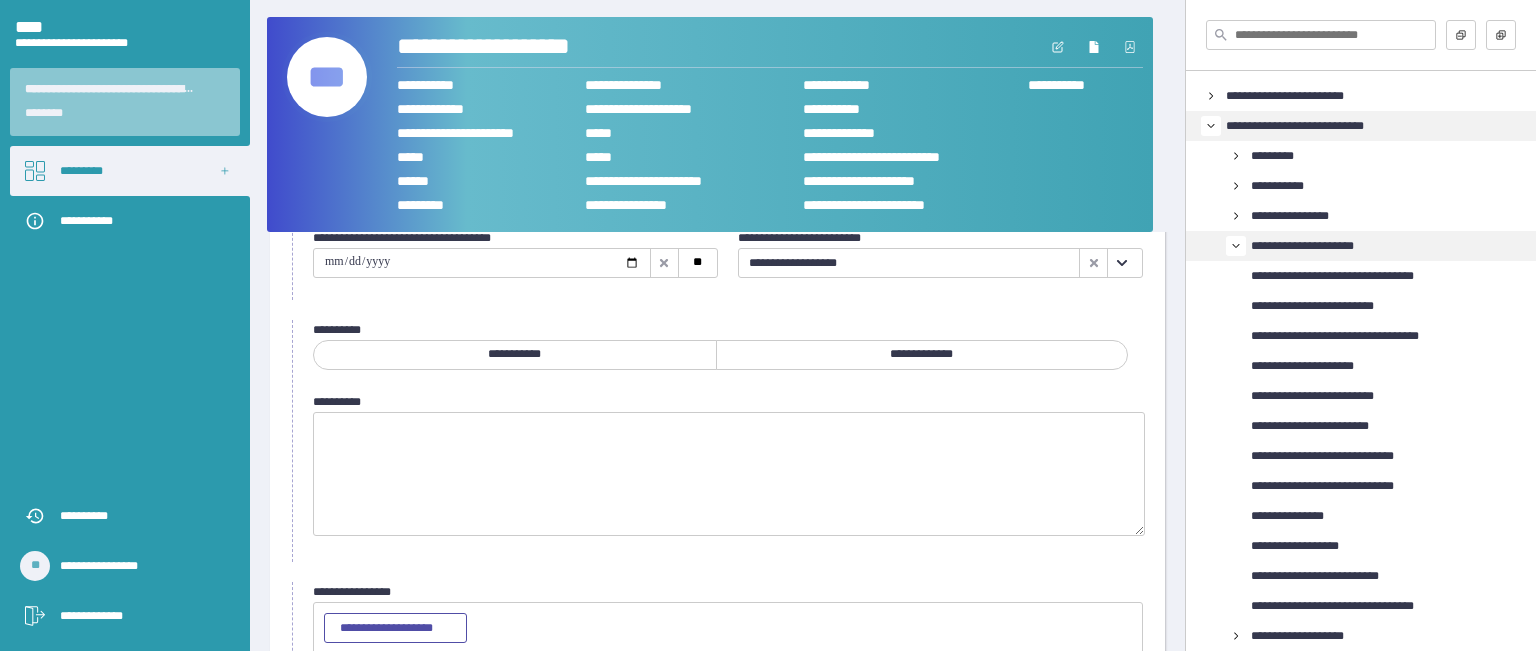 click 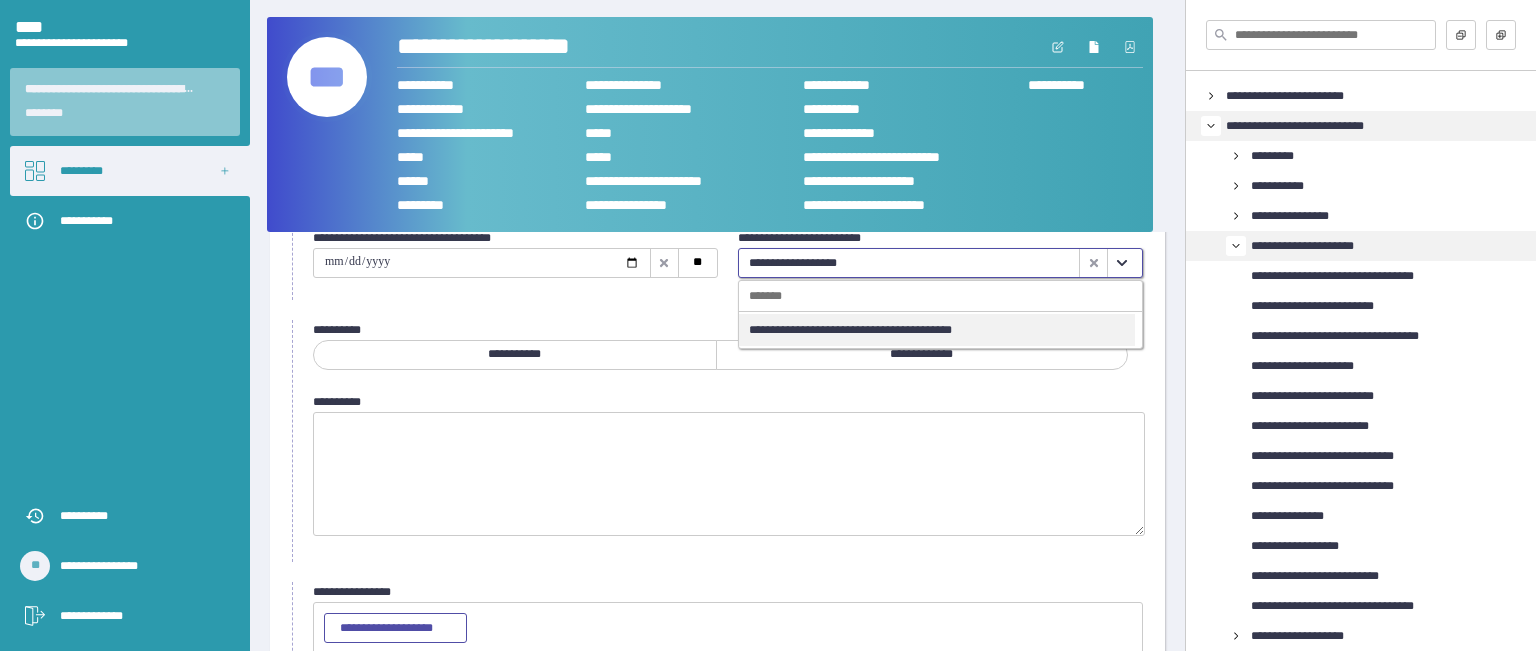 click on "******** *" at bounding box center [728, 330] 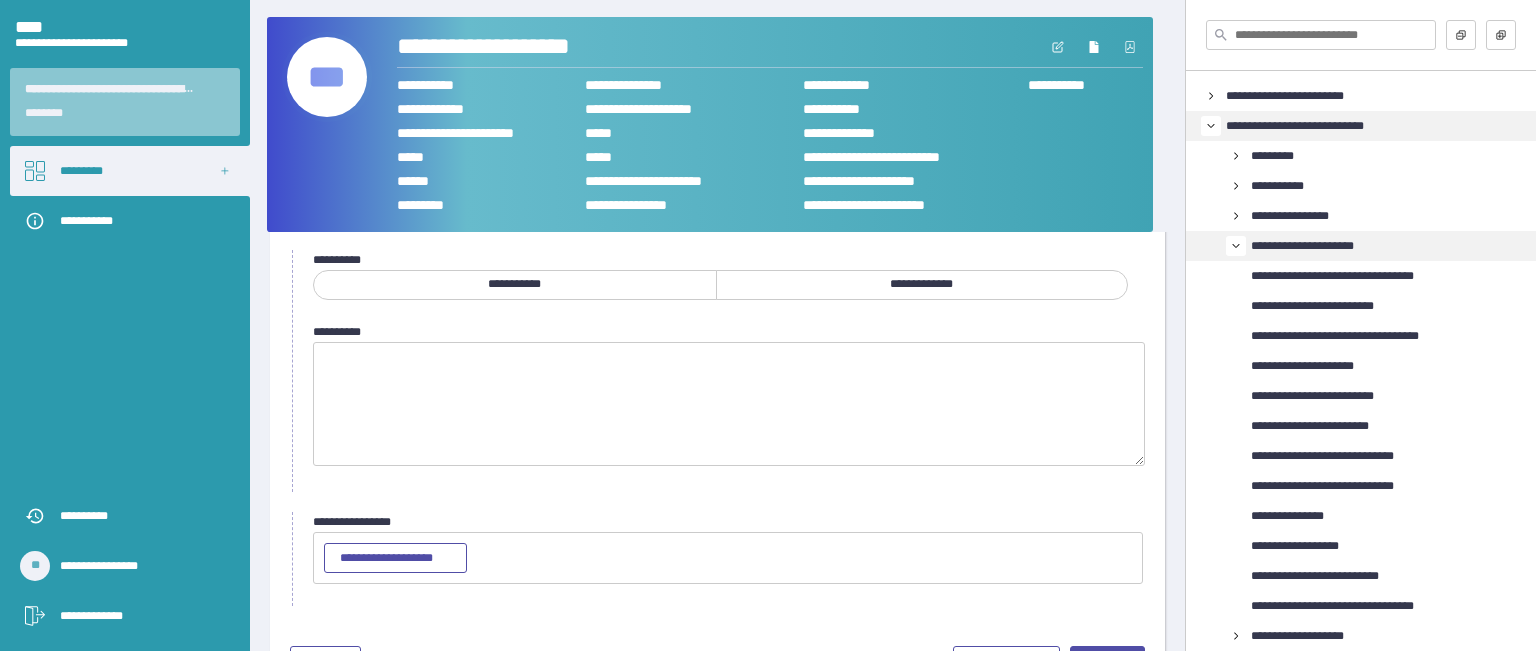 scroll, scrollTop: 200, scrollLeft: 0, axis: vertical 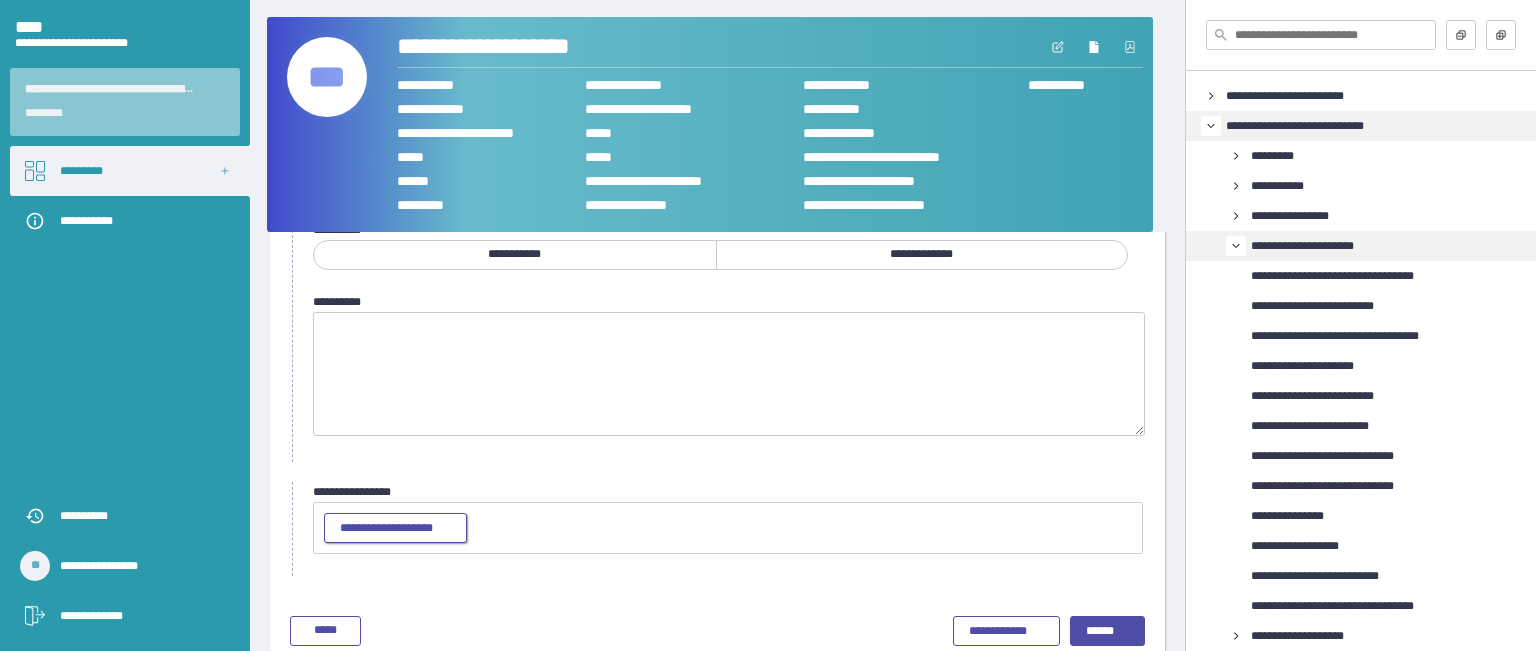 click on "**********" at bounding box center [395, 529] 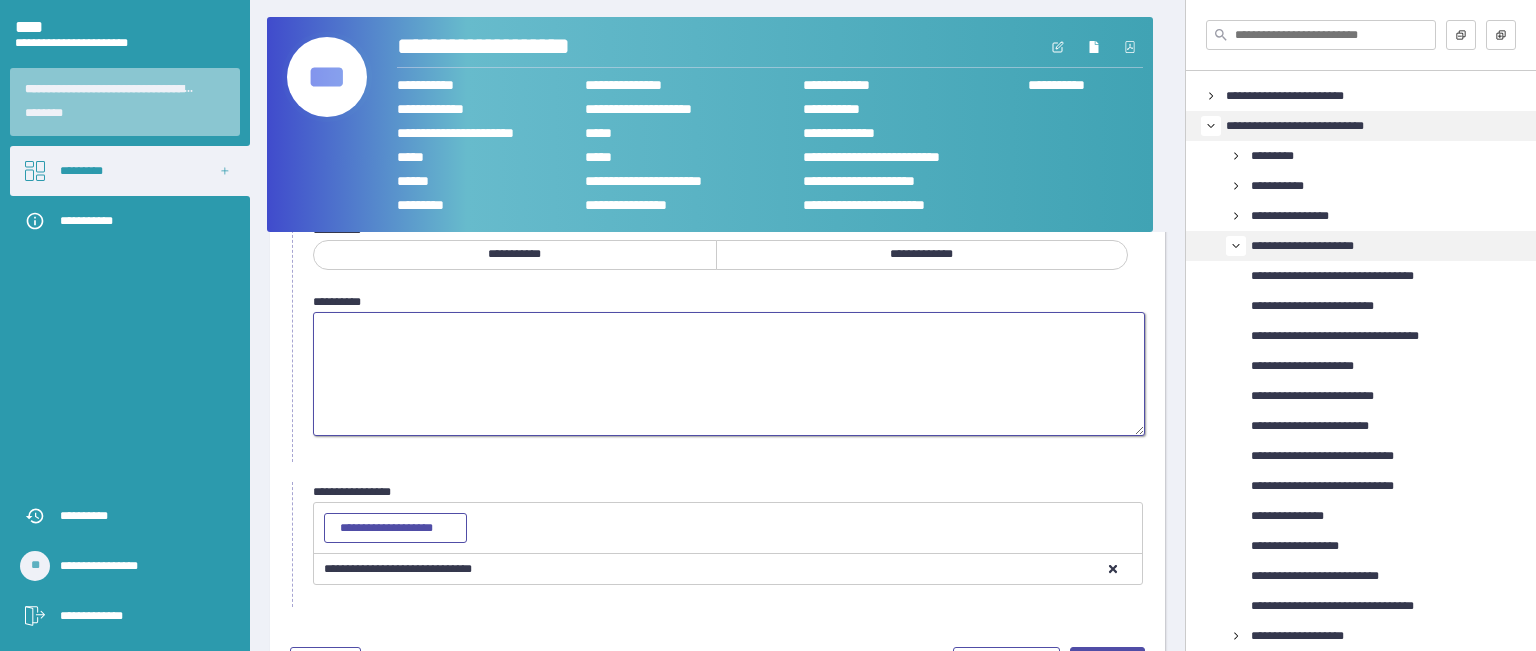 click at bounding box center (729, 374) 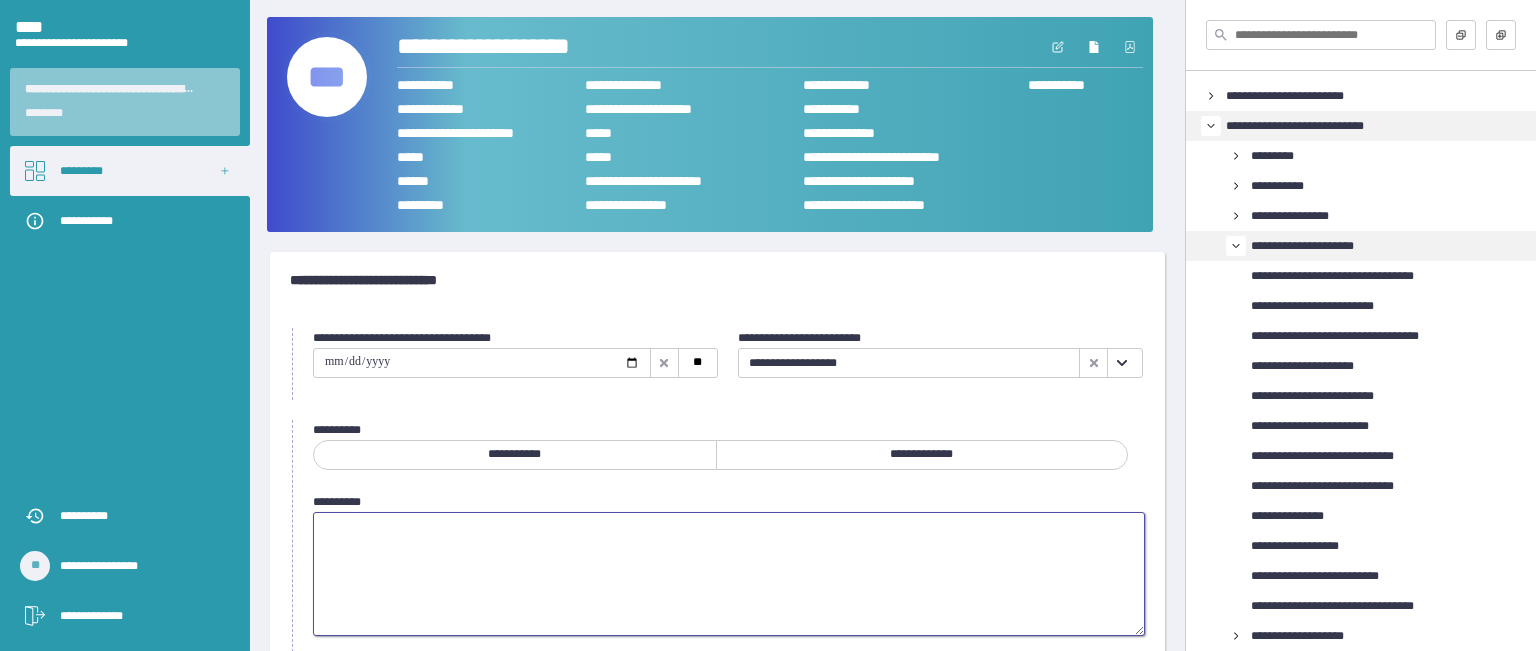 click at bounding box center [729, 574] 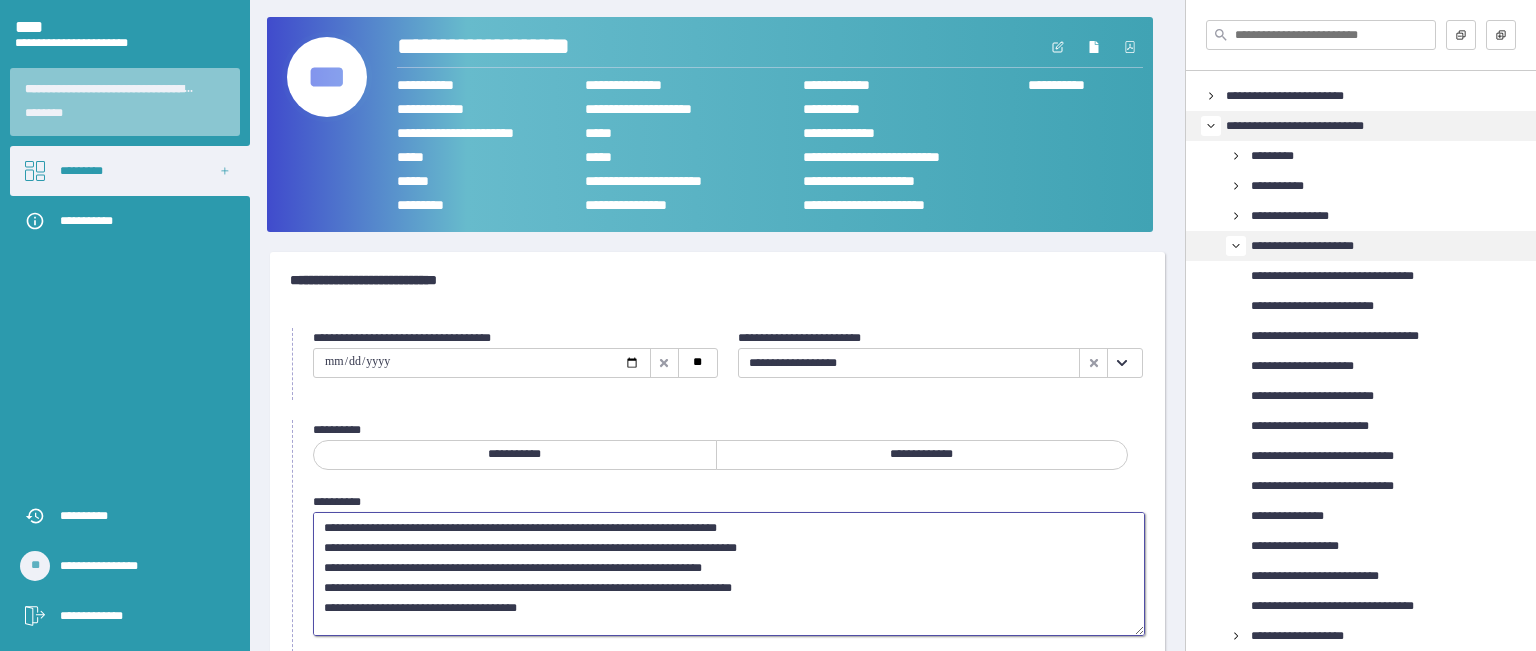scroll, scrollTop: 41, scrollLeft: 0, axis: vertical 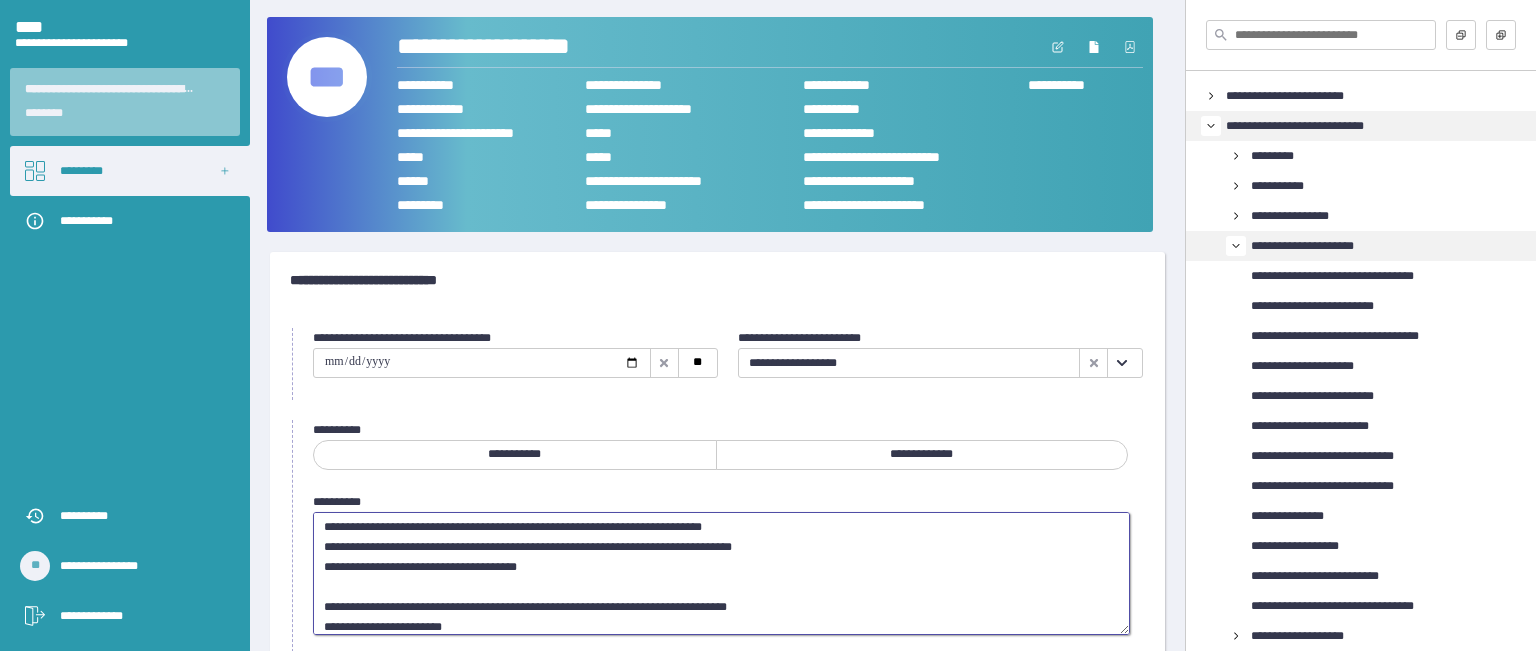 click on "**********" at bounding box center [721, 574] 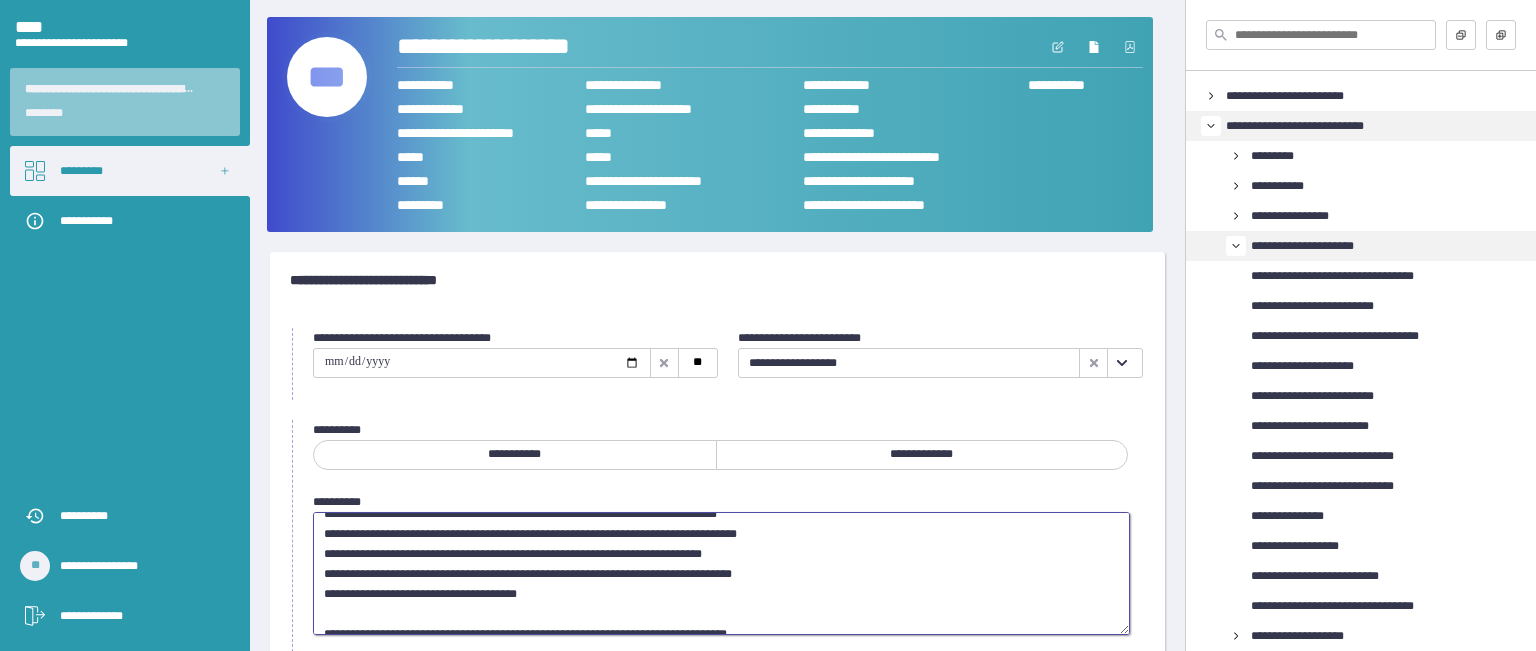 scroll, scrollTop: 0, scrollLeft: 0, axis: both 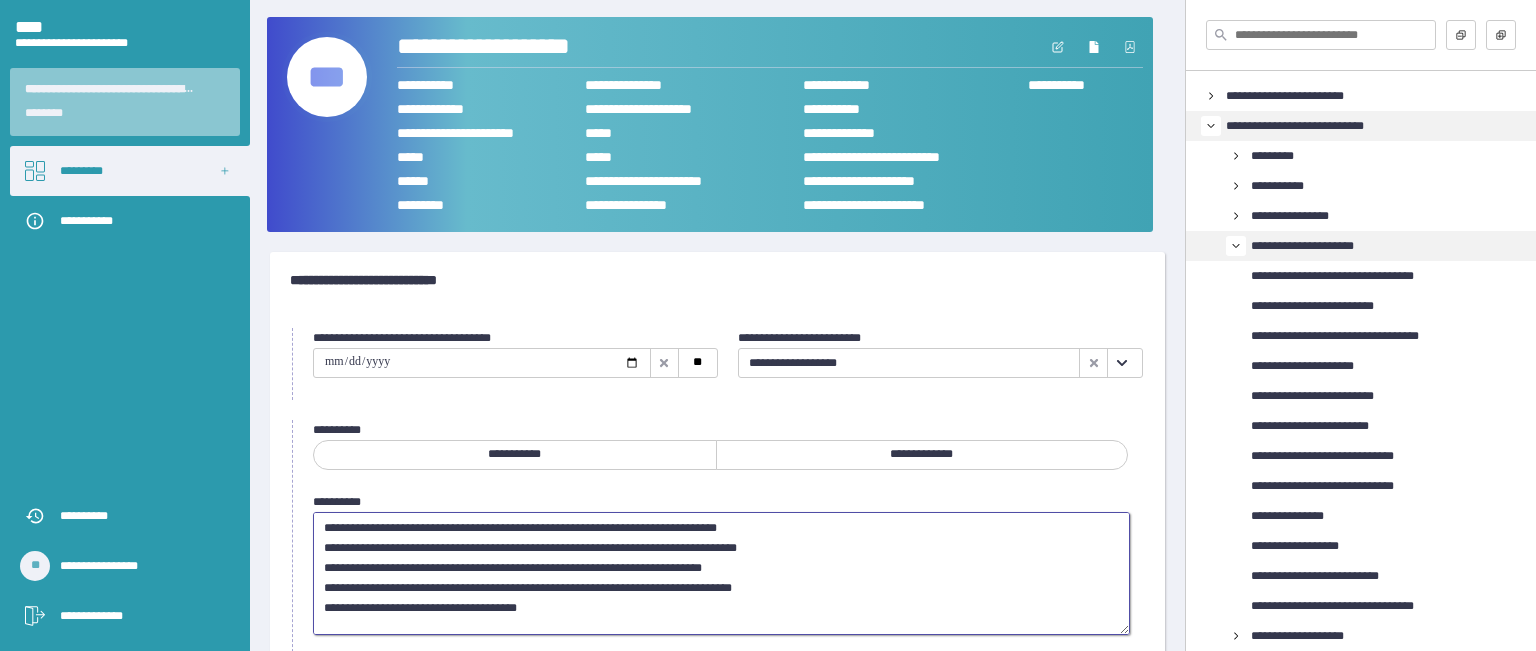 type on "**********" 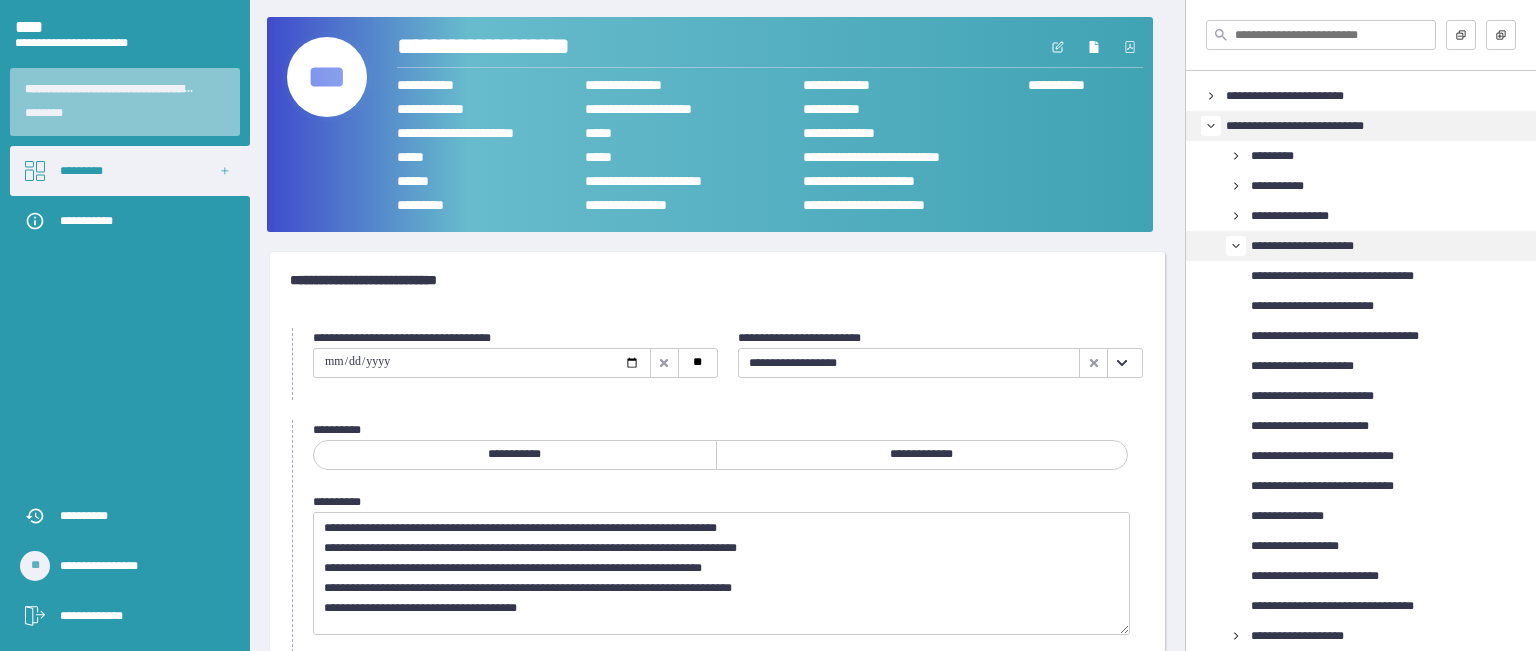 click at bounding box center [482, 363] 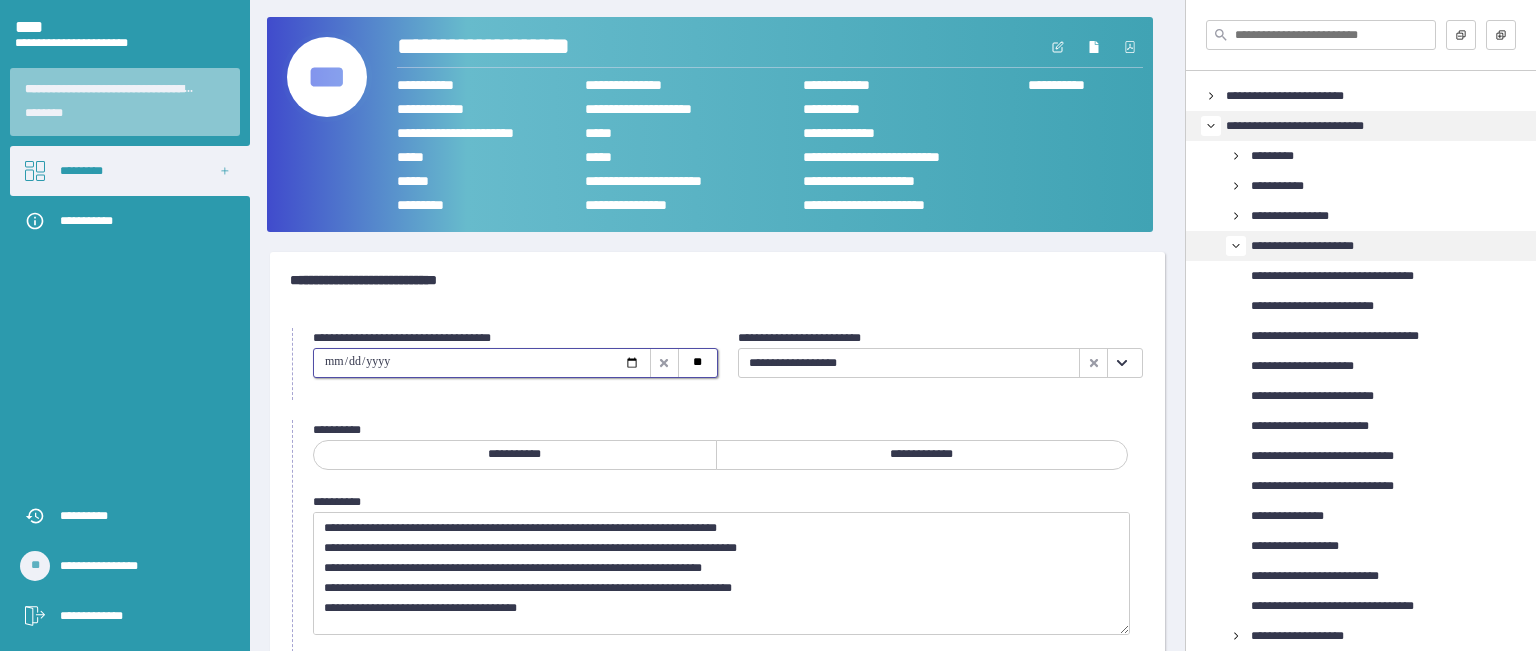 type on "**********" 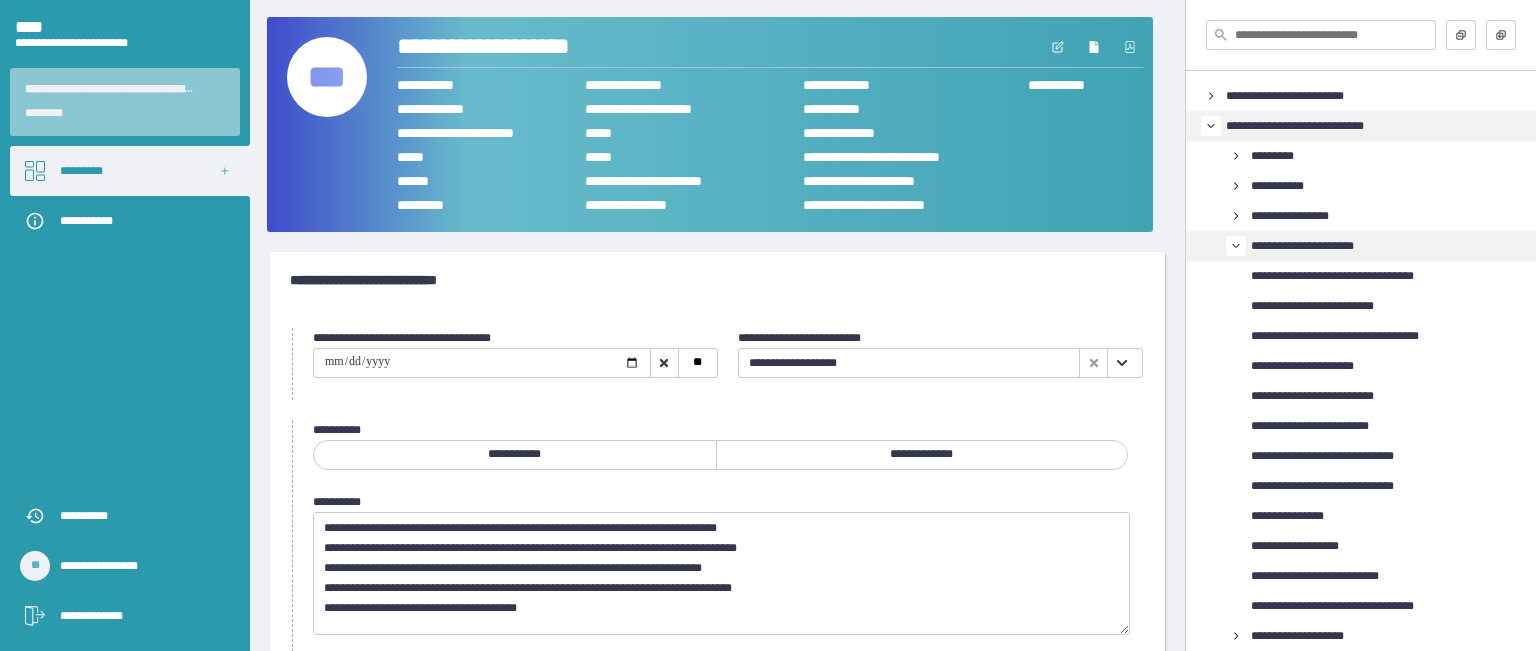 click on "**********" at bounding box center [515, 455] 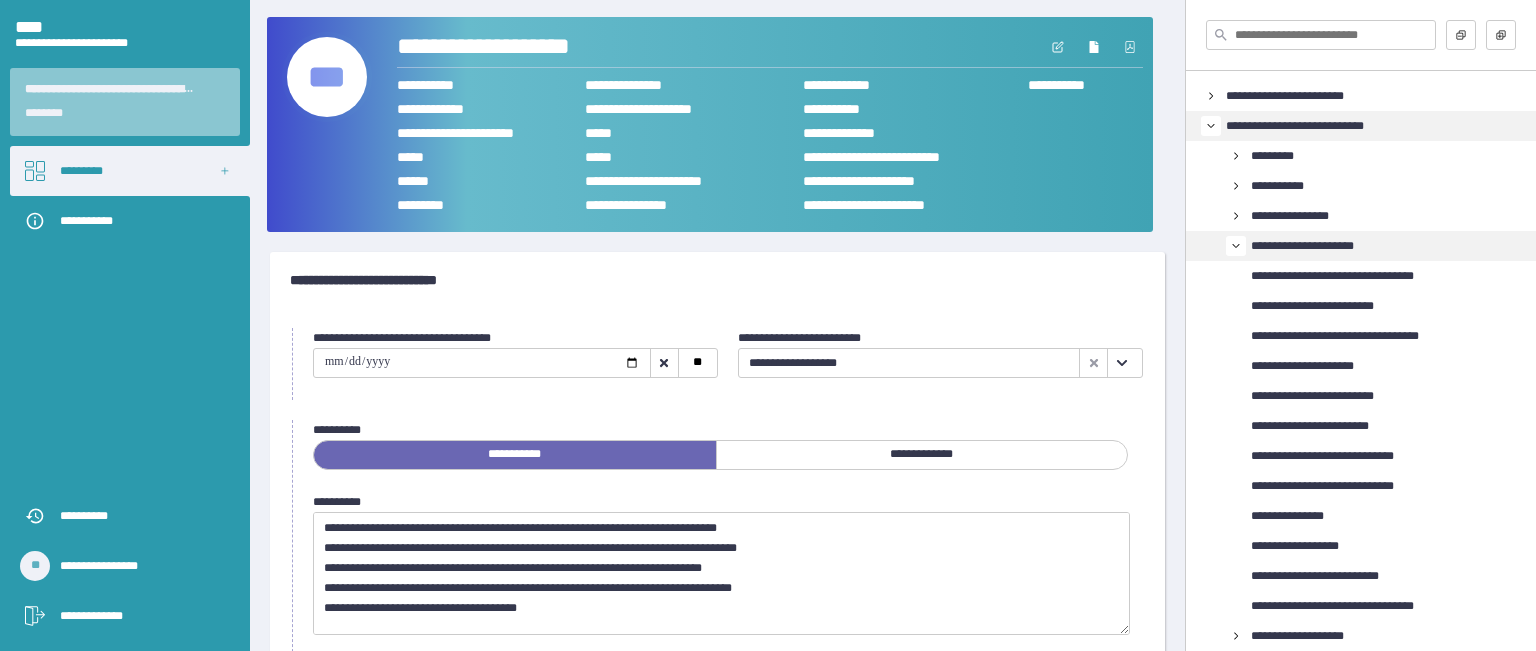 click on "**********" at bounding box center (515, 364) 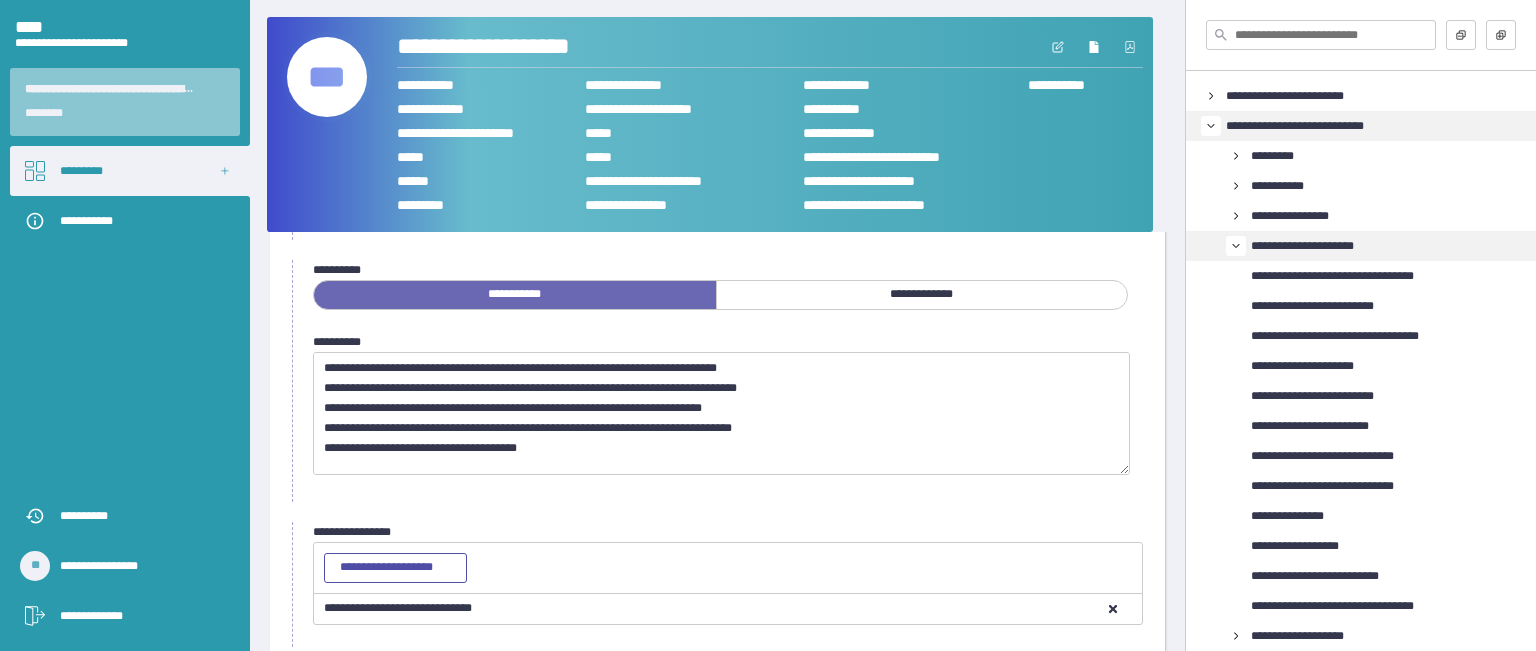 scroll, scrollTop: 262, scrollLeft: 0, axis: vertical 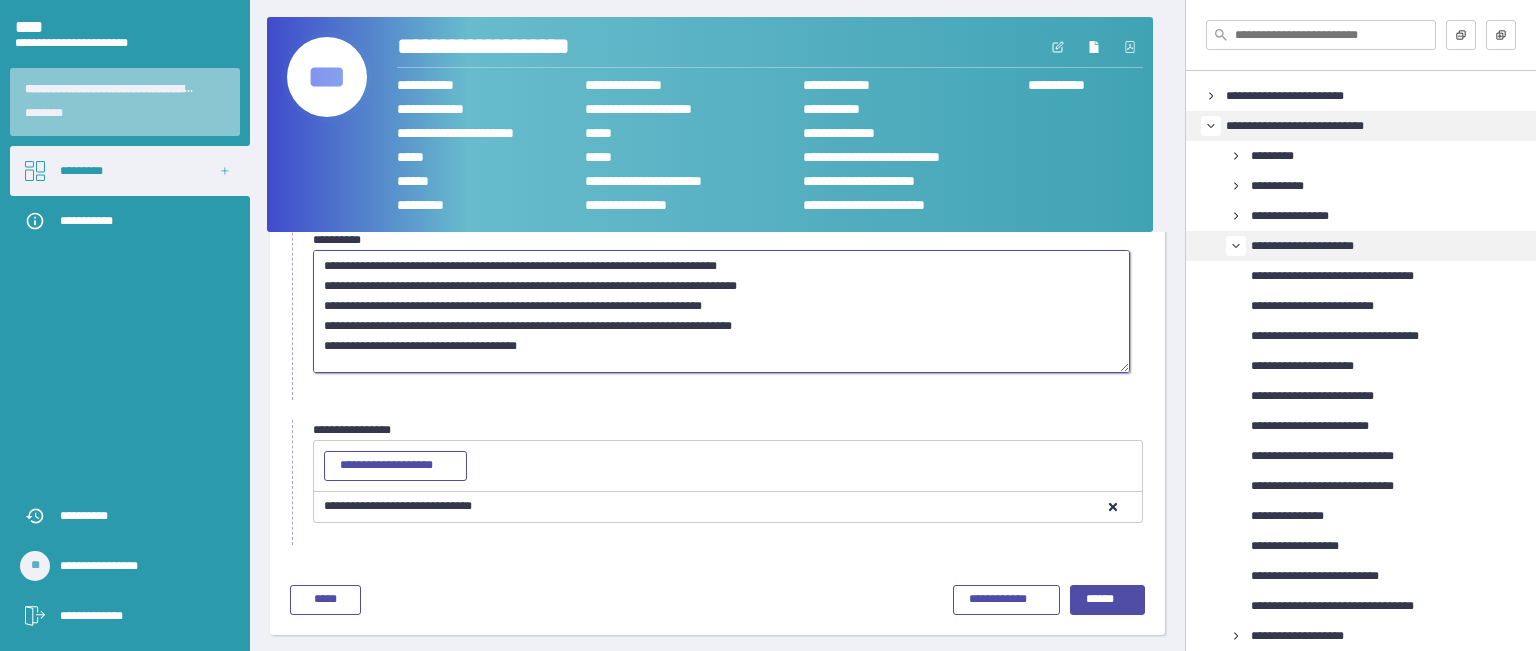 click on "**********" at bounding box center [721, 312] 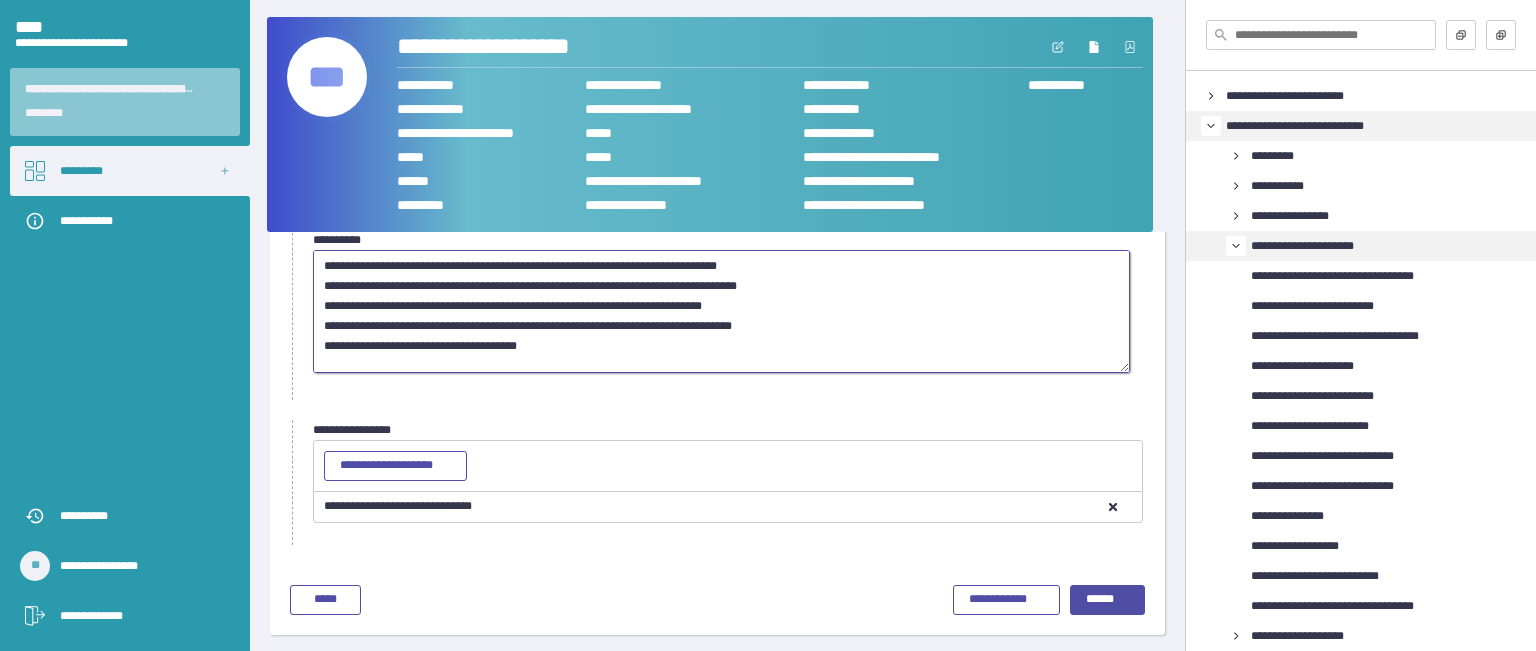 click on "**********" at bounding box center [721, 312] 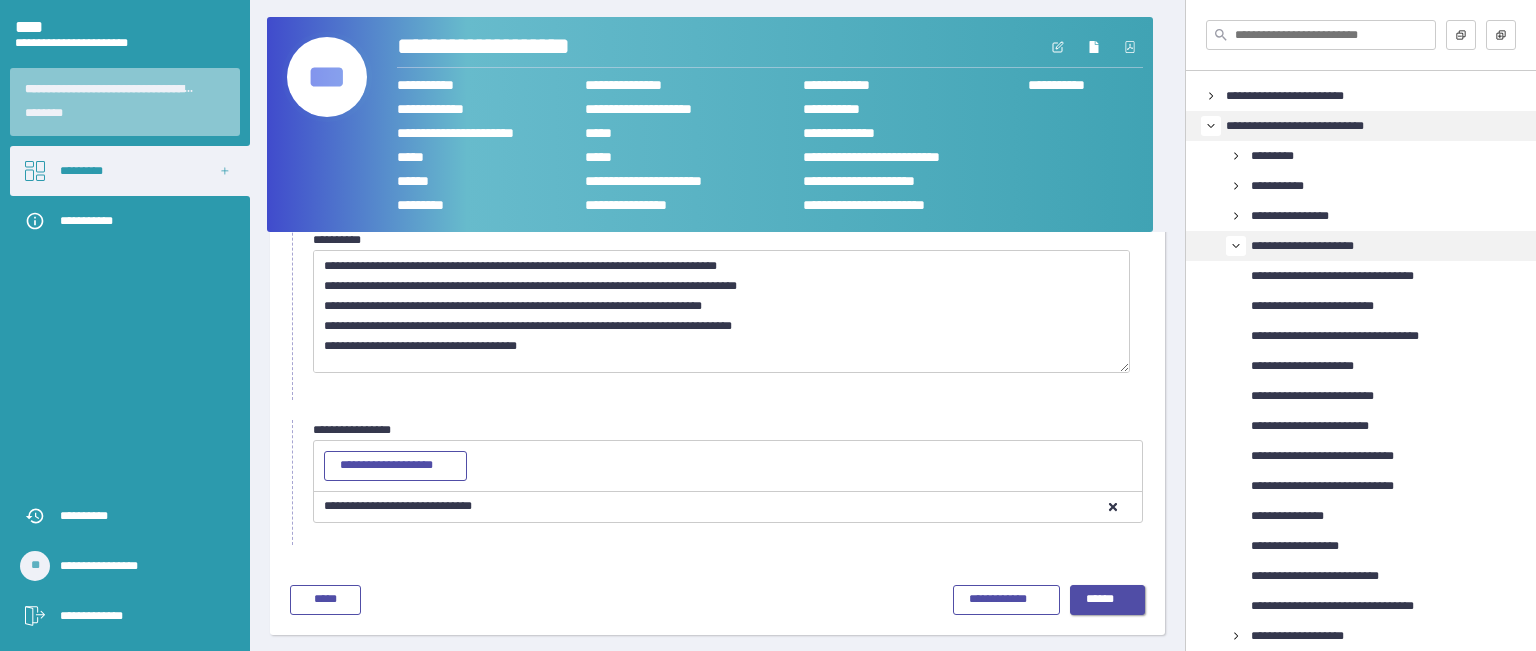 click on "******" at bounding box center (1108, 600) 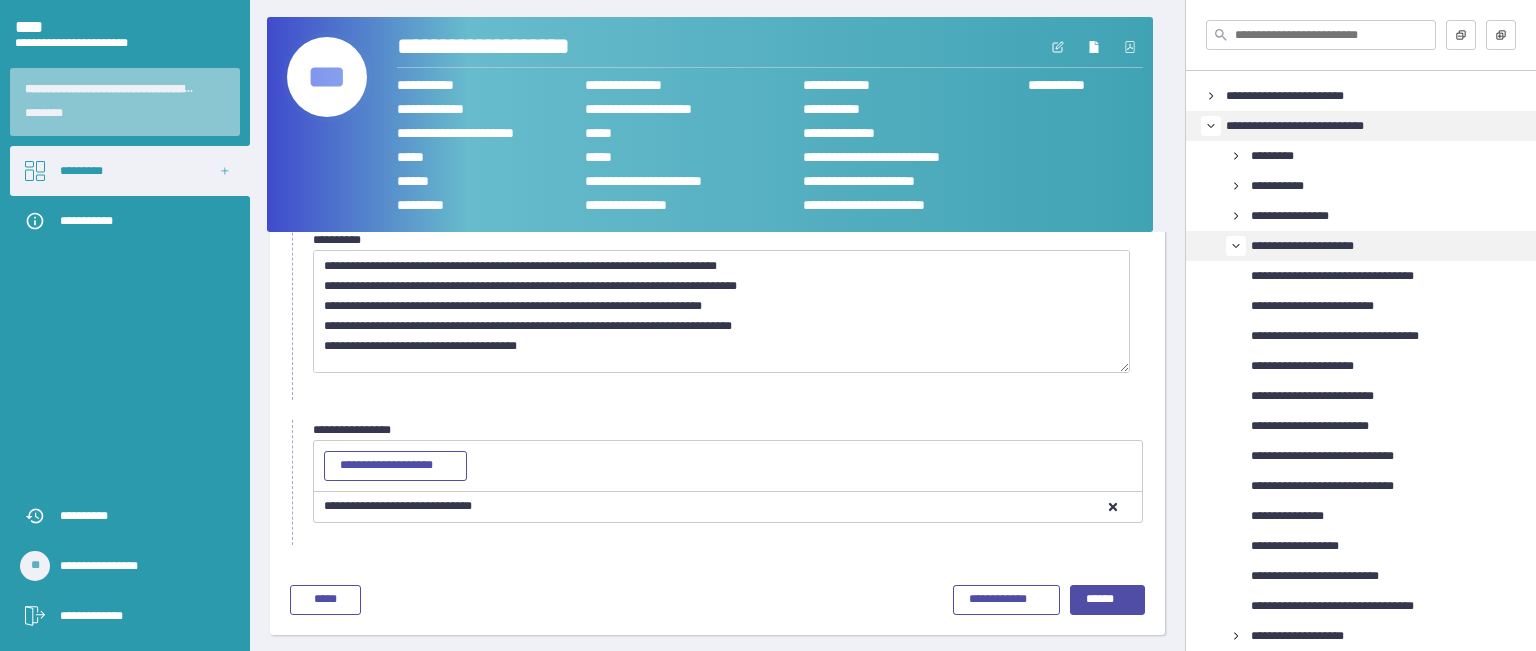 scroll, scrollTop: 84, scrollLeft: 0, axis: vertical 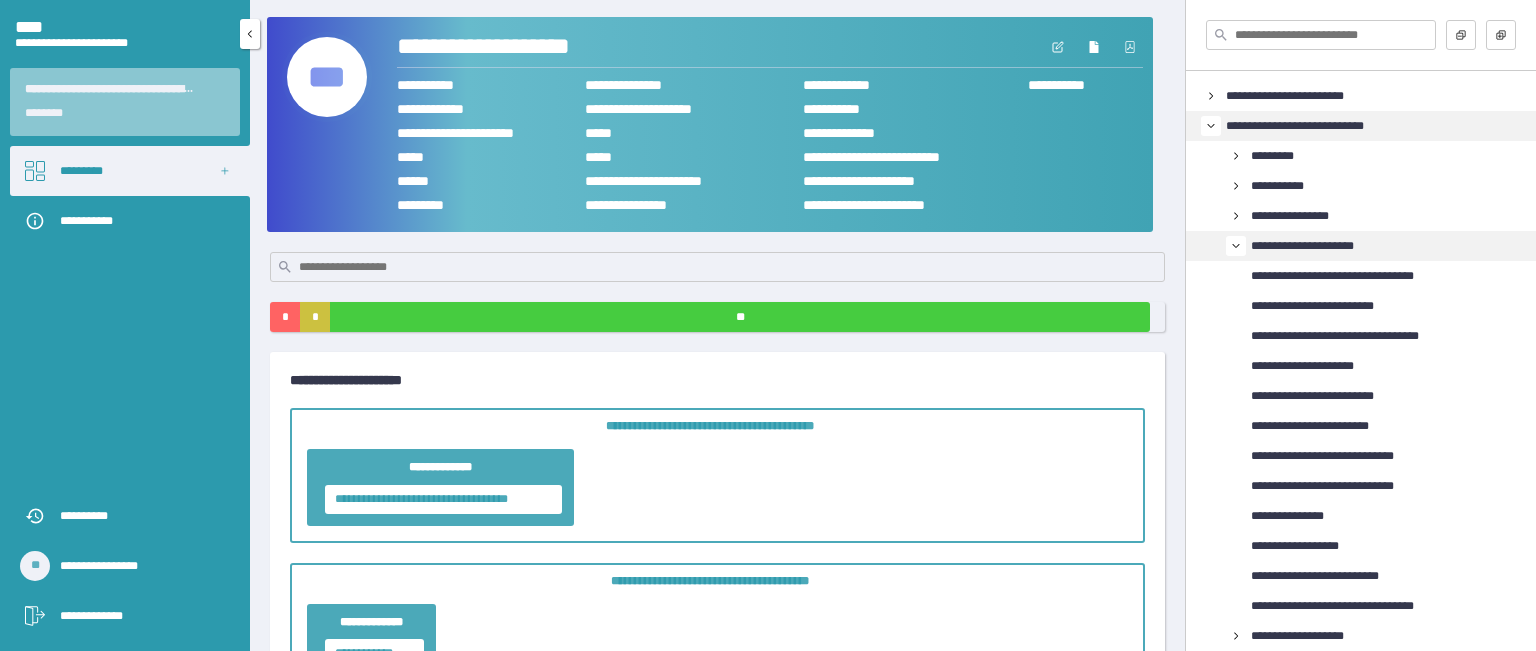 click on "*********" at bounding box center [130, 171] 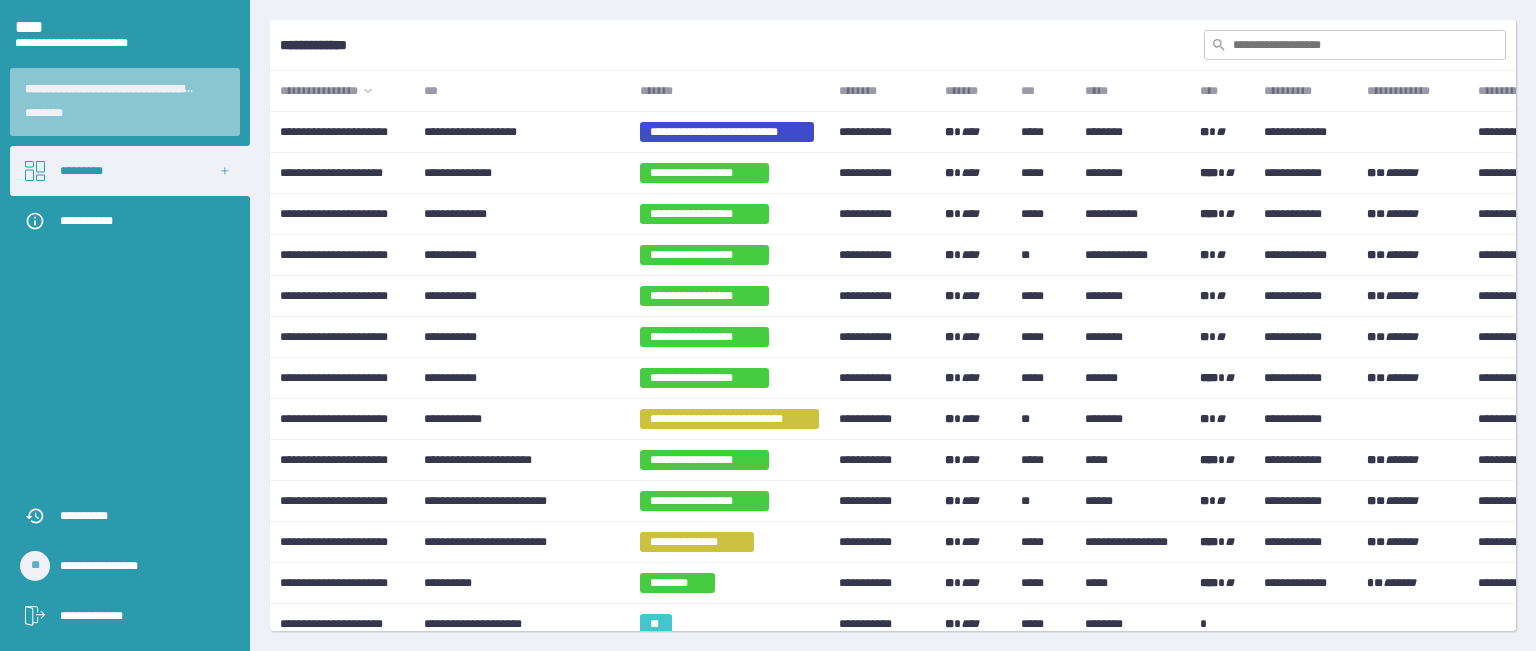 click on "*******" at bounding box center (729, 91) 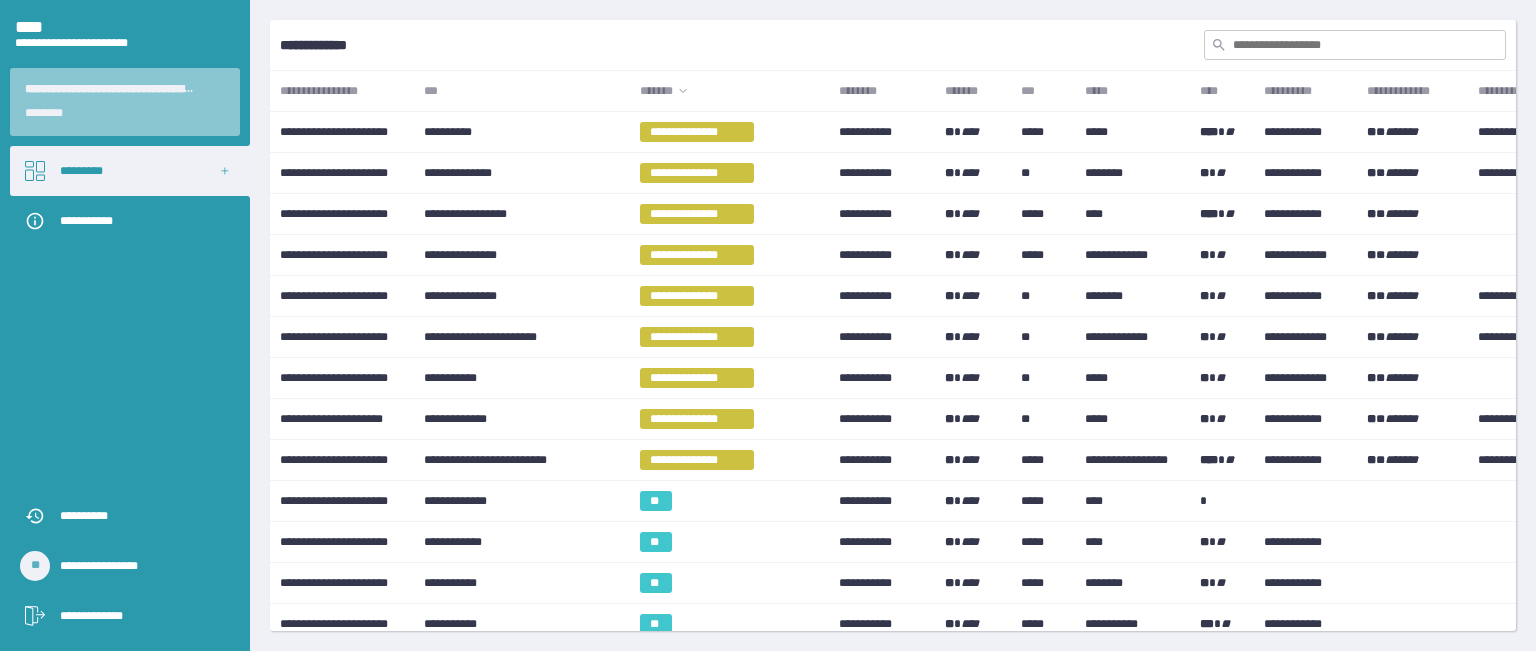scroll, scrollTop: 200, scrollLeft: 0, axis: vertical 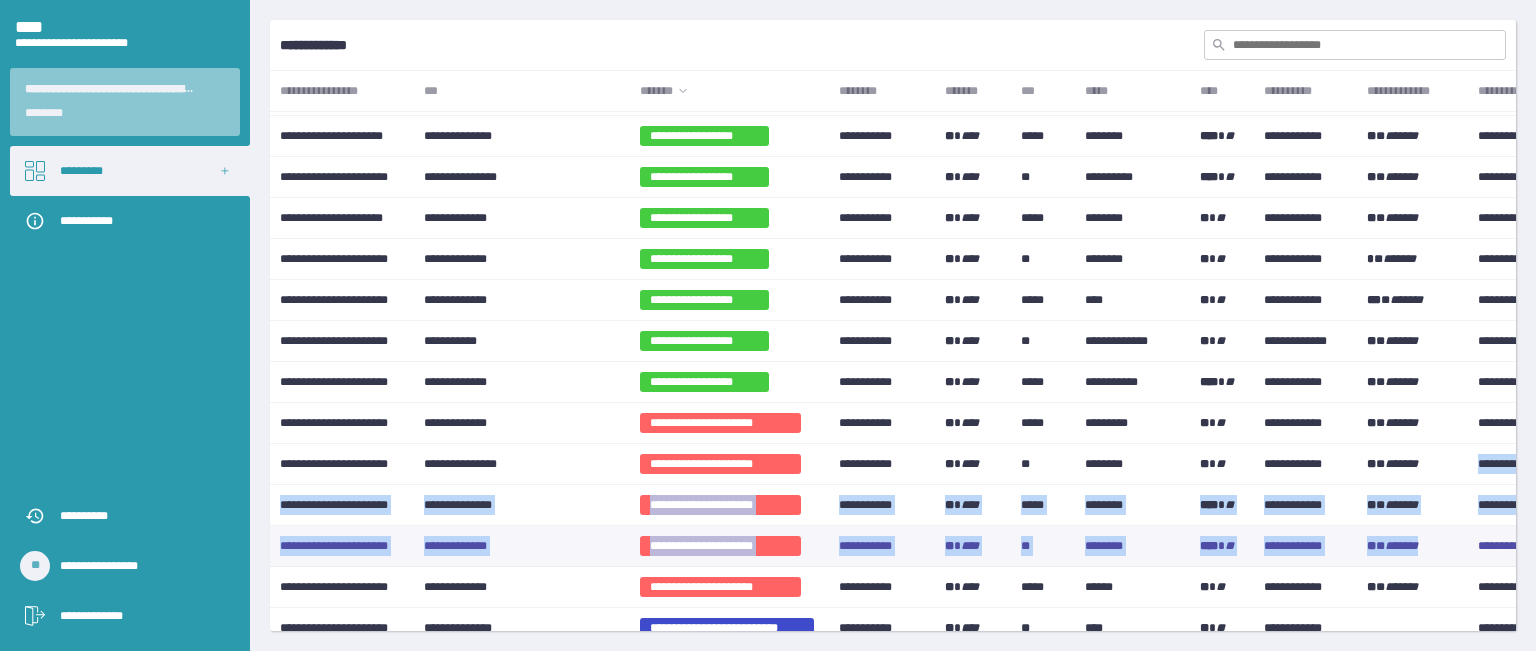 drag, startPoint x: 1456, startPoint y: 481, endPoint x: 1451, endPoint y: 531, distance: 50.24938 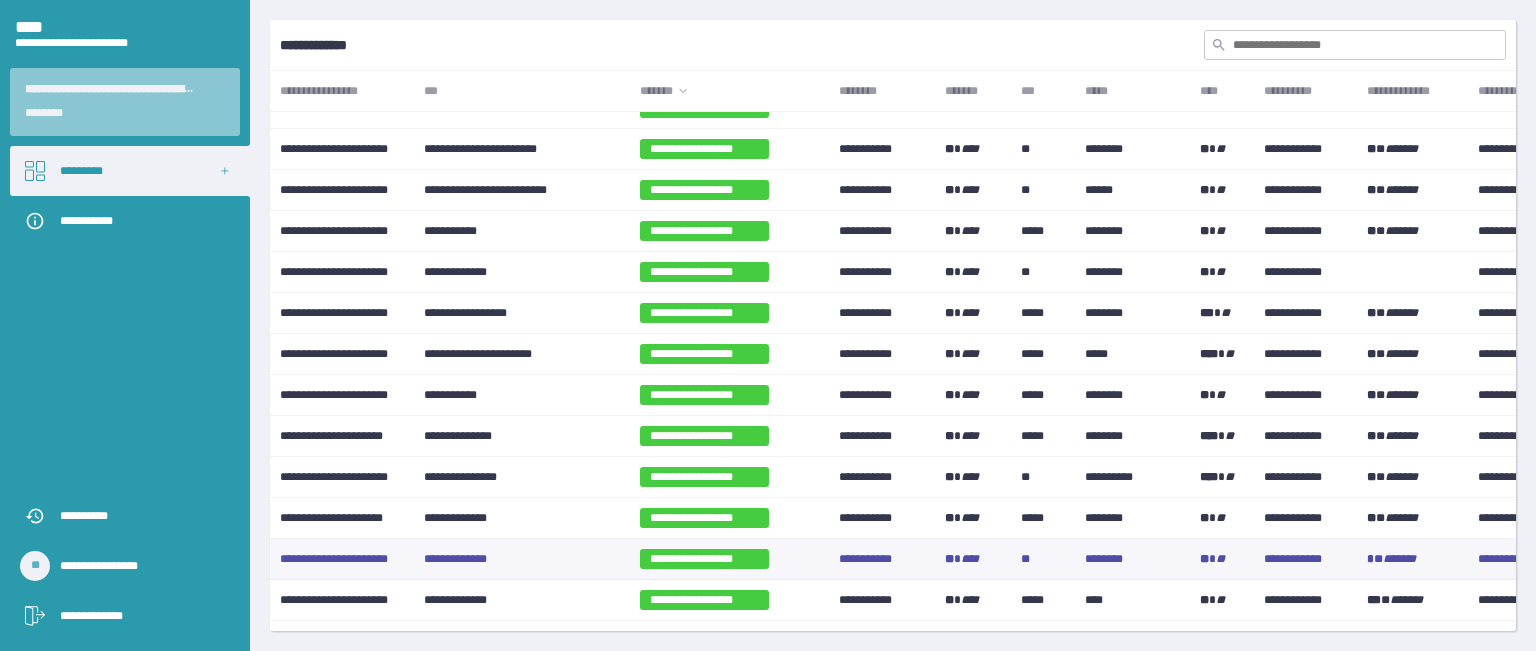 scroll, scrollTop: 931, scrollLeft: 0, axis: vertical 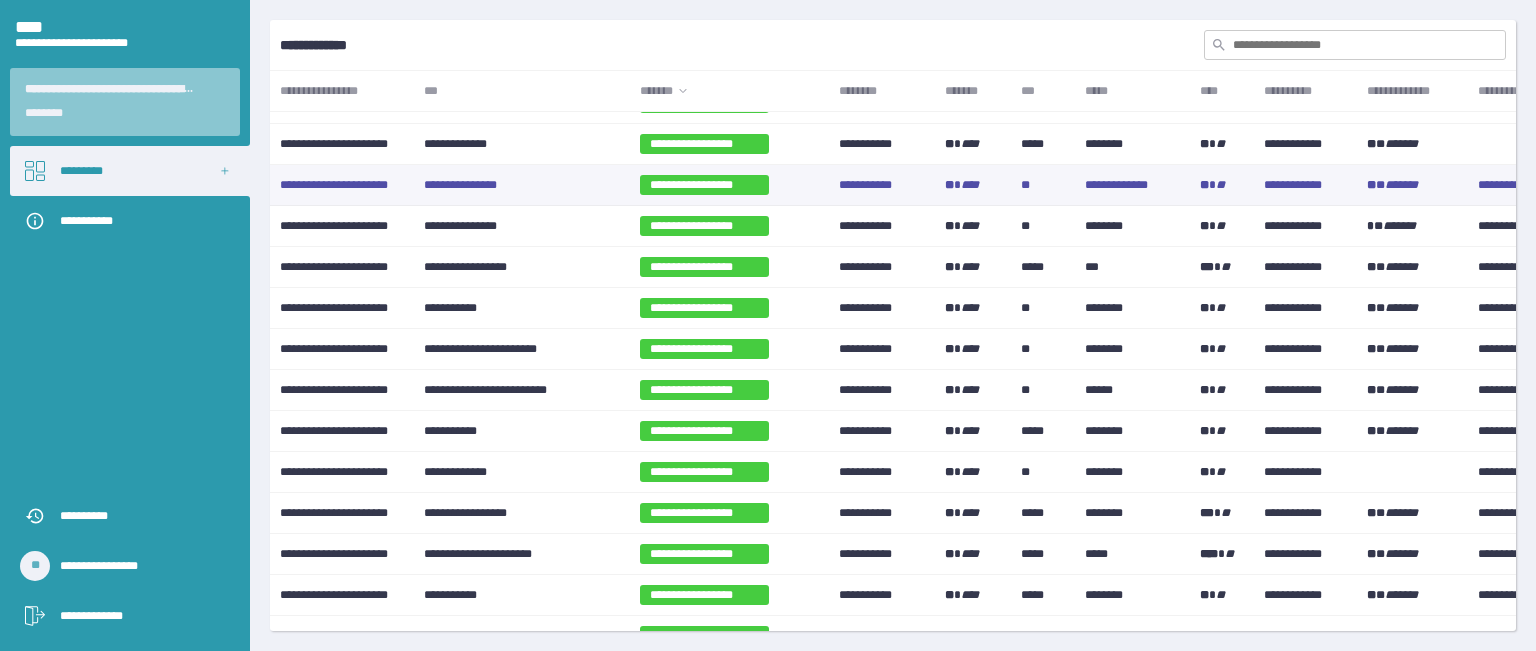 click on "**********" at bounding box center (522, 185) 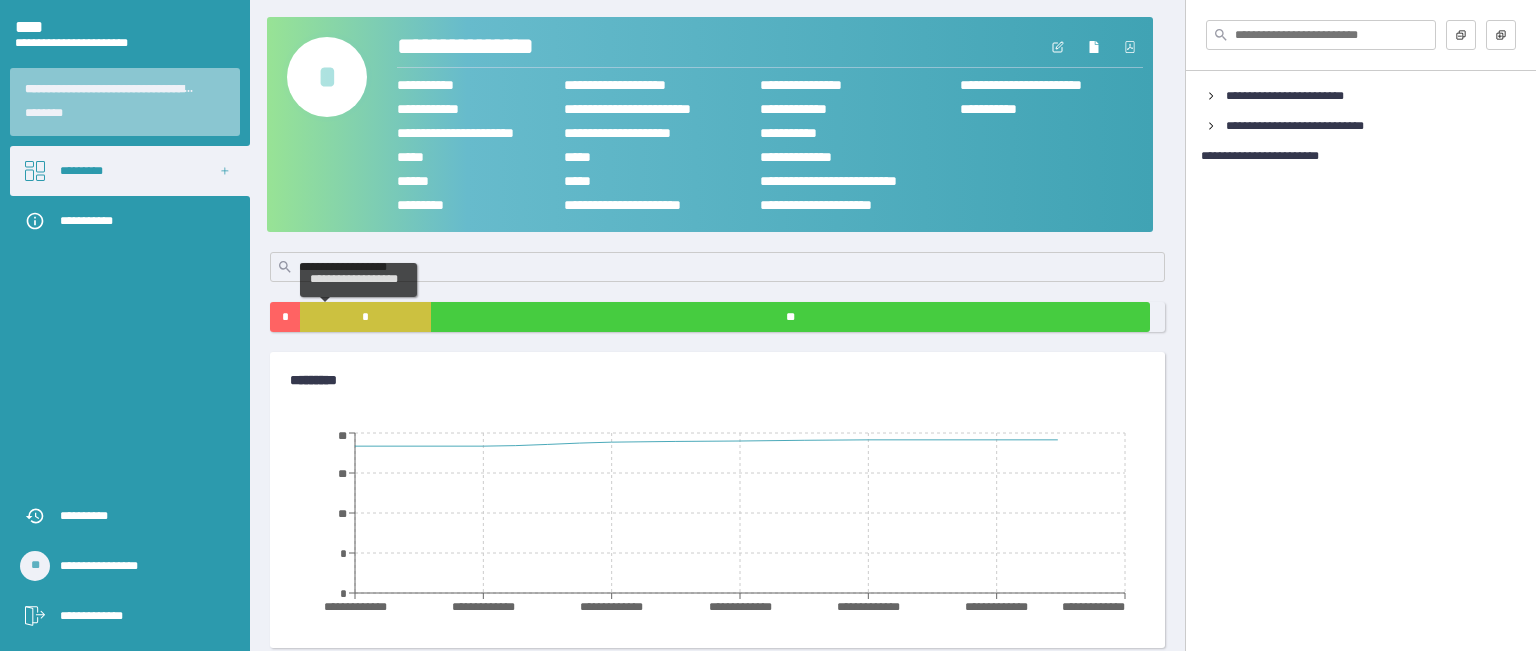 click on "*" at bounding box center (365, 317) 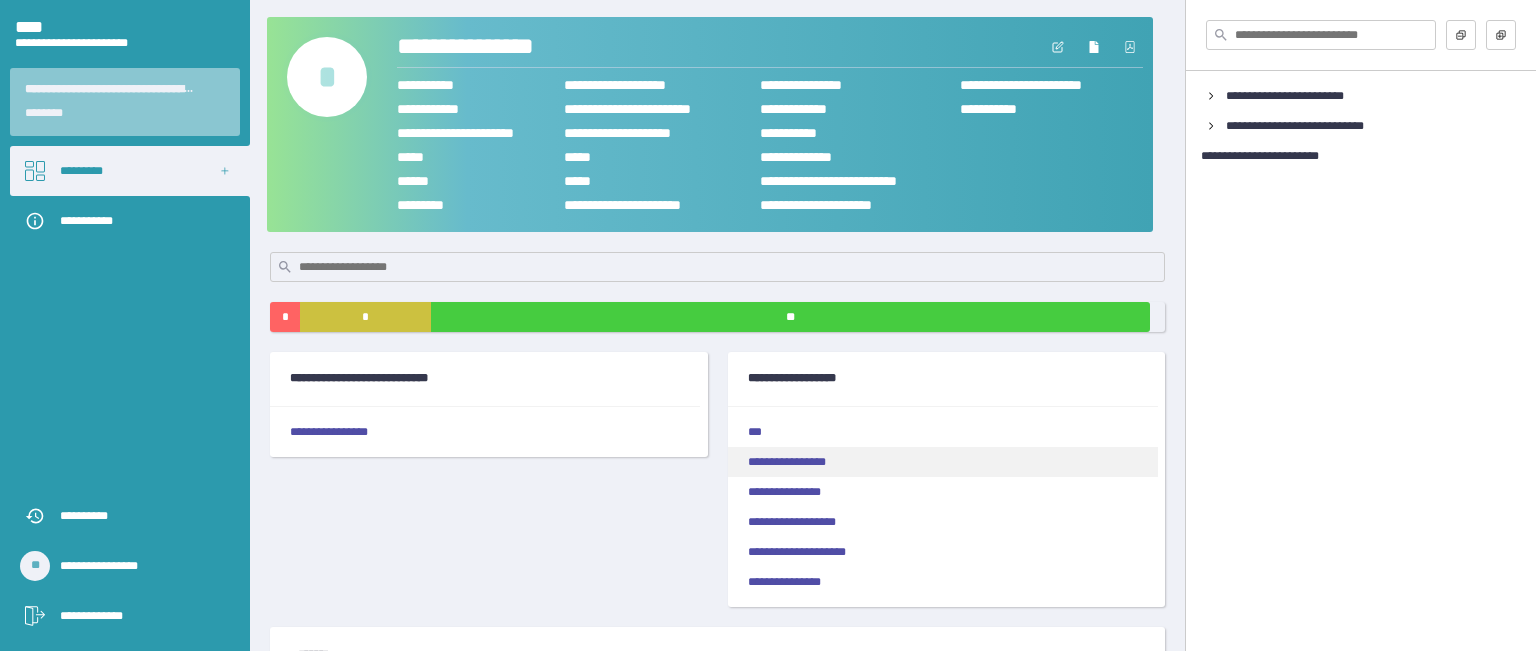 click on "**********" at bounding box center (943, 462) 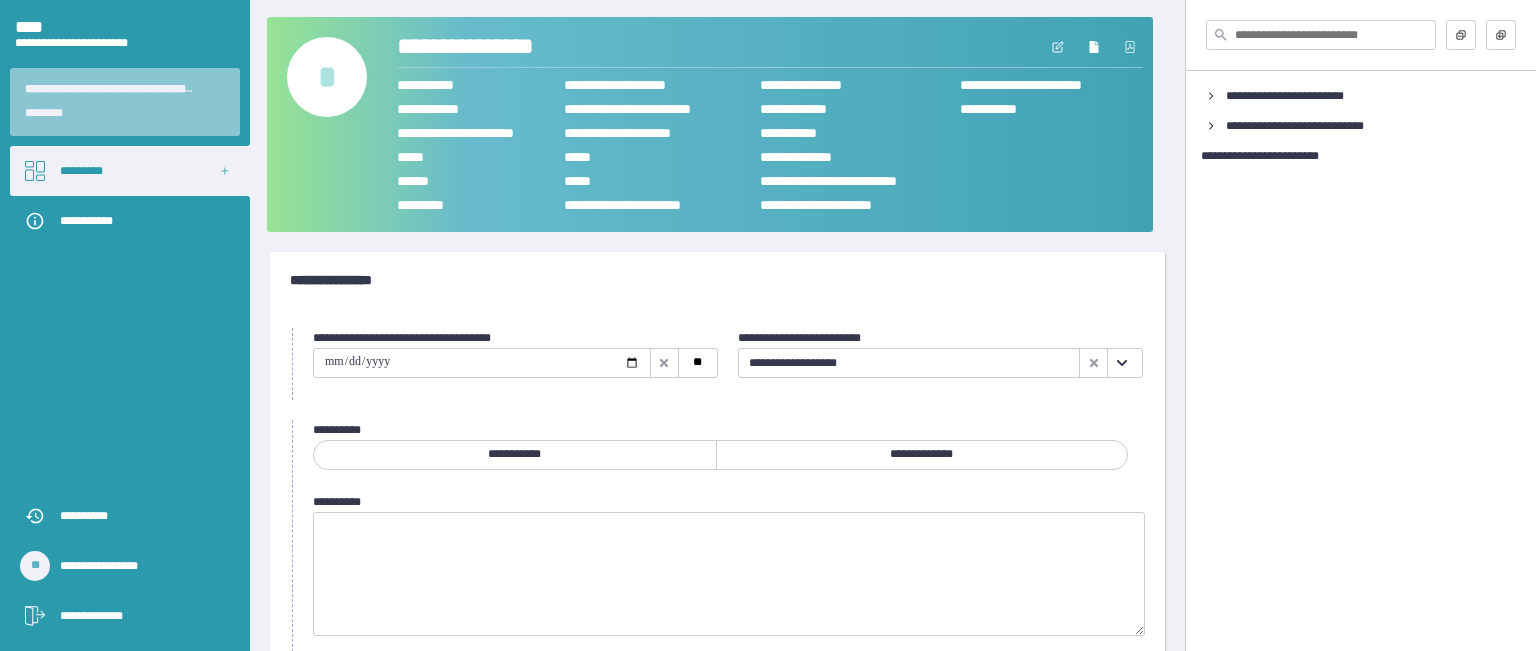 click at bounding box center [1121, 363] 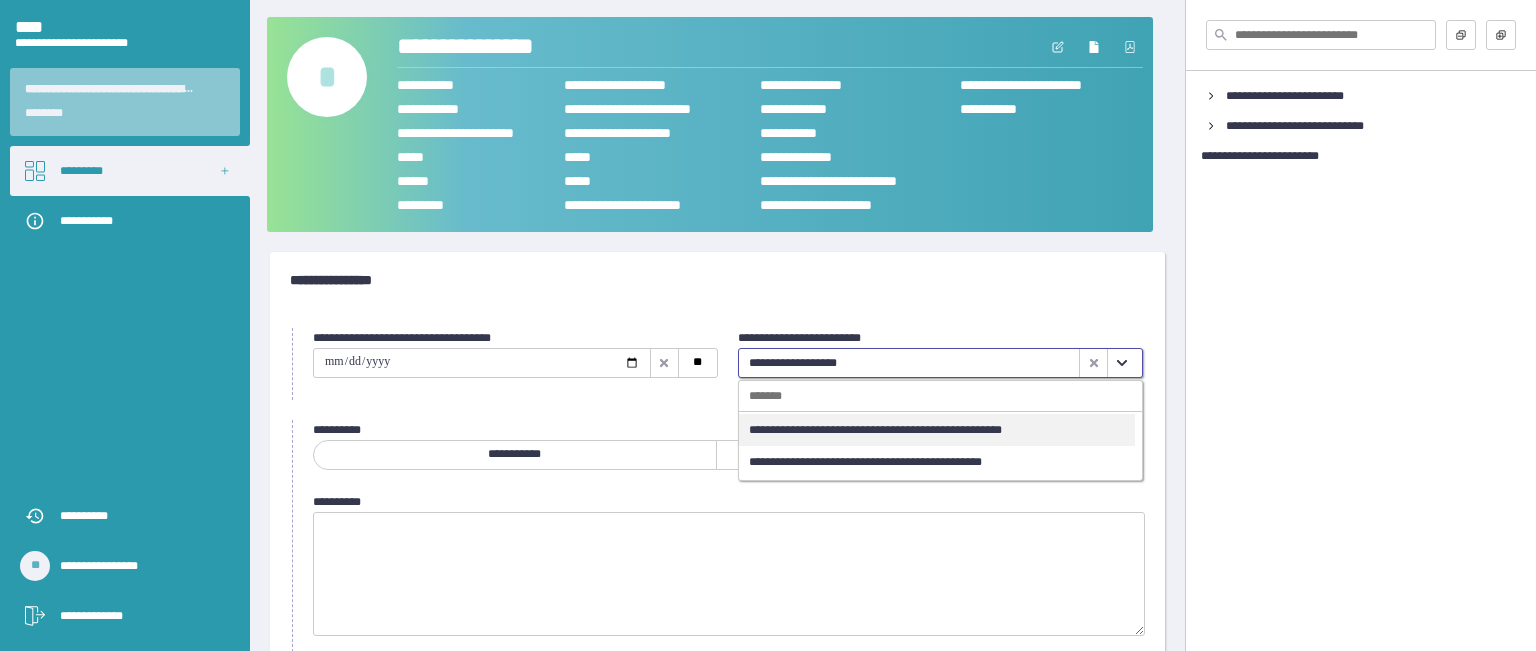 click at bounding box center (482, 363) 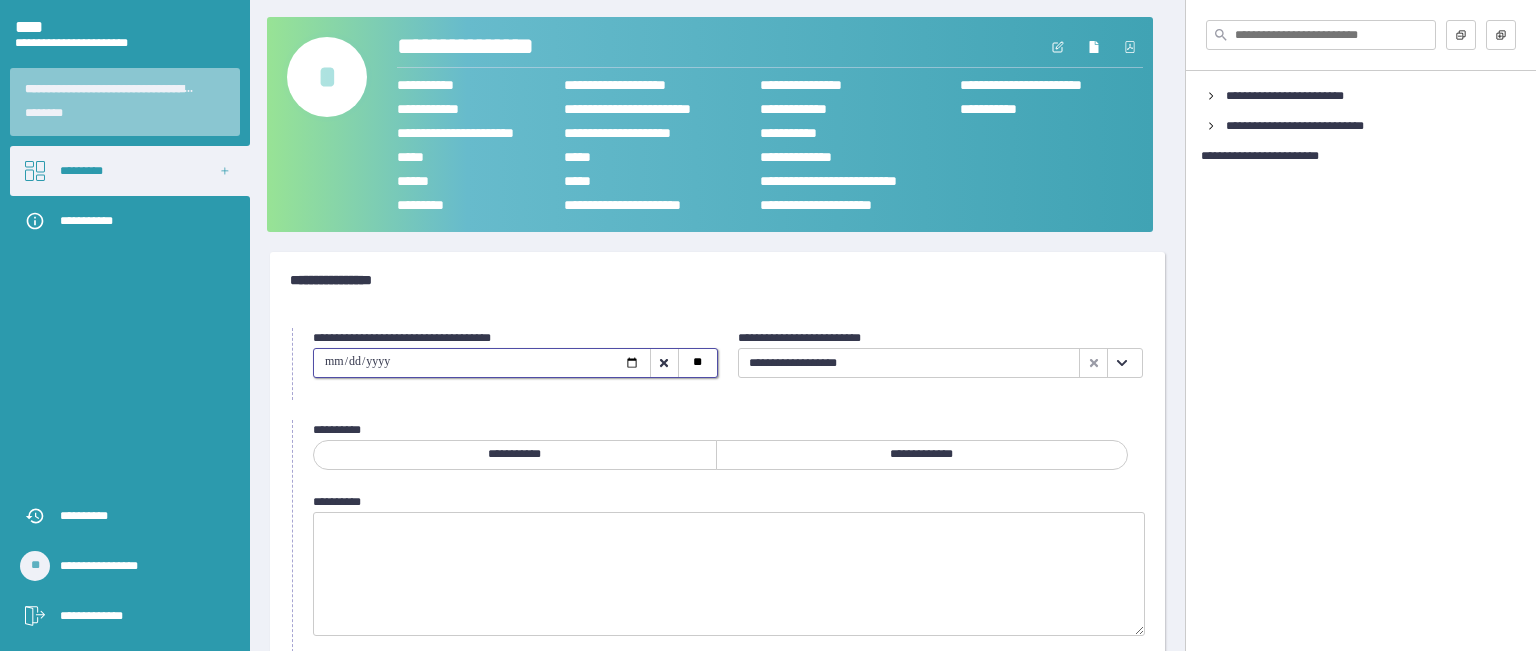 type on "**********" 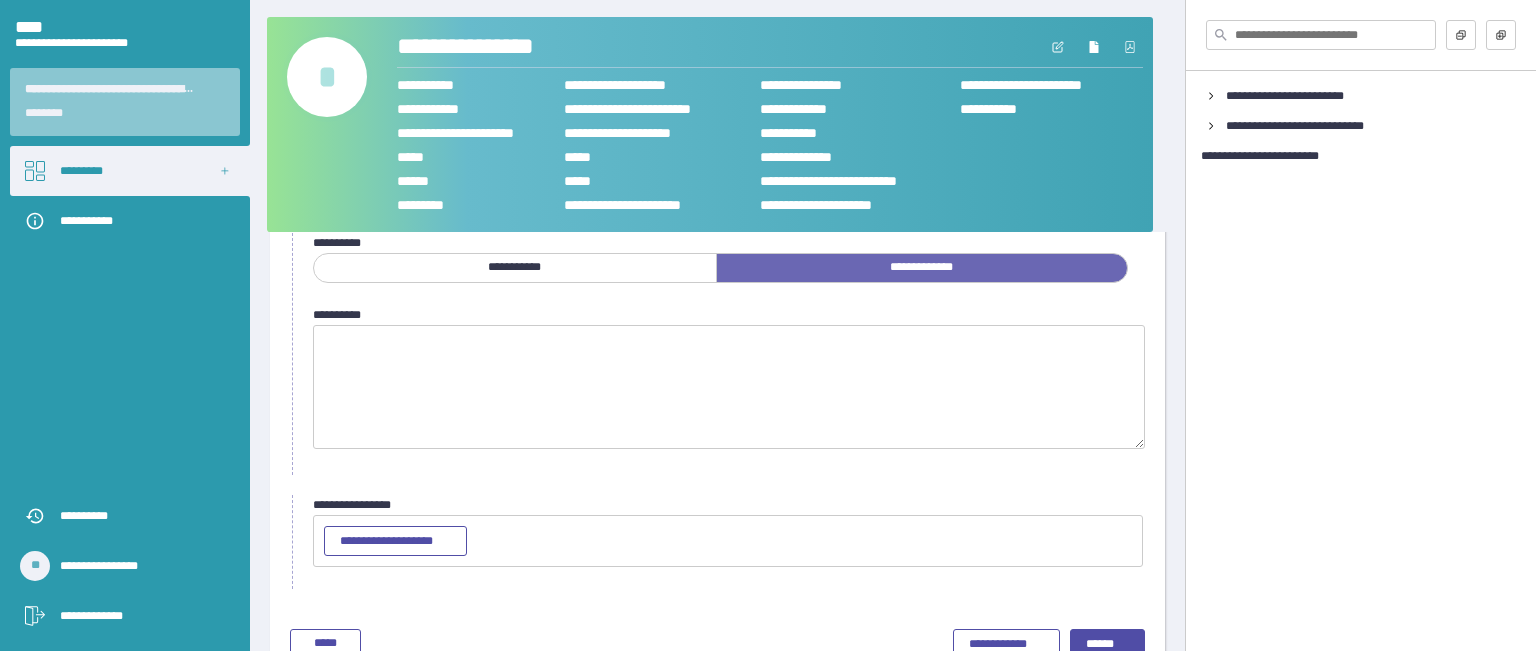 scroll, scrollTop: 200, scrollLeft: 0, axis: vertical 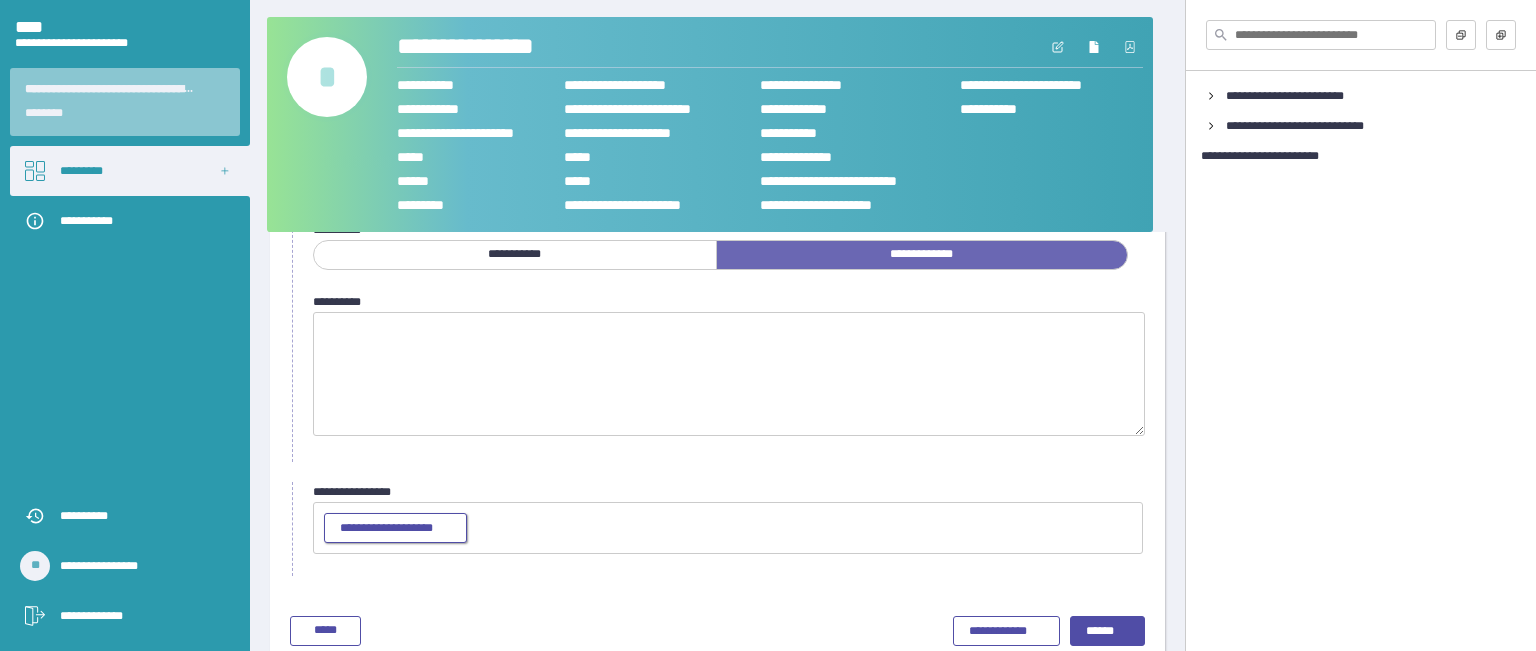 click on "**********" at bounding box center (395, 528) 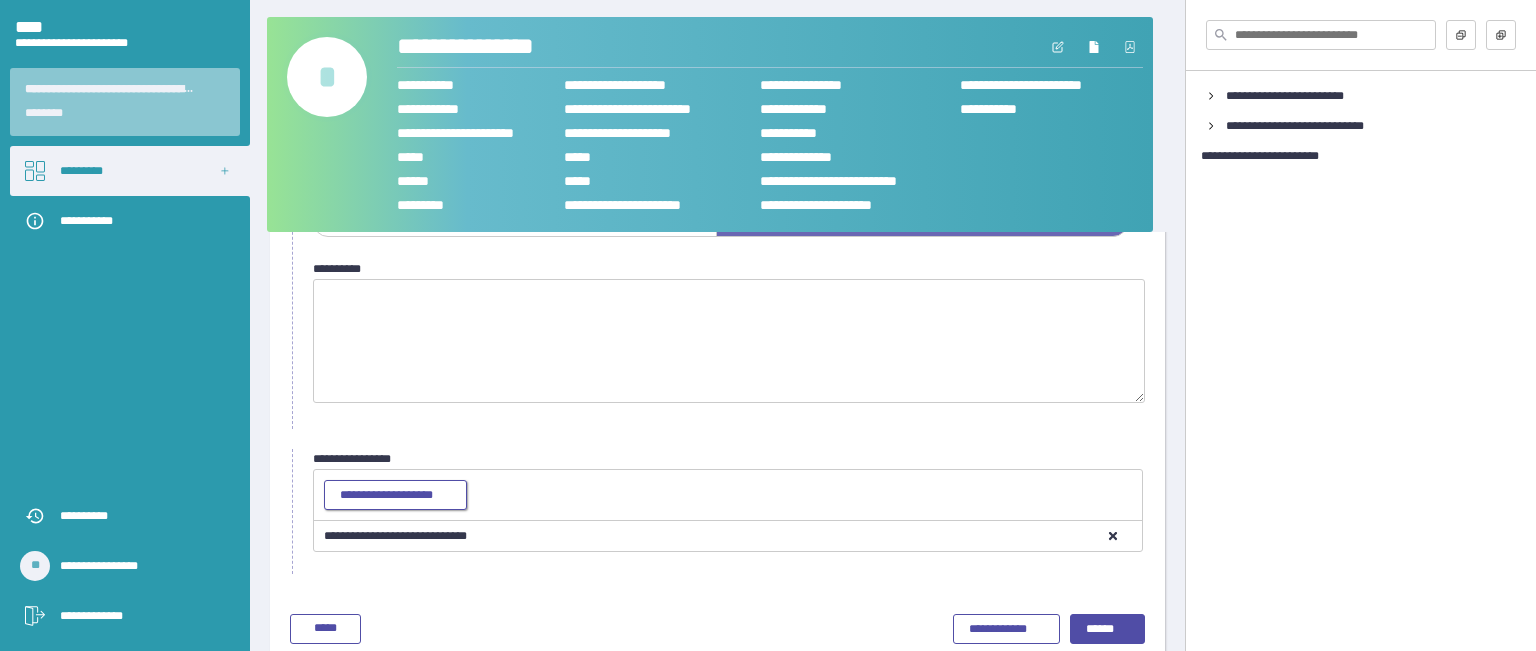 scroll, scrollTop: 262, scrollLeft: 0, axis: vertical 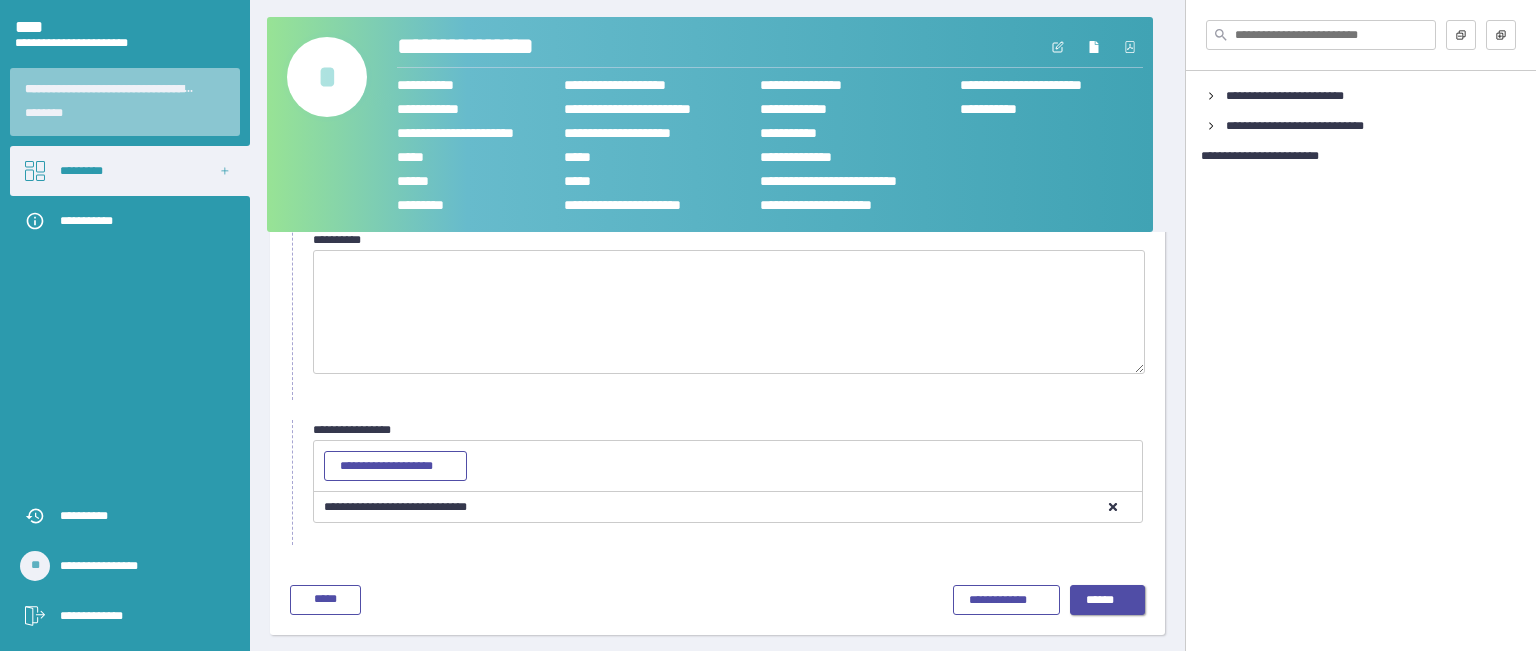click on "******" at bounding box center [1108, 601] 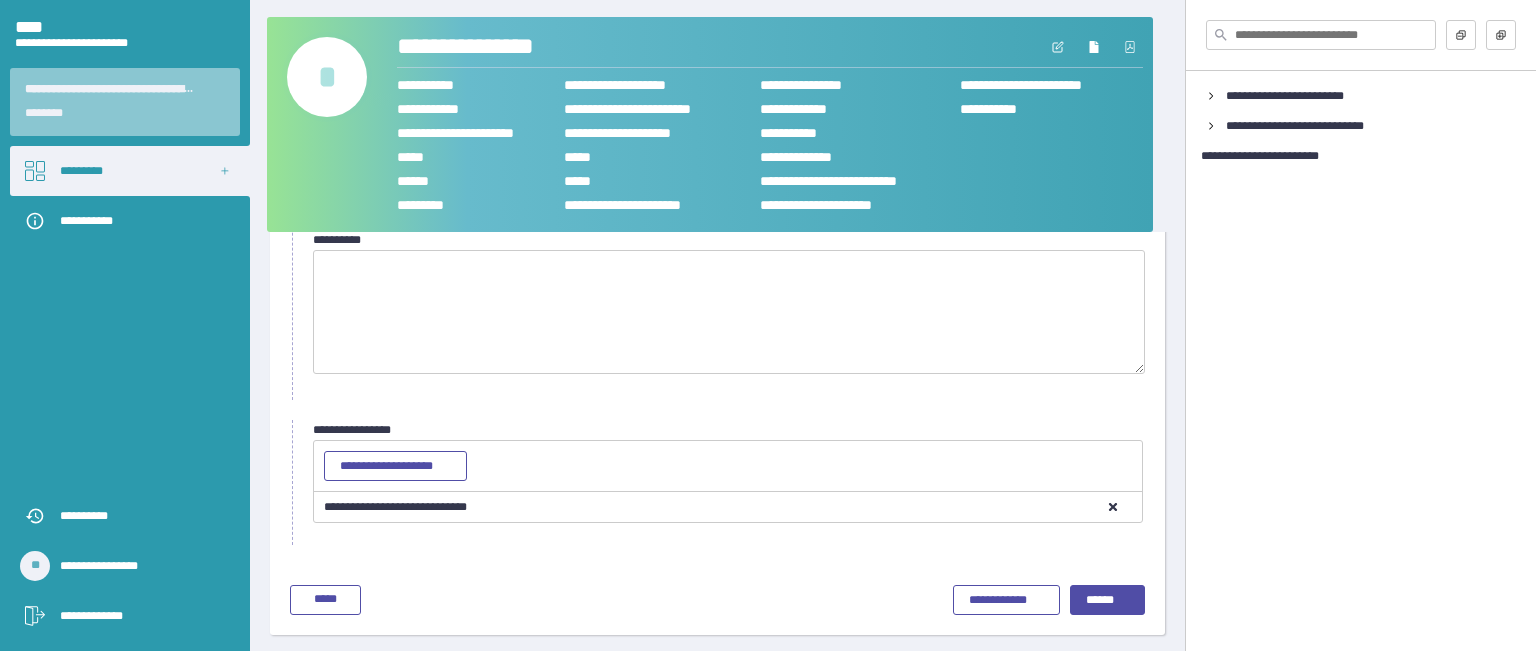 scroll, scrollTop: 84, scrollLeft: 0, axis: vertical 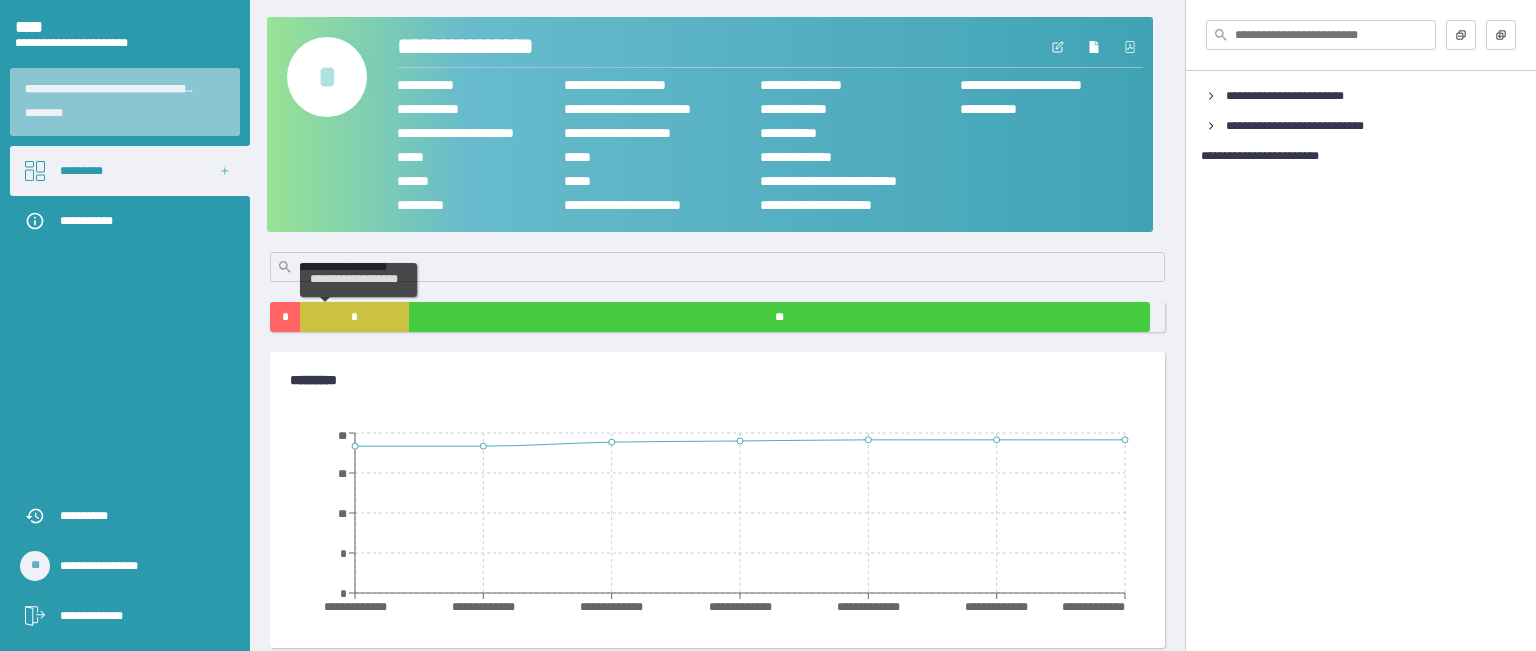 click on "*" at bounding box center [354, 317] 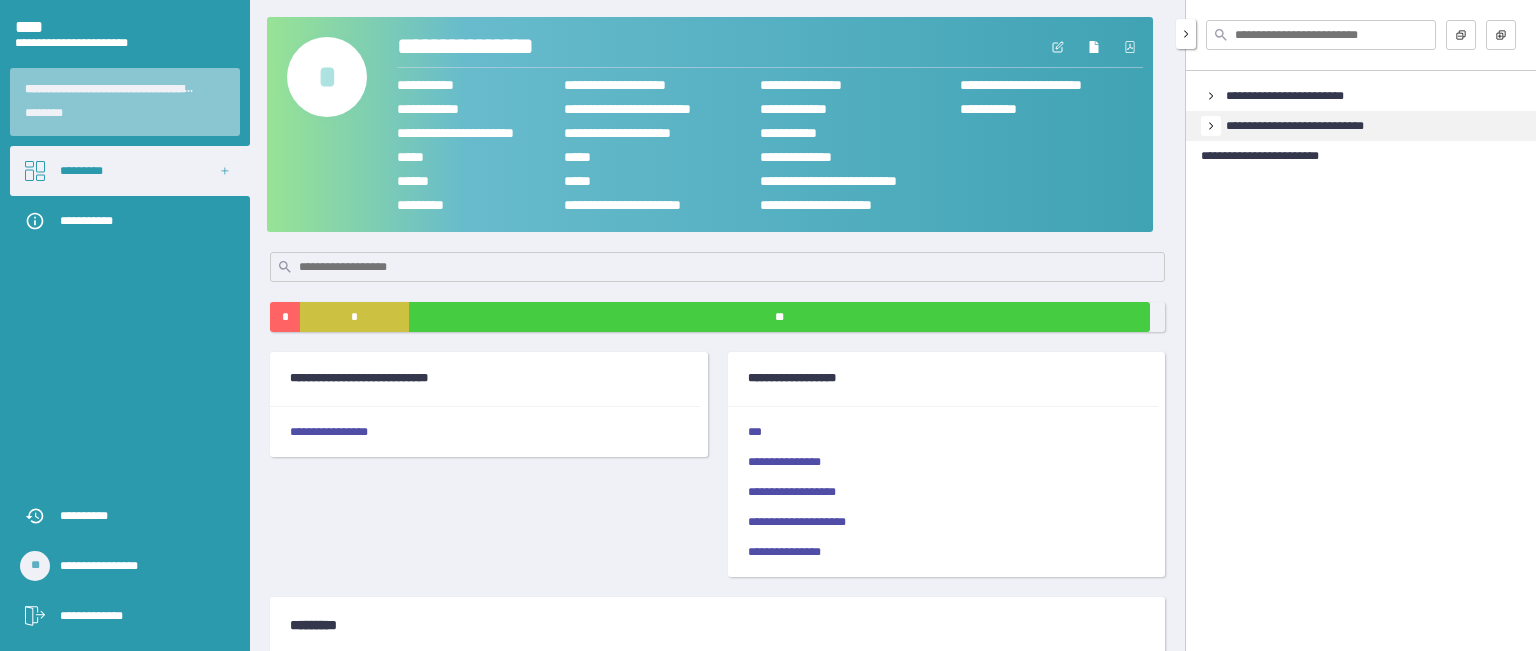 click 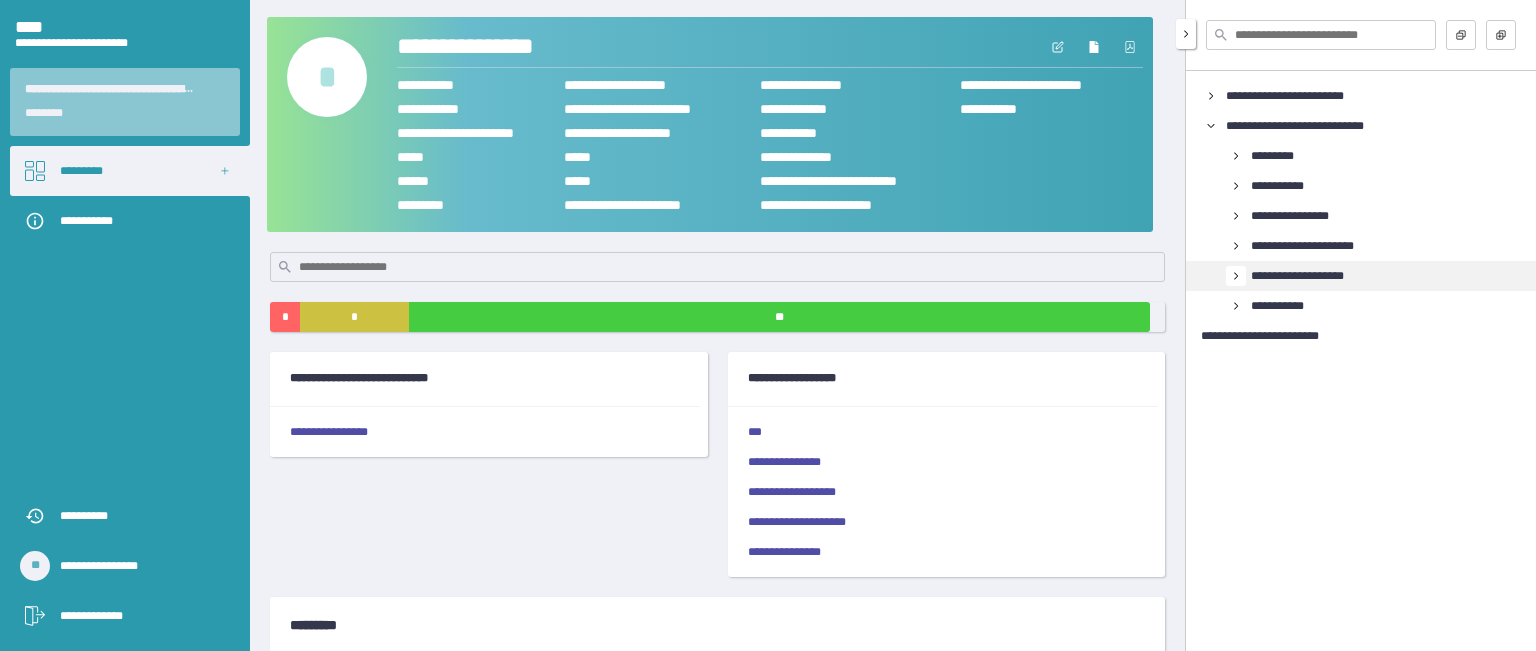 click 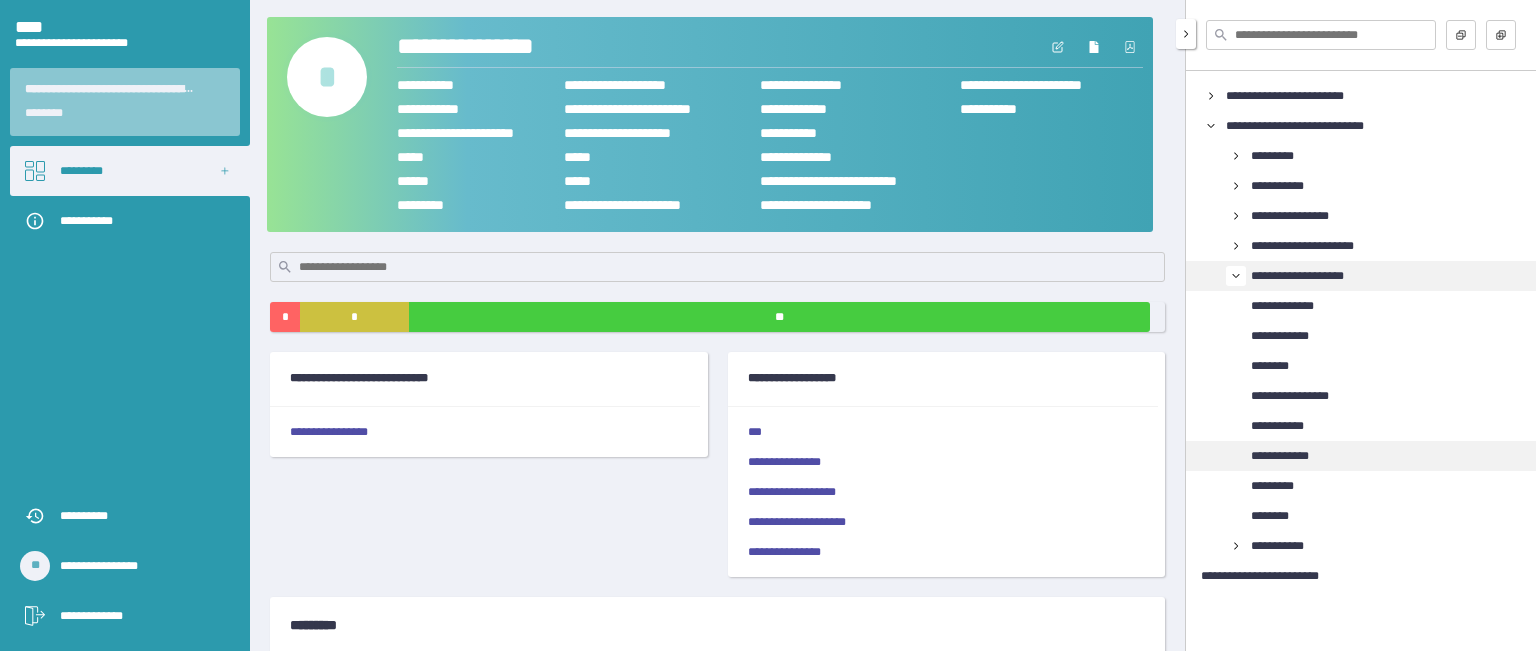 click on "**********" at bounding box center [1361, 456] 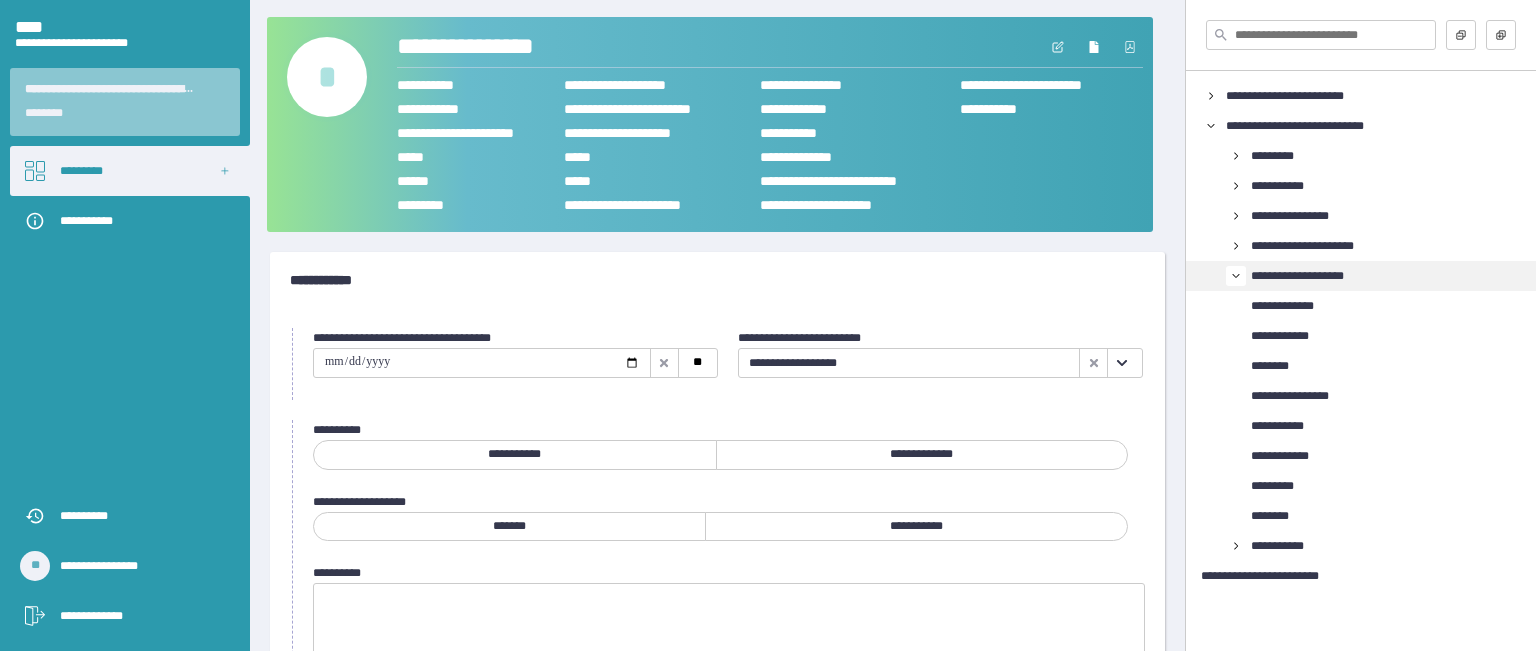 click at bounding box center (1121, 363) 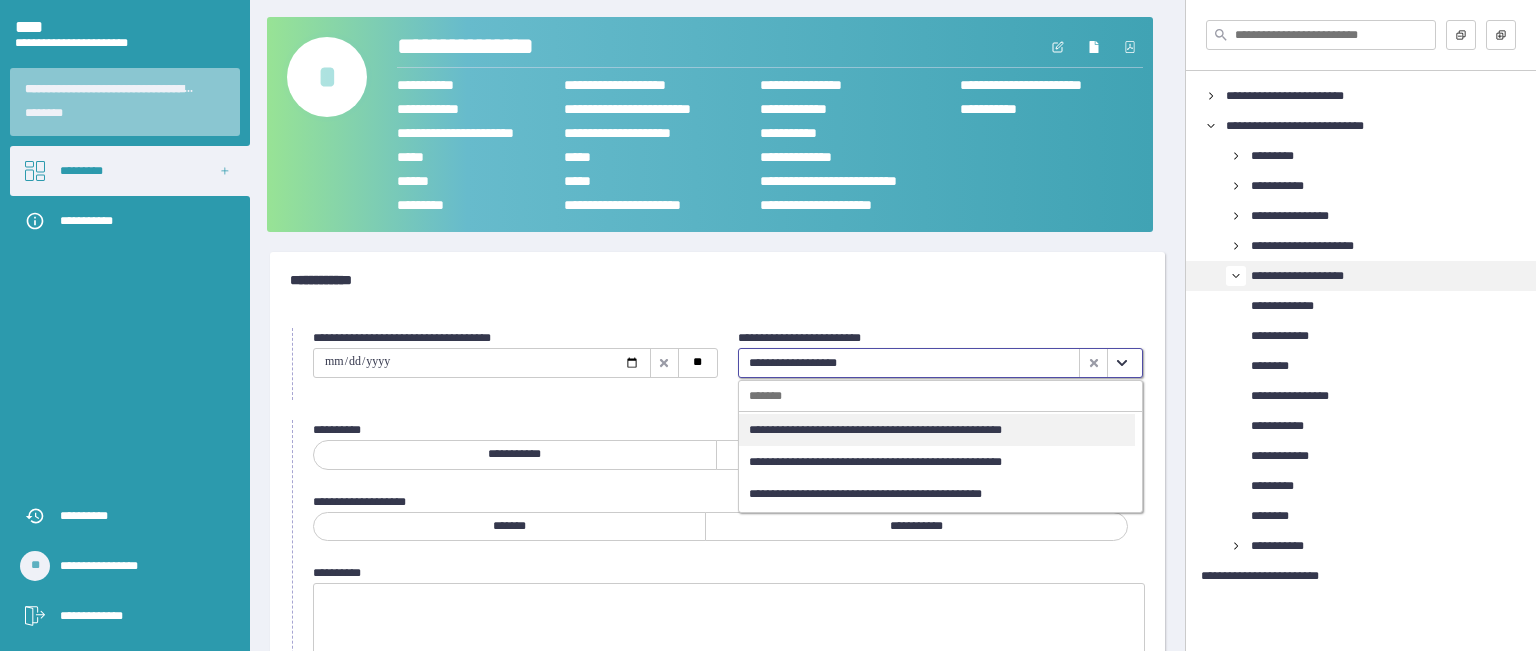 click on "**********" at bounding box center [937, 430] 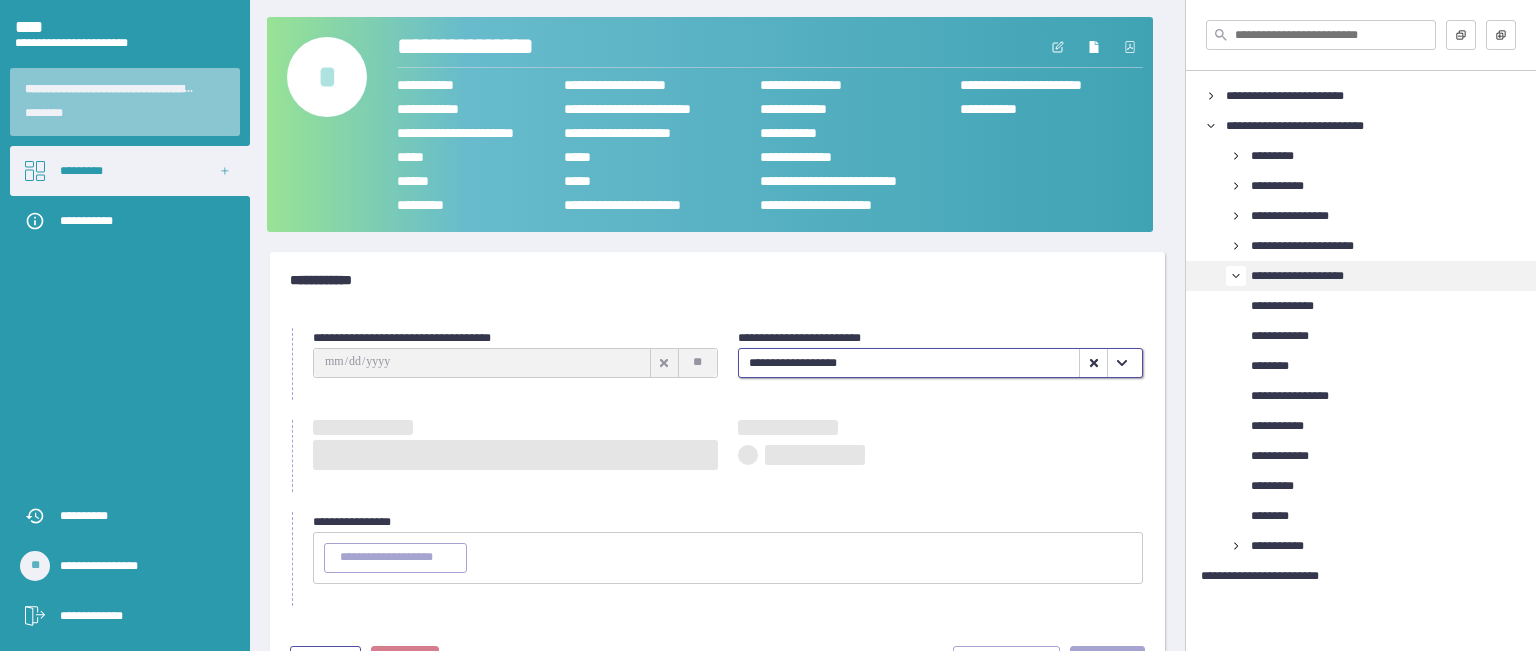 type on "**********" 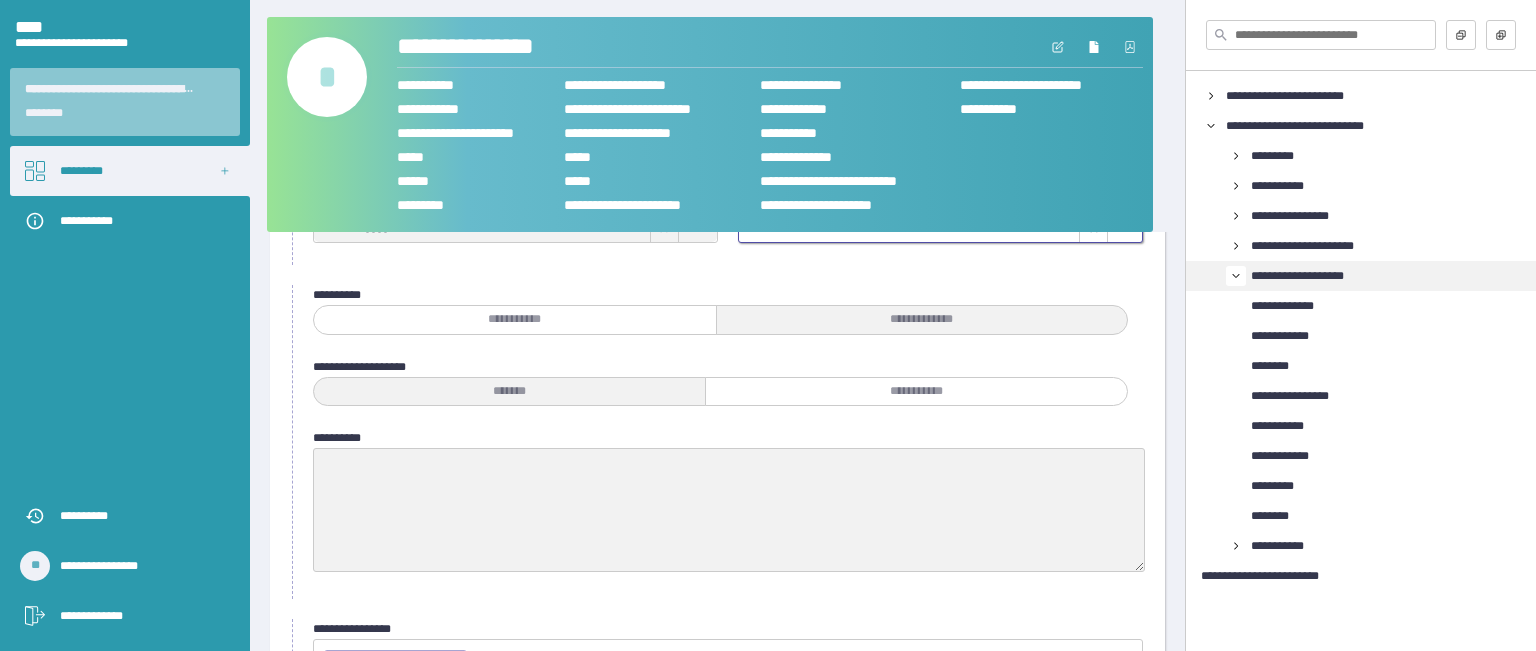 scroll, scrollTop: 34, scrollLeft: 0, axis: vertical 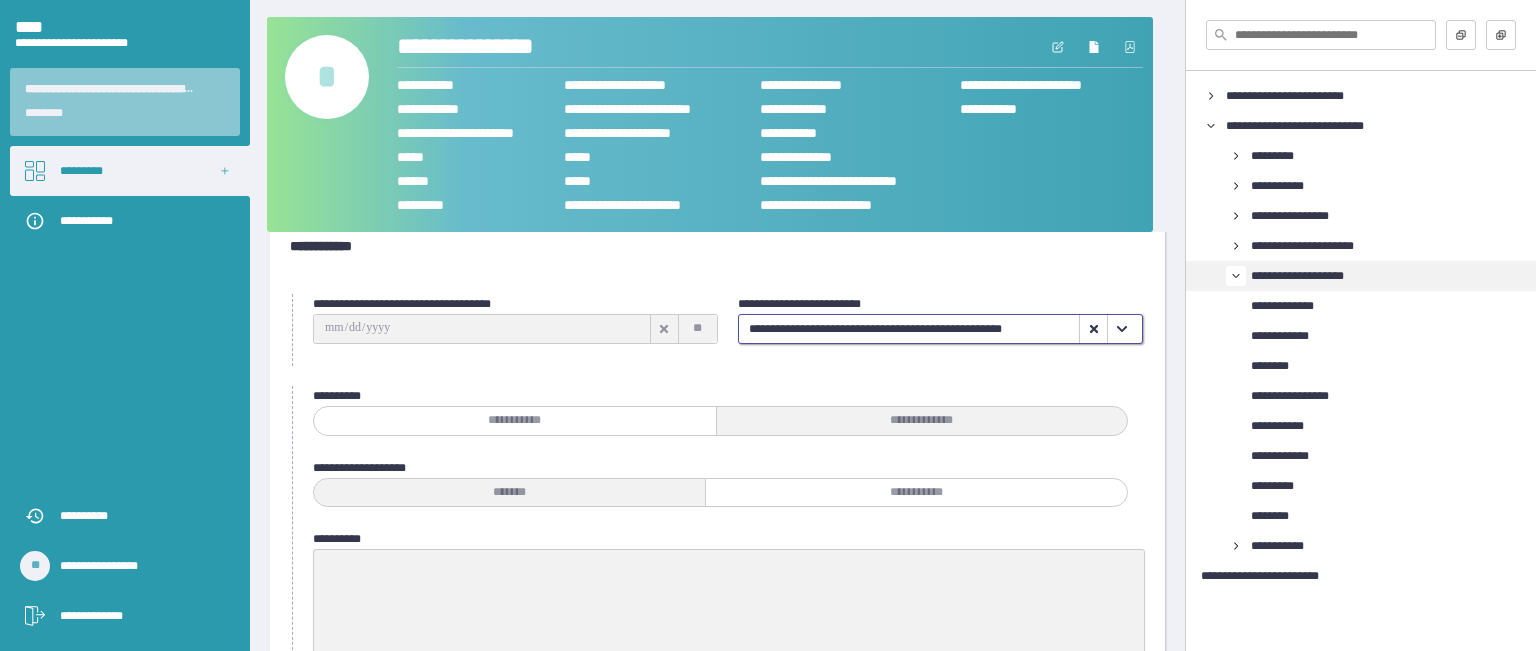 click on "*" at bounding box center [327, 77] 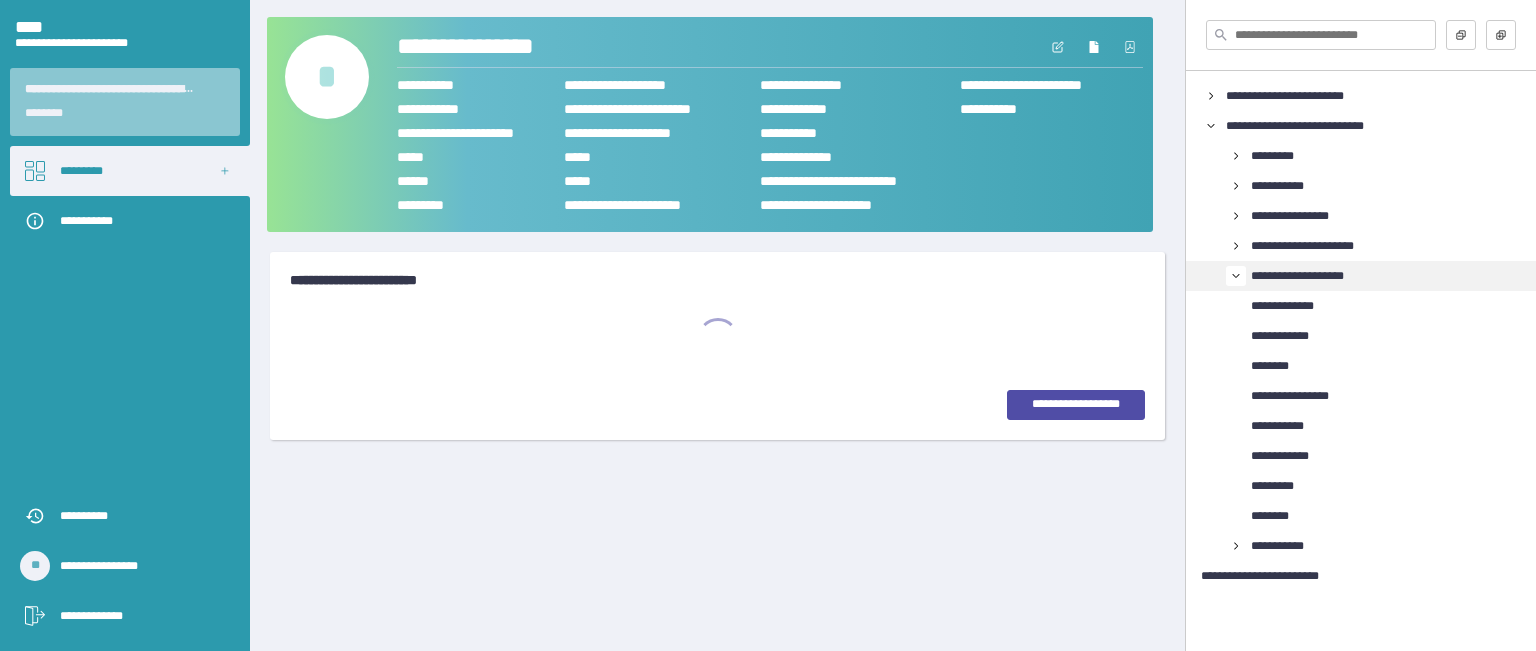 scroll, scrollTop: 0, scrollLeft: 0, axis: both 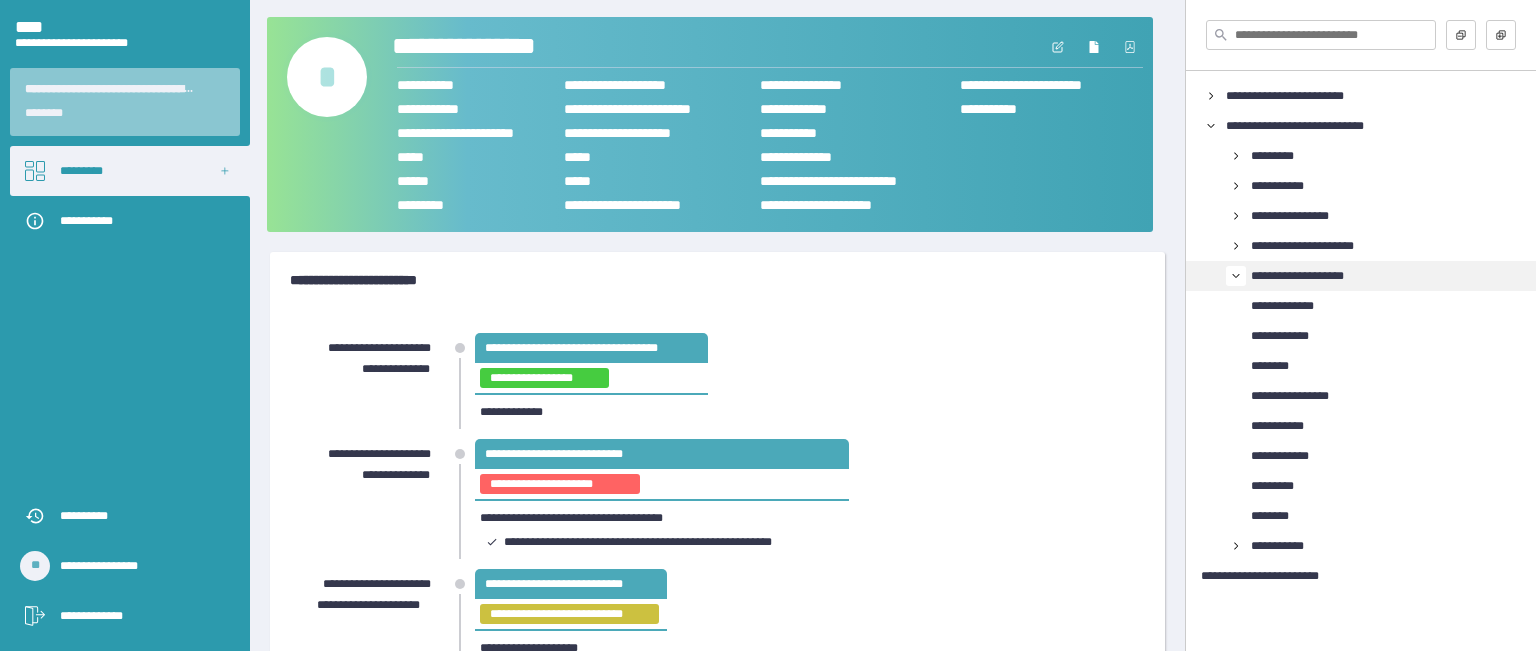click on "**********" at bounding box center (487, 47) 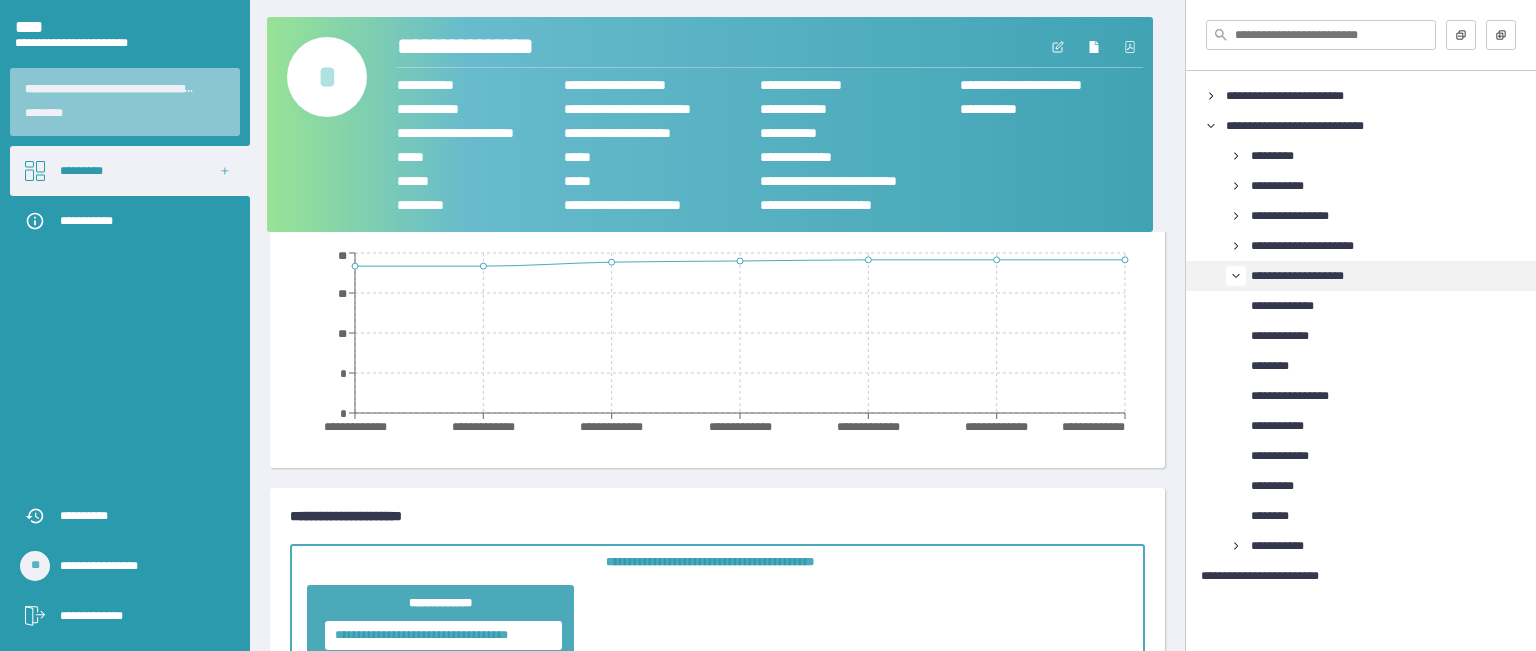 scroll, scrollTop: 0, scrollLeft: 0, axis: both 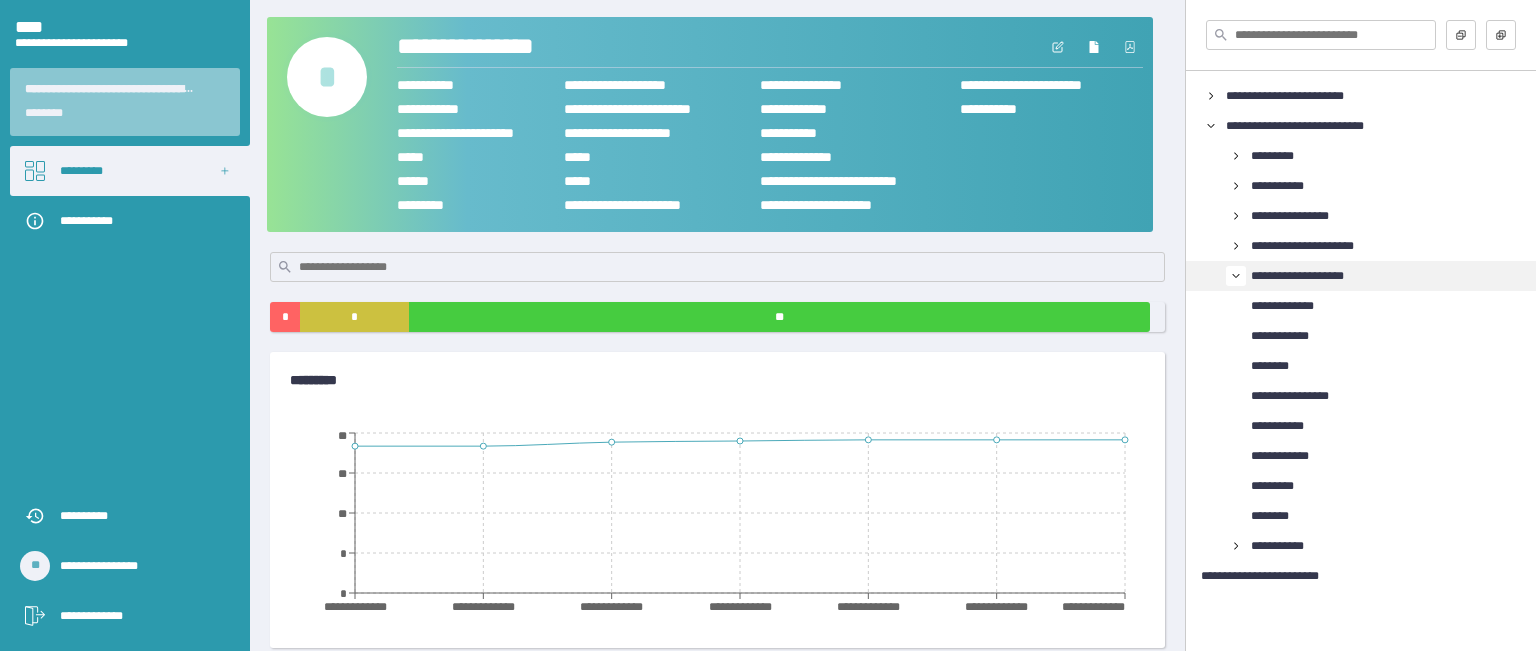 click on "**********" at bounding box center [717, 325] 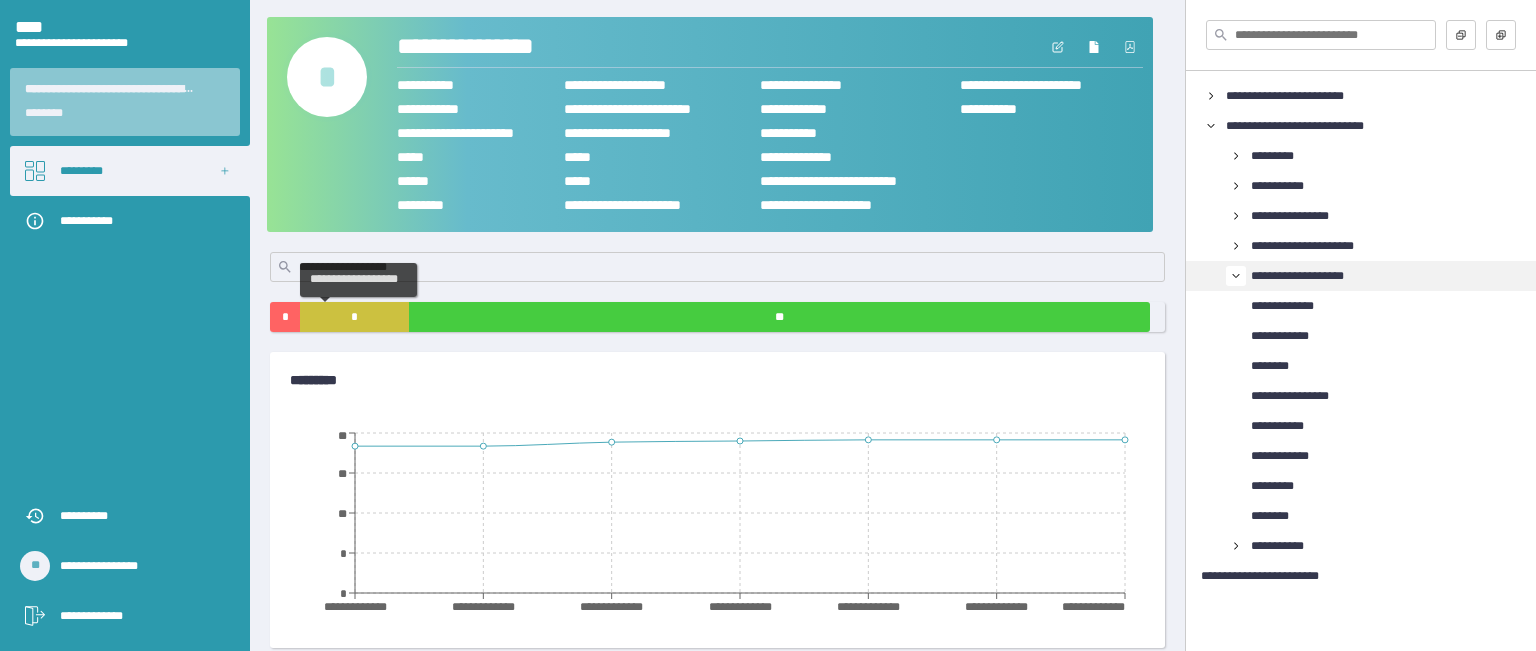 click on "*" at bounding box center [354, 317] 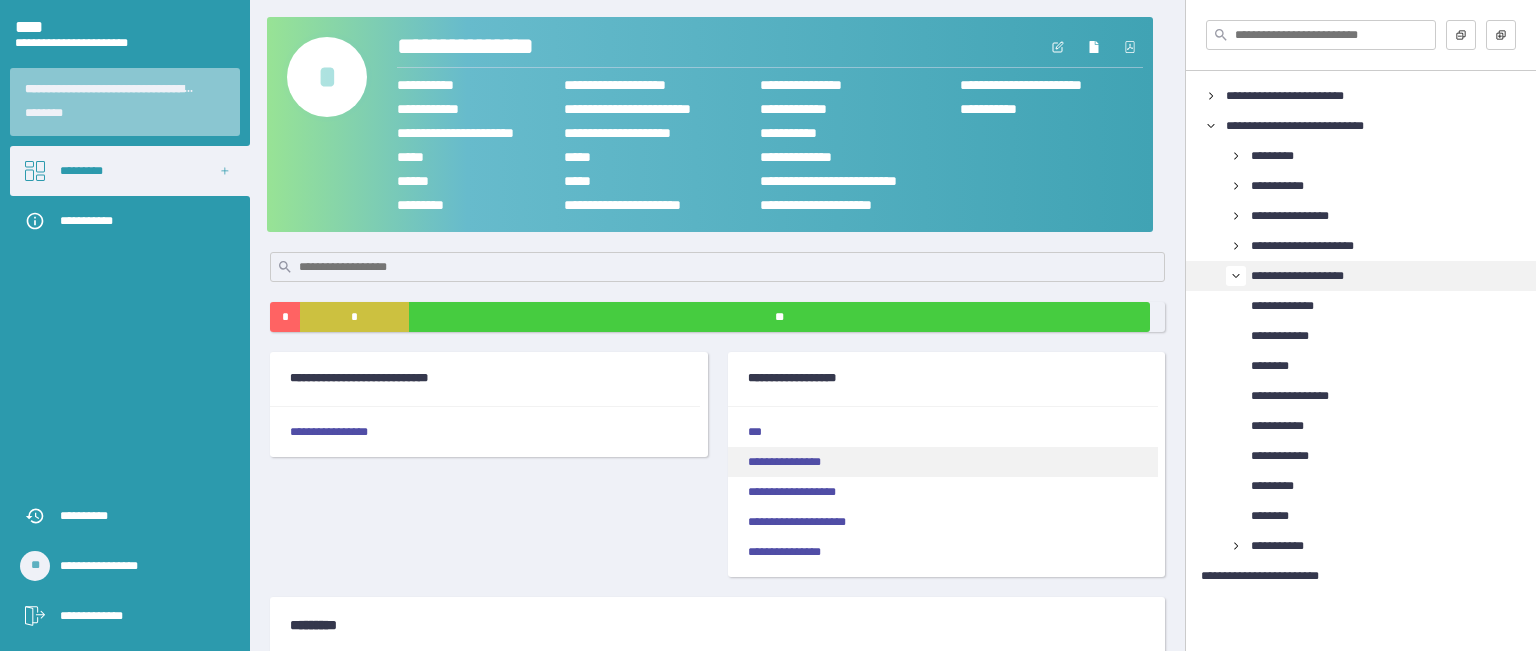 click on "**********" at bounding box center (943, 462) 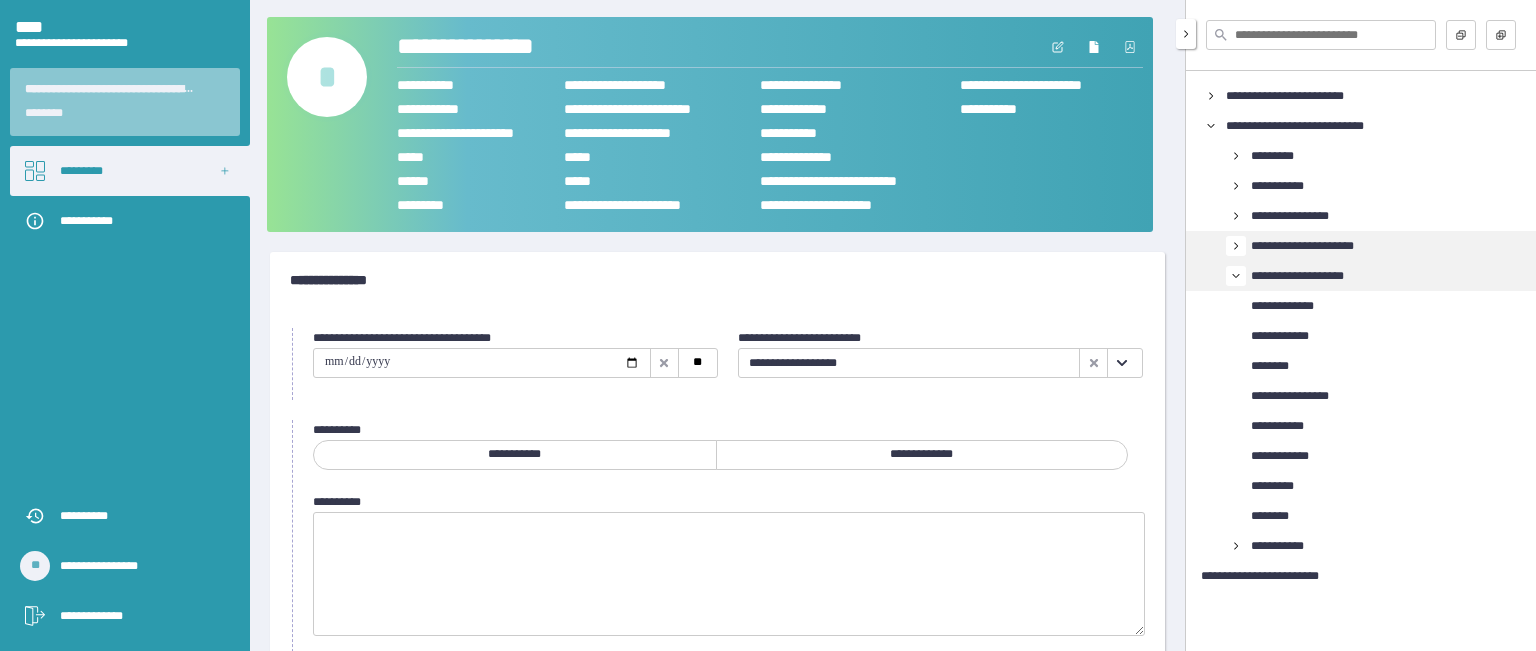 click at bounding box center (1236, 246) 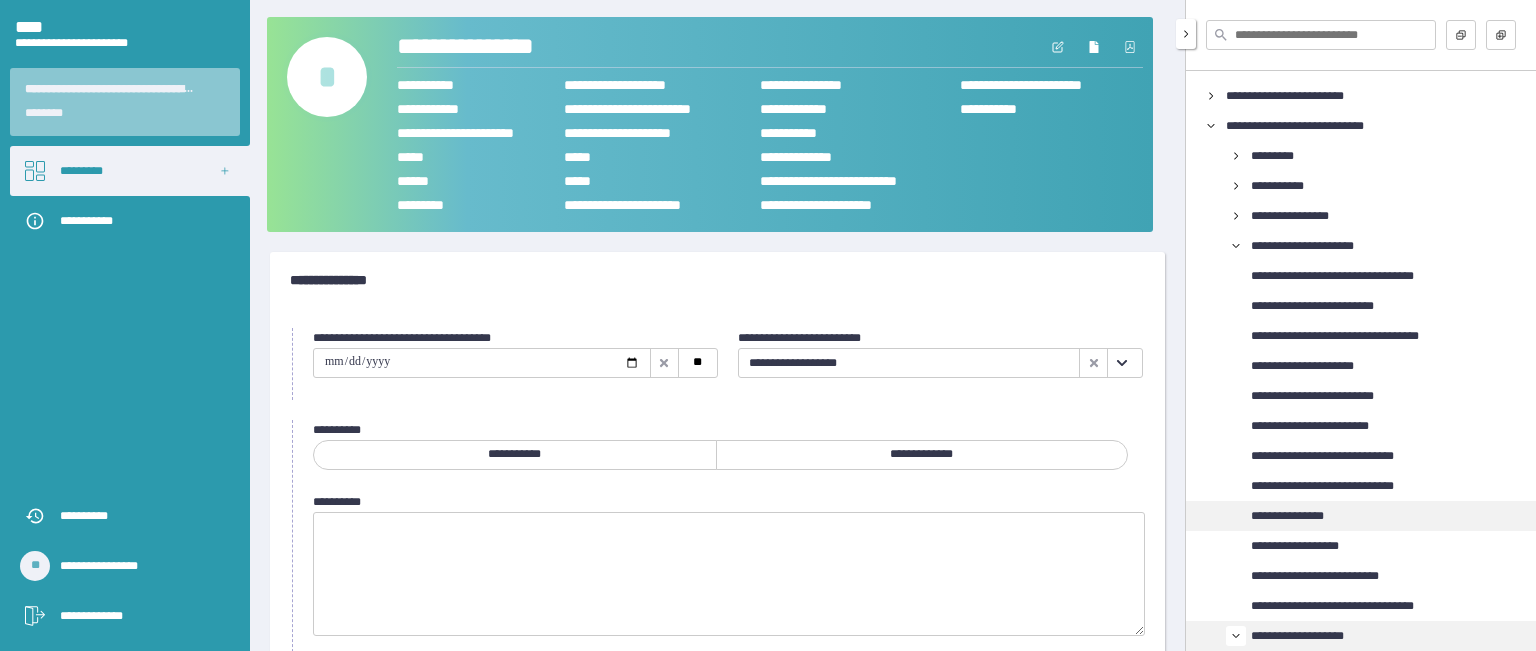 click on "**********" at bounding box center [1361, 516] 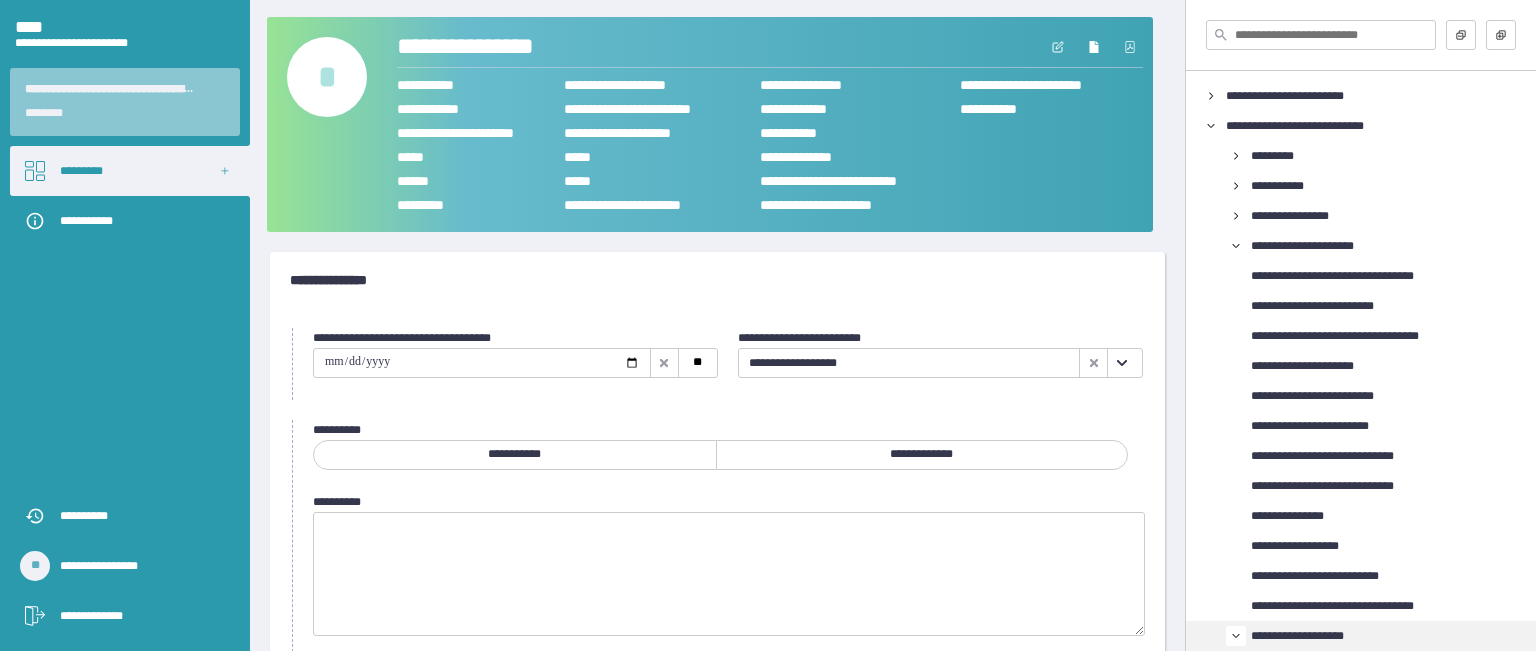 click on "**********" at bounding box center (940, 338) 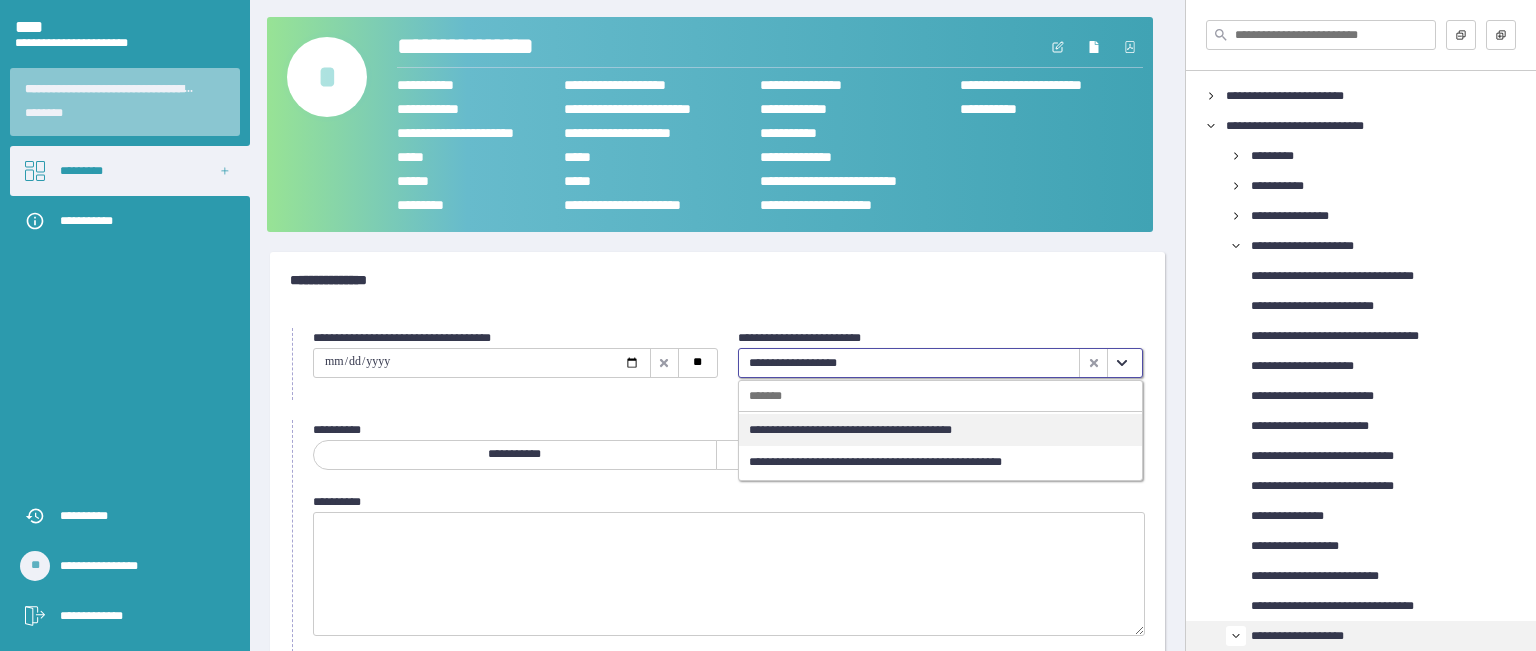 click 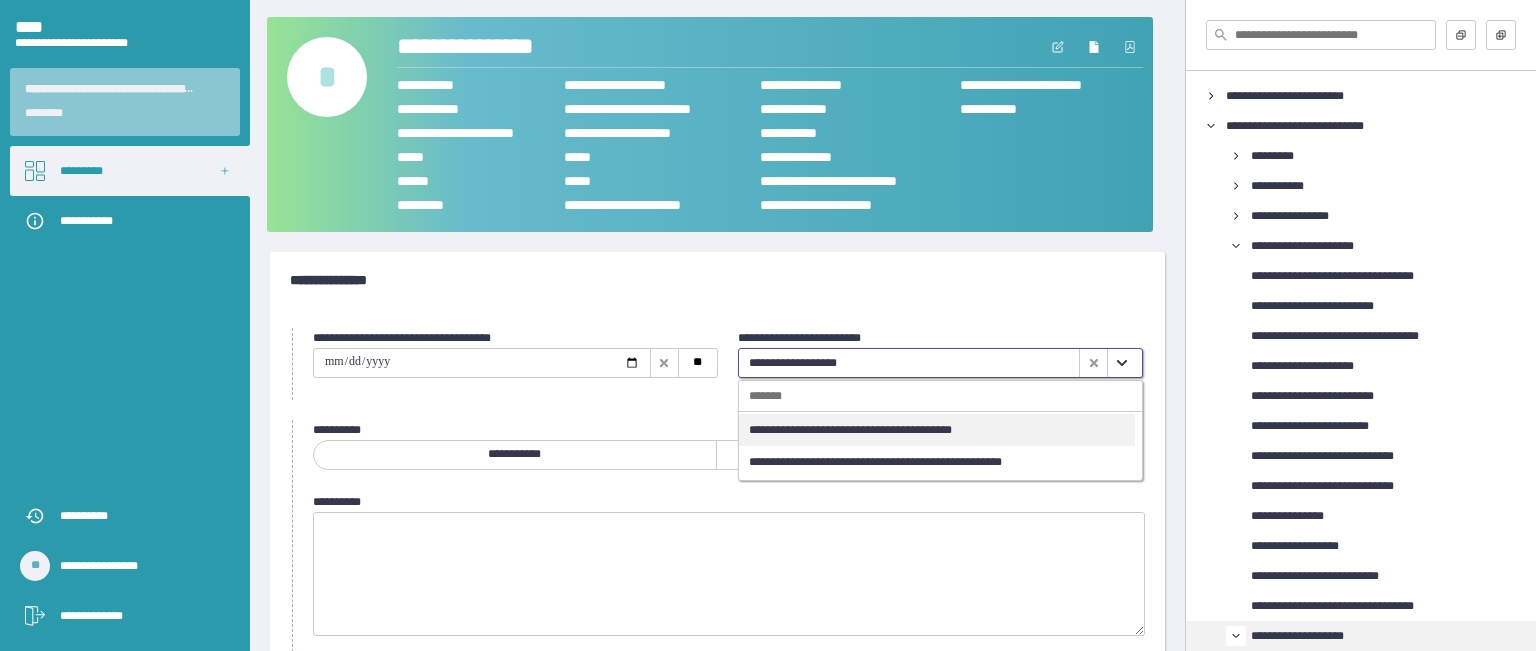 click on "**********" at bounding box center [717, 280] 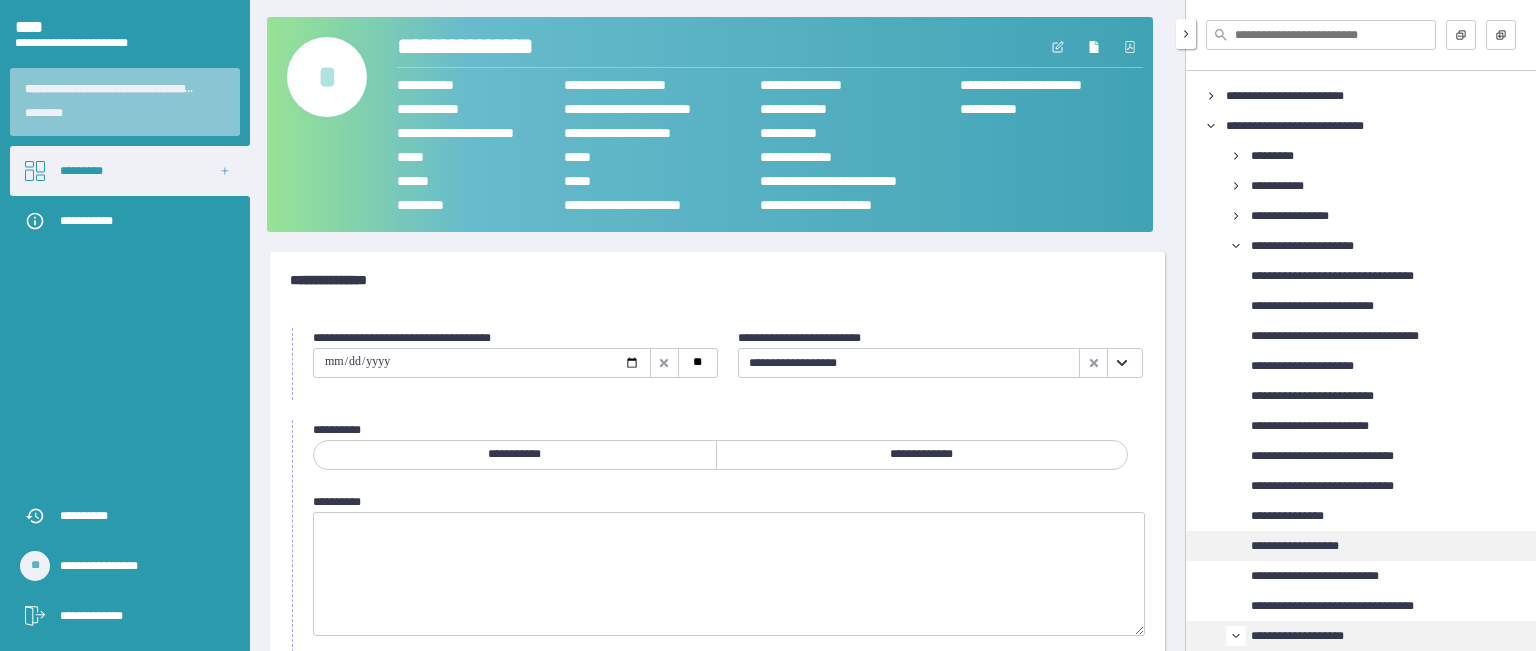 click on "**********" at bounding box center (1393, 546) 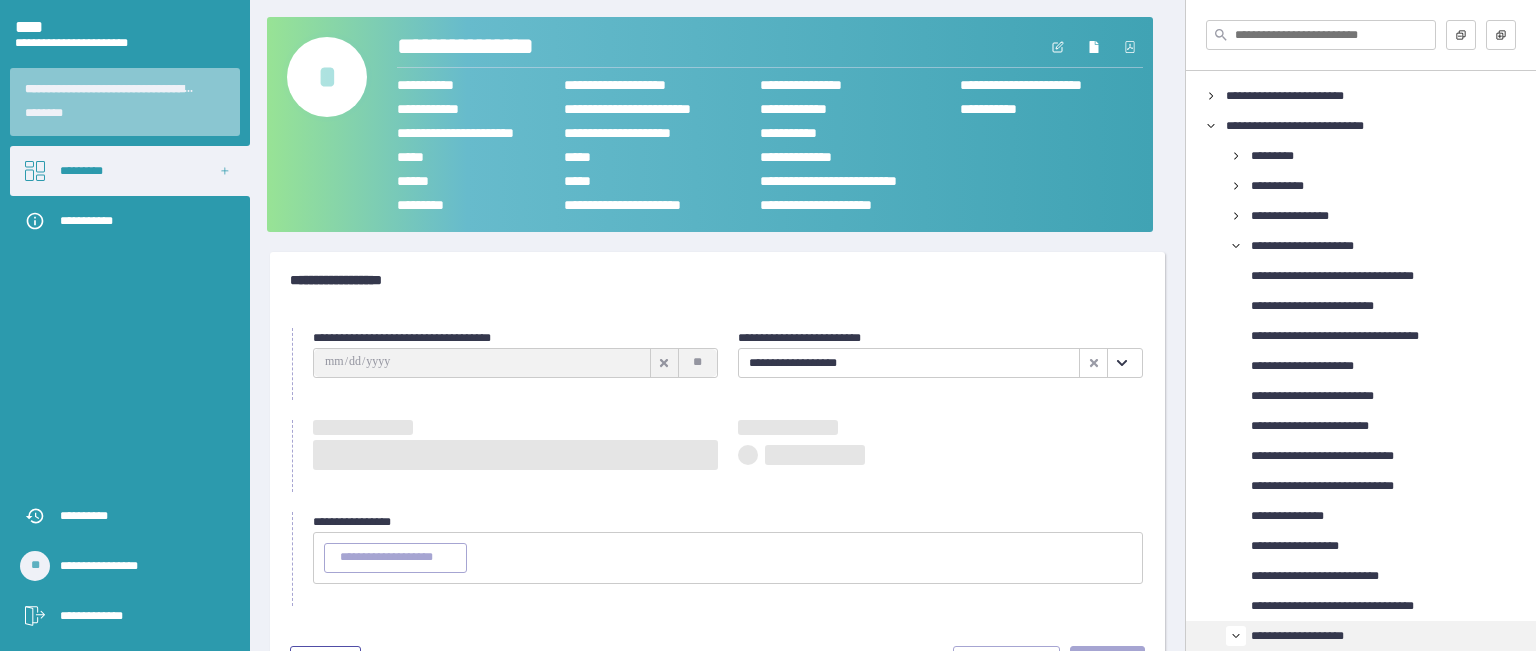 click at bounding box center (1121, 363) 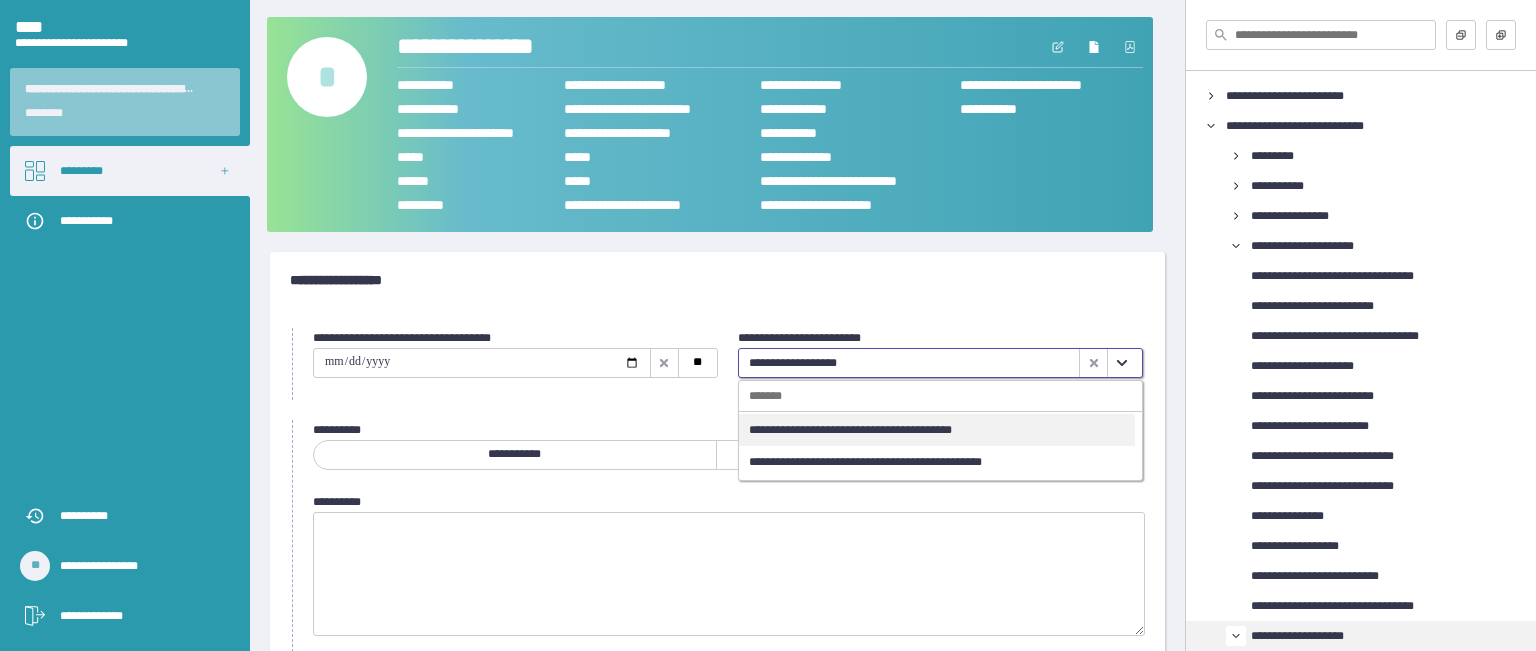 click on "**********" at bounding box center (717, 280) 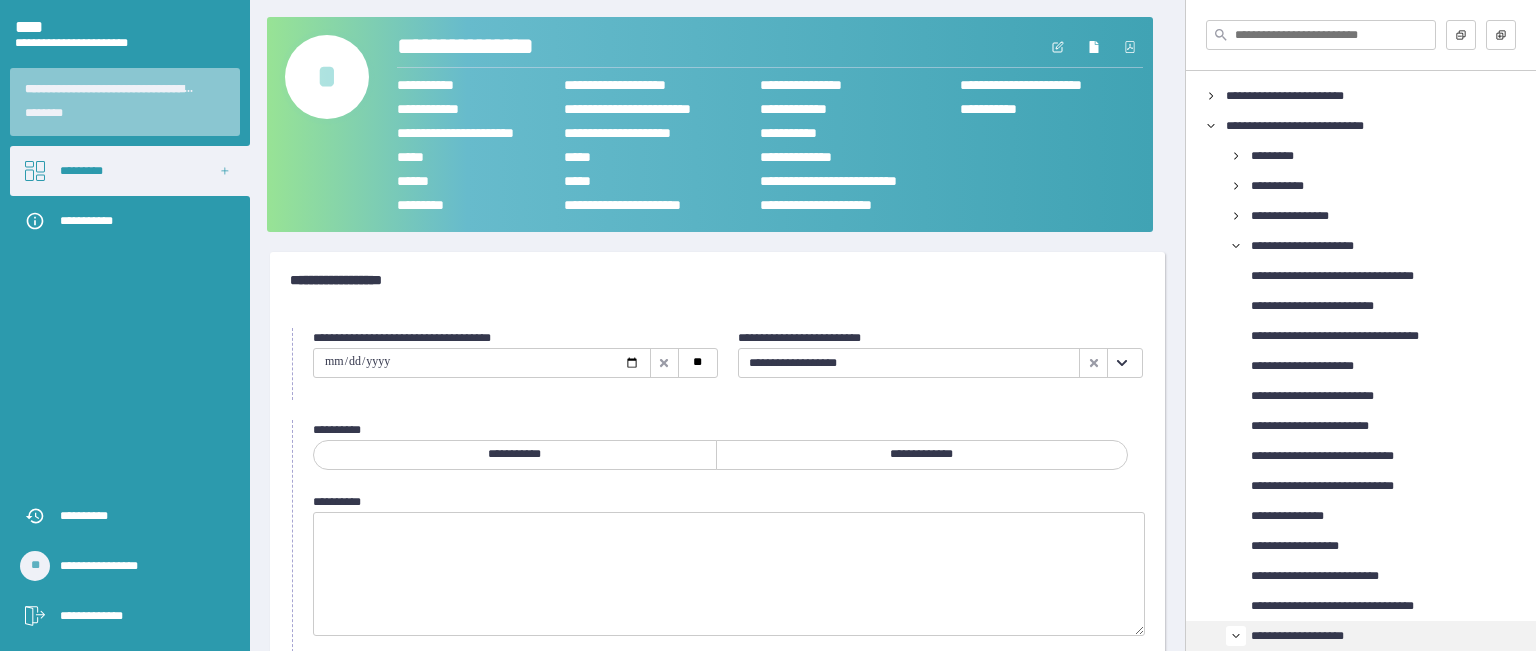 scroll, scrollTop: 0, scrollLeft: 0, axis: both 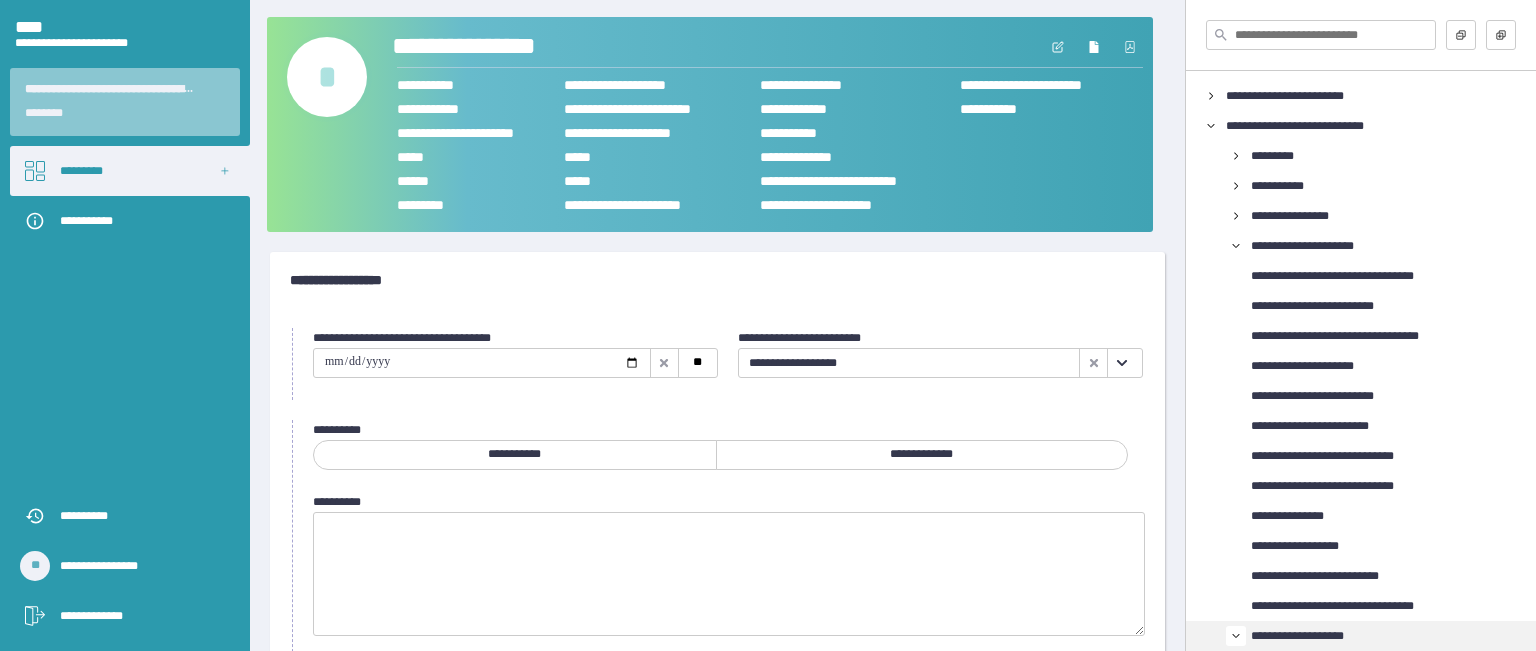 click on "**********" at bounding box center (487, 47) 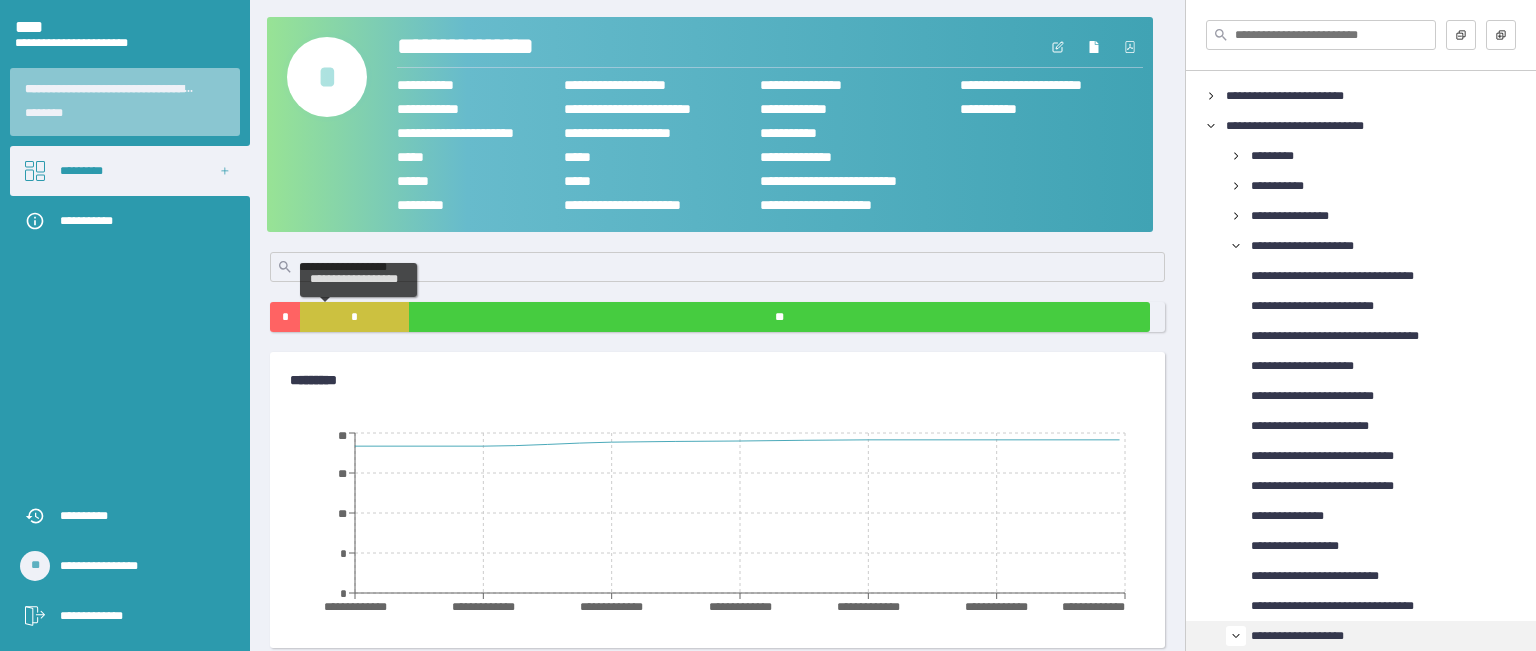 click on "*" at bounding box center [354, 317] 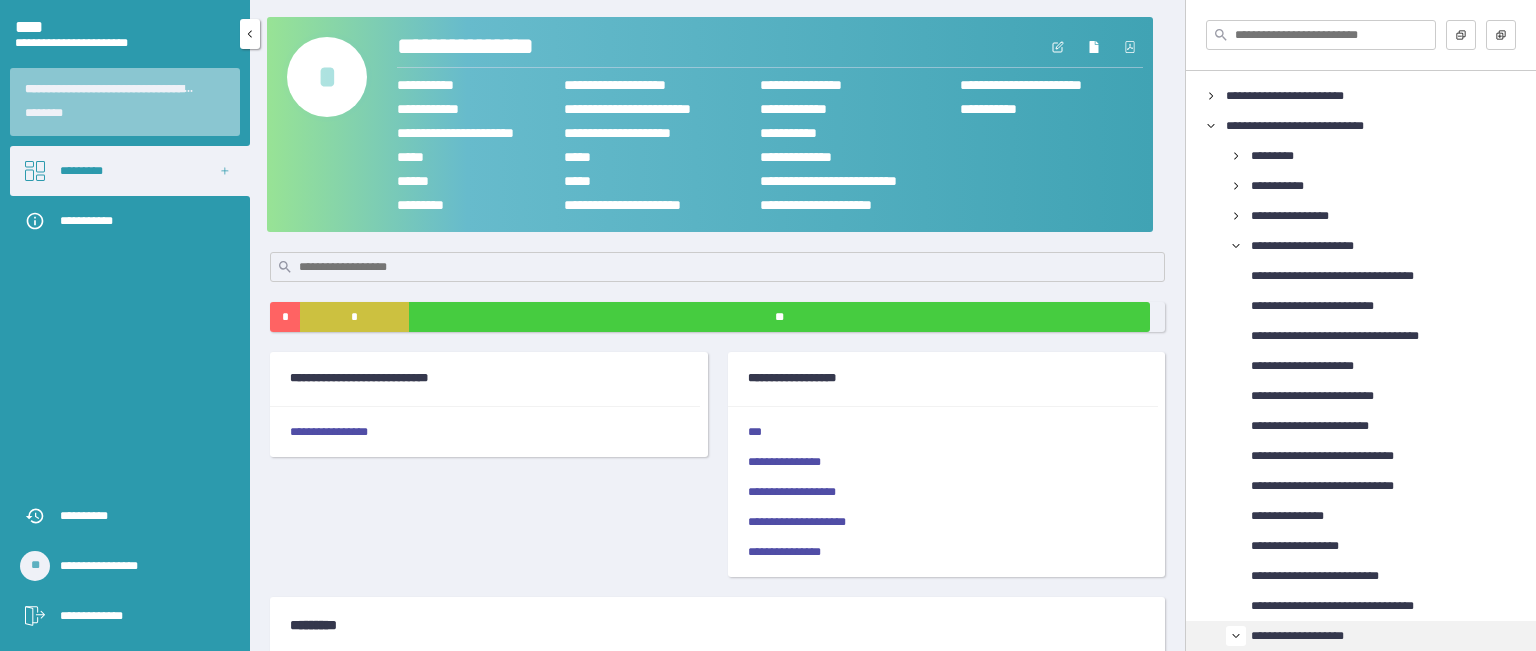 click on "*********" at bounding box center (130, 171) 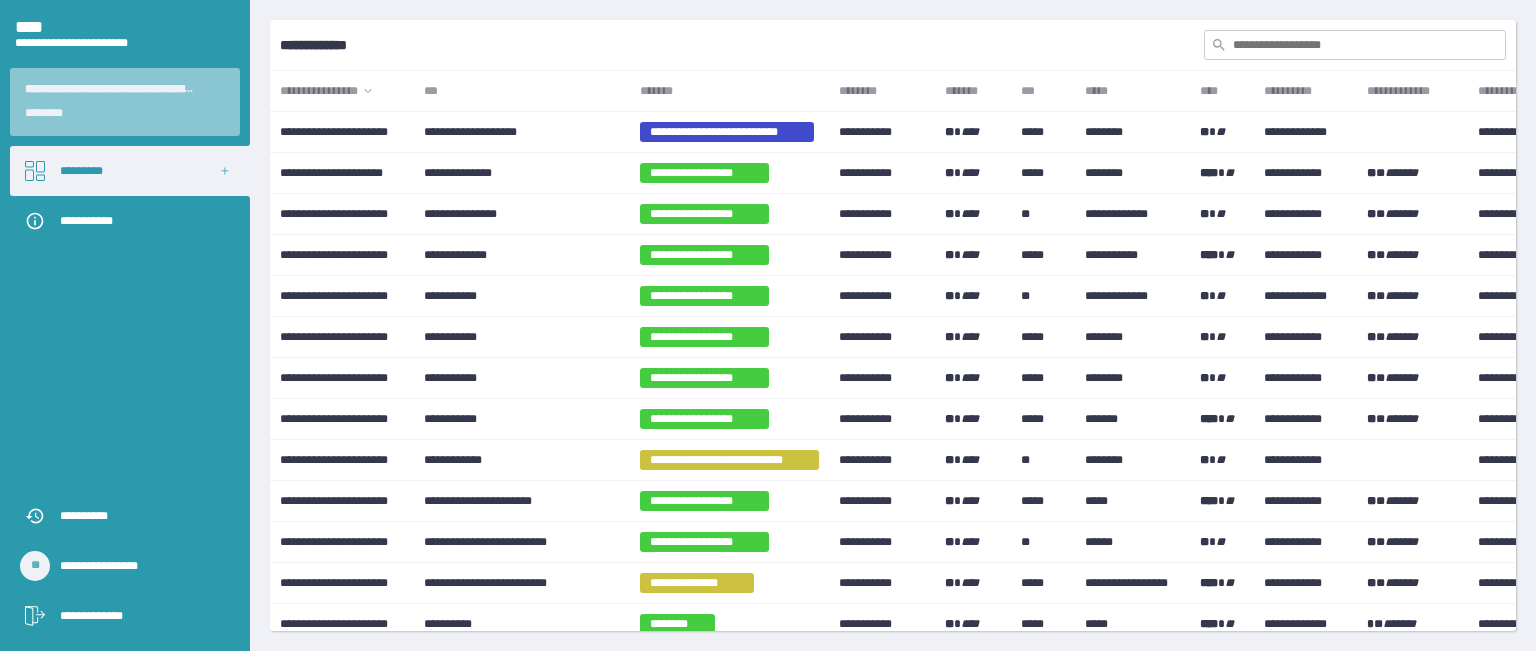 click on "*******" at bounding box center [729, 91] 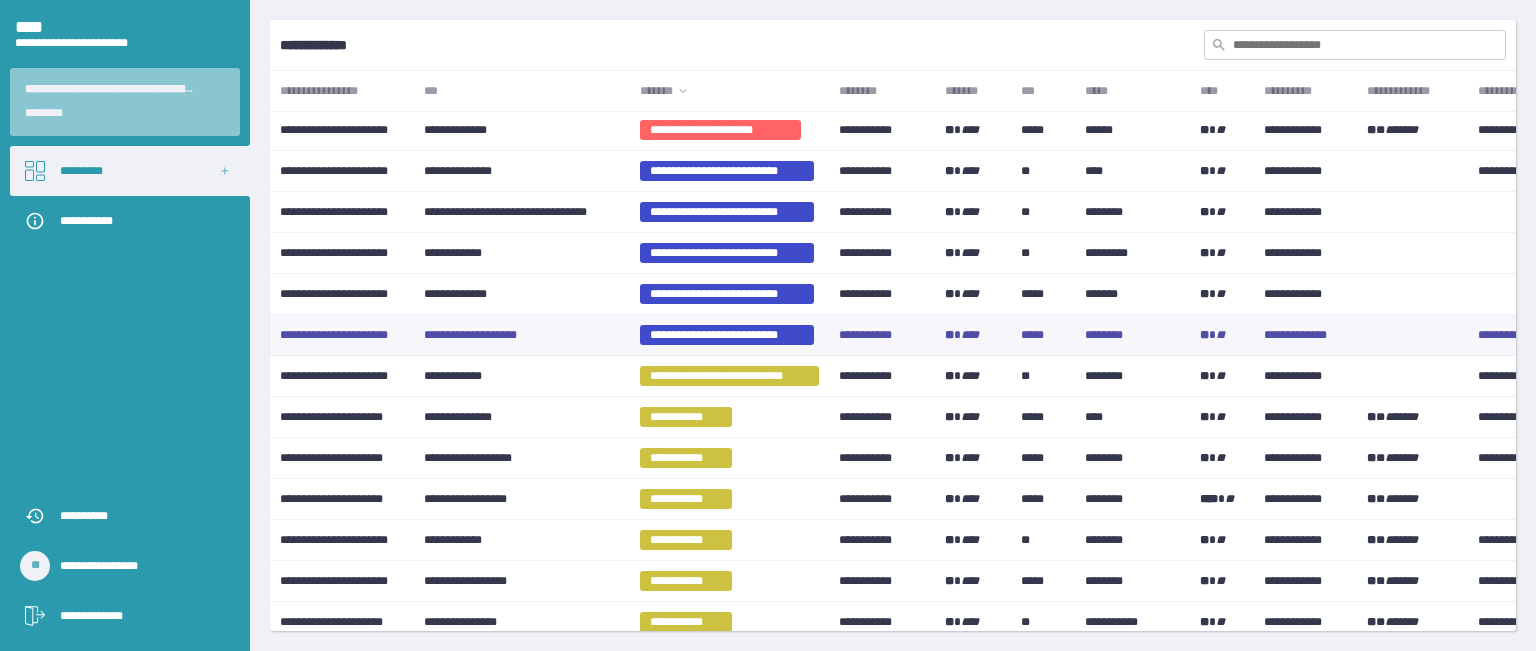 scroll, scrollTop: 1943, scrollLeft: 0, axis: vertical 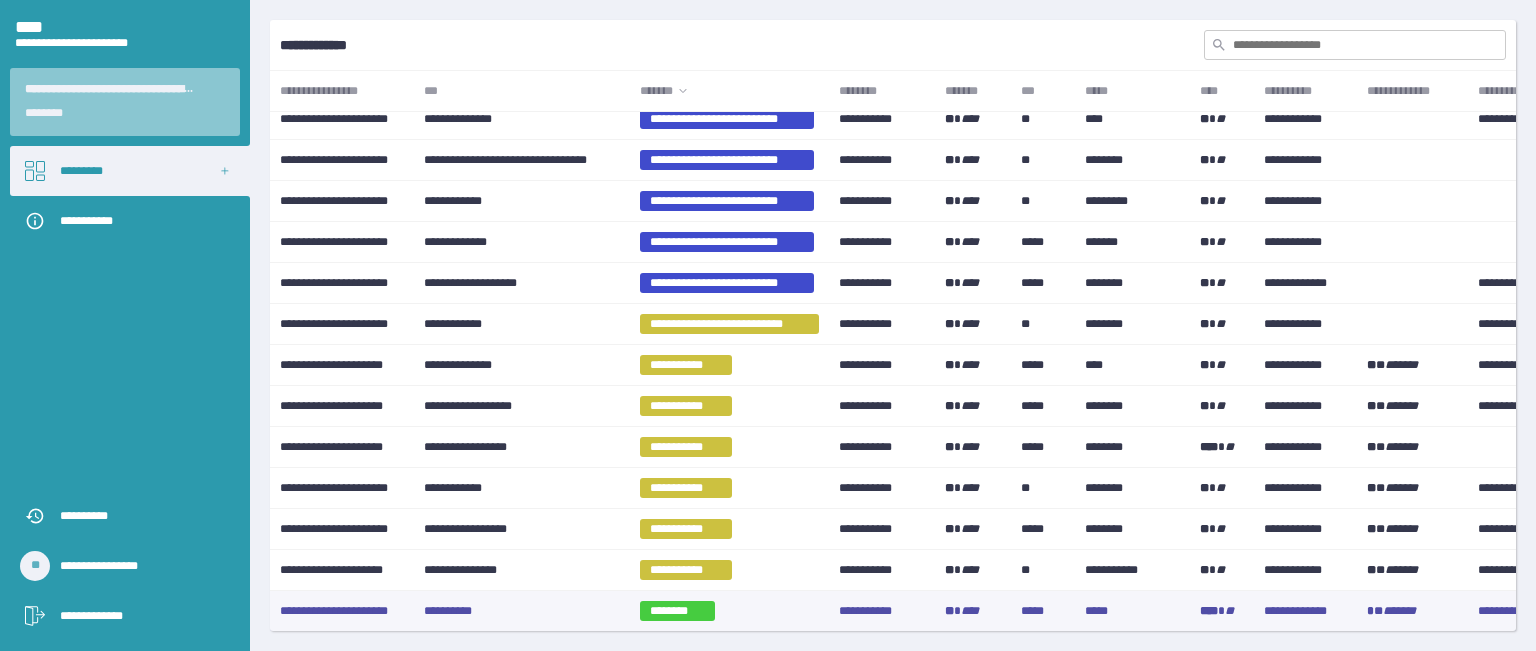 click on "**********" at bounding box center [522, 611] 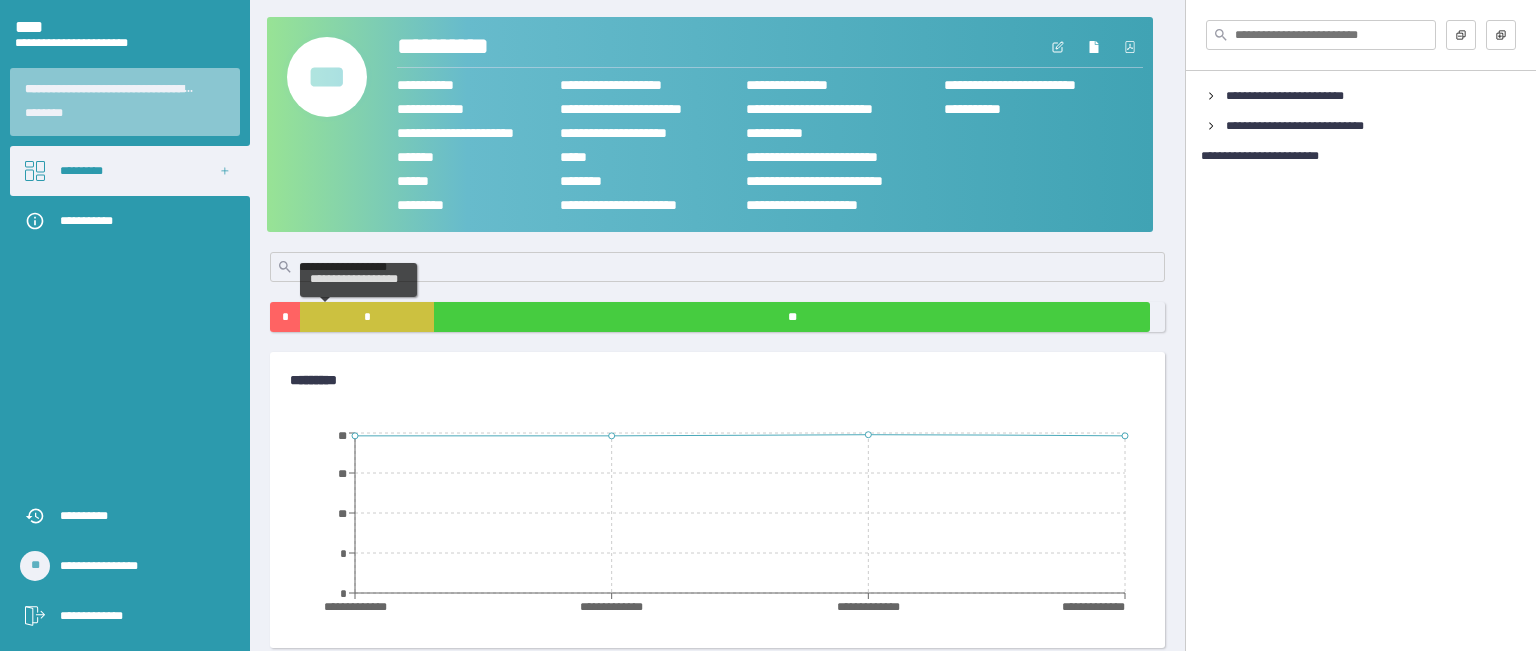 click on "*" at bounding box center [367, 317] 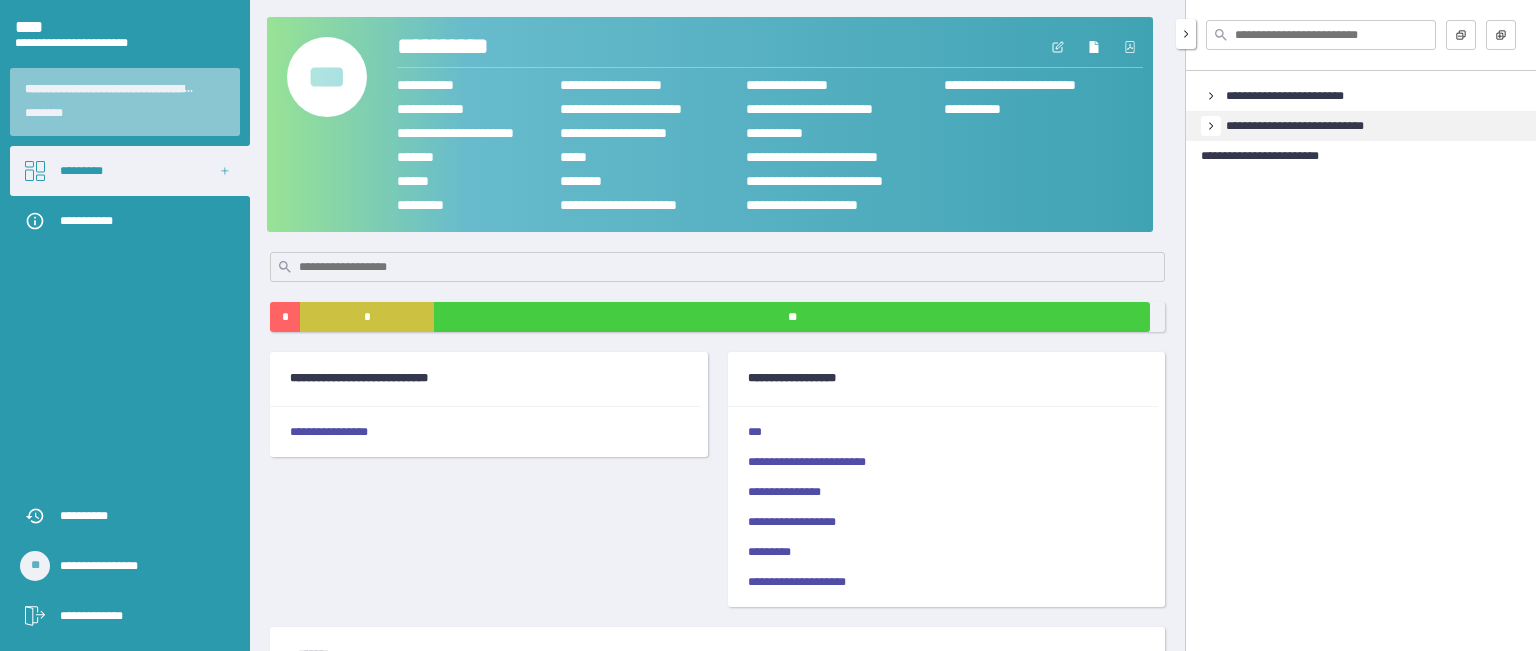 click 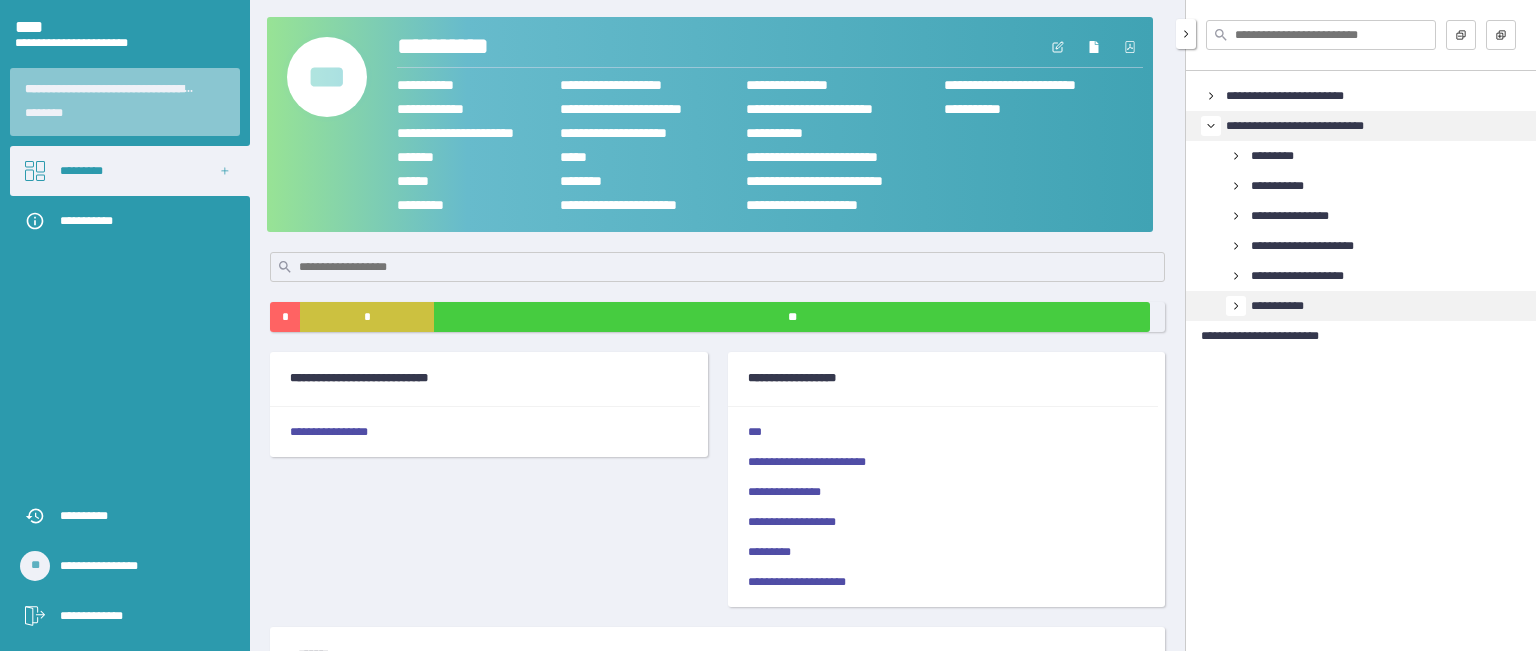 click 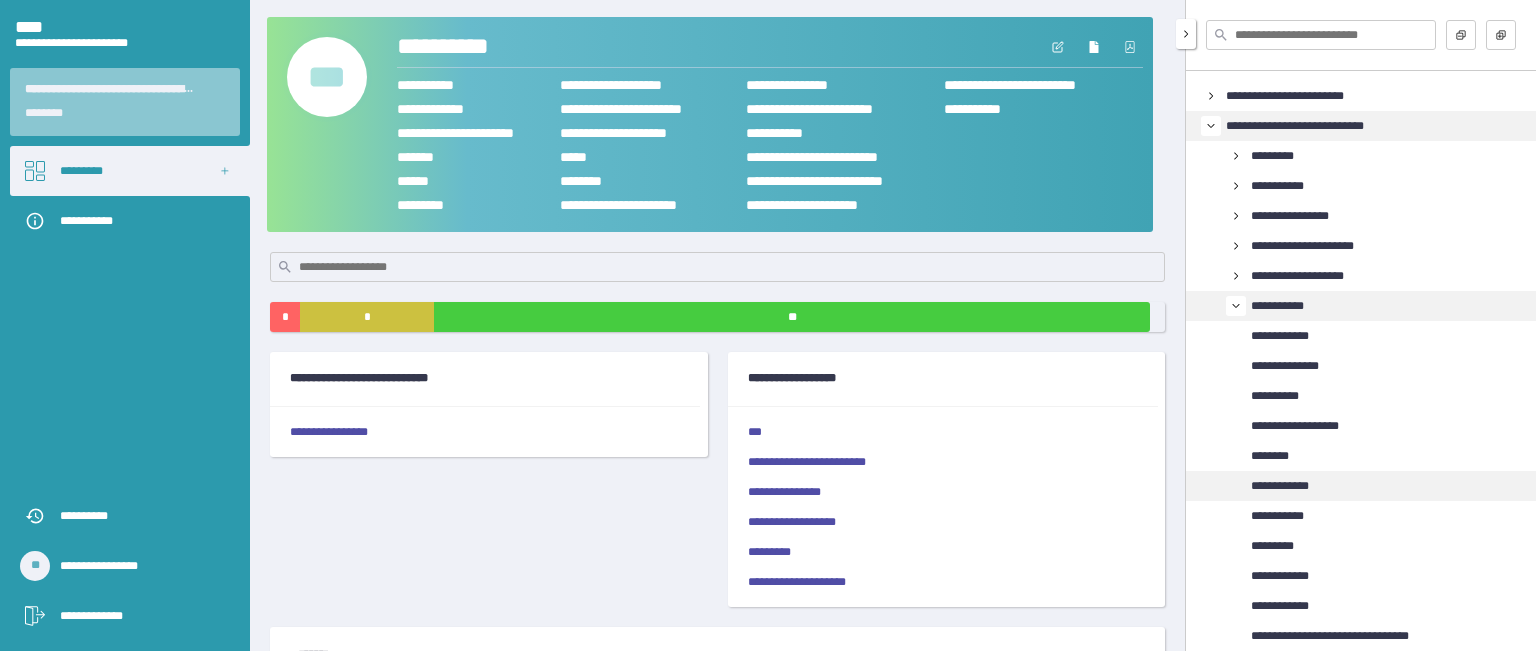 click on "**********" at bounding box center [1294, 486] 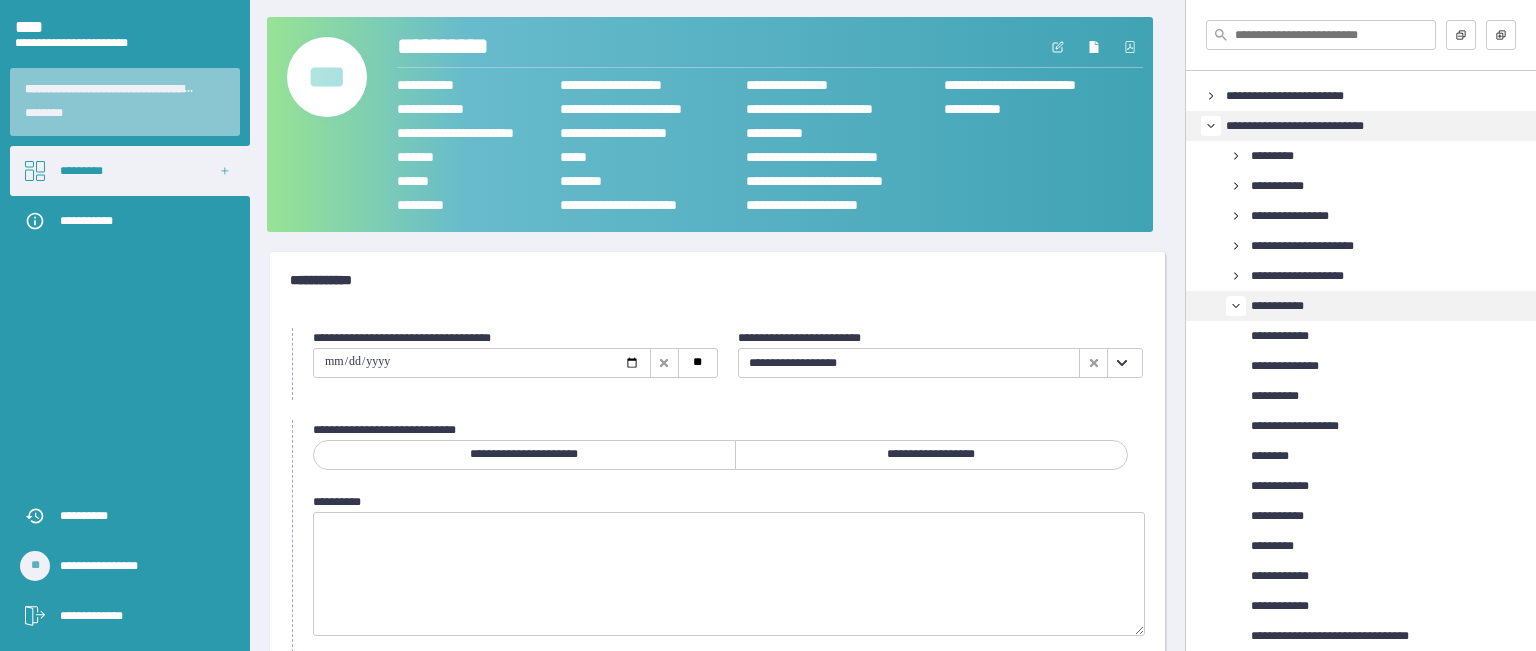 click at bounding box center (1121, 363) 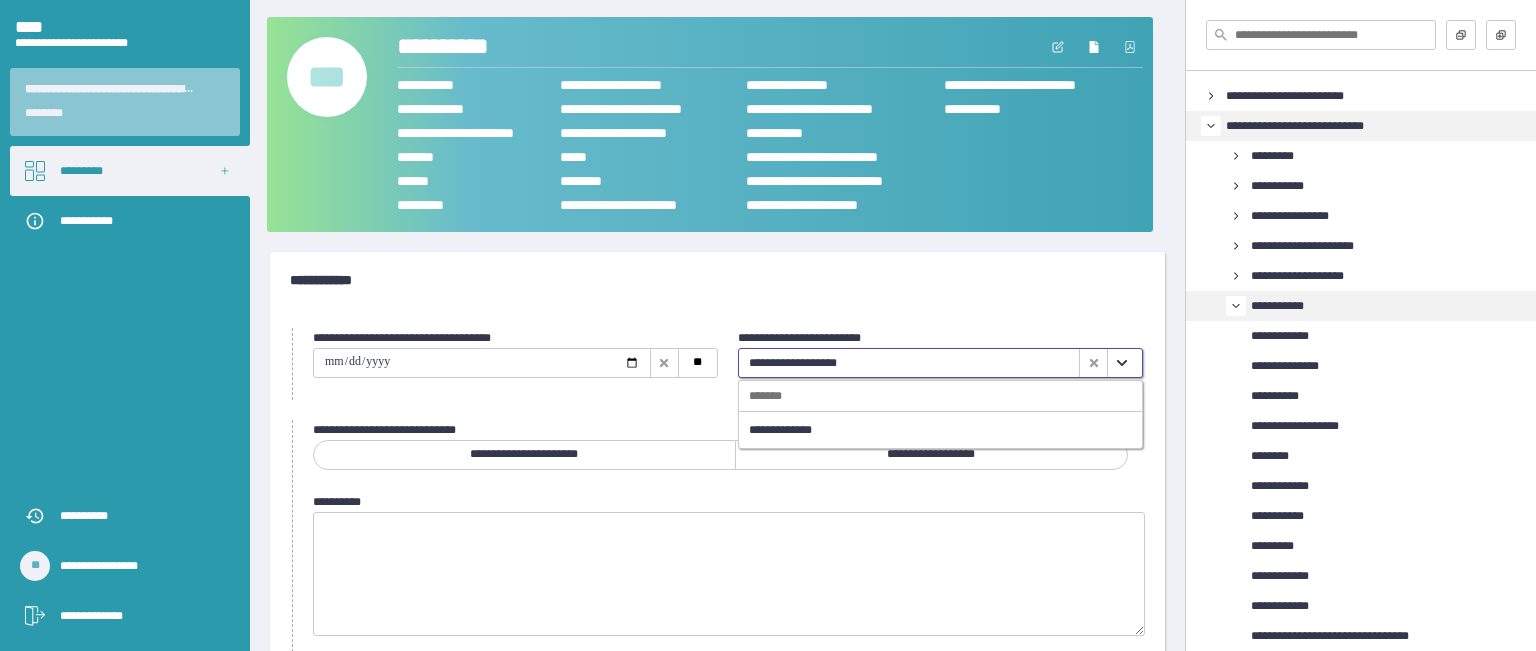 click on "**********" at bounding box center [717, 280] 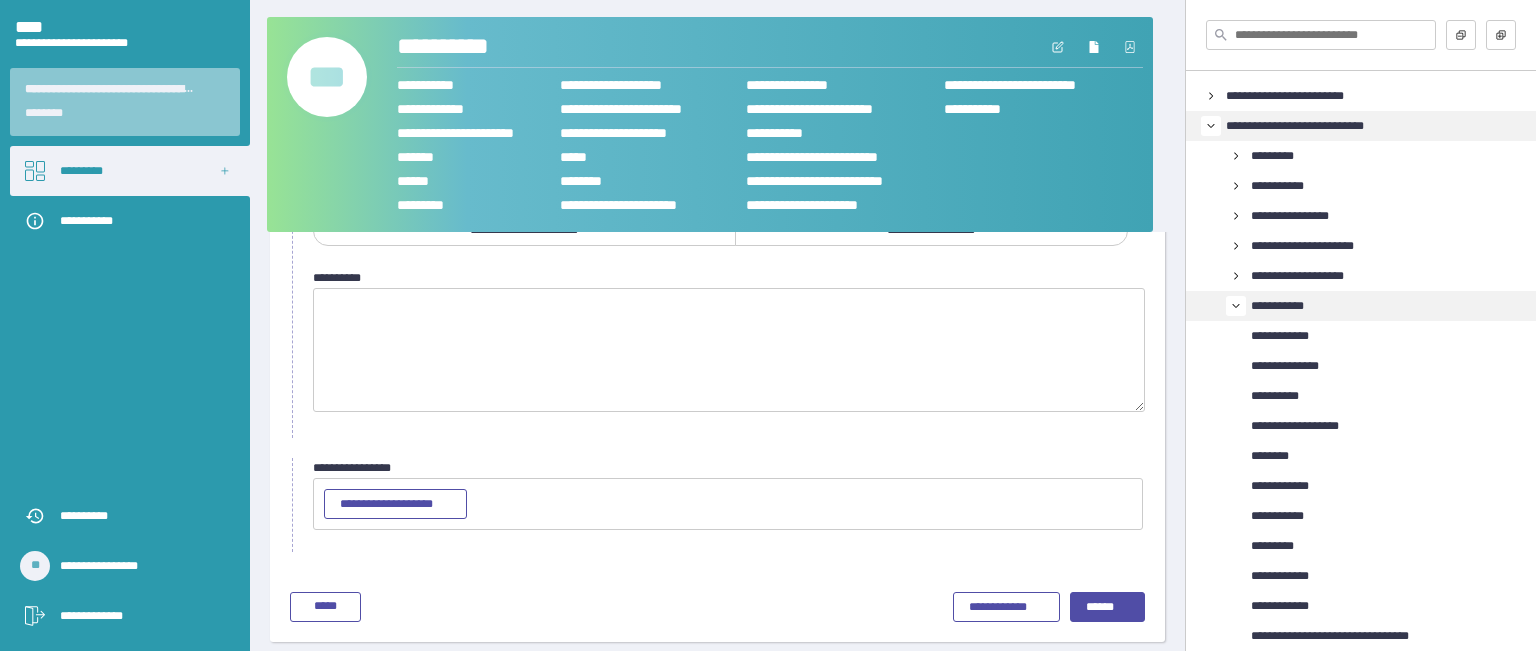 scroll, scrollTop: 232, scrollLeft: 0, axis: vertical 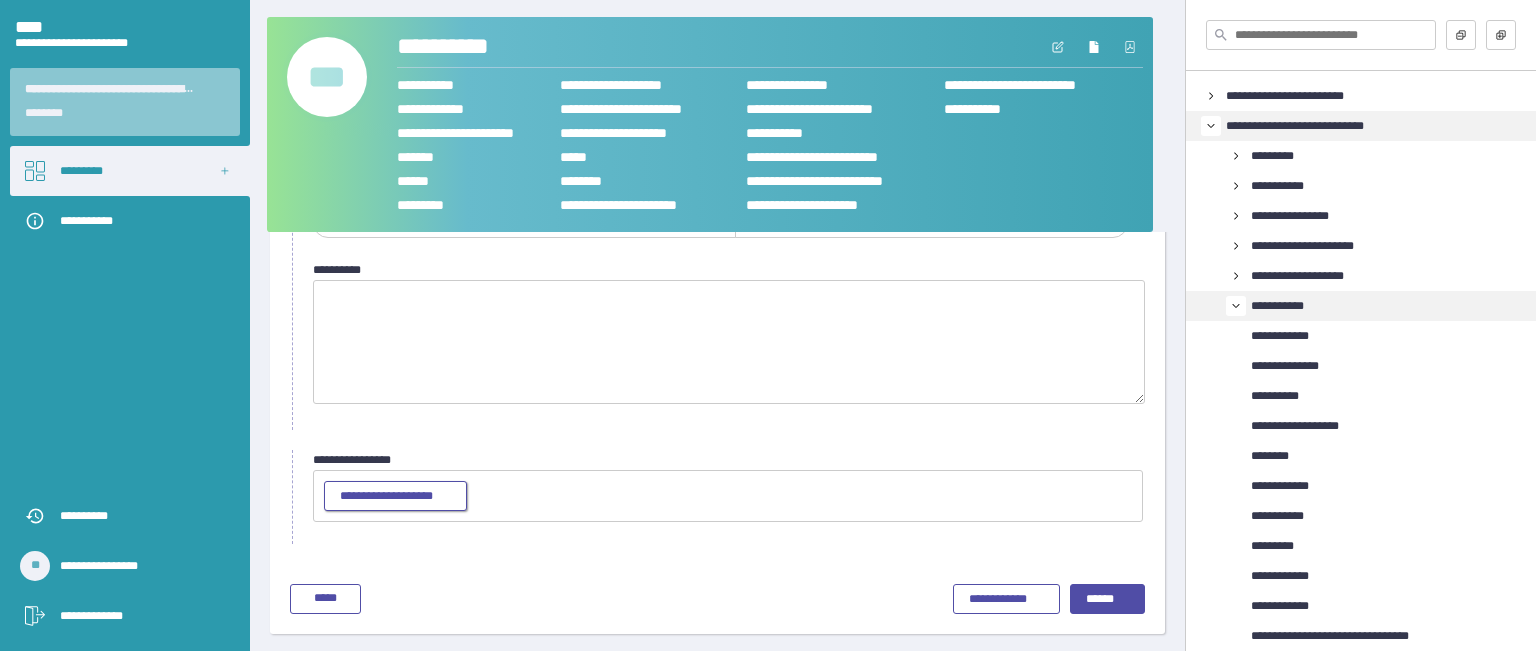 click on "**********" at bounding box center (395, 497) 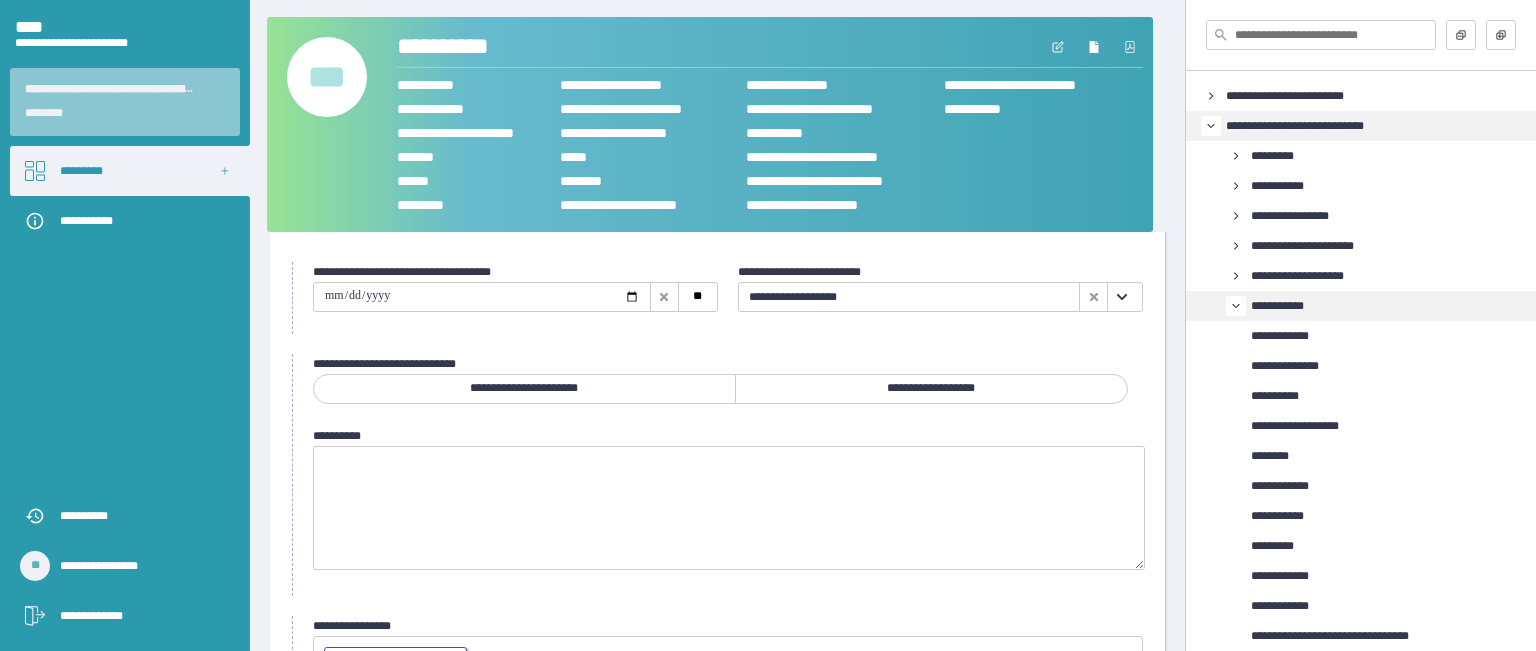 scroll, scrollTop: 32, scrollLeft: 0, axis: vertical 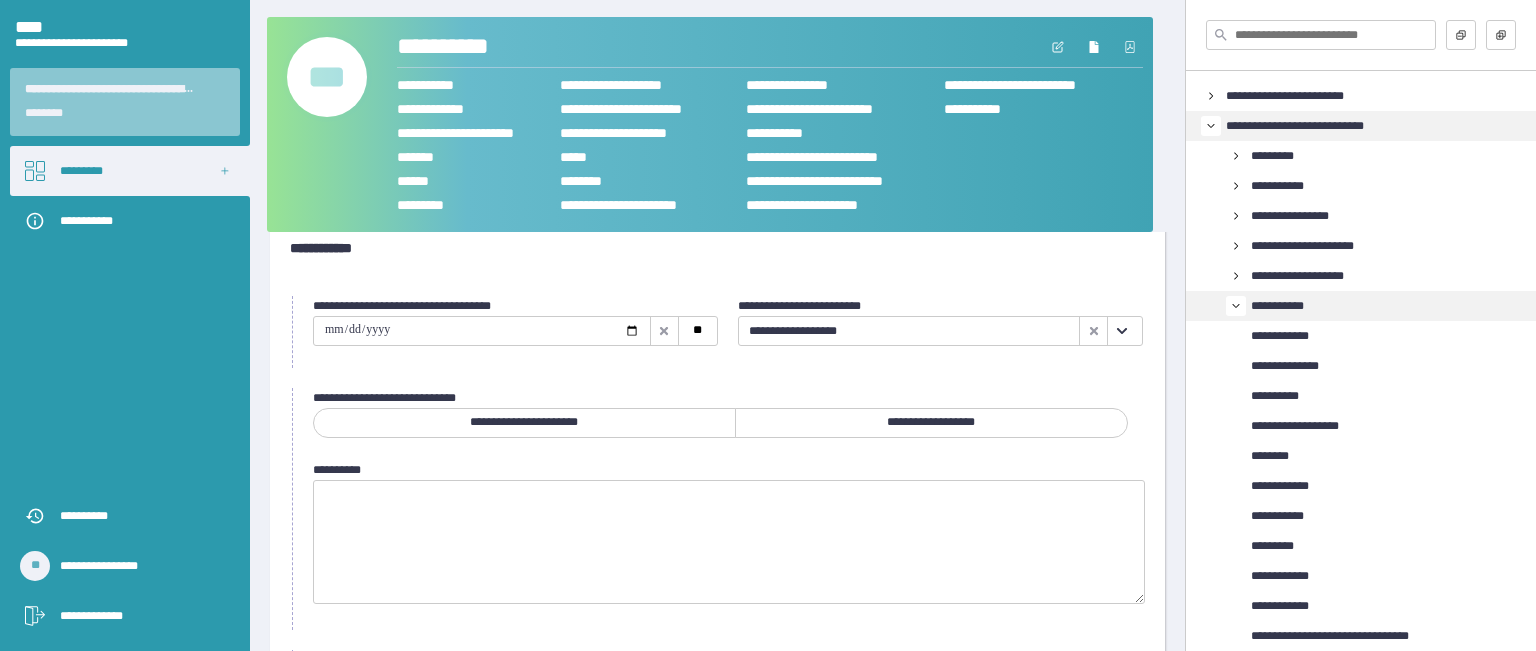 click on "**********" at bounding box center [932, 423] 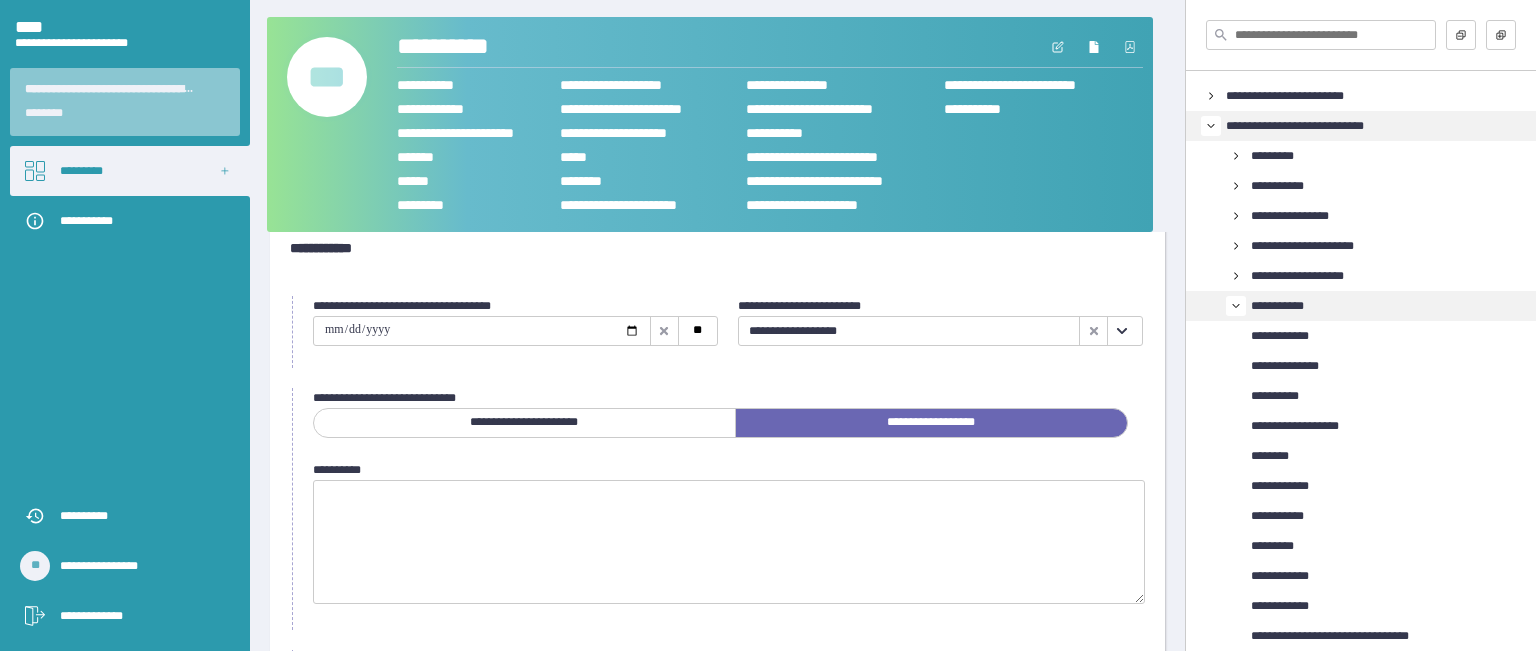 click at bounding box center (482, 331) 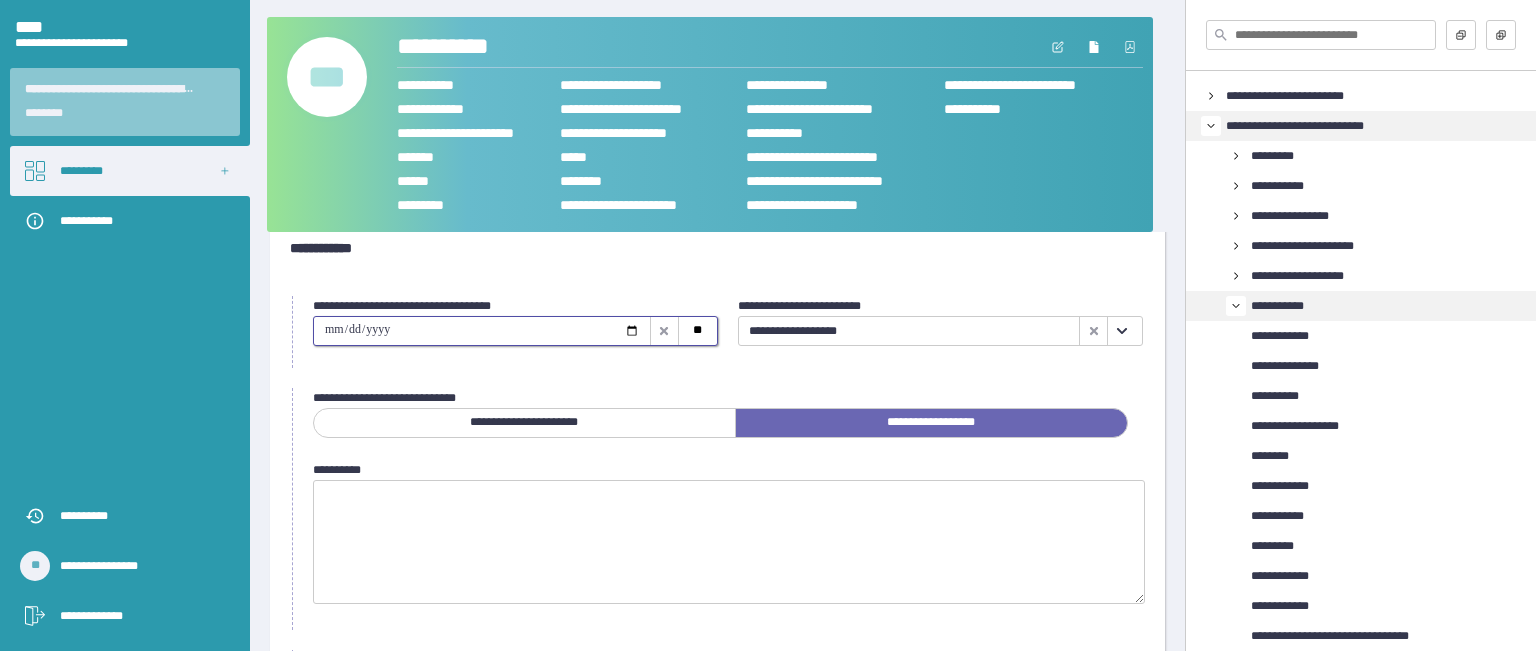 type on "**********" 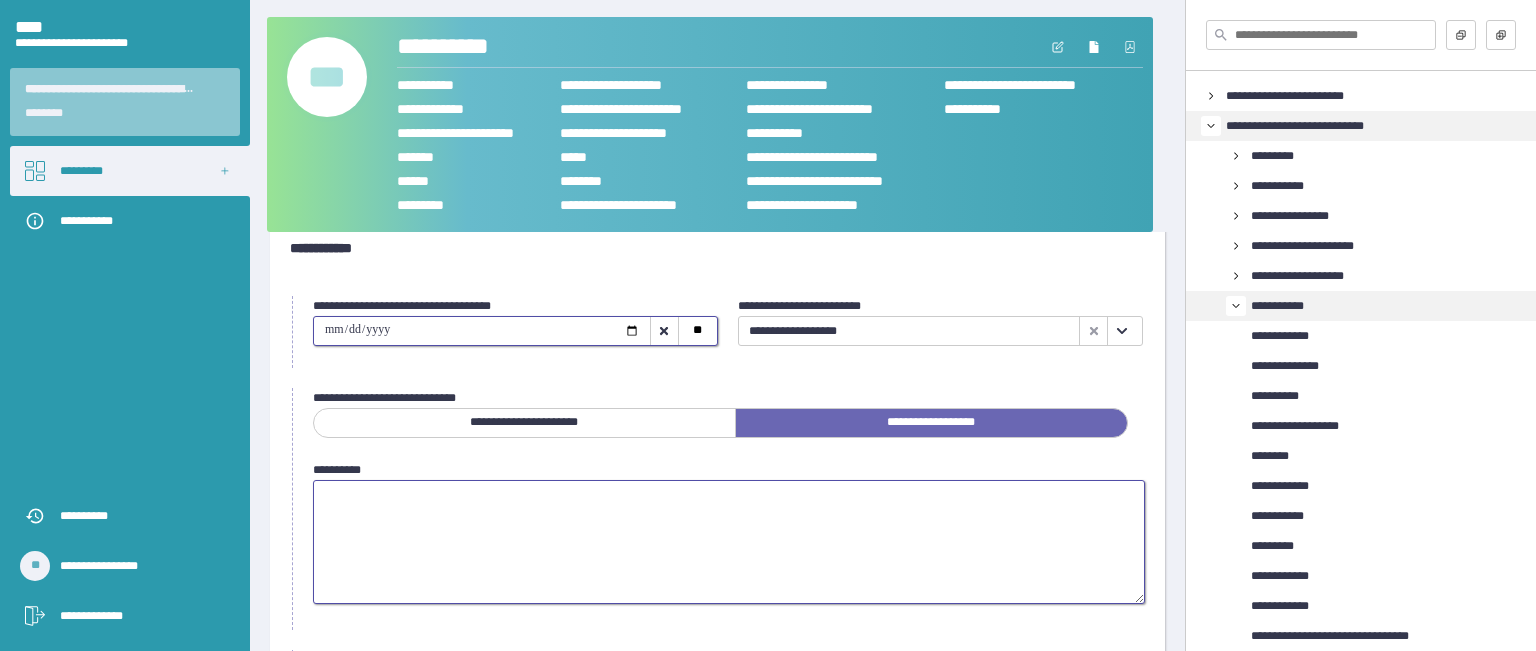 click at bounding box center (729, 542) 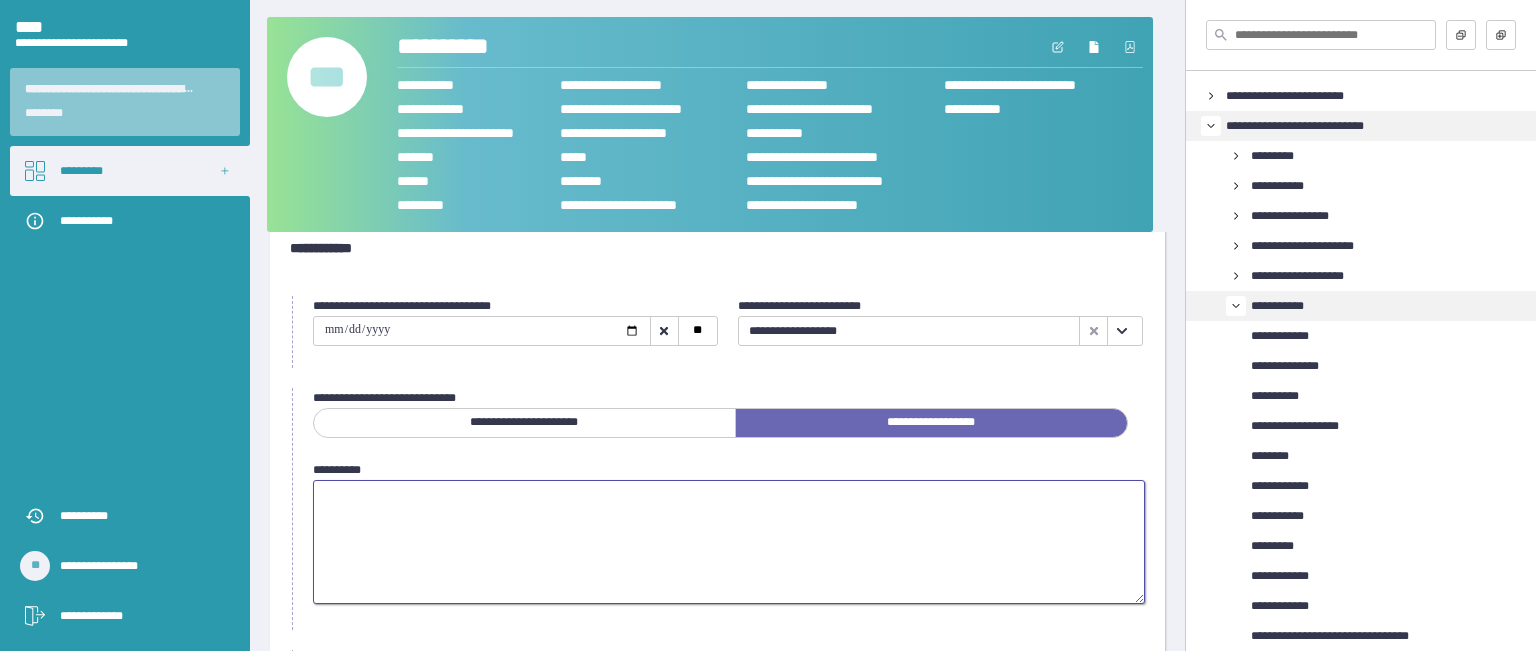 paste on "**********" 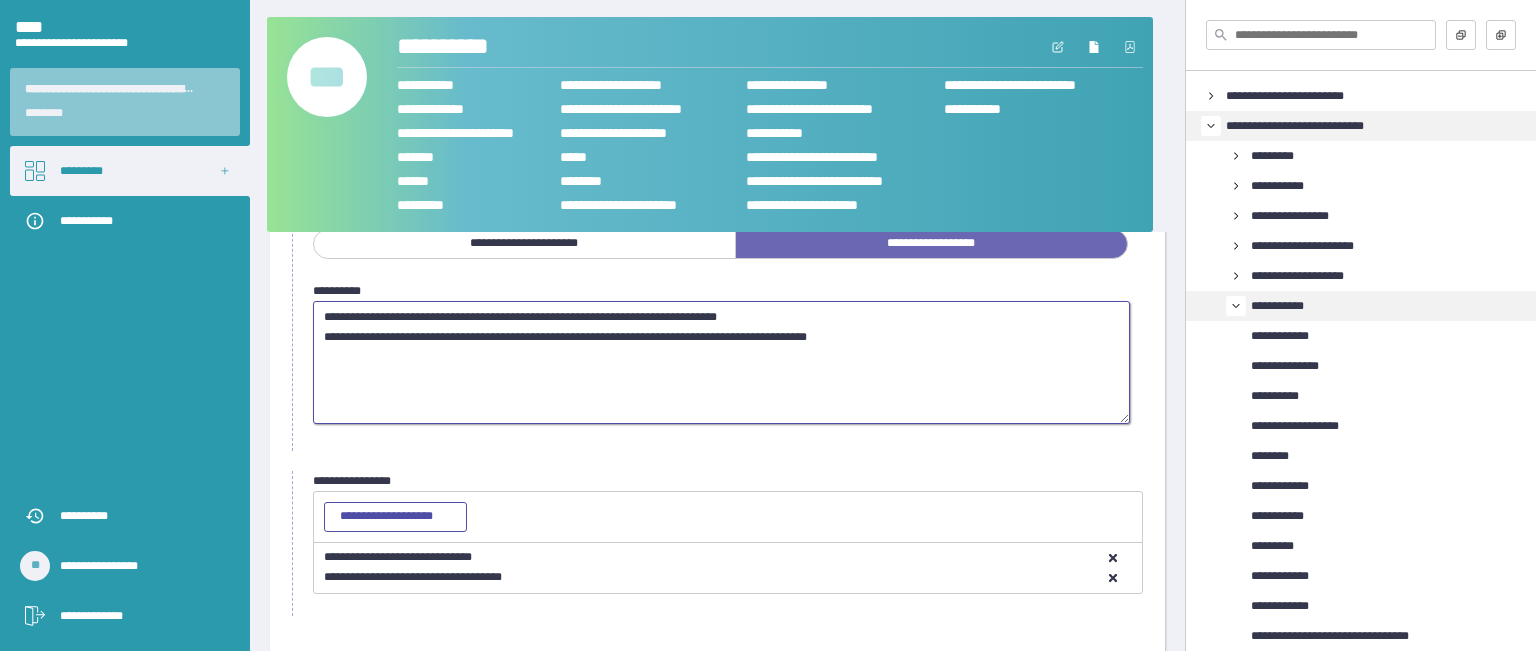 scroll, scrollTop: 282, scrollLeft: 0, axis: vertical 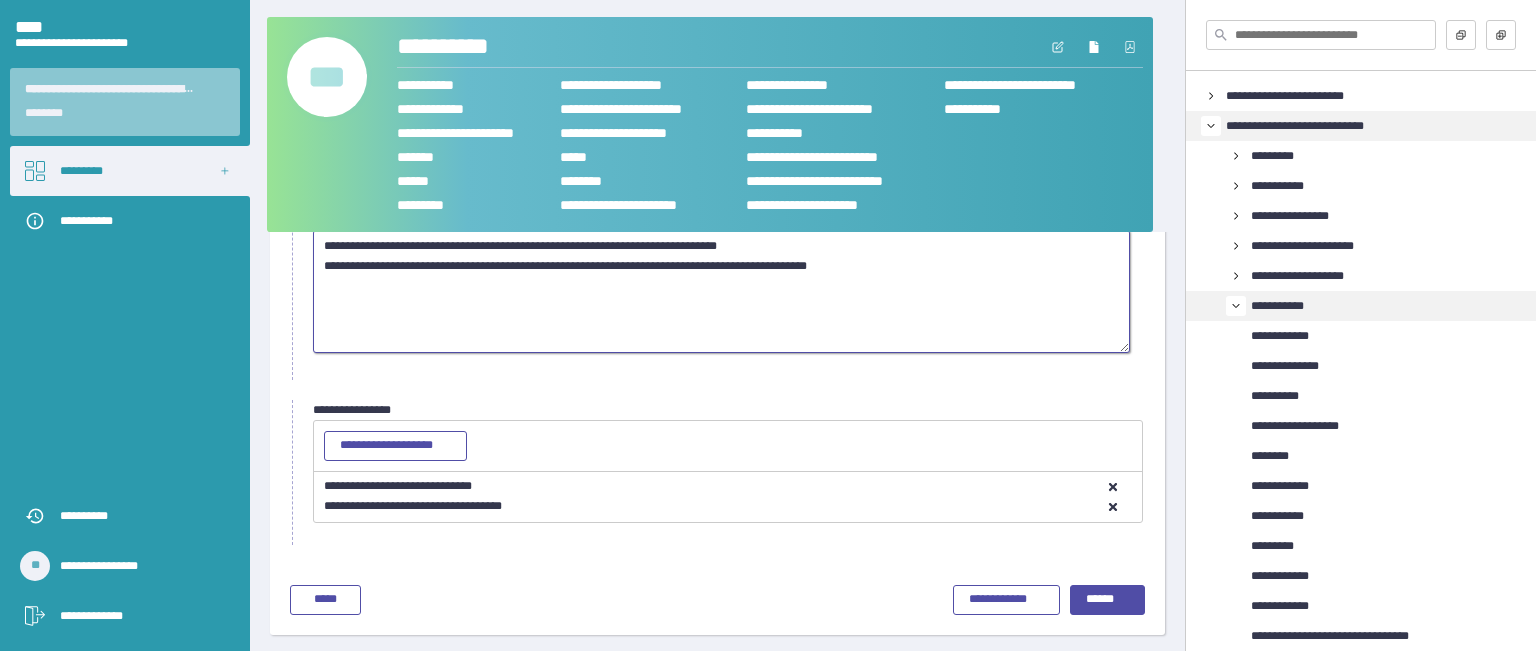 type on "**********" 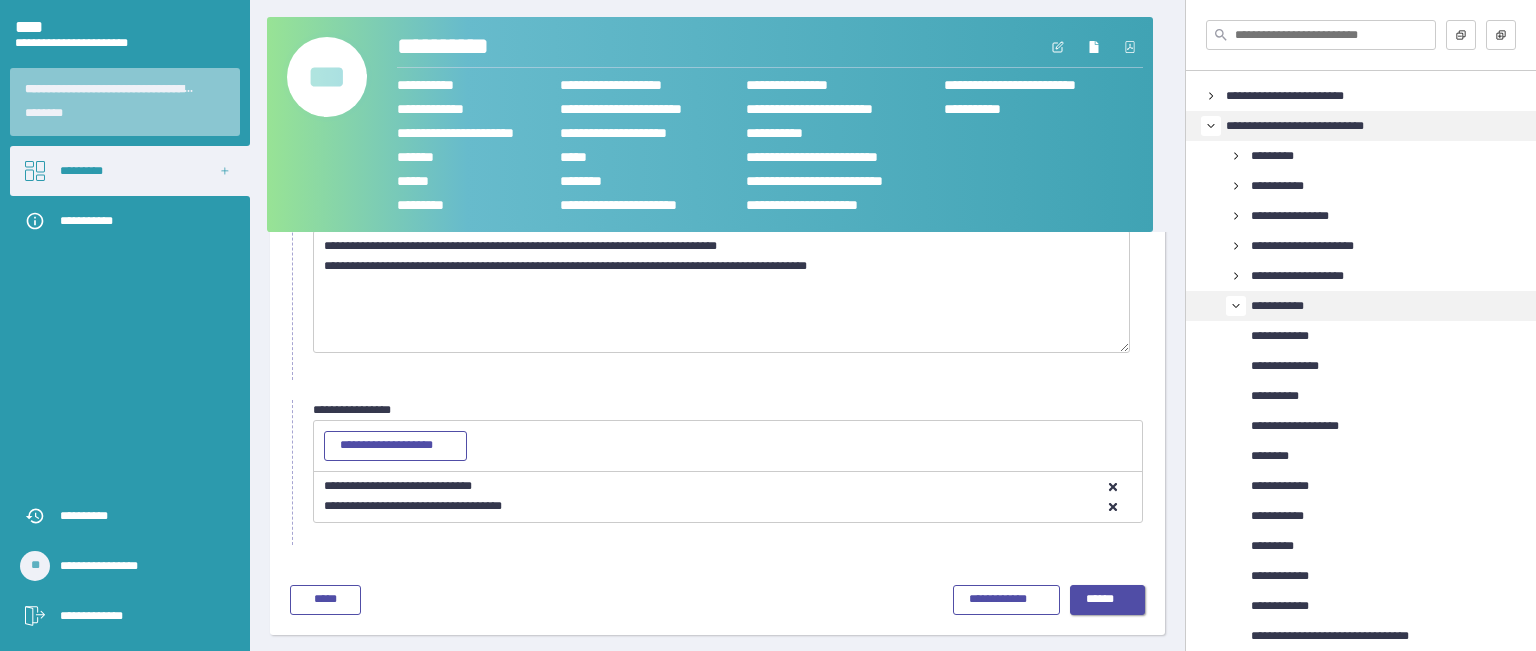 click on "******" at bounding box center [1108, 600] 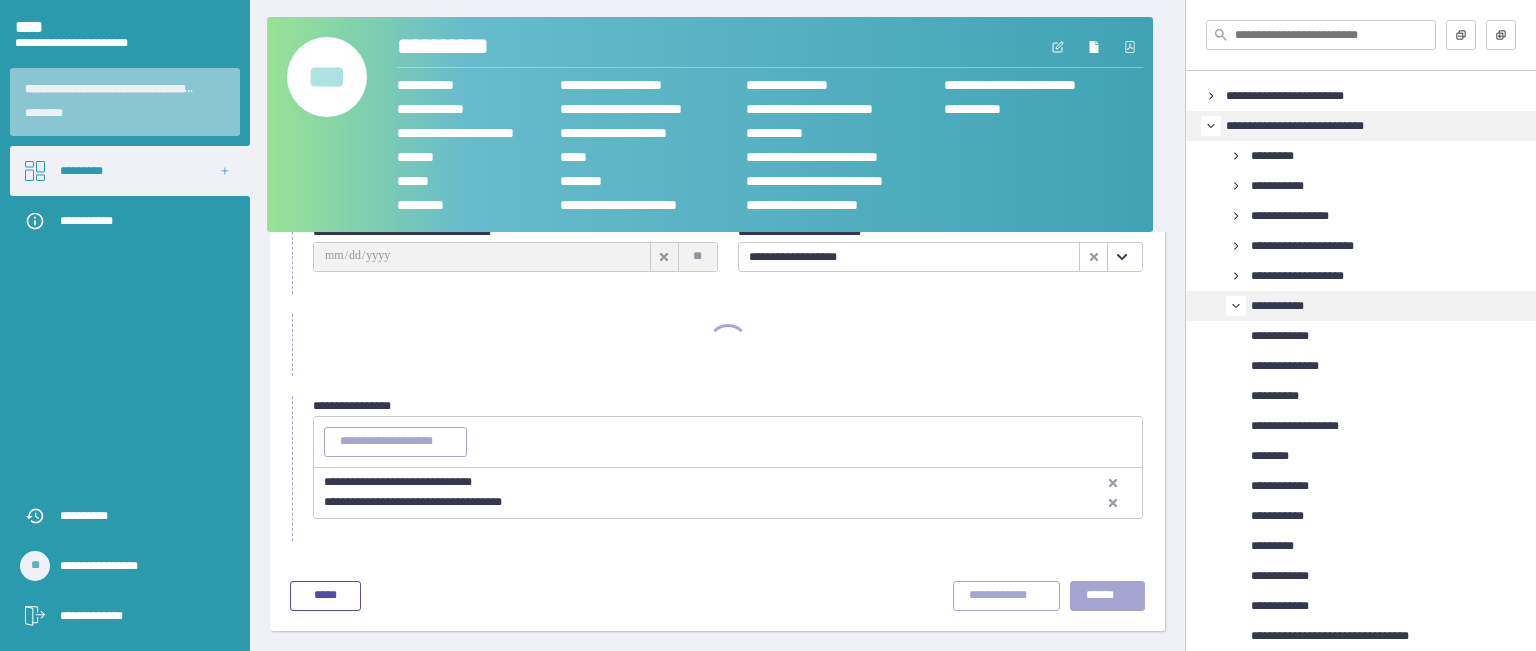 scroll, scrollTop: 104, scrollLeft: 0, axis: vertical 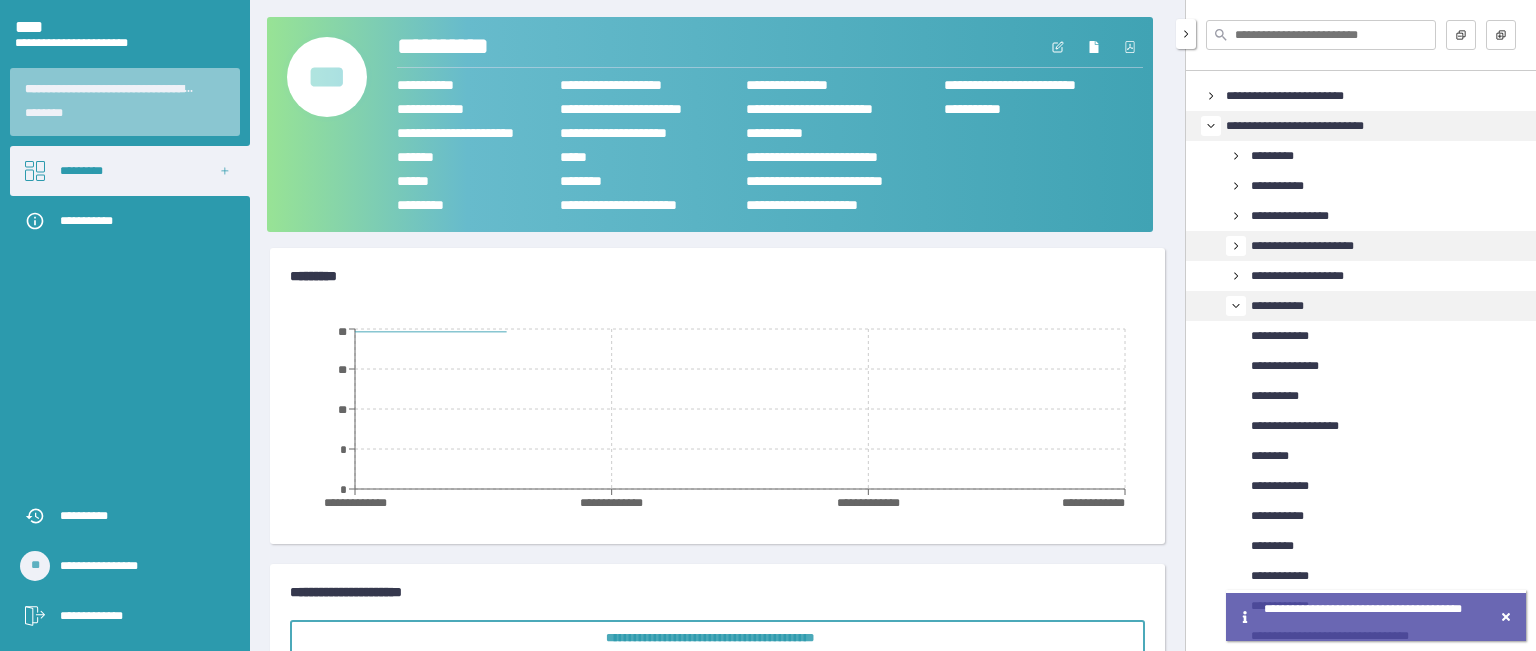 click 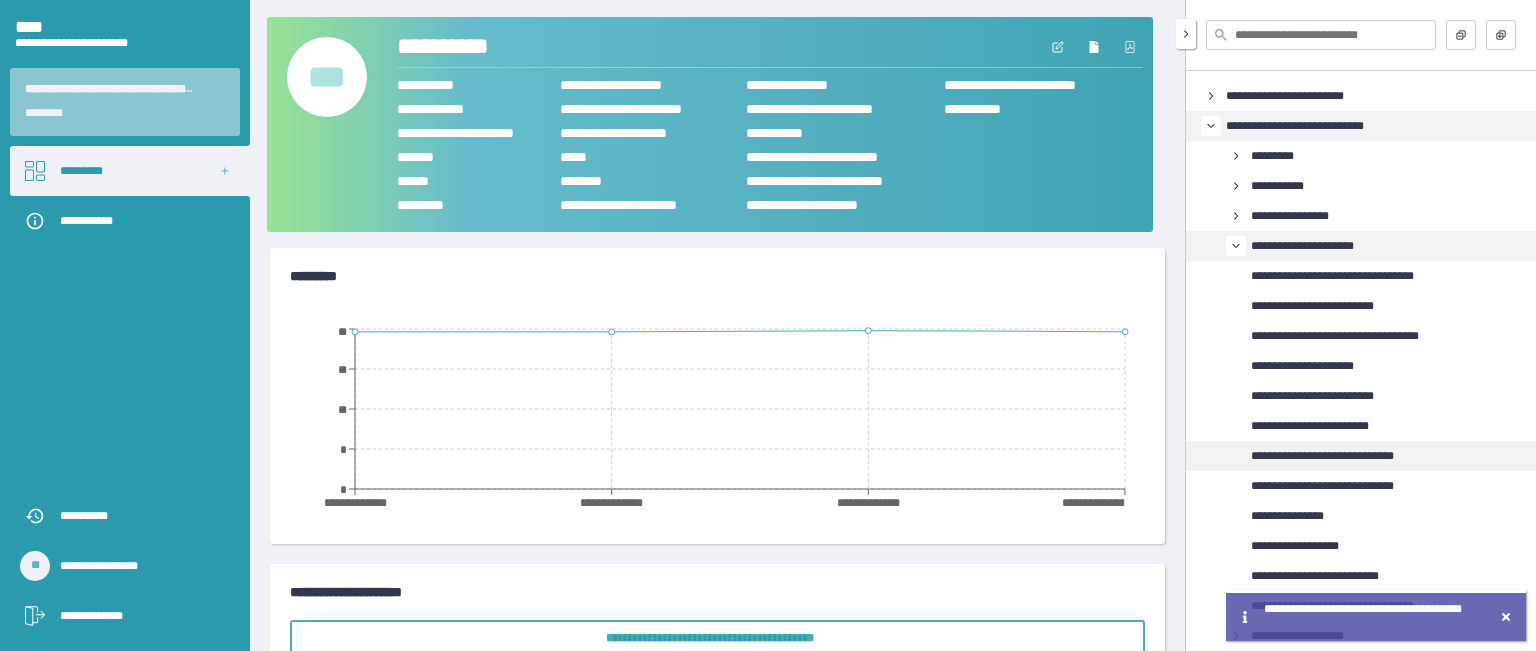 click on "**********" at bounding box center [1343, 456] 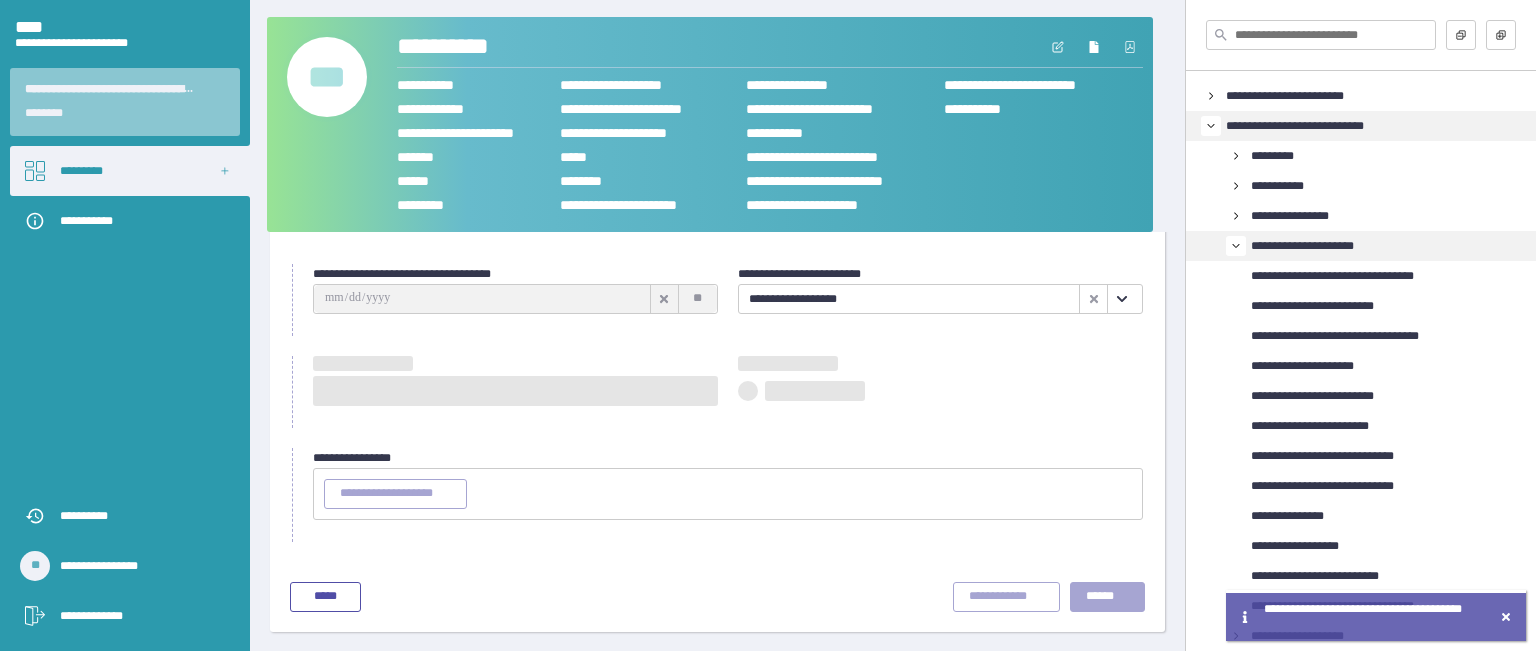scroll, scrollTop: 104, scrollLeft: 0, axis: vertical 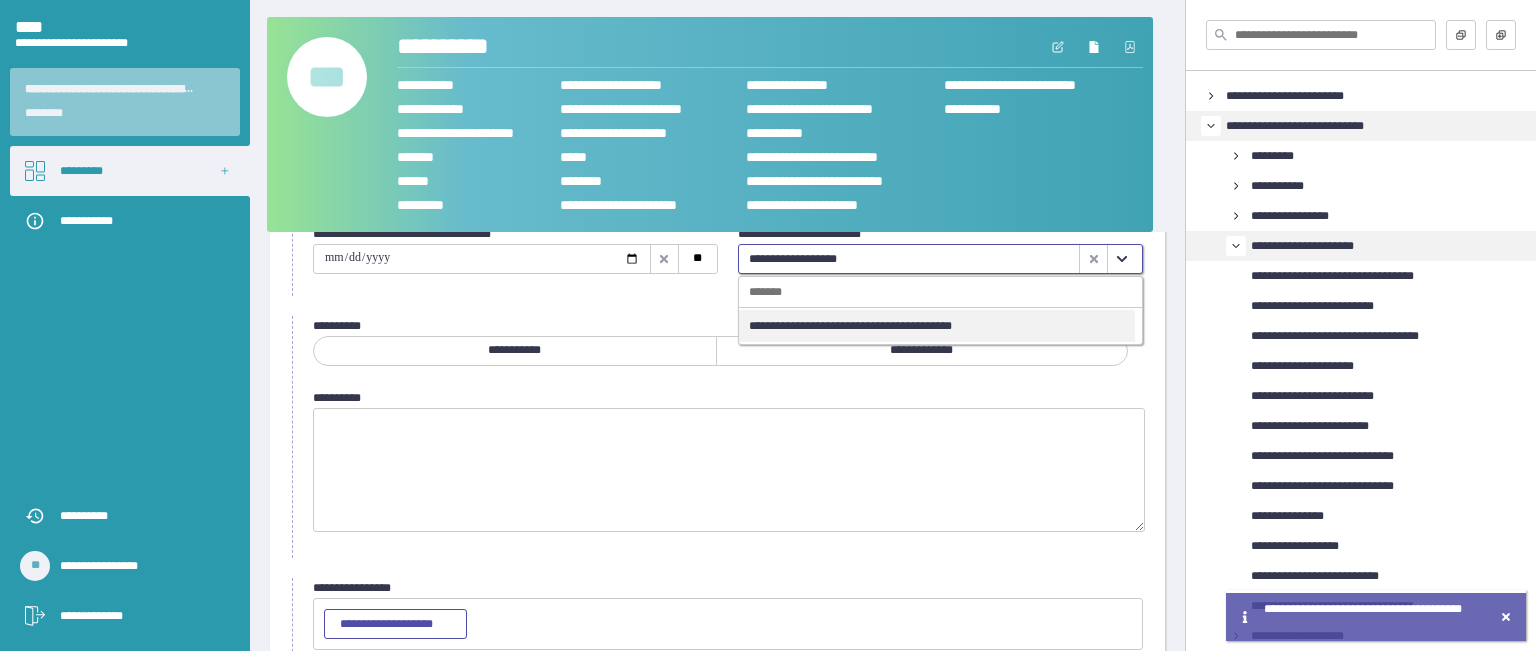 click at bounding box center (1121, 259) 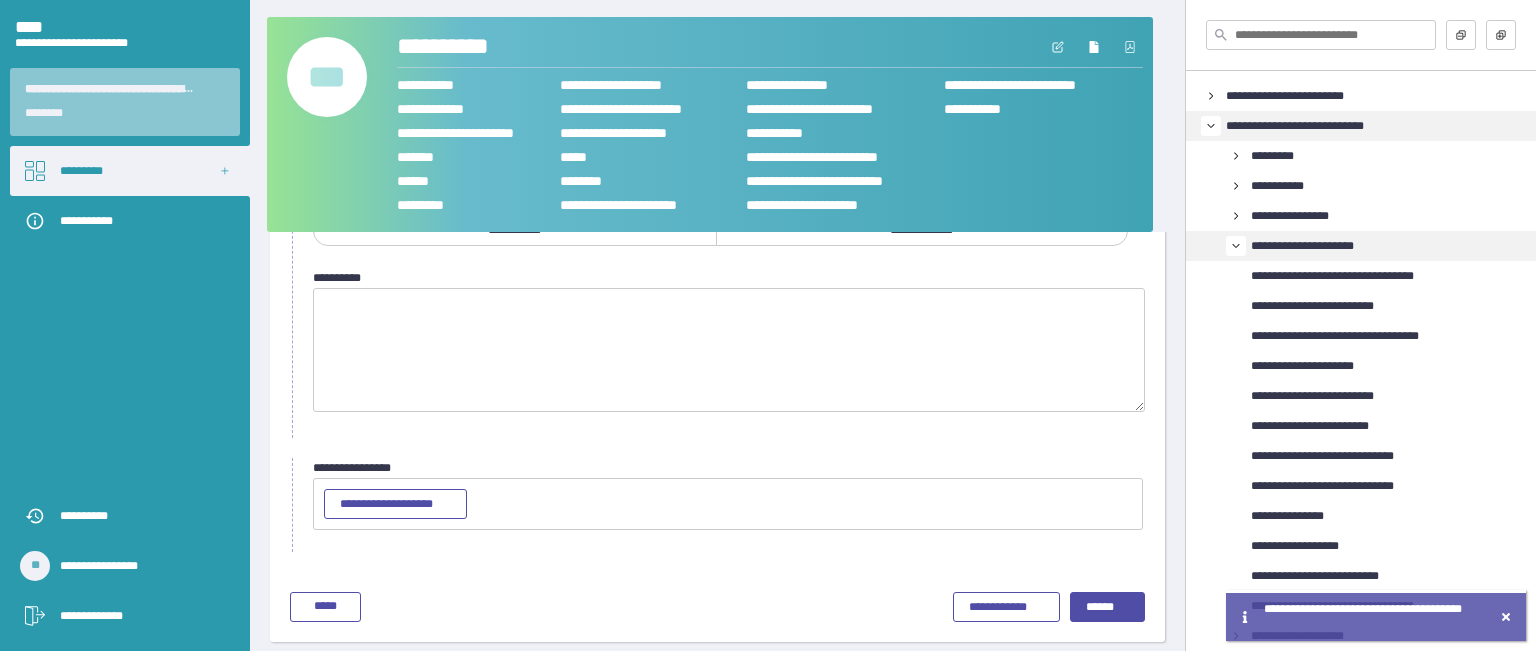scroll, scrollTop: 232, scrollLeft: 0, axis: vertical 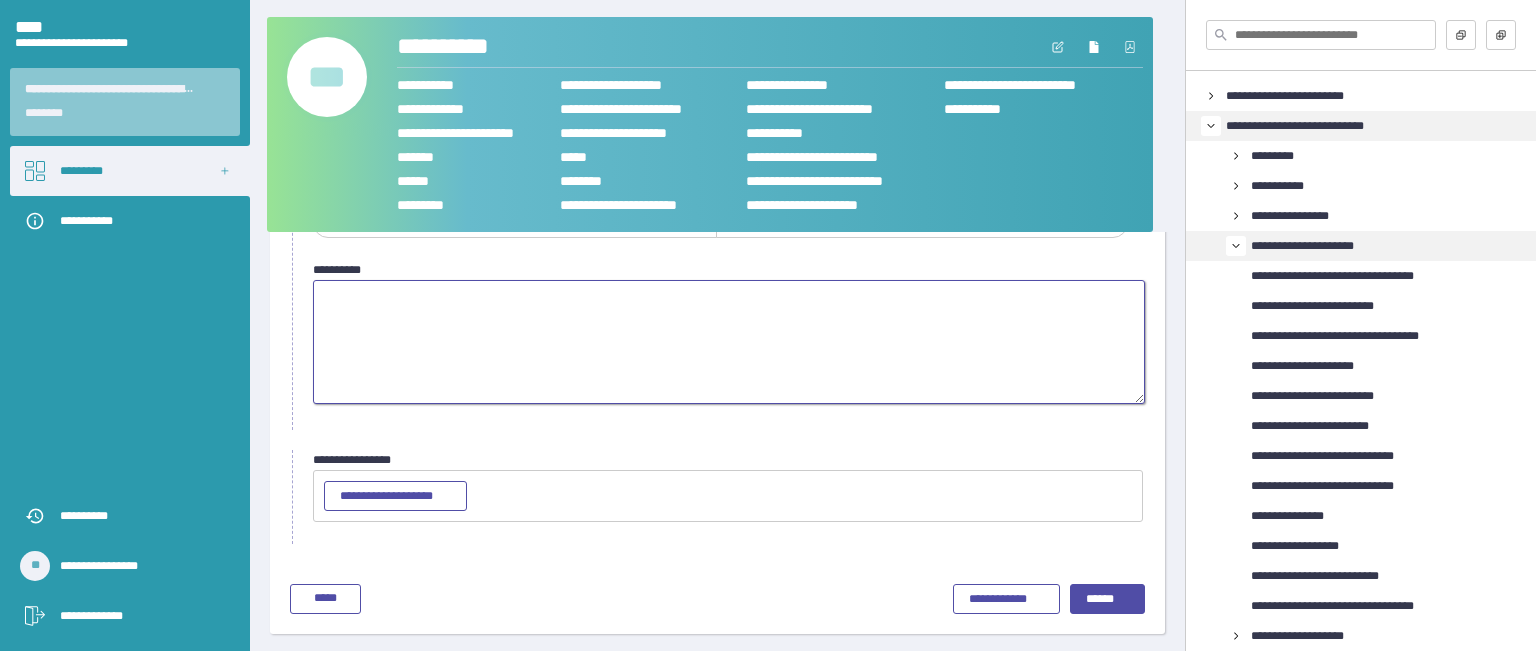 click at bounding box center [729, 342] 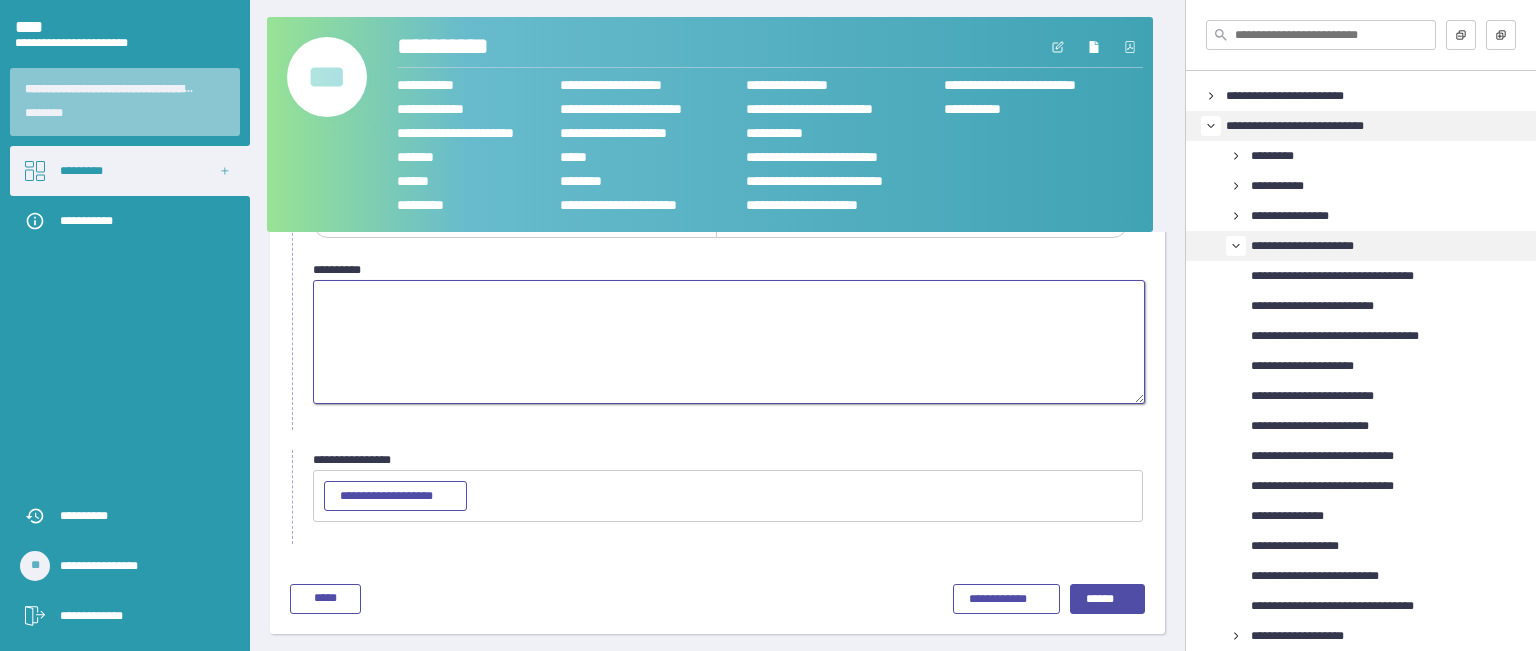 paste on "**********" 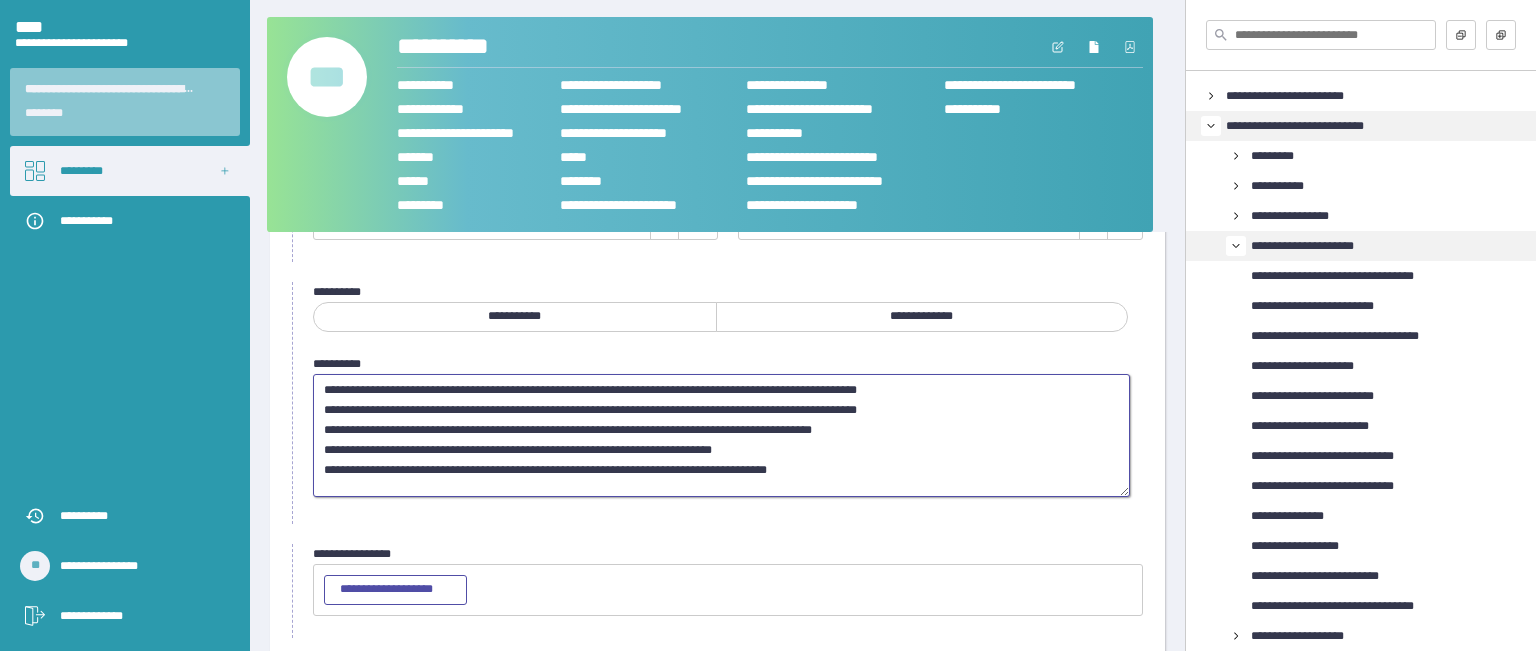 scroll, scrollTop: 32, scrollLeft: 0, axis: vertical 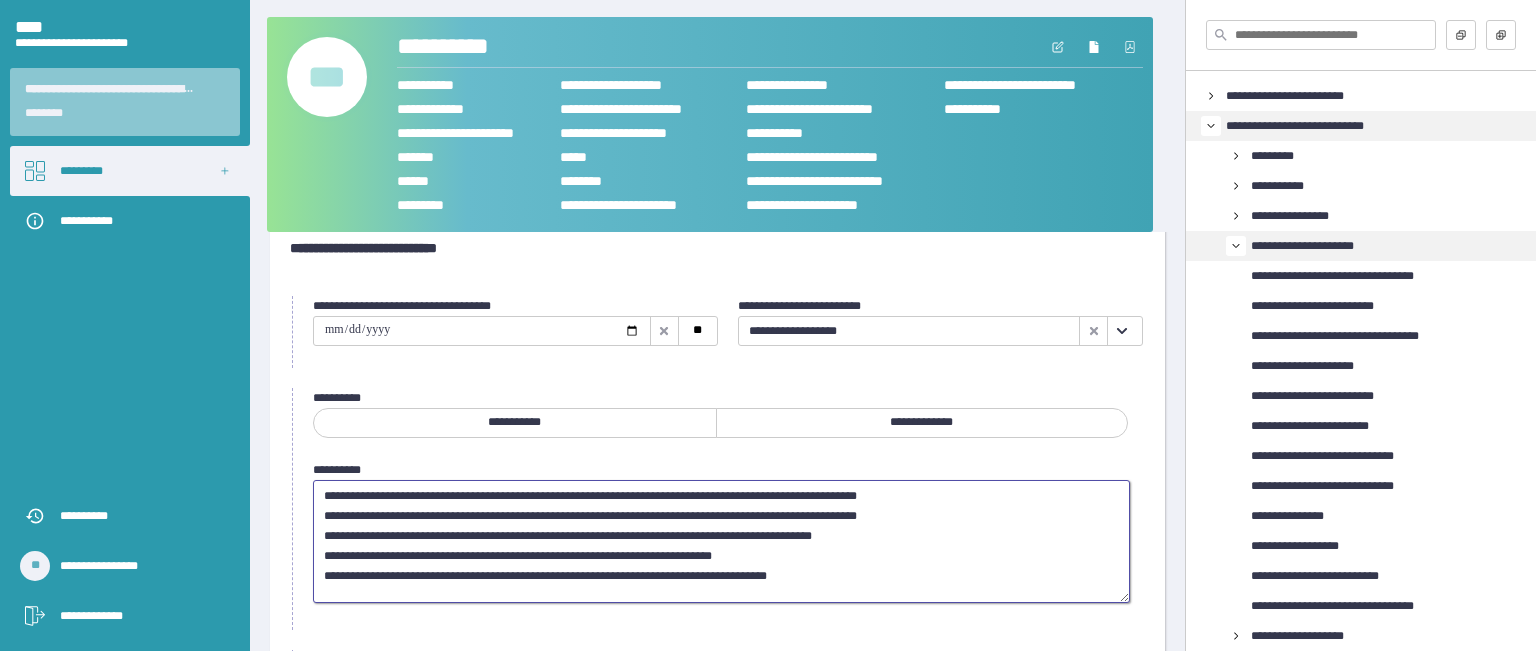 type on "**********" 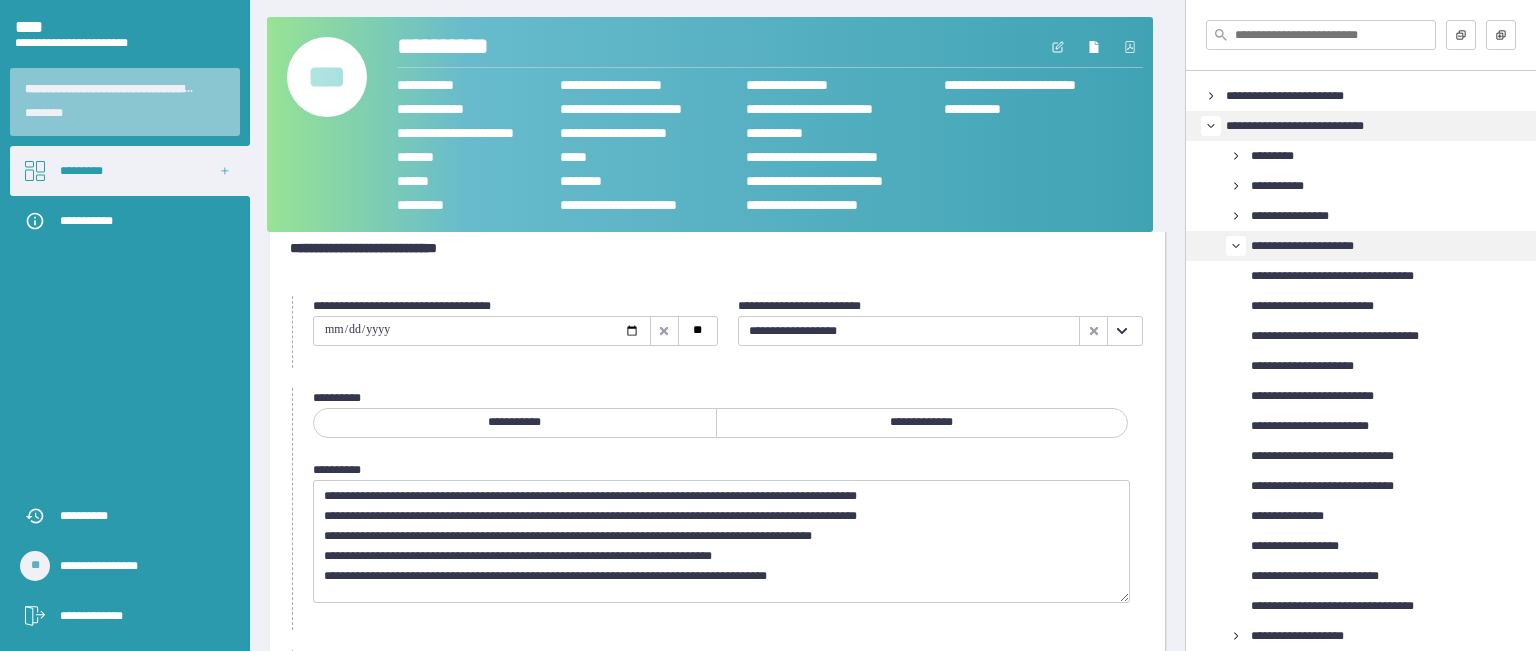 click at bounding box center [482, 331] 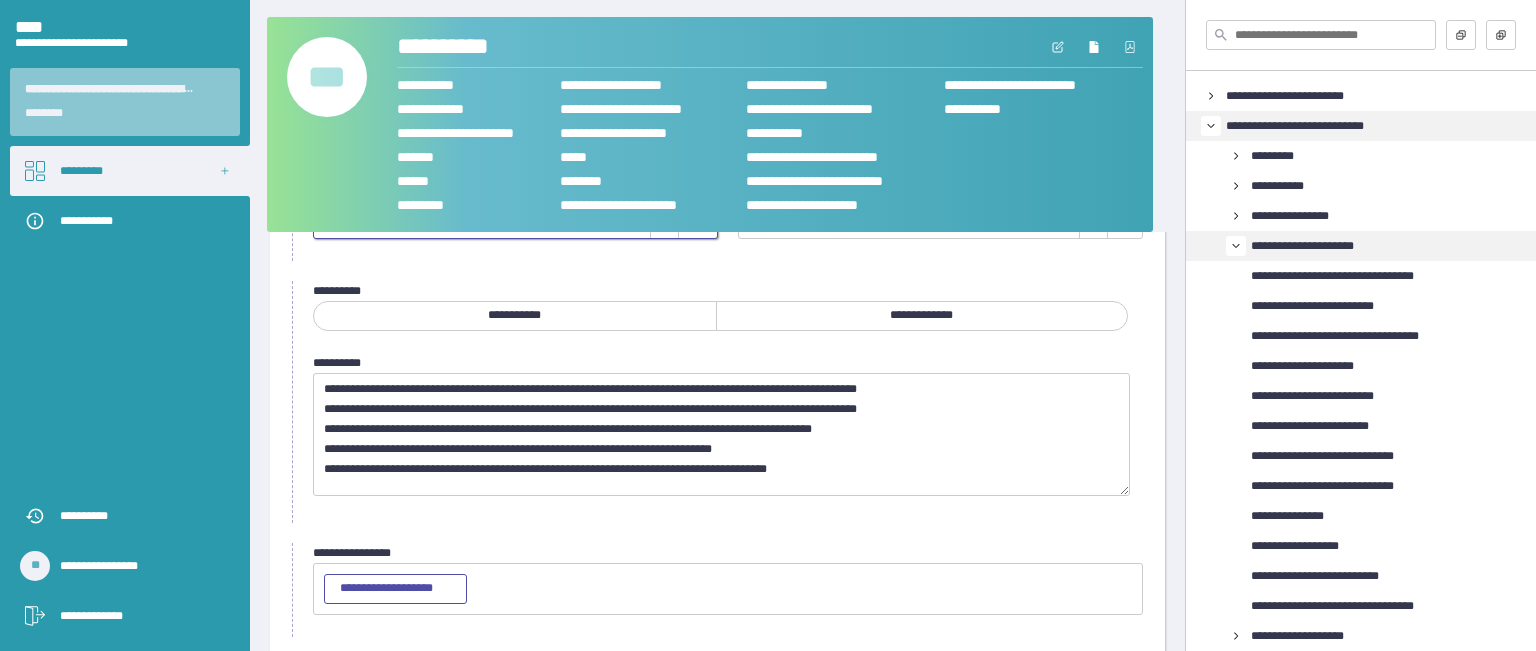 scroll, scrollTop: 232, scrollLeft: 0, axis: vertical 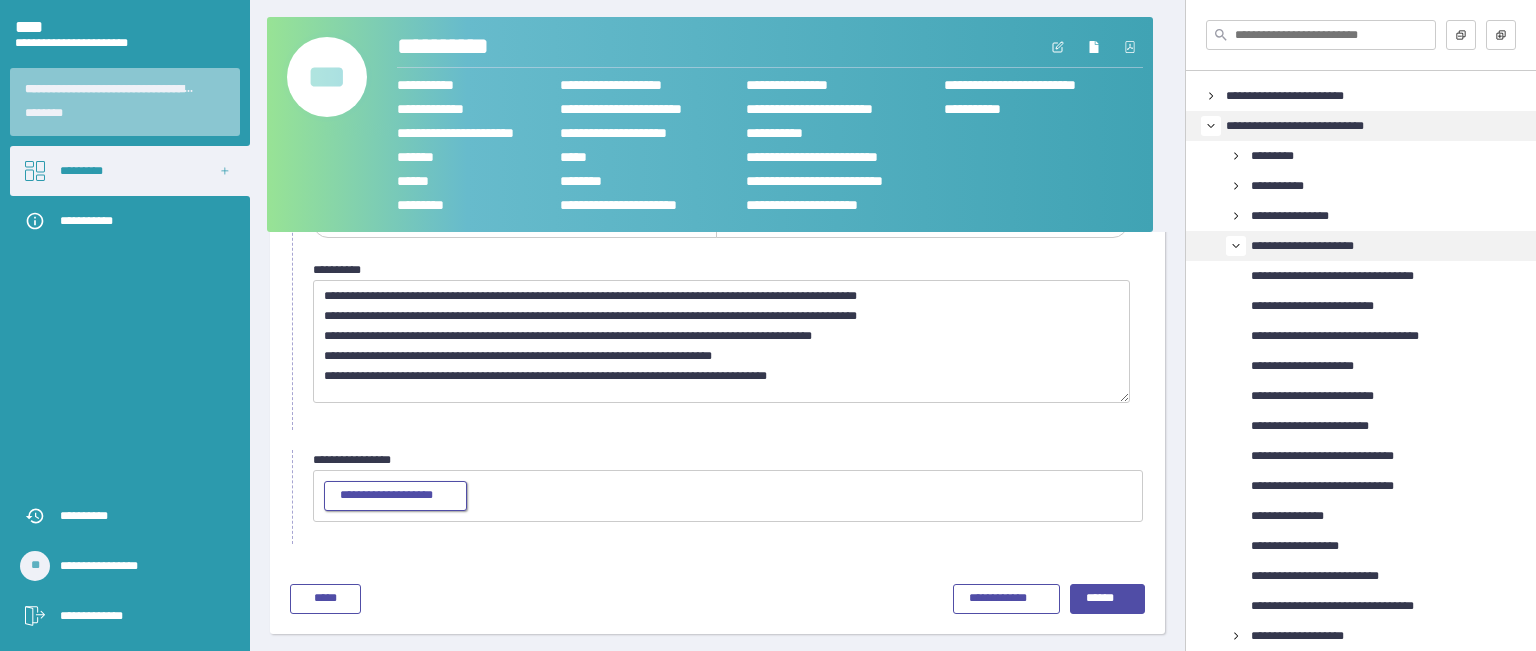 click on "**********" at bounding box center (395, 496) 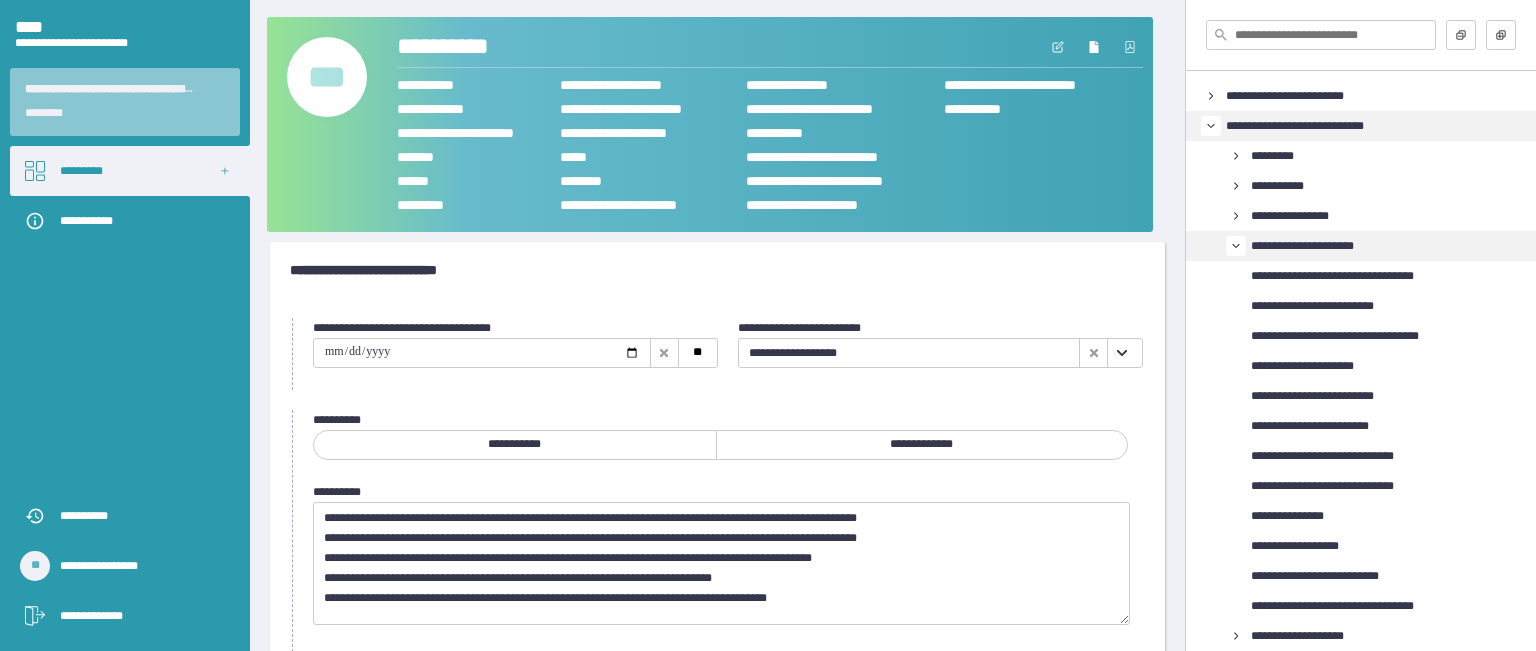 scroll, scrollTop: 0, scrollLeft: 0, axis: both 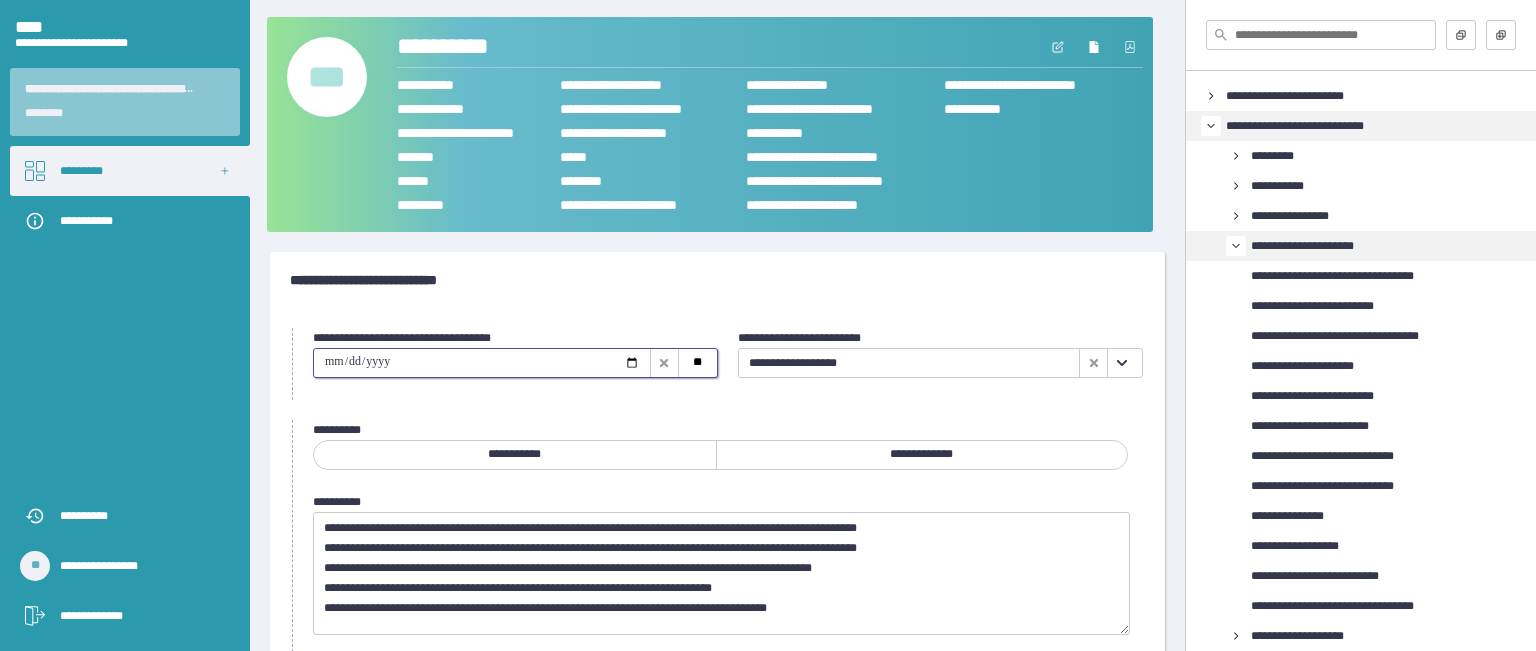 click at bounding box center (482, 363) 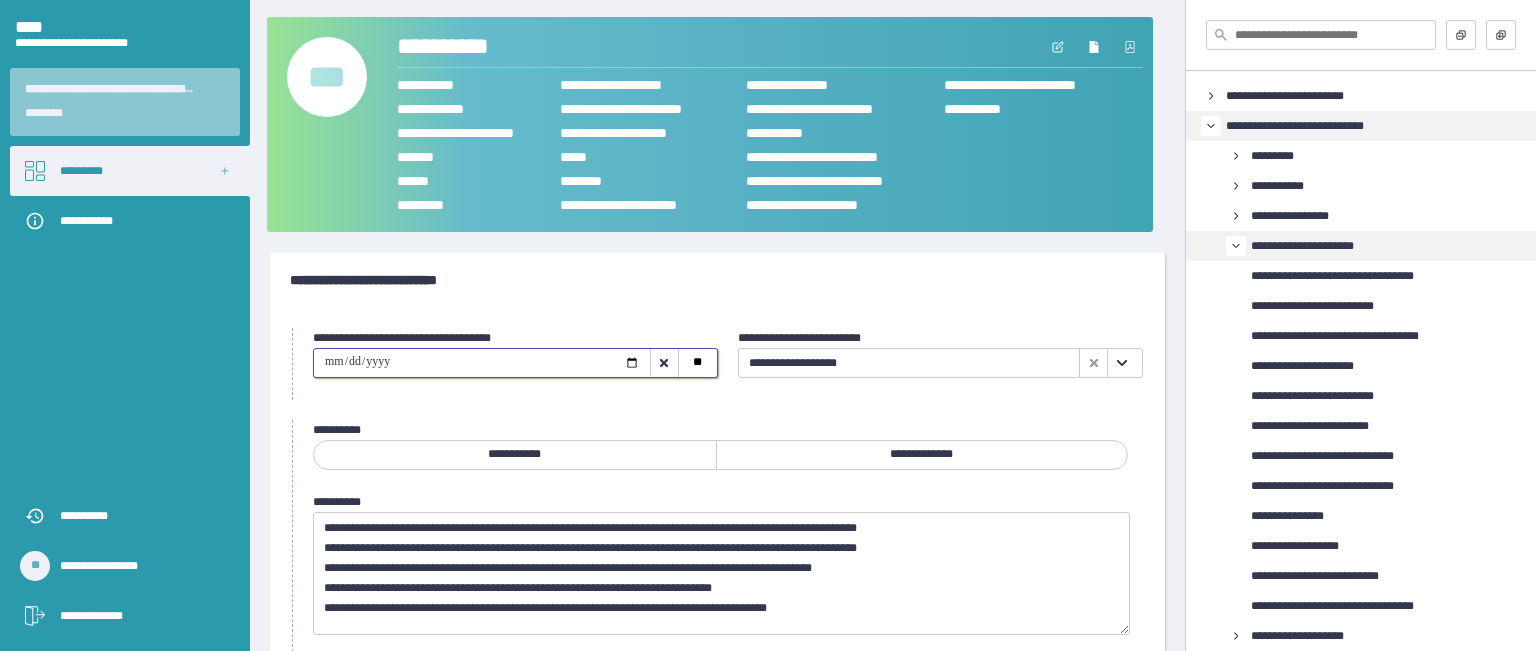 type on "**********" 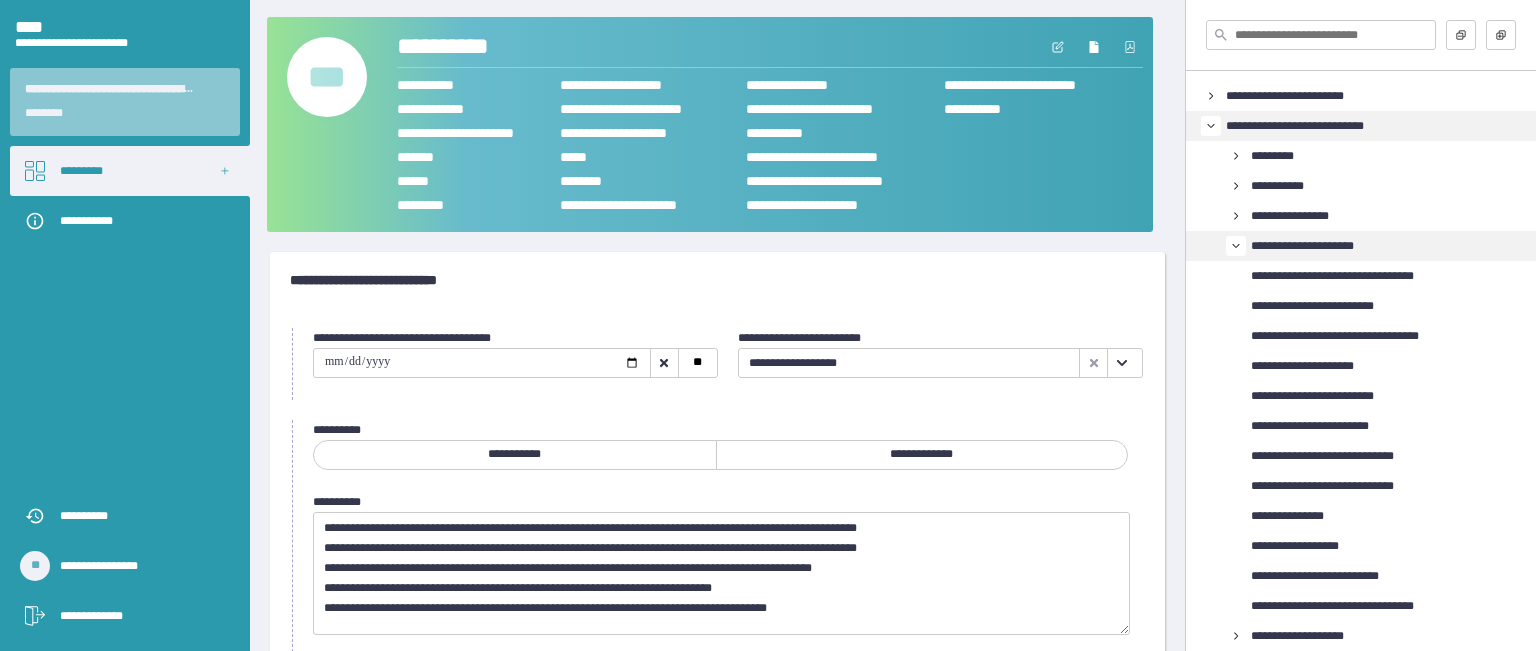 click on "**********" at bounding box center [515, 455] 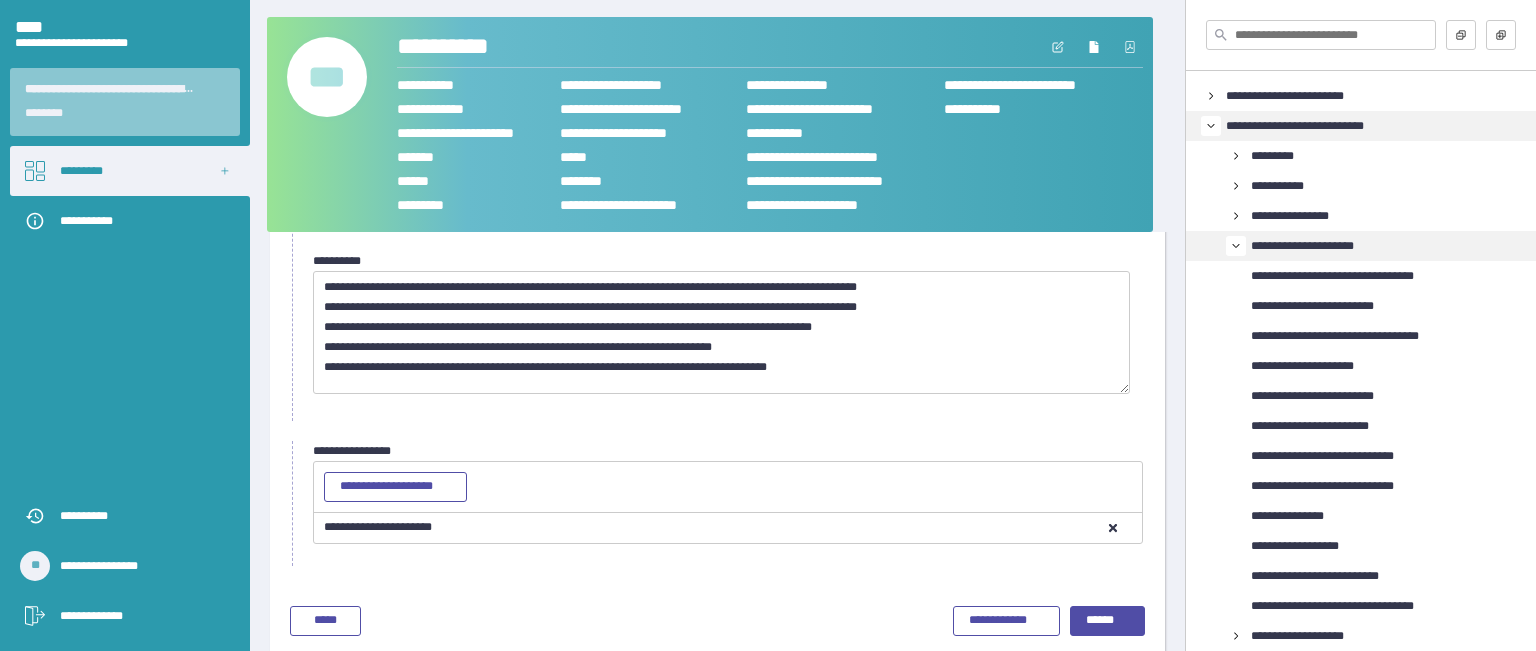scroll, scrollTop: 262, scrollLeft: 0, axis: vertical 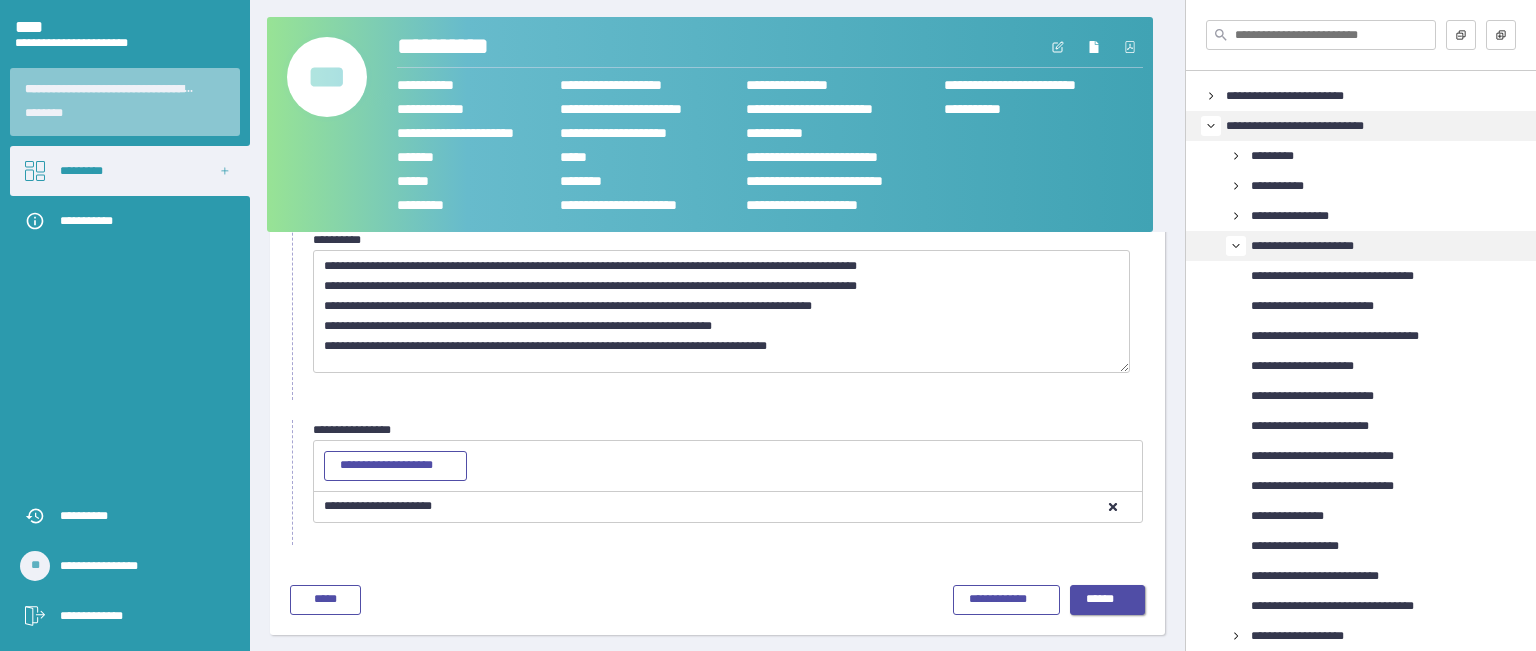 click on "******" at bounding box center [1108, 600] 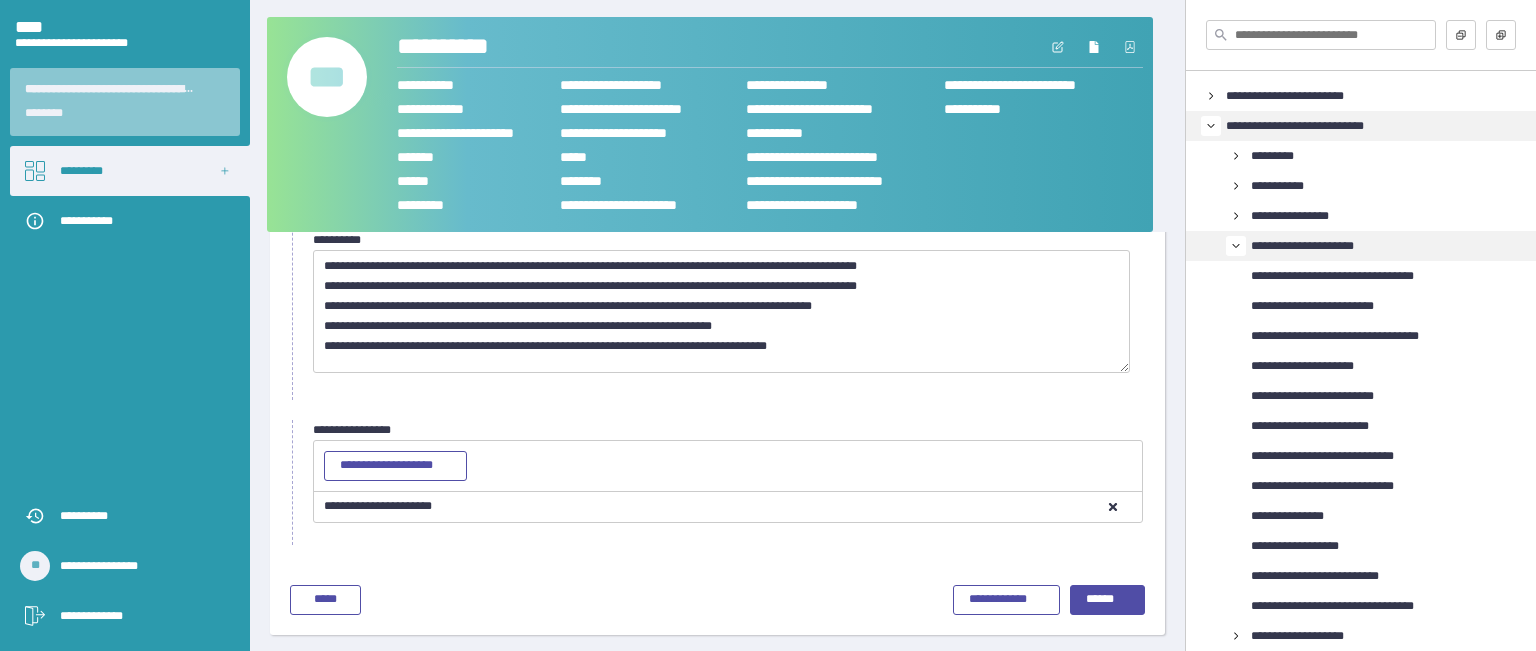 scroll, scrollTop: 84, scrollLeft: 0, axis: vertical 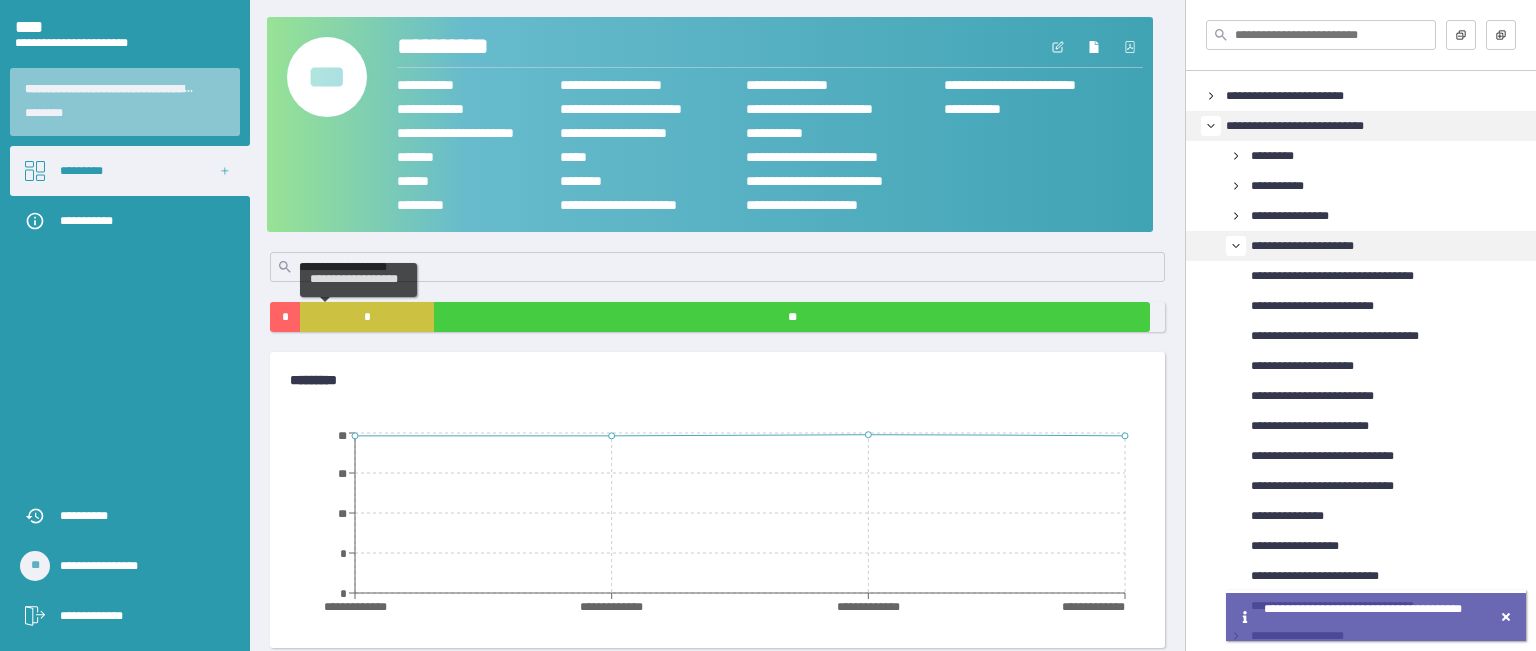 click on "*" at bounding box center (367, 317) 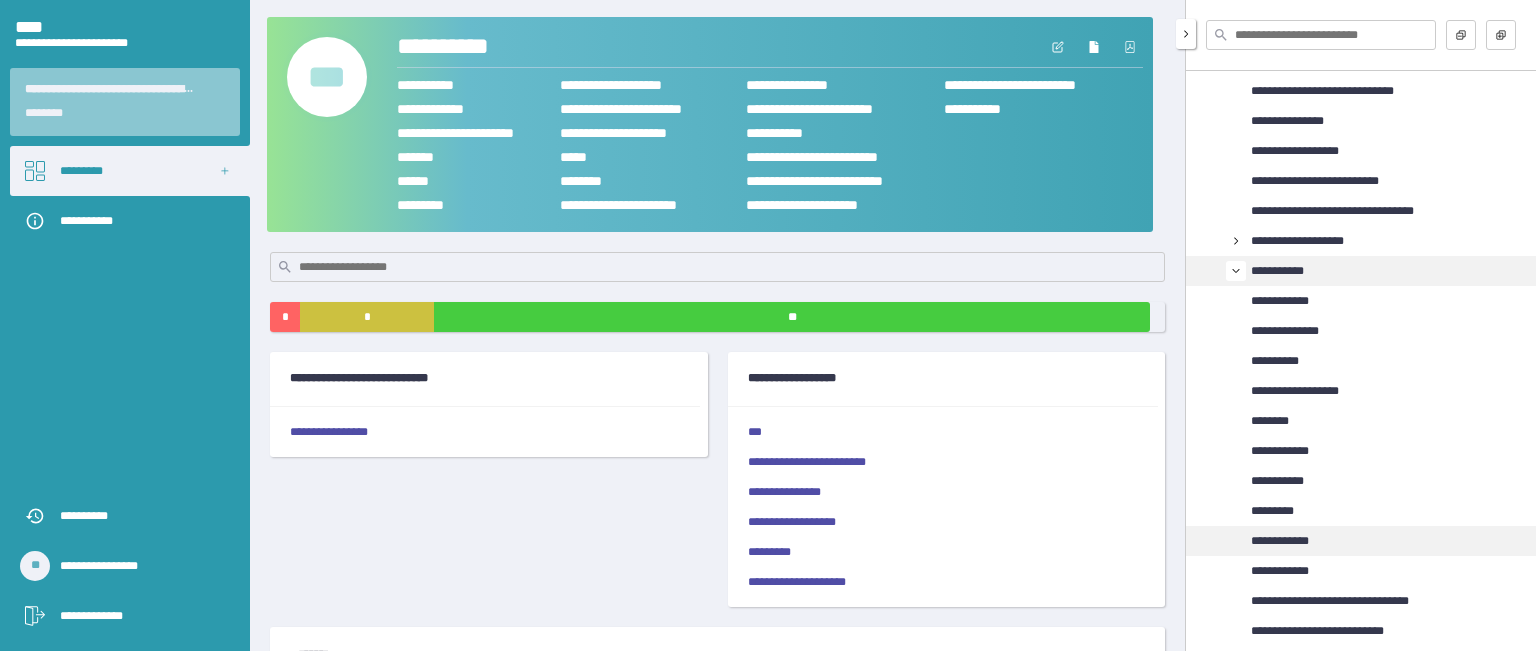 scroll, scrollTop: 519, scrollLeft: 0, axis: vertical 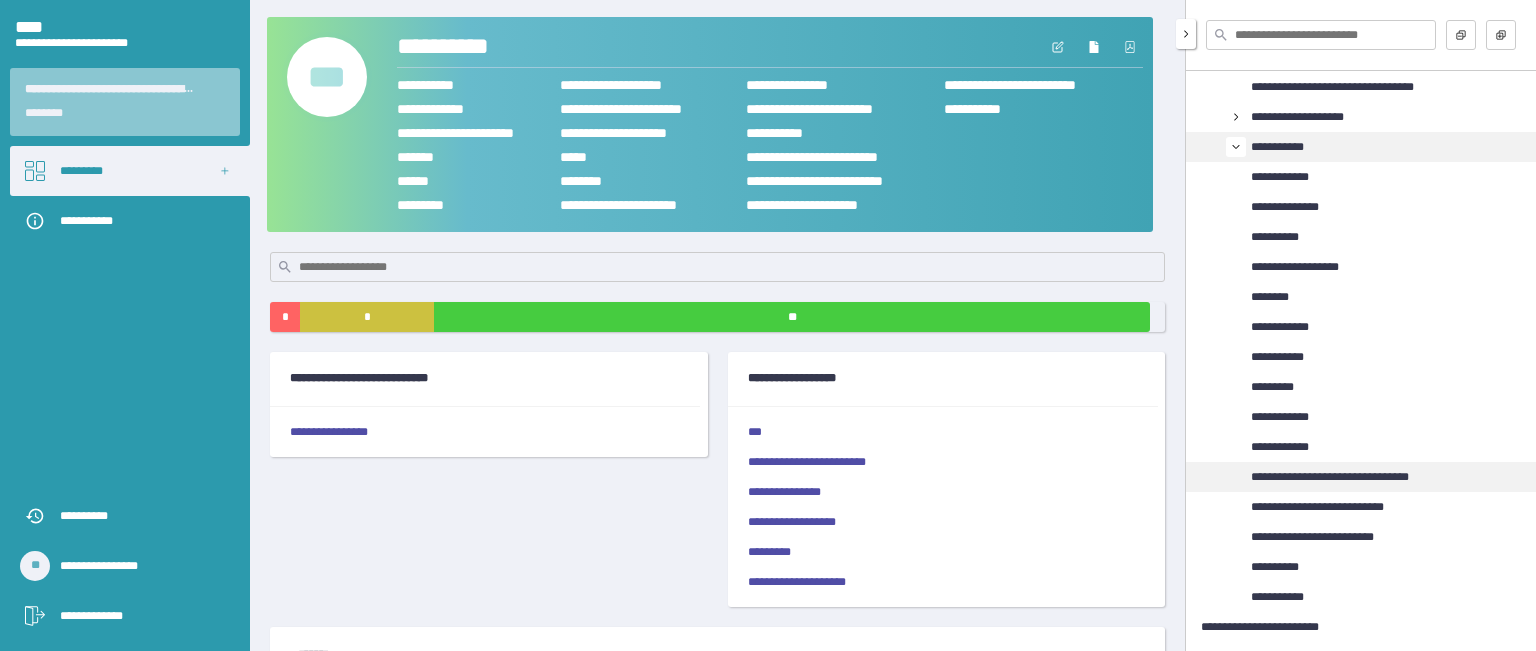 click on "**********" at bounding box center [1350, 477] 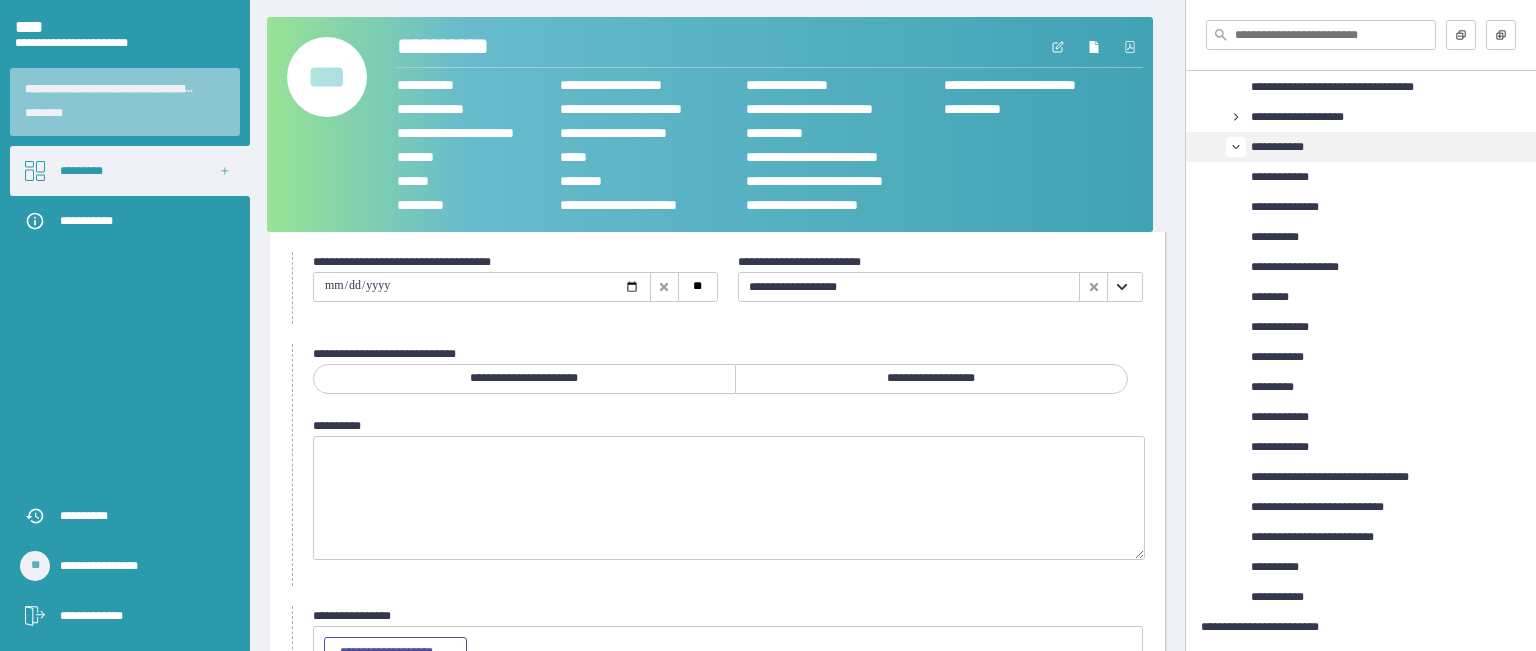 scroll, scrollTop: 0, scrollLeft: 0, axis: both 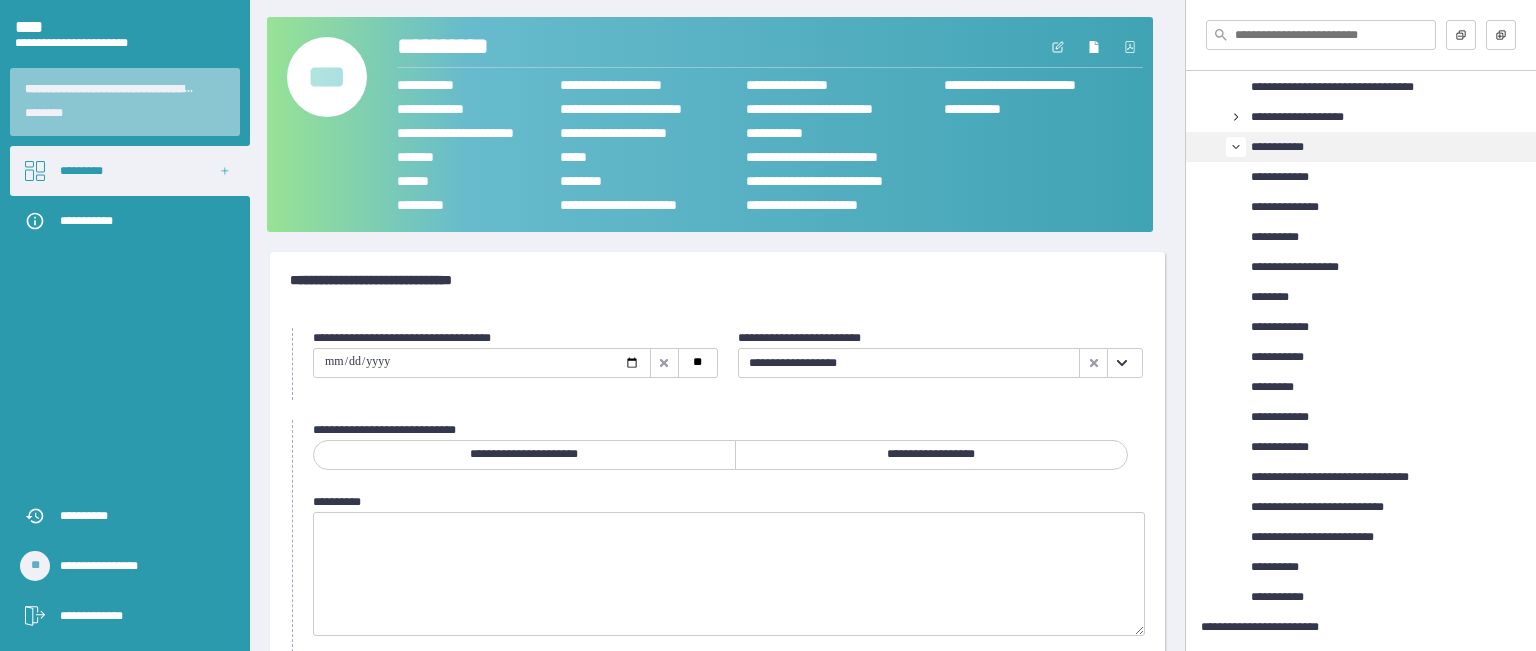 click on "**********" at bounding box center (717, 280) 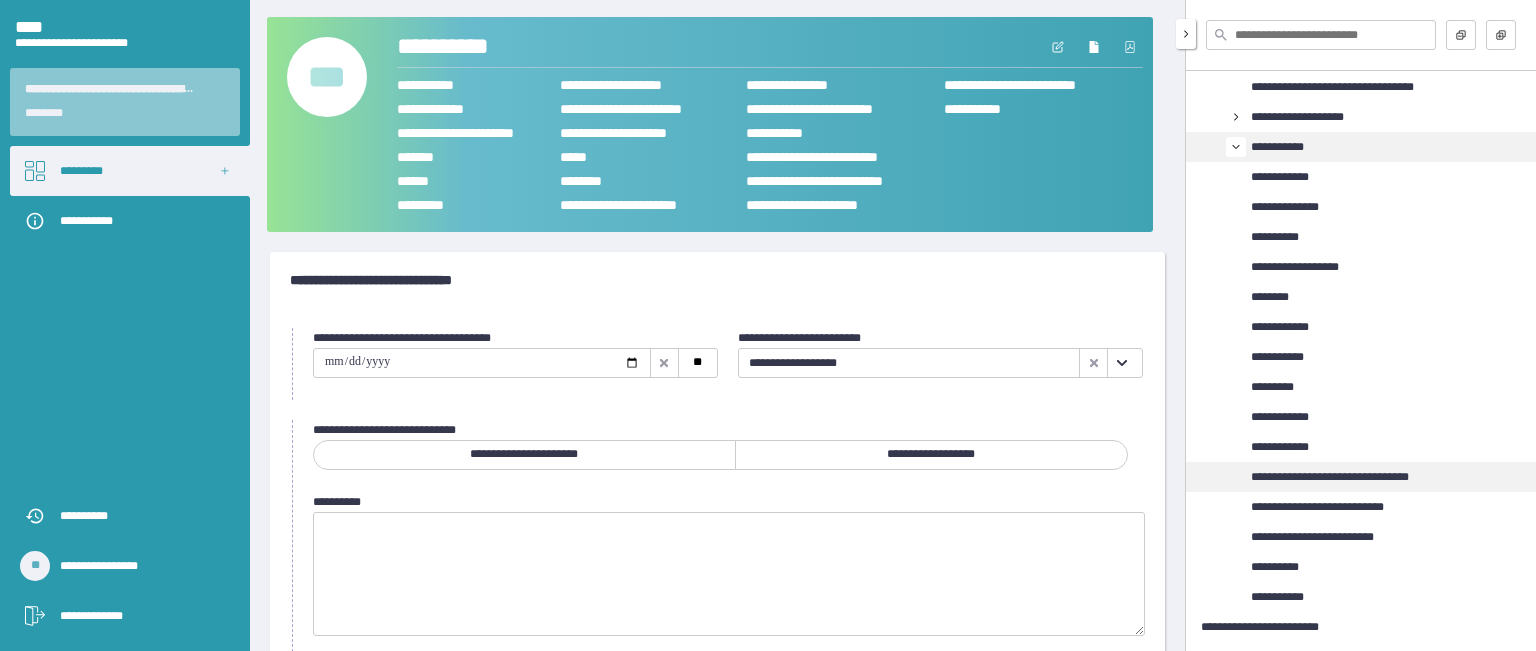 click on "**********" at bounding box center (1350, 477) 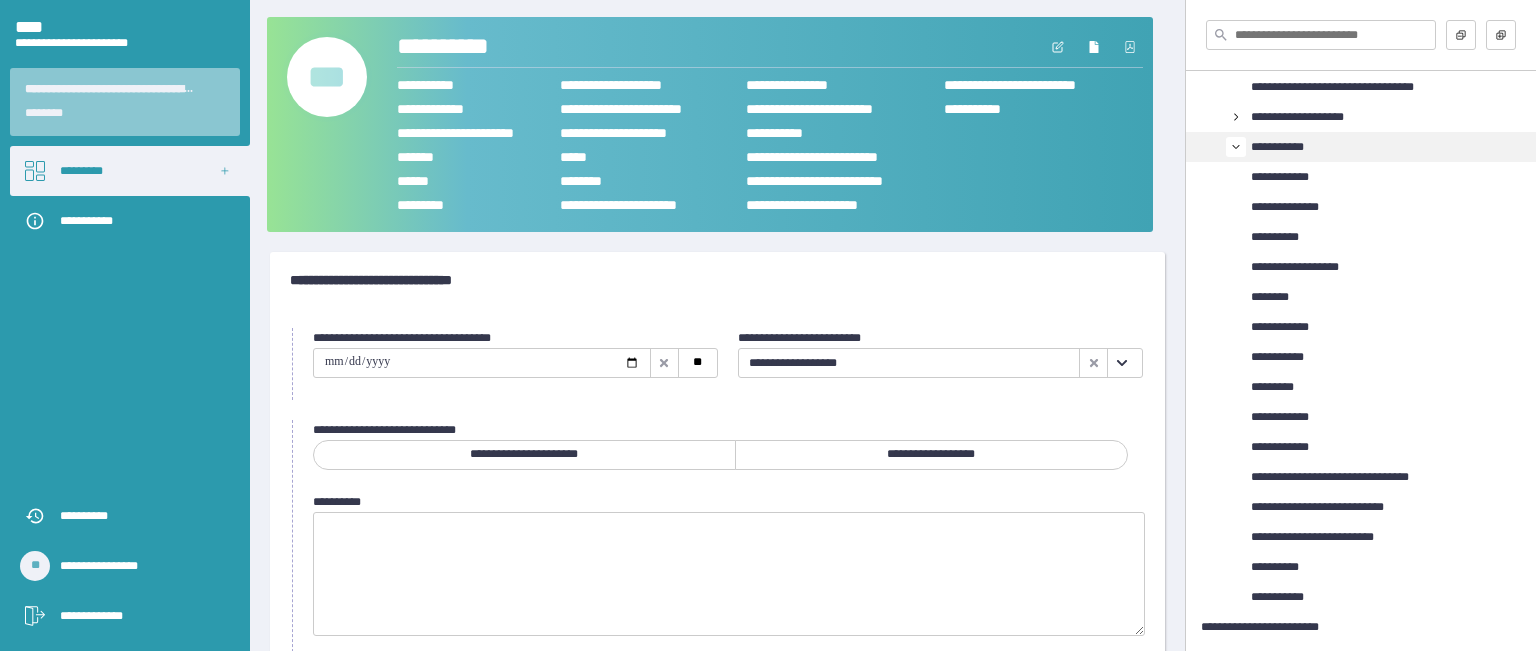 click 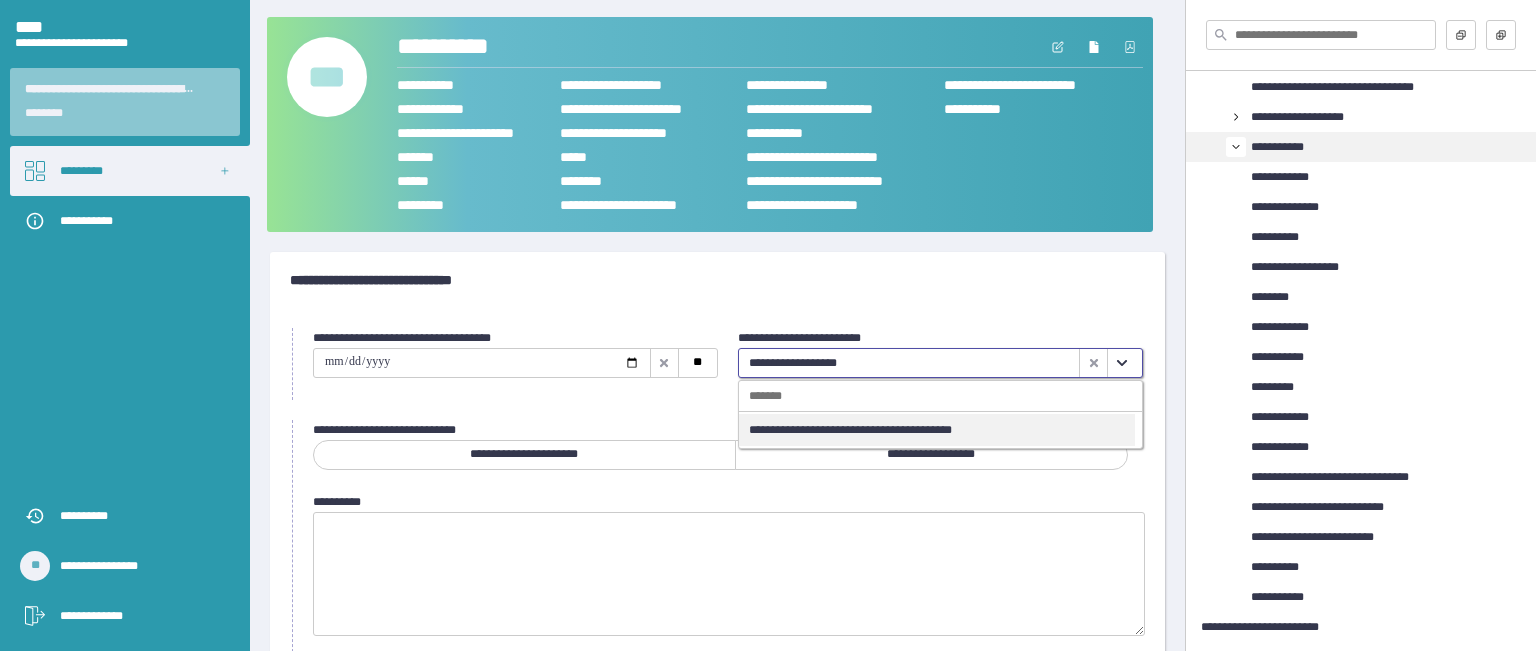 click on "**********" at bounding box center [937, 430] 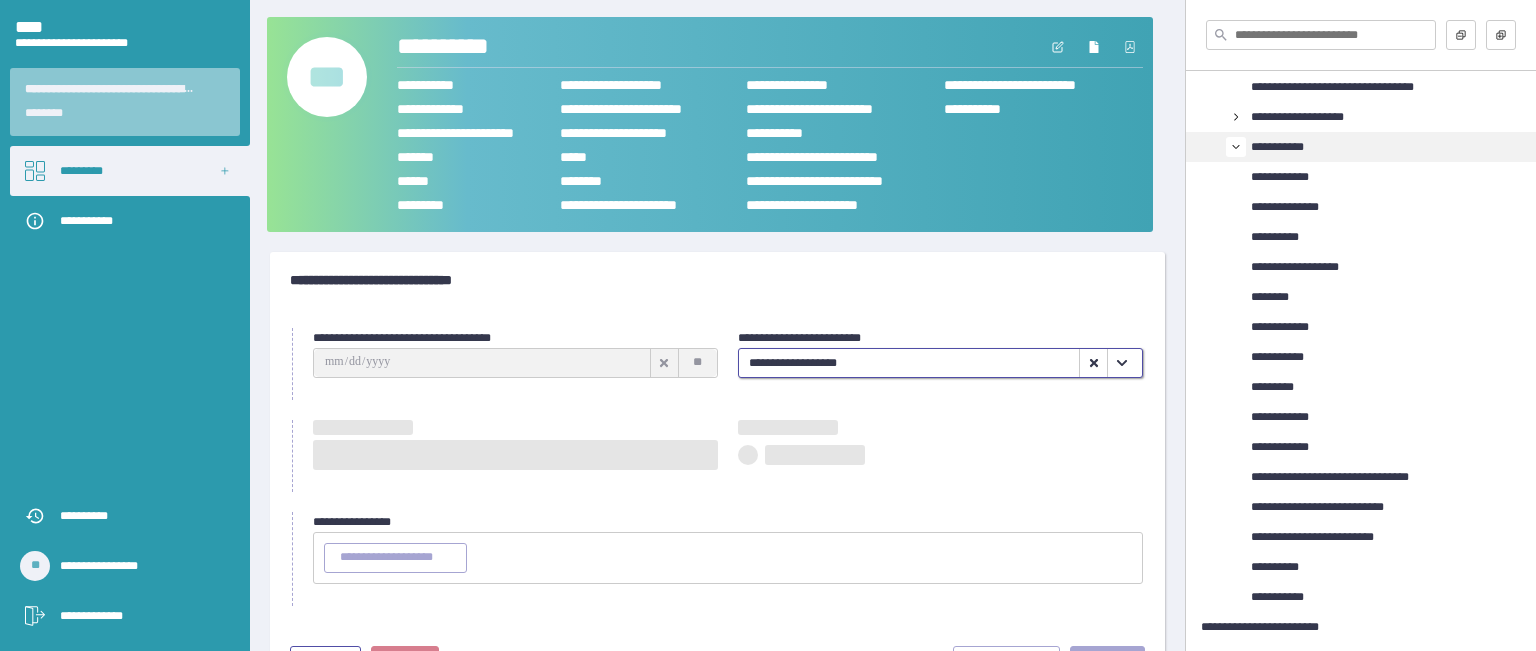 type on "**********" 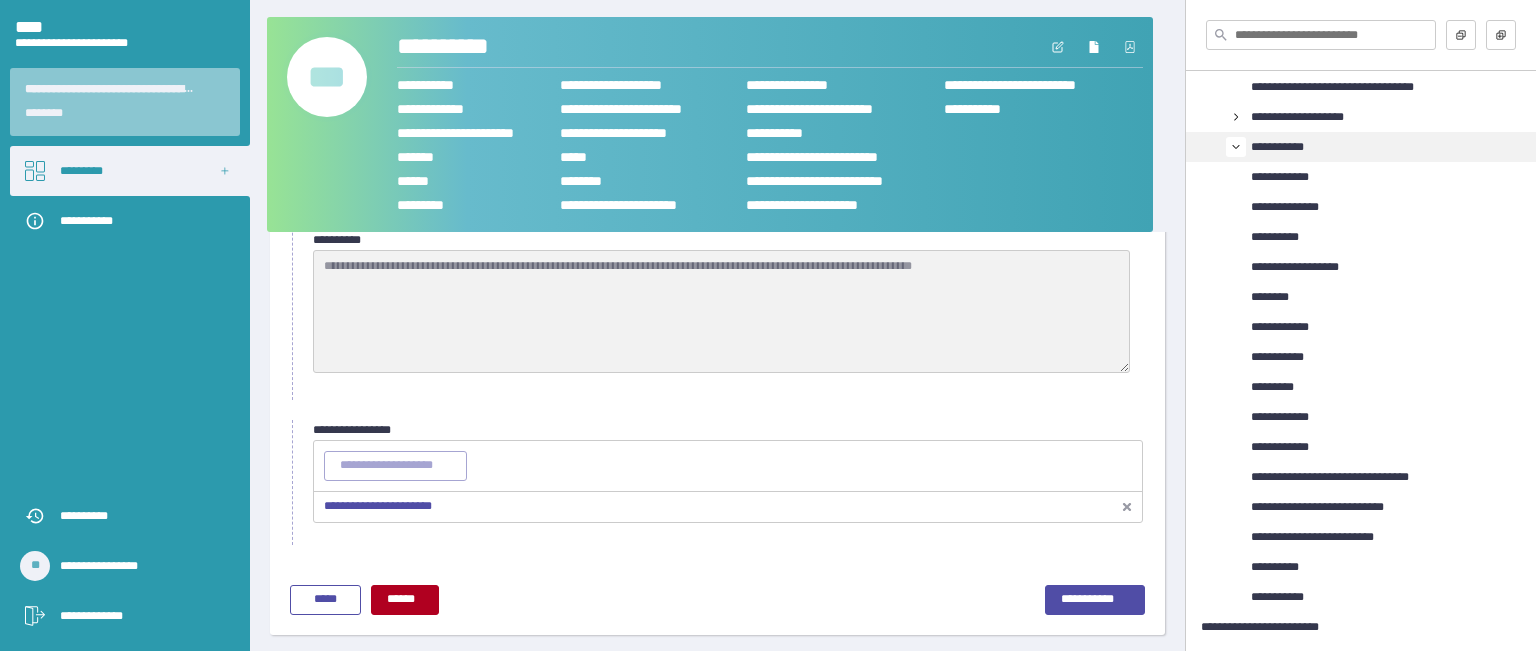 scroll, scrollTop: 0, scrollLeft: 0, axis: both 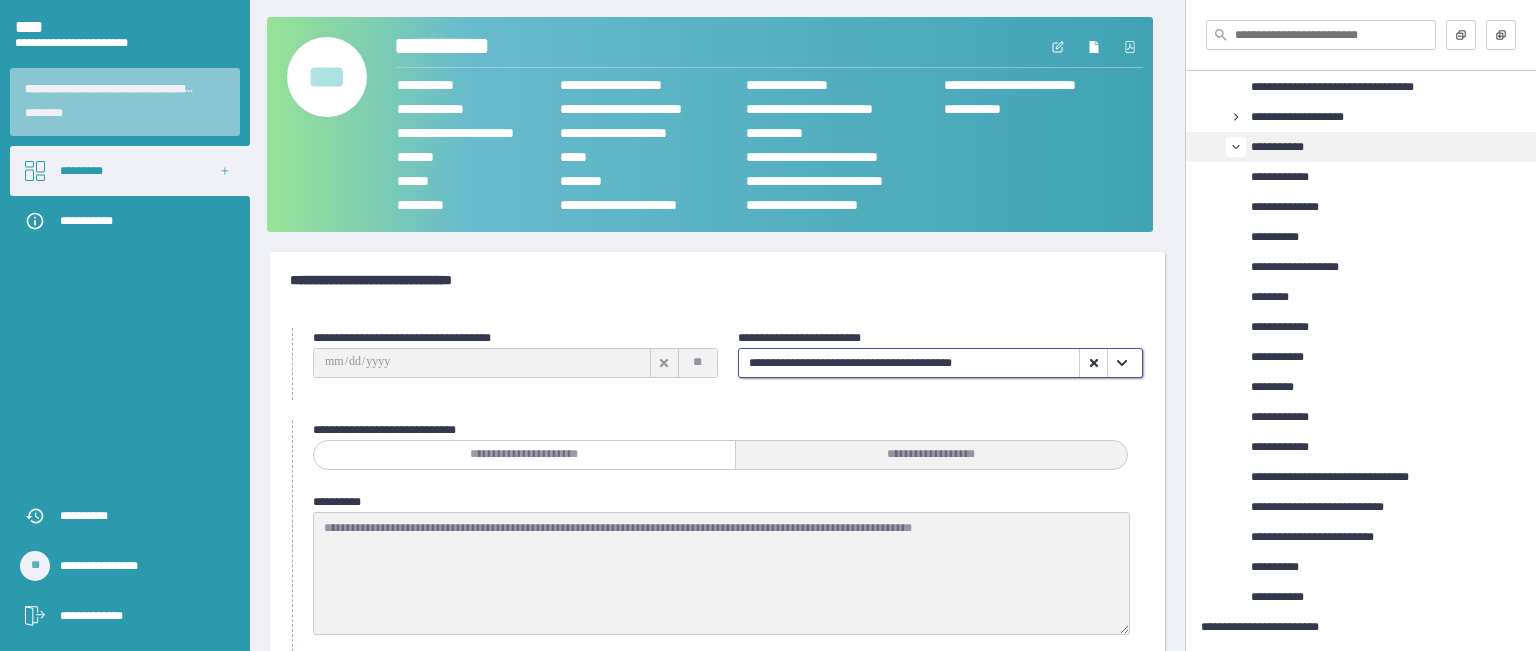click on "**********" at bounding box center [466, 47] 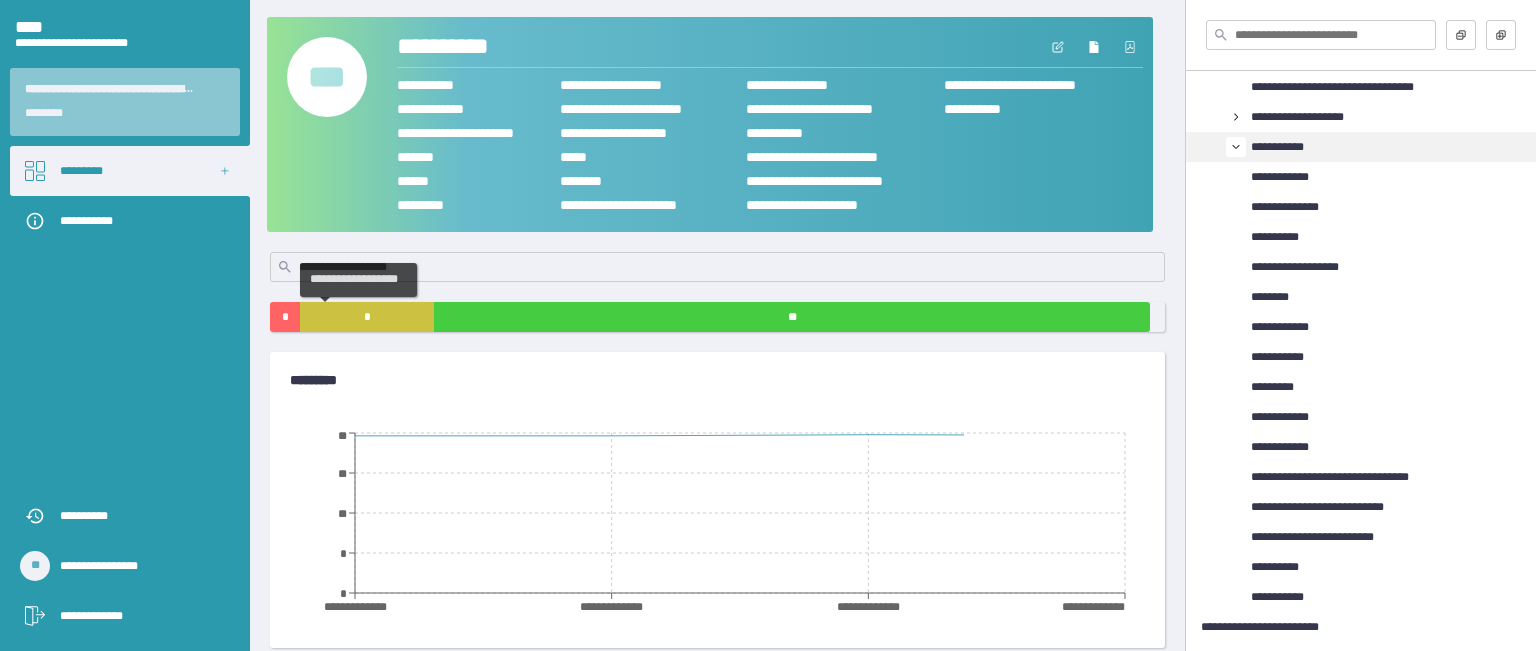 click on "*" at bounding box center [367, 317] 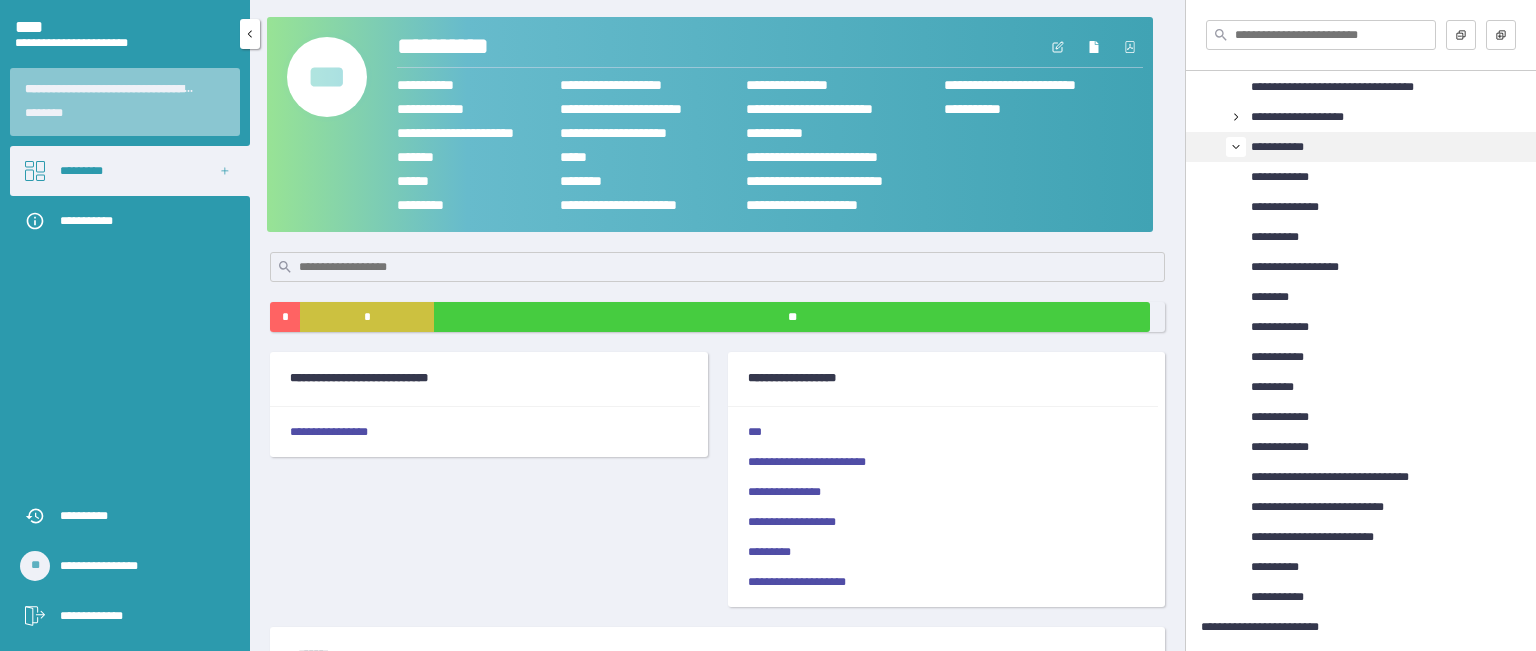 click on "*********" at bounding box center (130, 171) 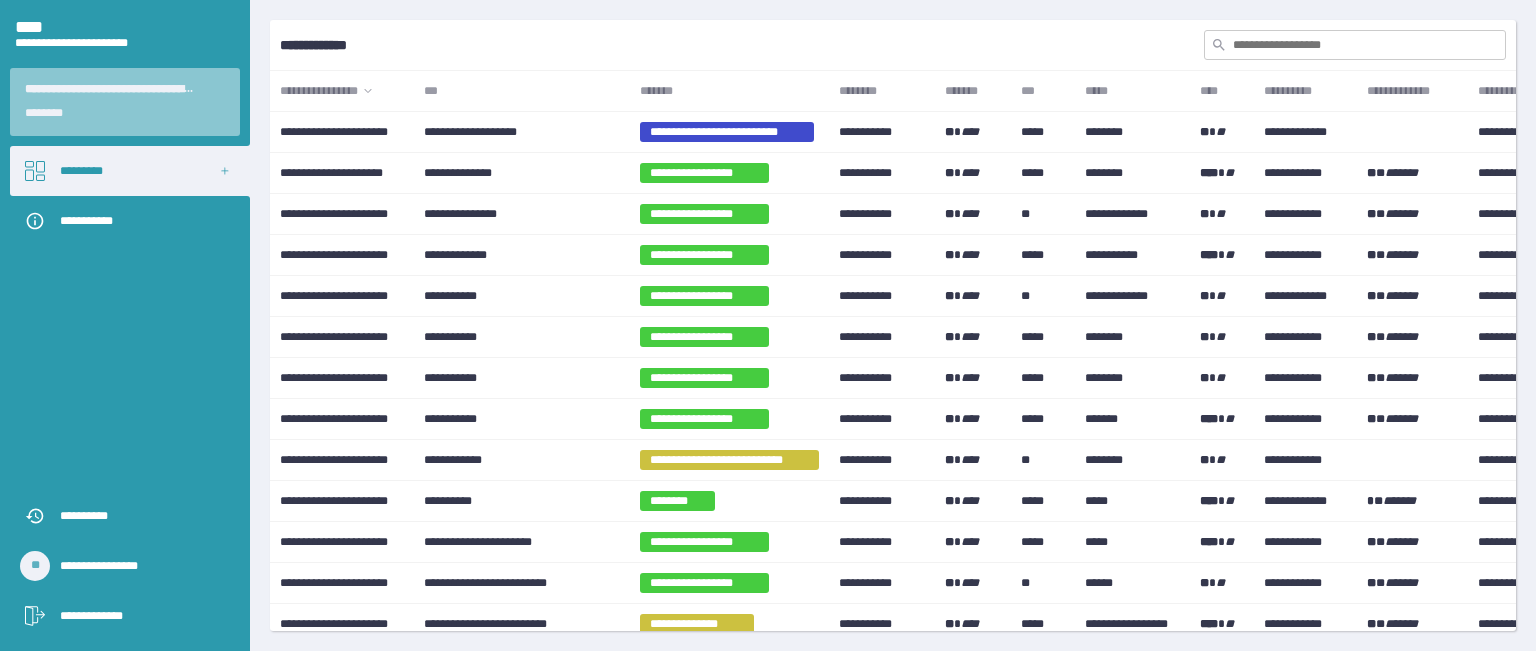 click on "***" at bounding box center (522, 91) 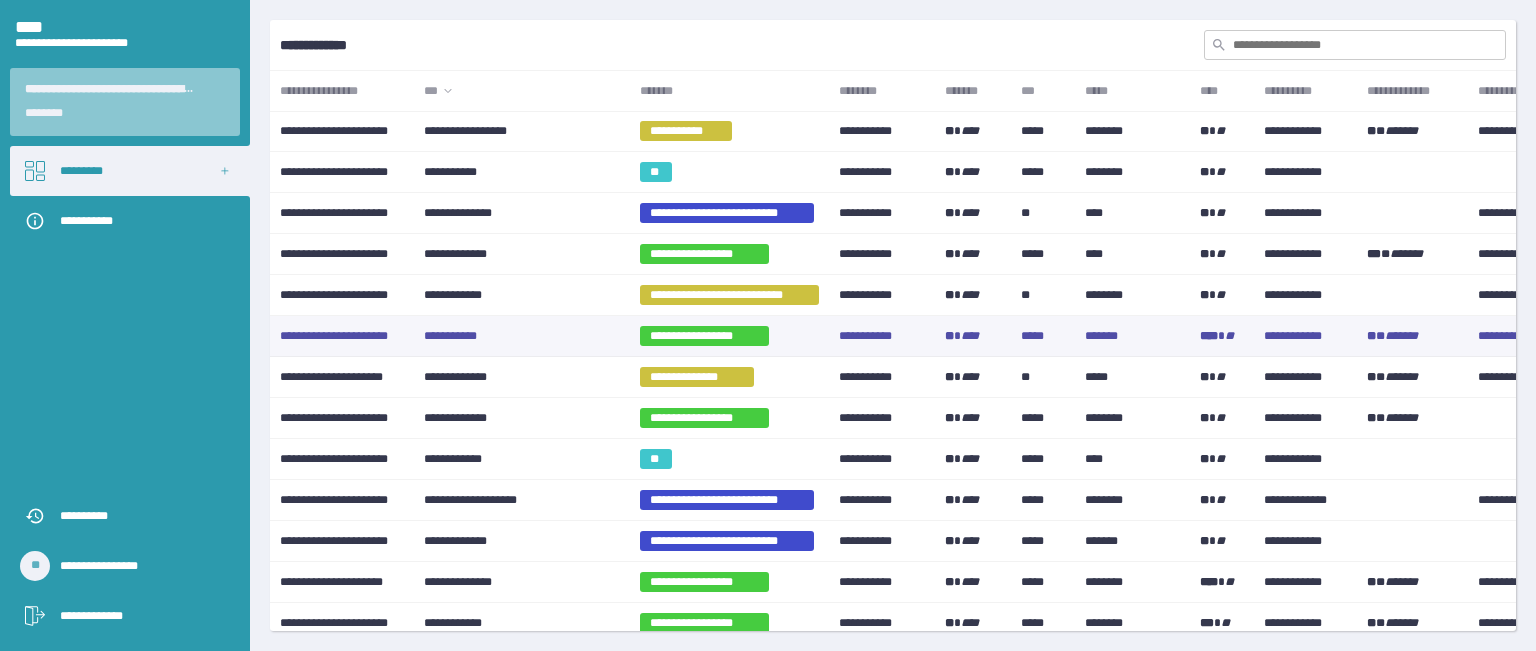 scroll, scrollTop: 0, scrollLeft: 0, axis: both 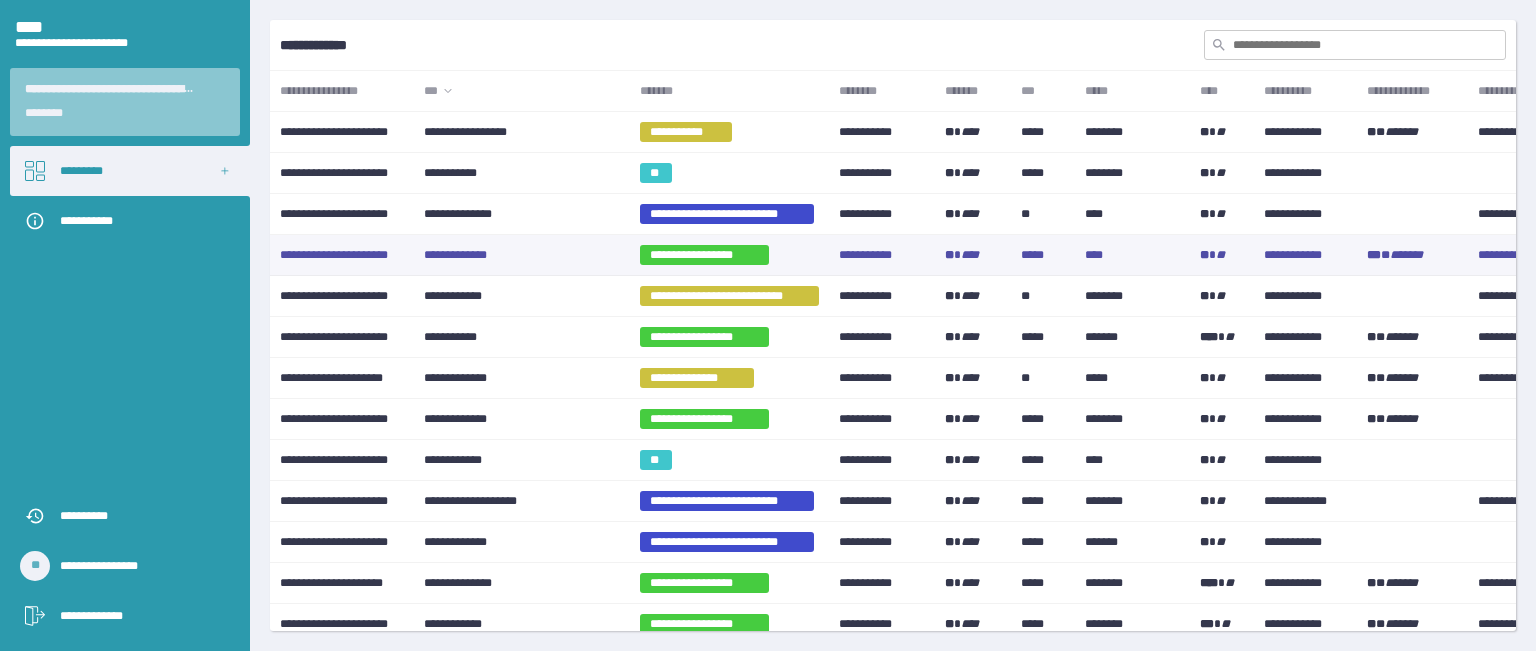 click on "**********" at bounding box center [522, 255] 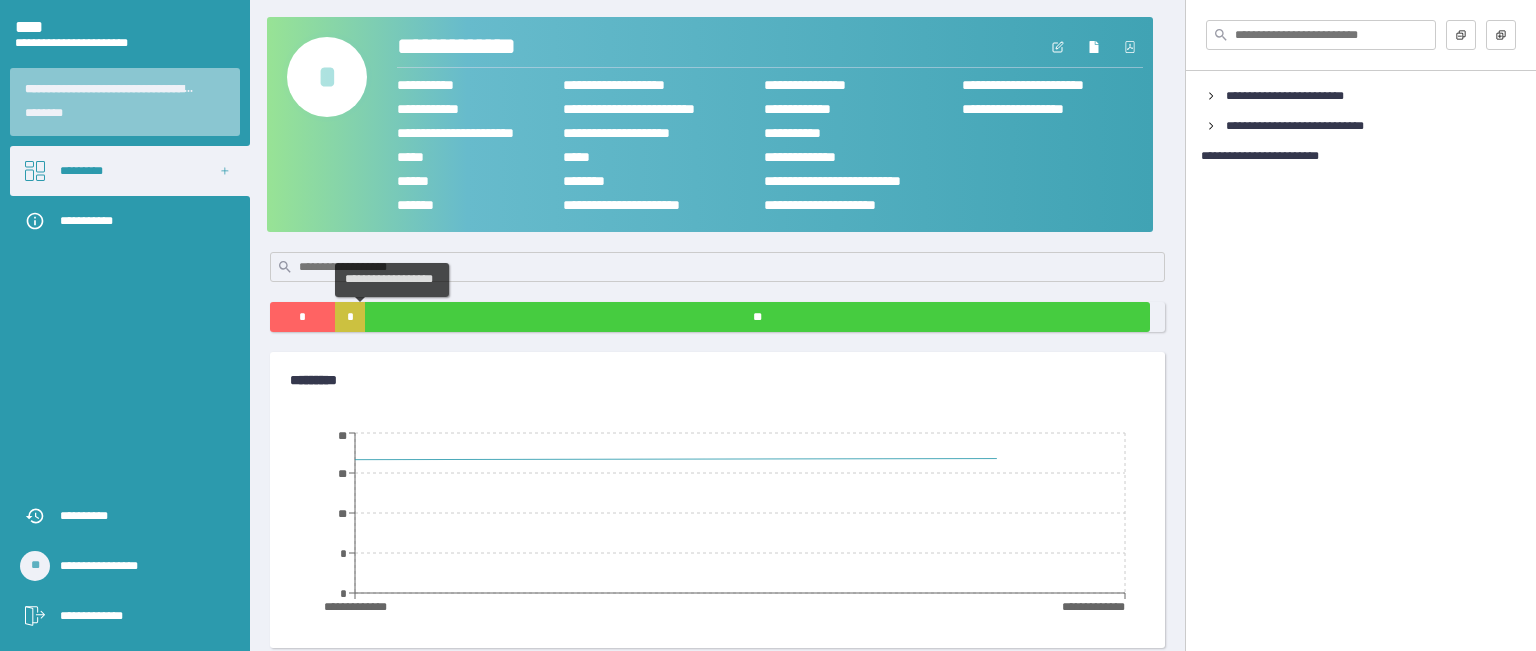 click on "*" at bounding box center (350, 317) 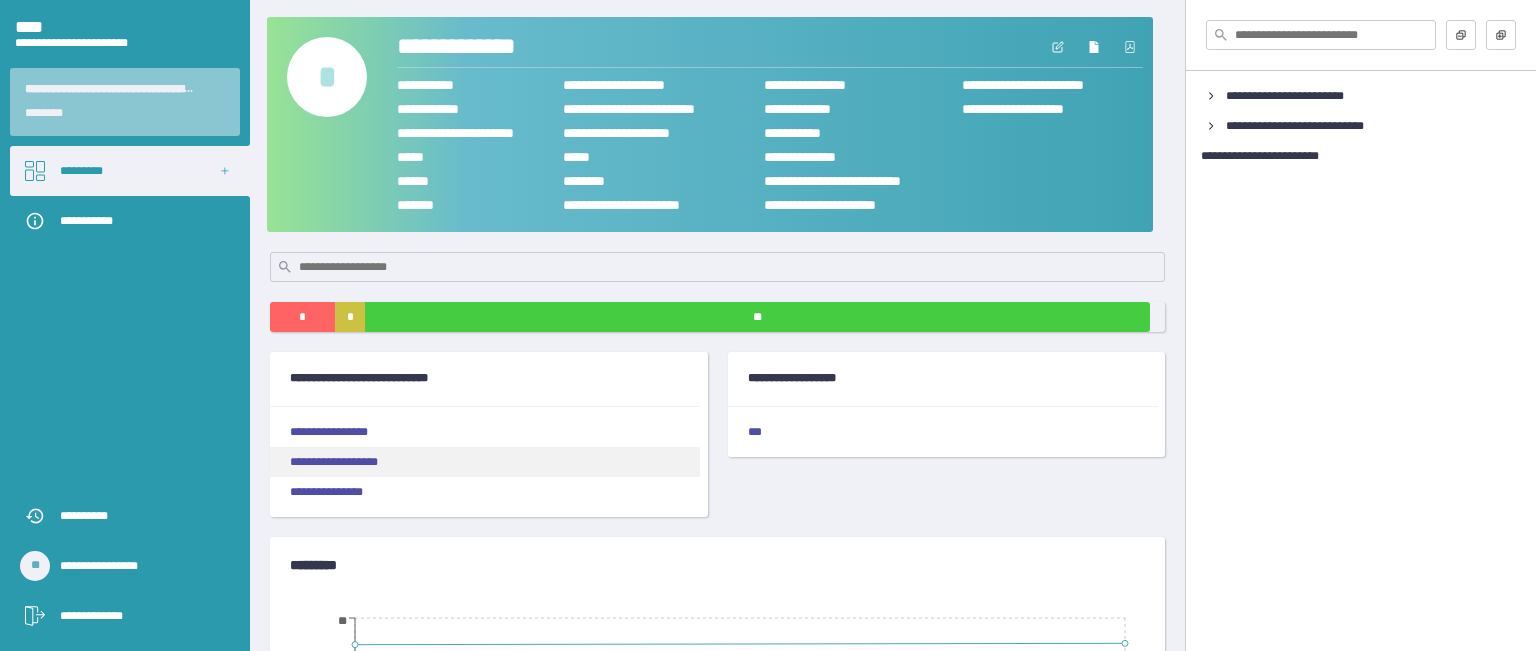 click on "**********" at bounding box center (485, 462) 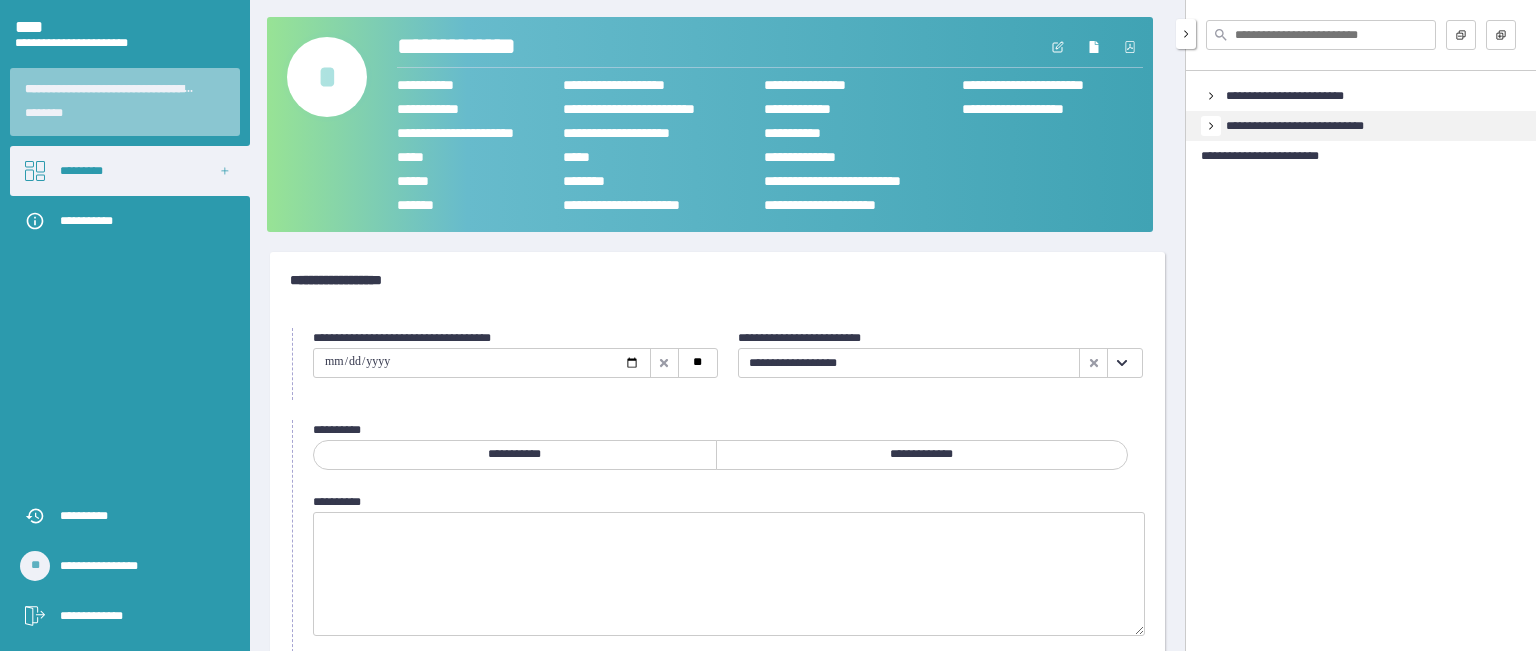 click at bounding box center (1211, 126) 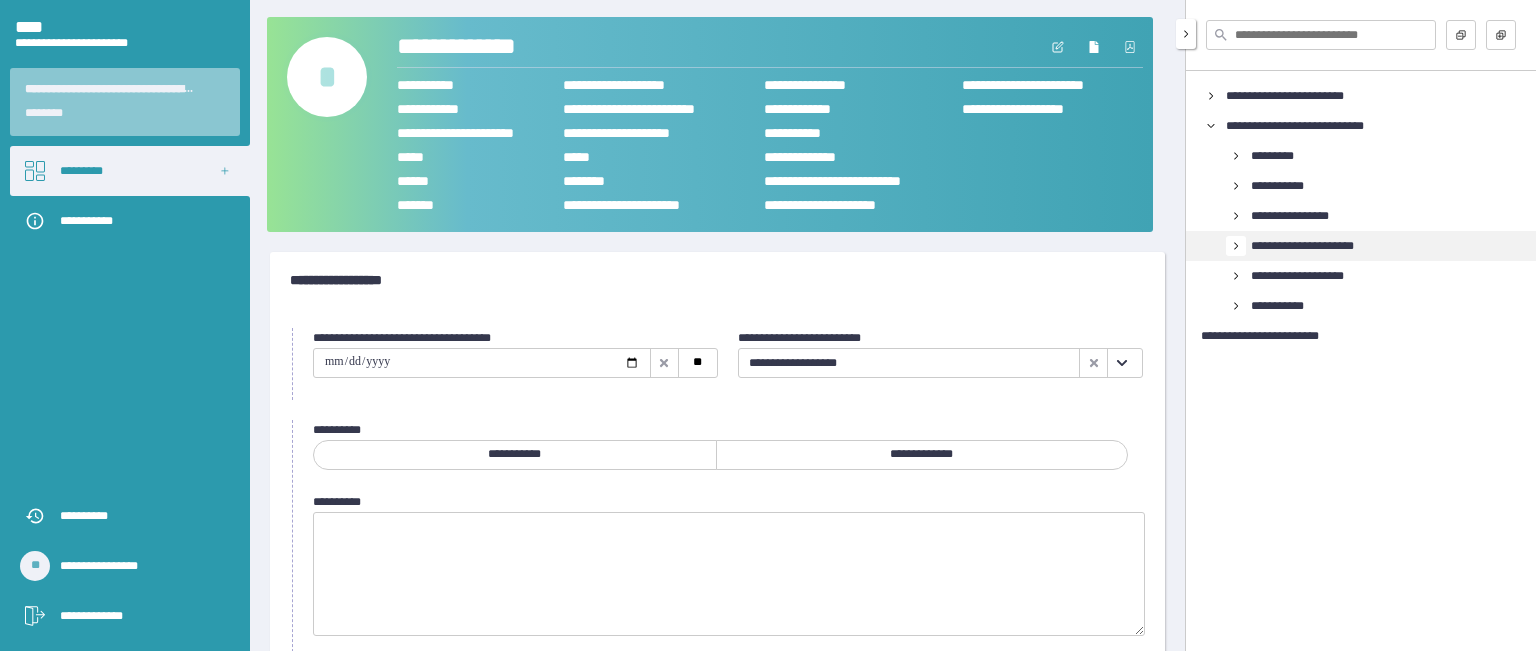 click 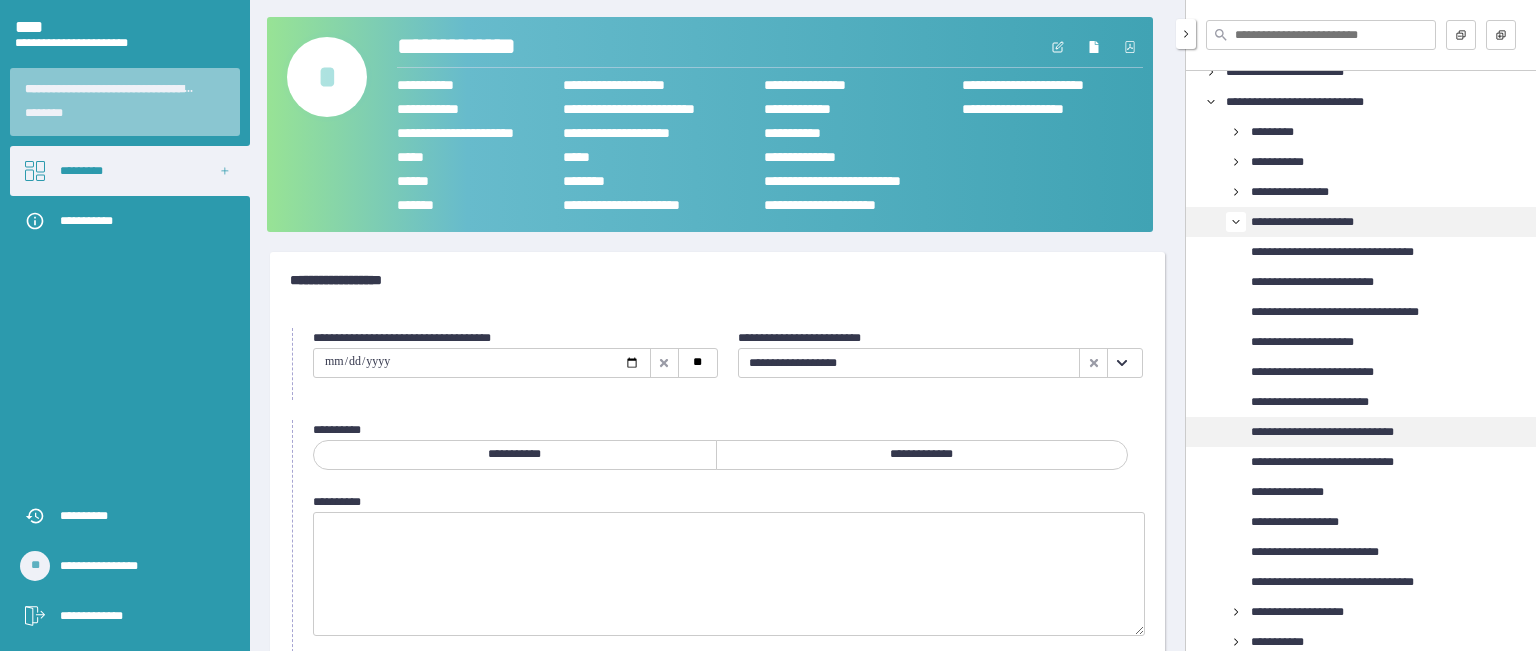 scroll, scrollTop: 69, scrollLeft: 0, axis: vertical 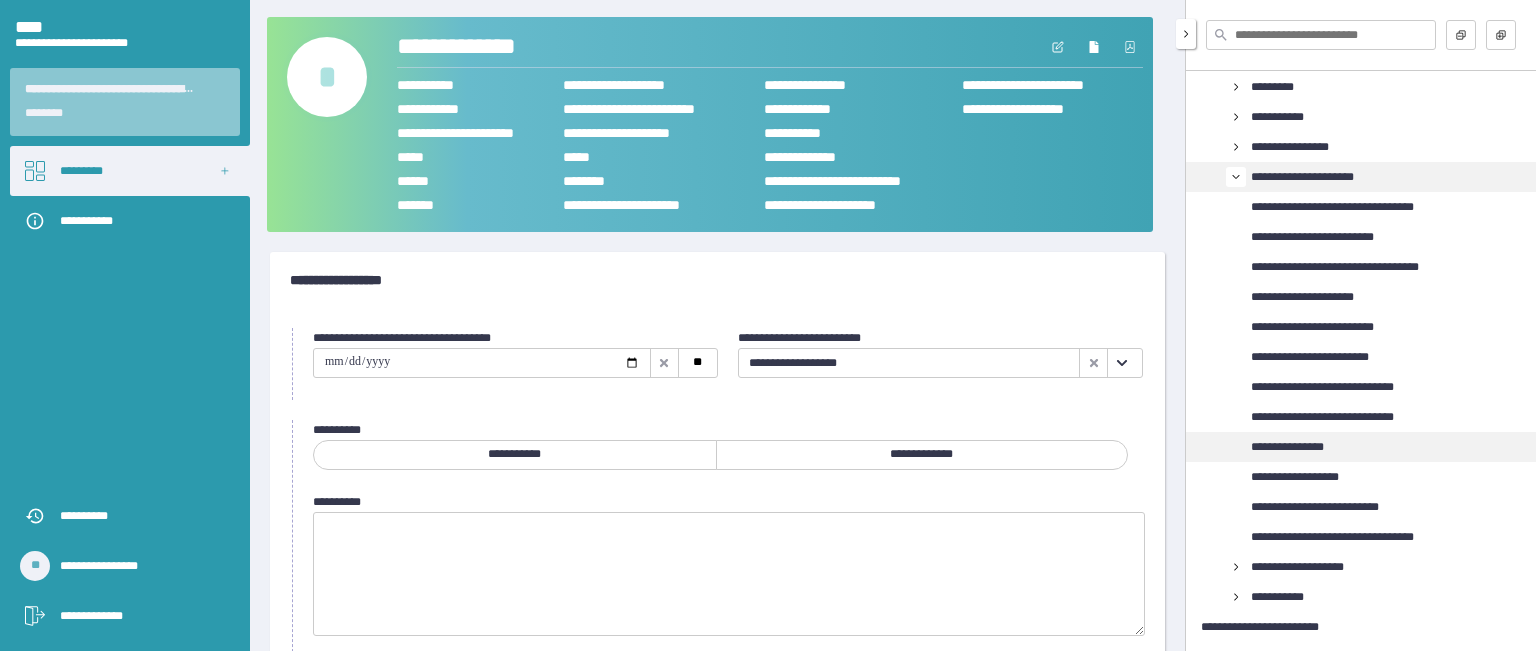 click on "**********" at bounding box center (1298, 447) 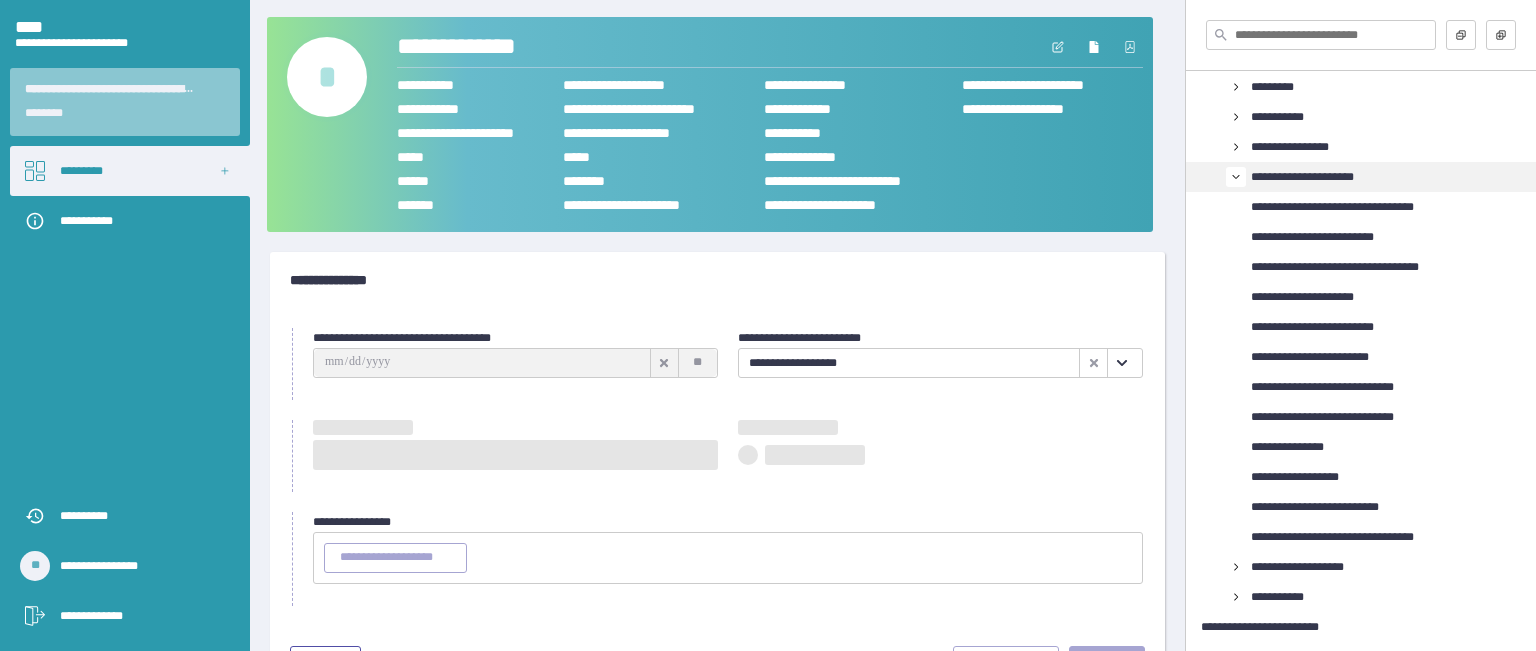 click 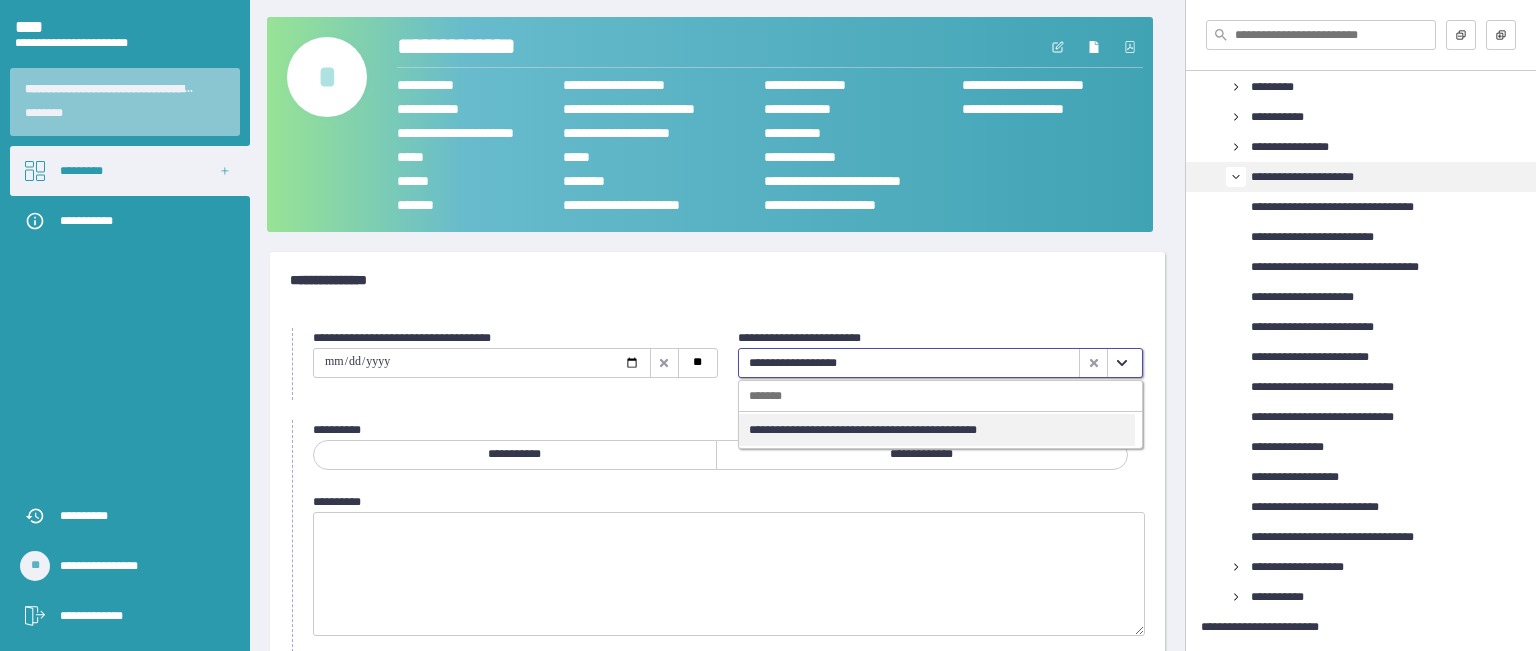 click on "**********" at bounding box center [937, 430] 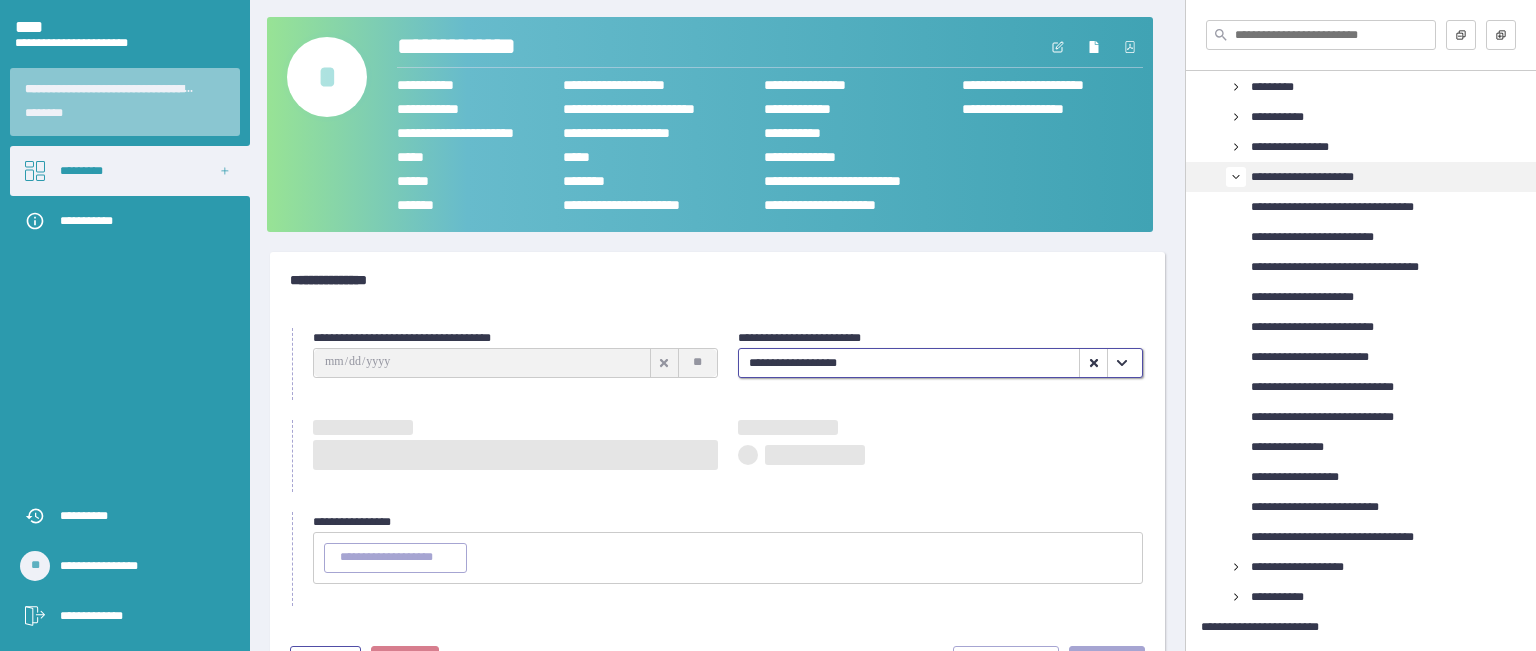 type on "**********" 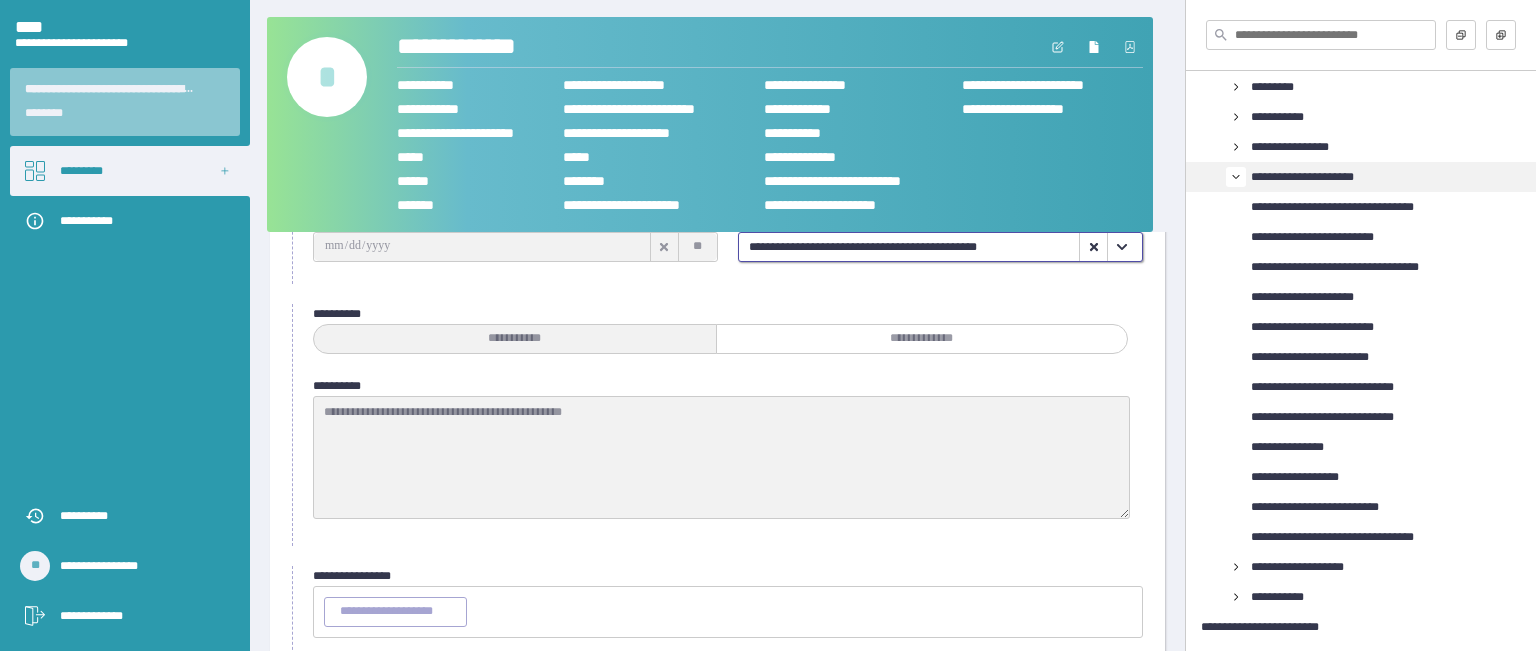 scroll, scrollTop: 0, scrollLeft: 0, axis: both 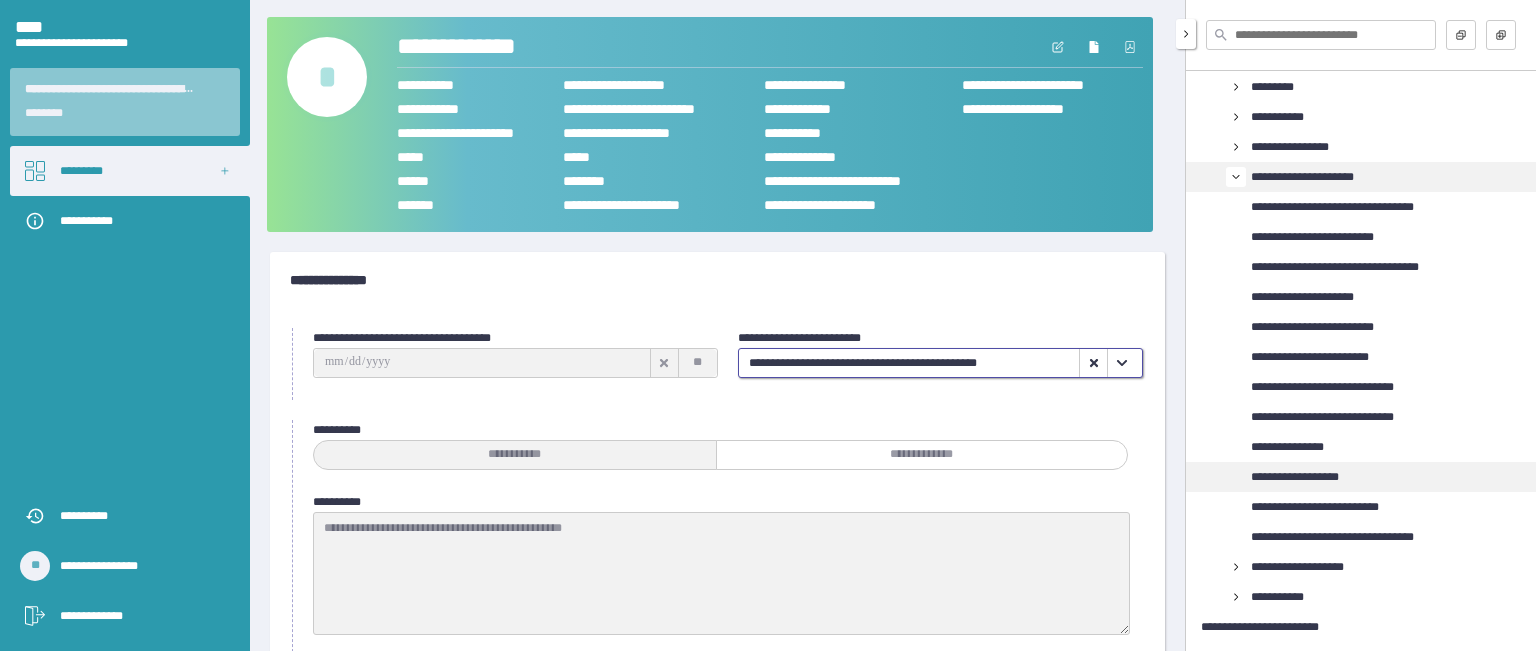 click on "**********" at bounding box center [1305, 477] 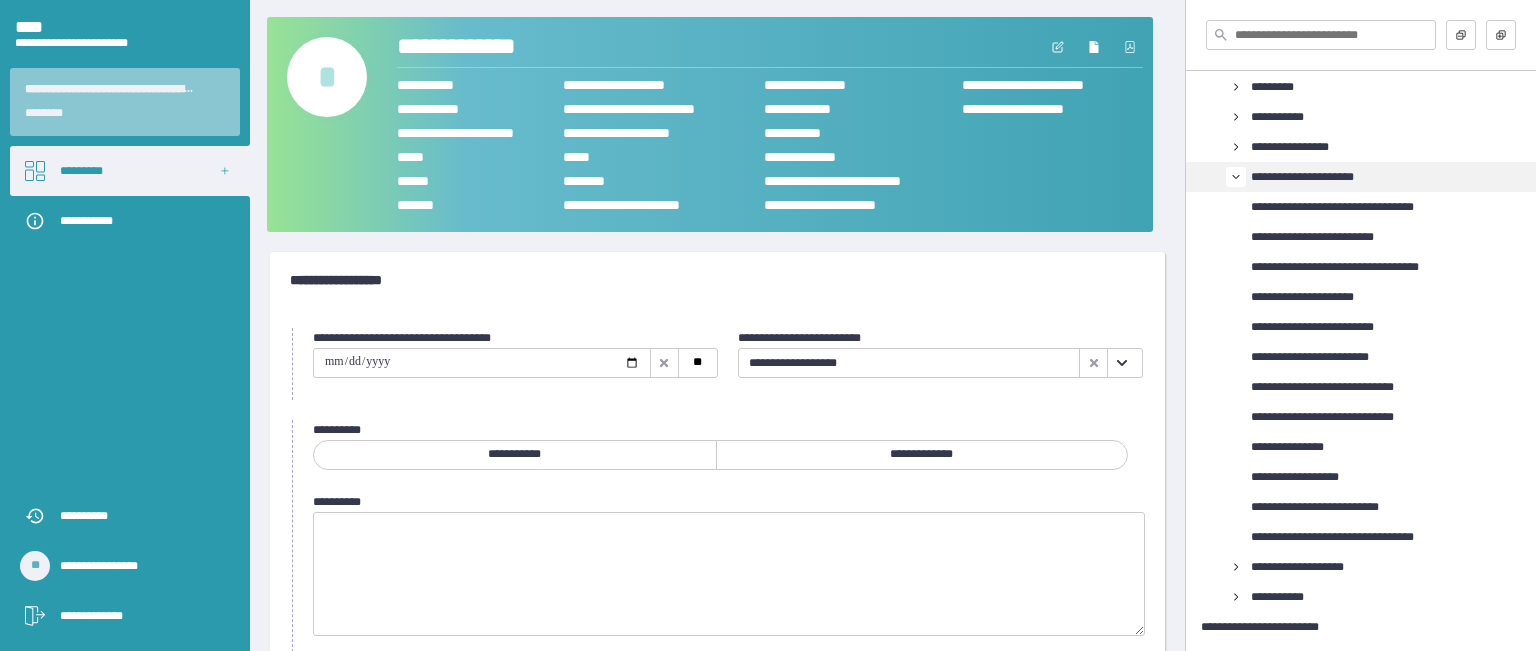 click at bounding box center (1121, 363) 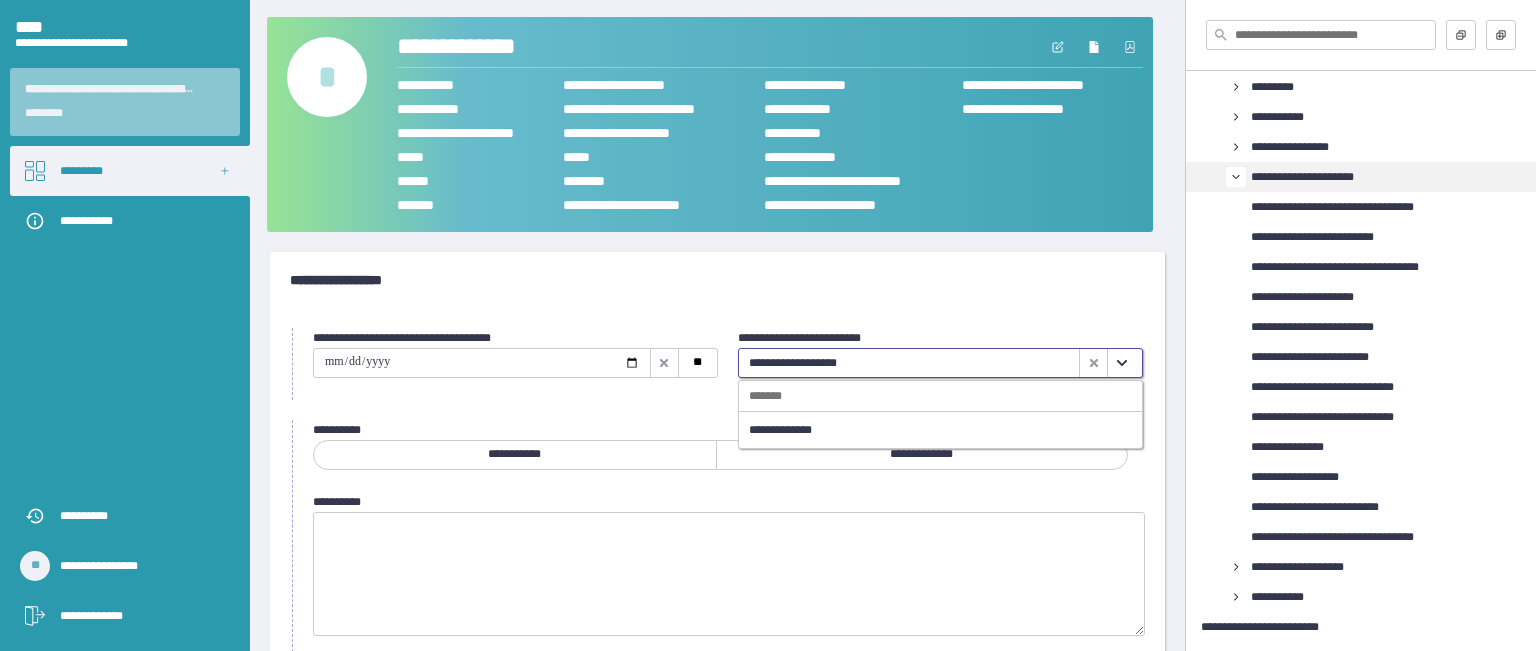 click on "**********" at bounding box center (717, 280) 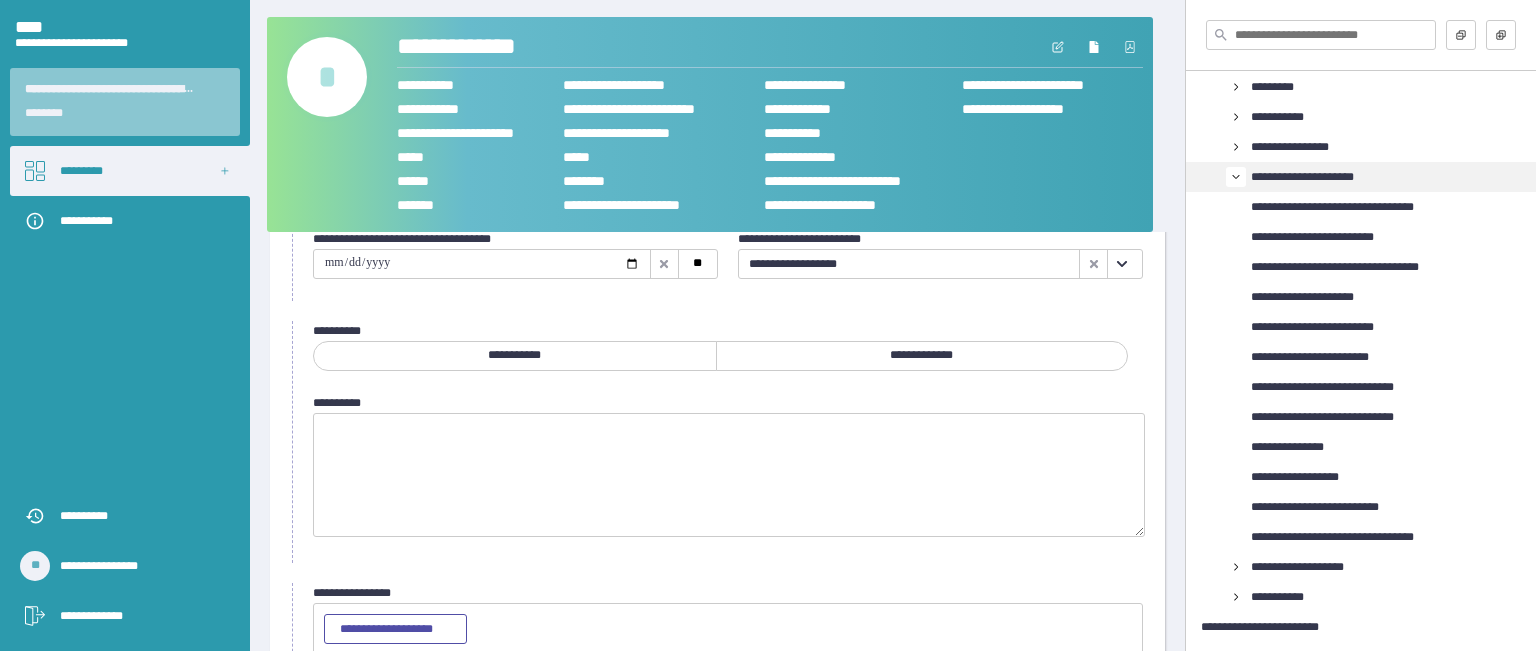 scroll, scrollTop: 100, scrollLeft: 0, axis: vertical 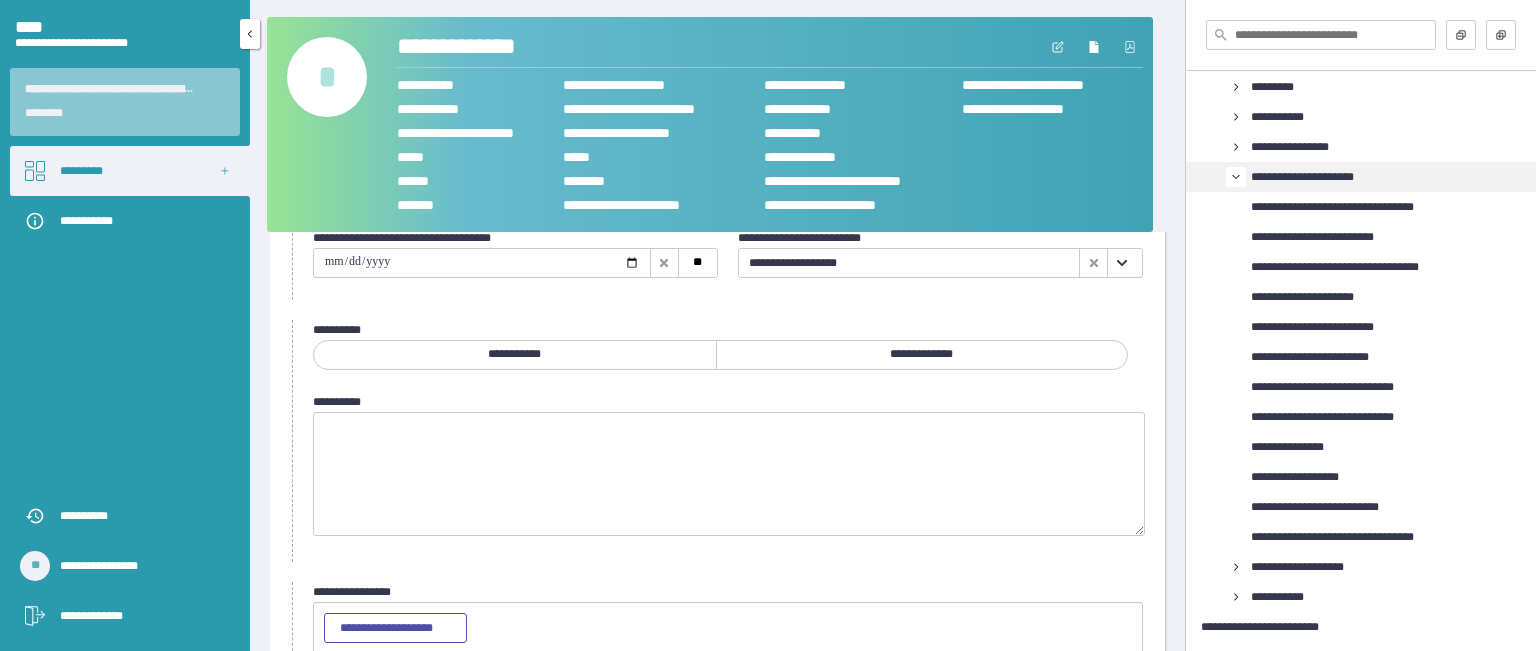 click on "*********" at bounding box center (130, 171) 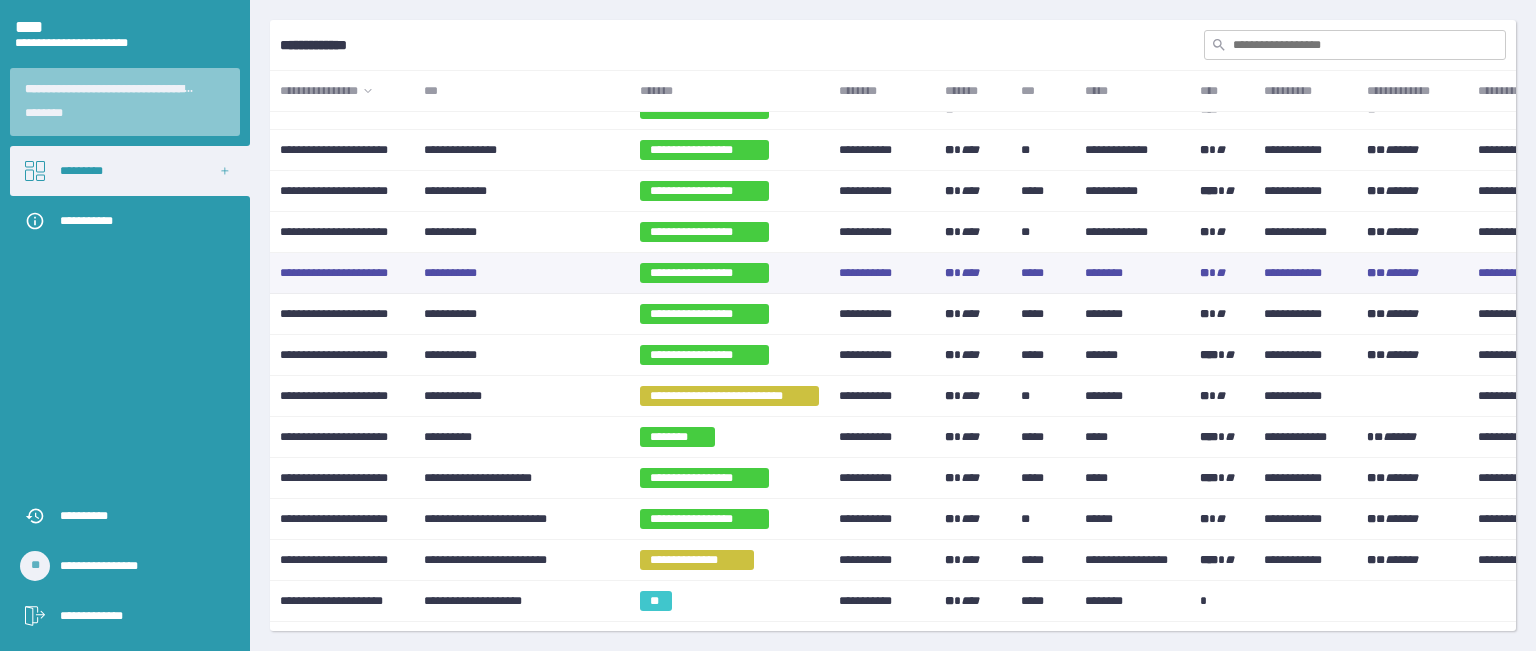 scroll, scrollTop: 100, scrollLeft: 0, axis: vertical 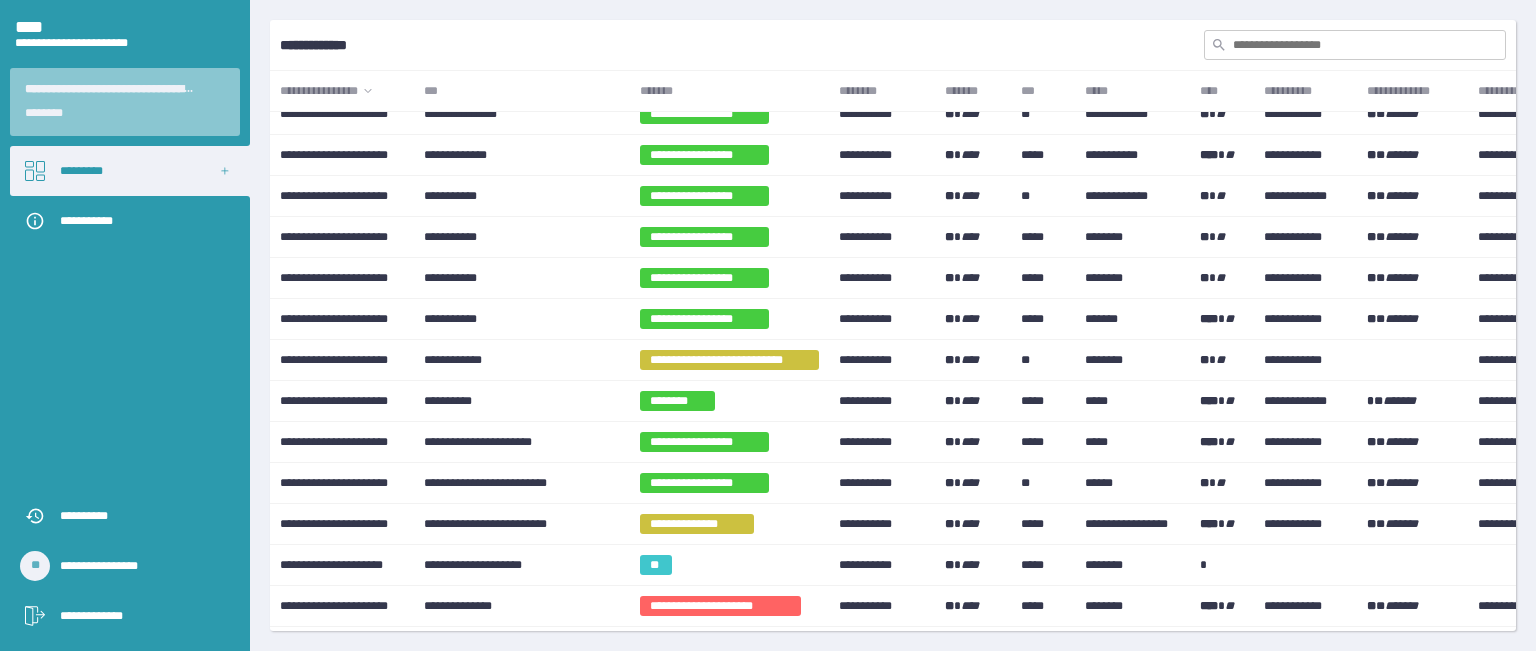 click on "*******" at bounding box center (729, 91) 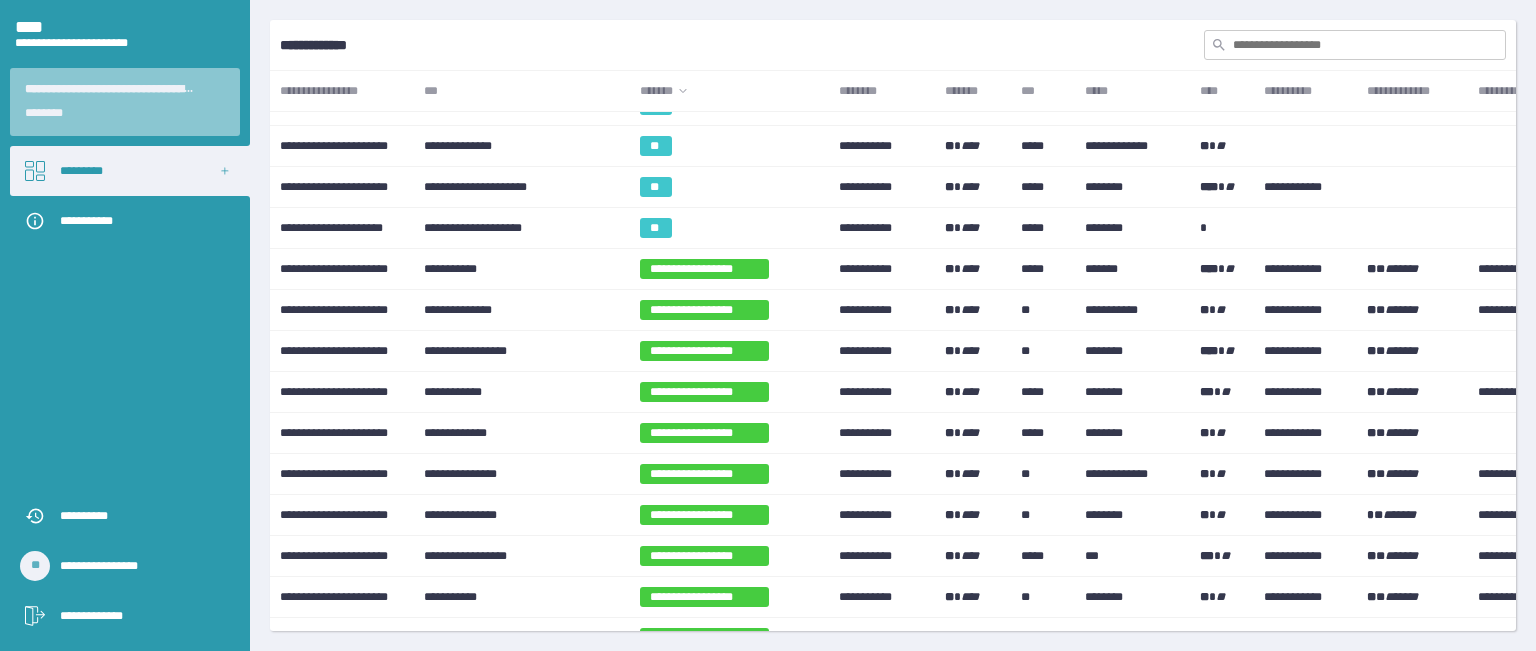 scroll, scrollTop: 791, scrollLeft: 0, axis: vertical 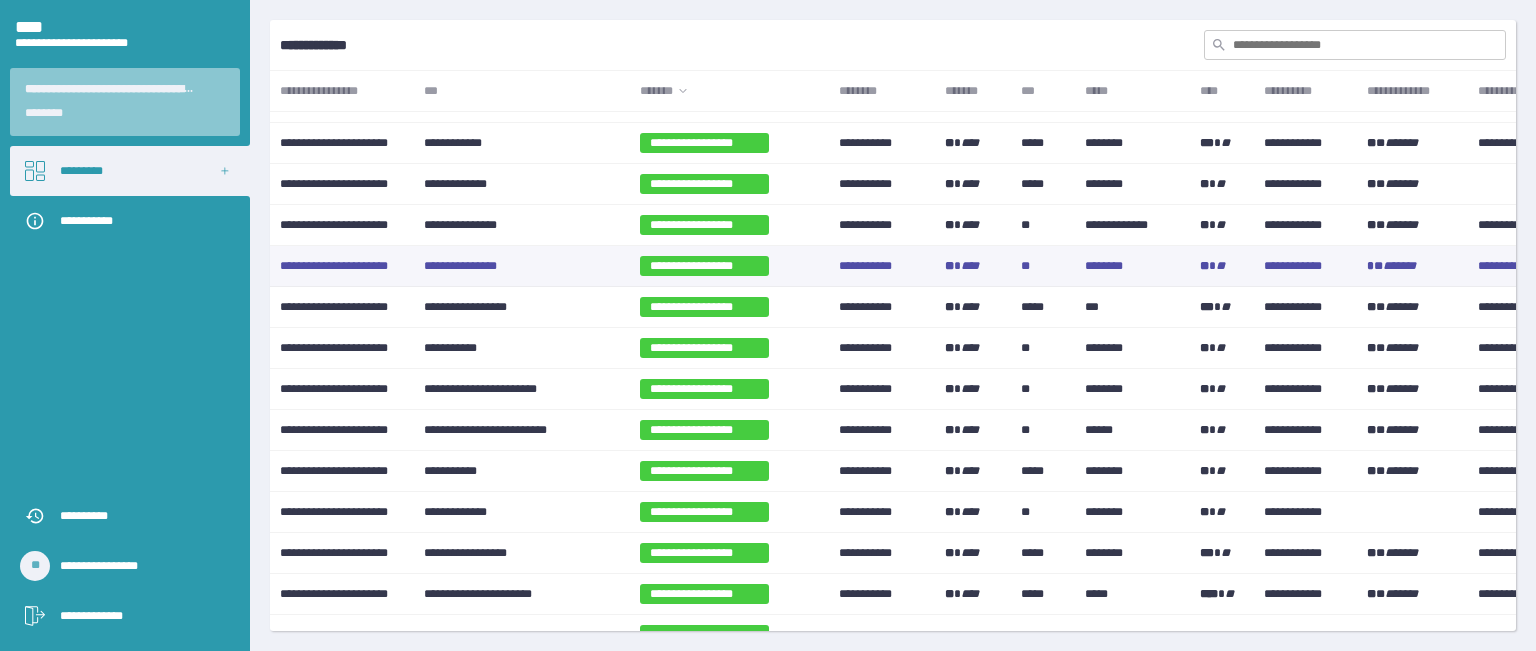 click on "**********" at bounding box center (522, 266) 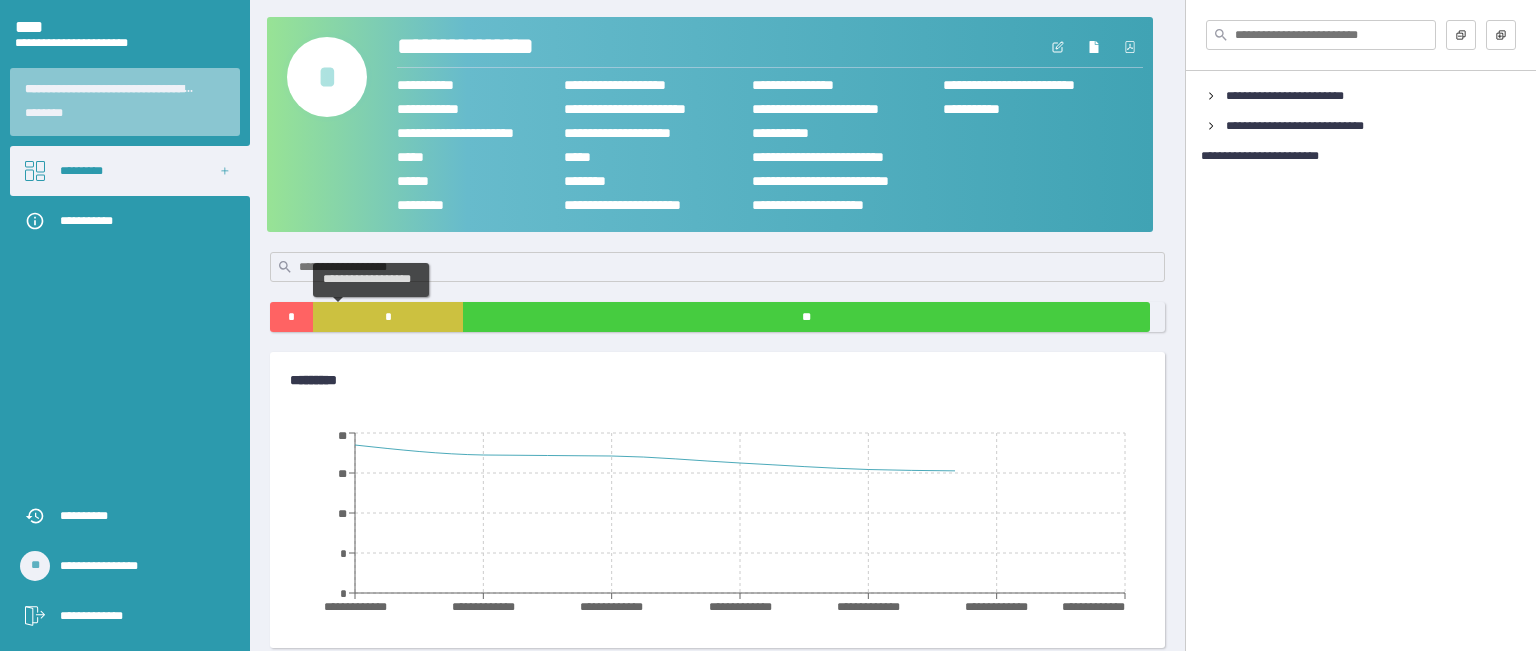 click on "*" at bounding box center (388, 317) 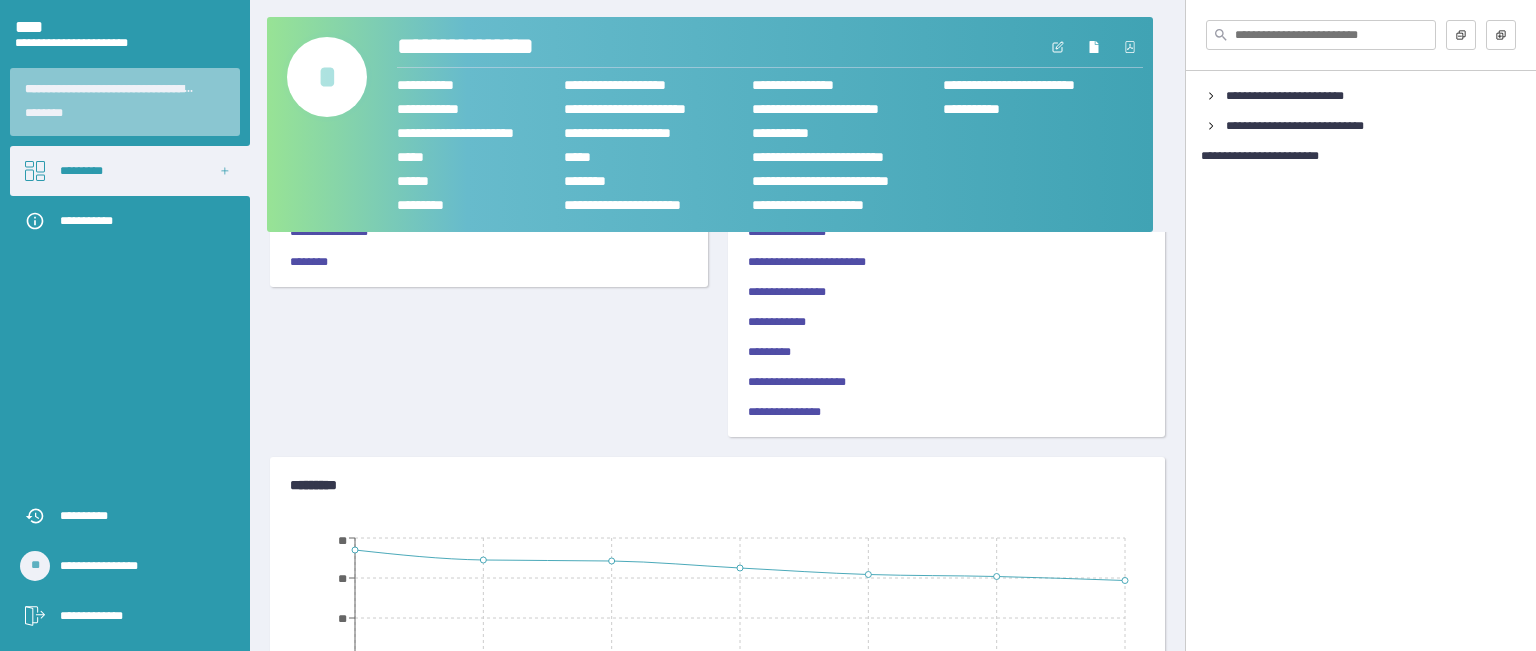 scroll, scrollTop: 100, scrollLeft: 0, axis: vertical 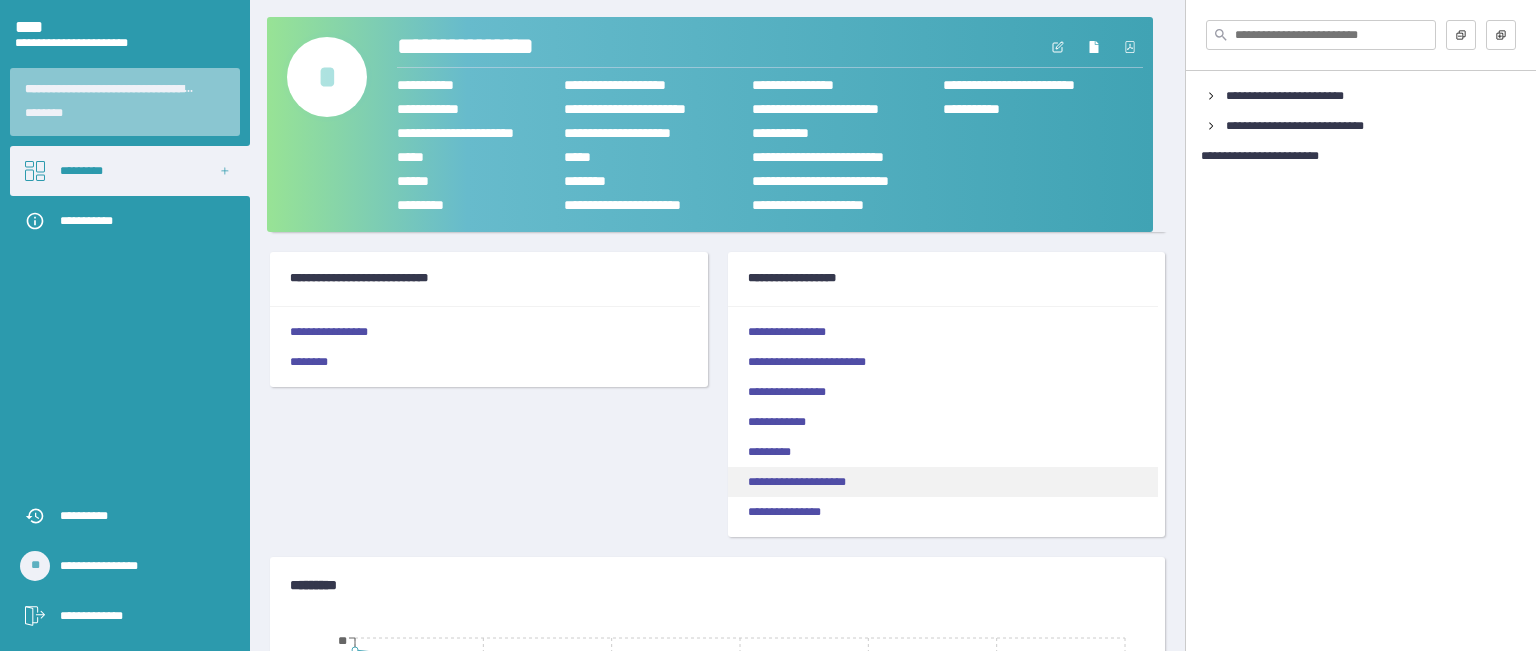 click on "**********" at bounding box center [943, 482] 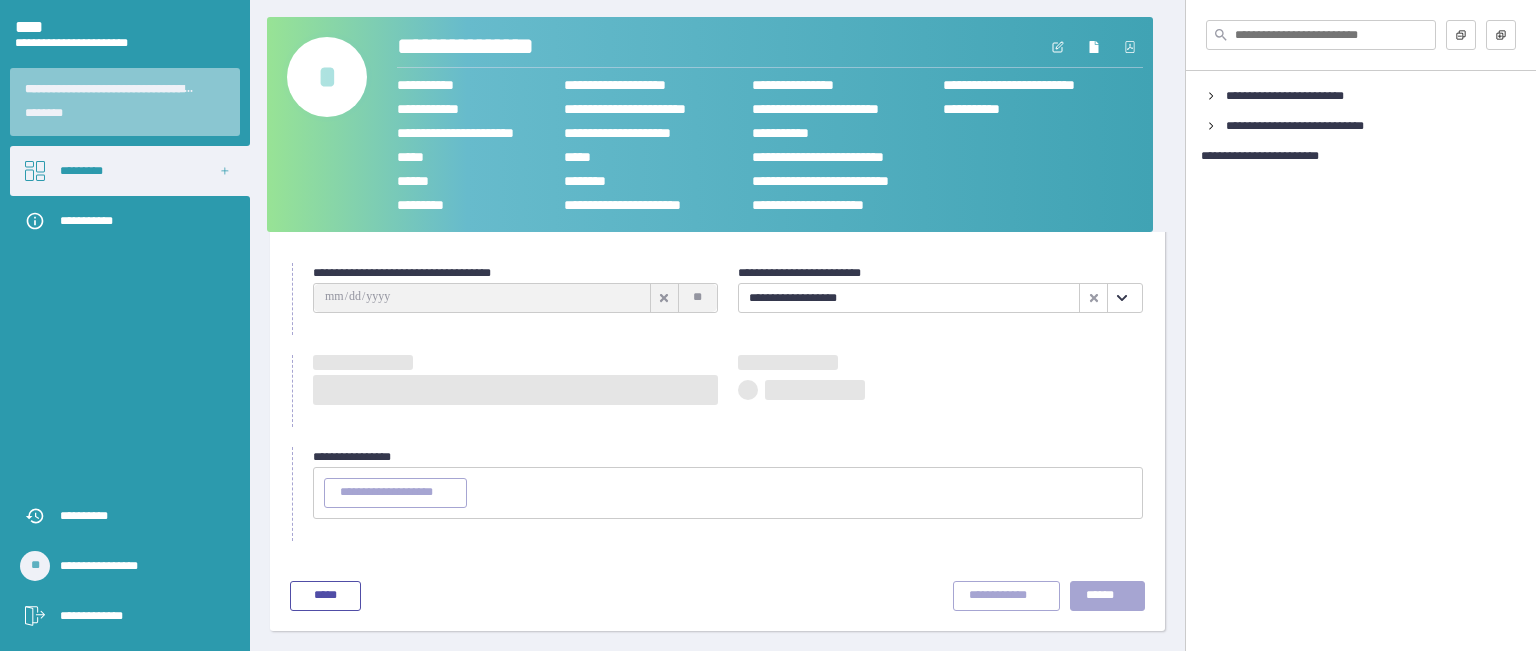 scroll, scrollTop: 64, scrollLeft: 0, axis: vertical 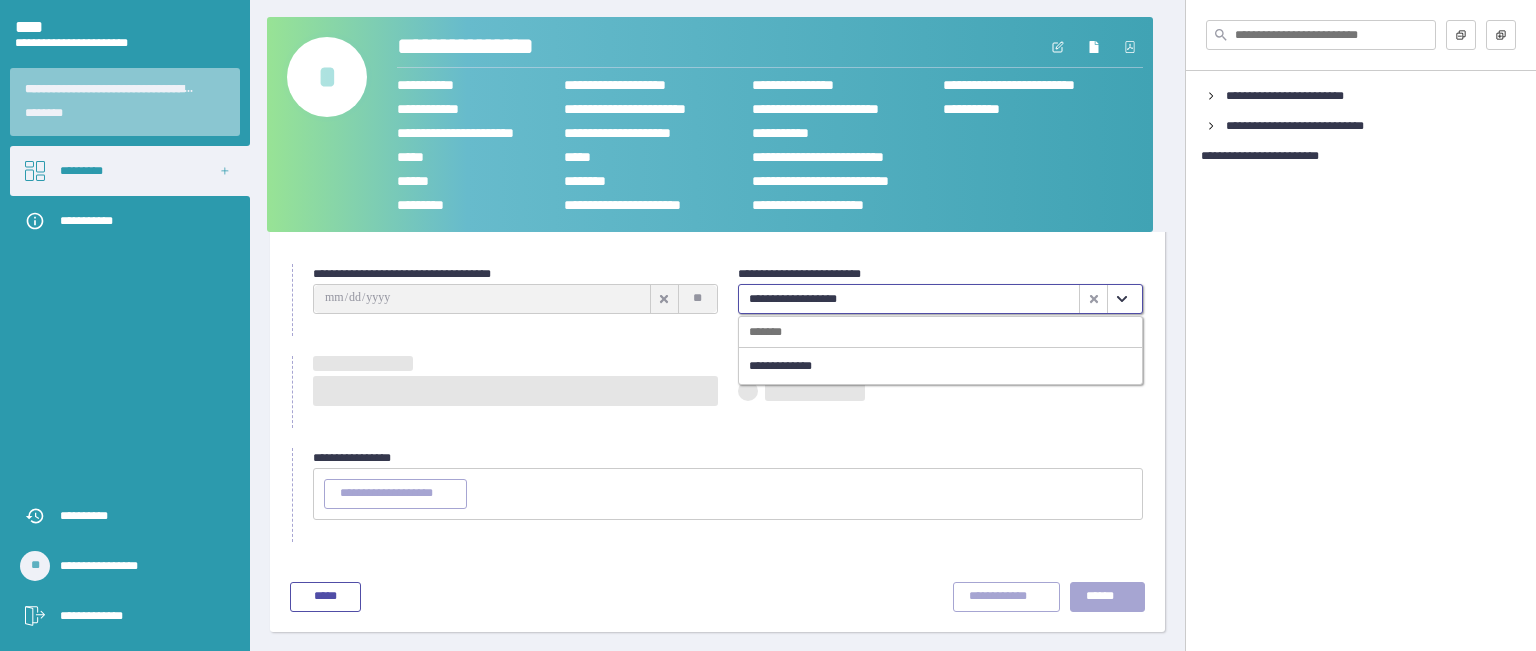 click 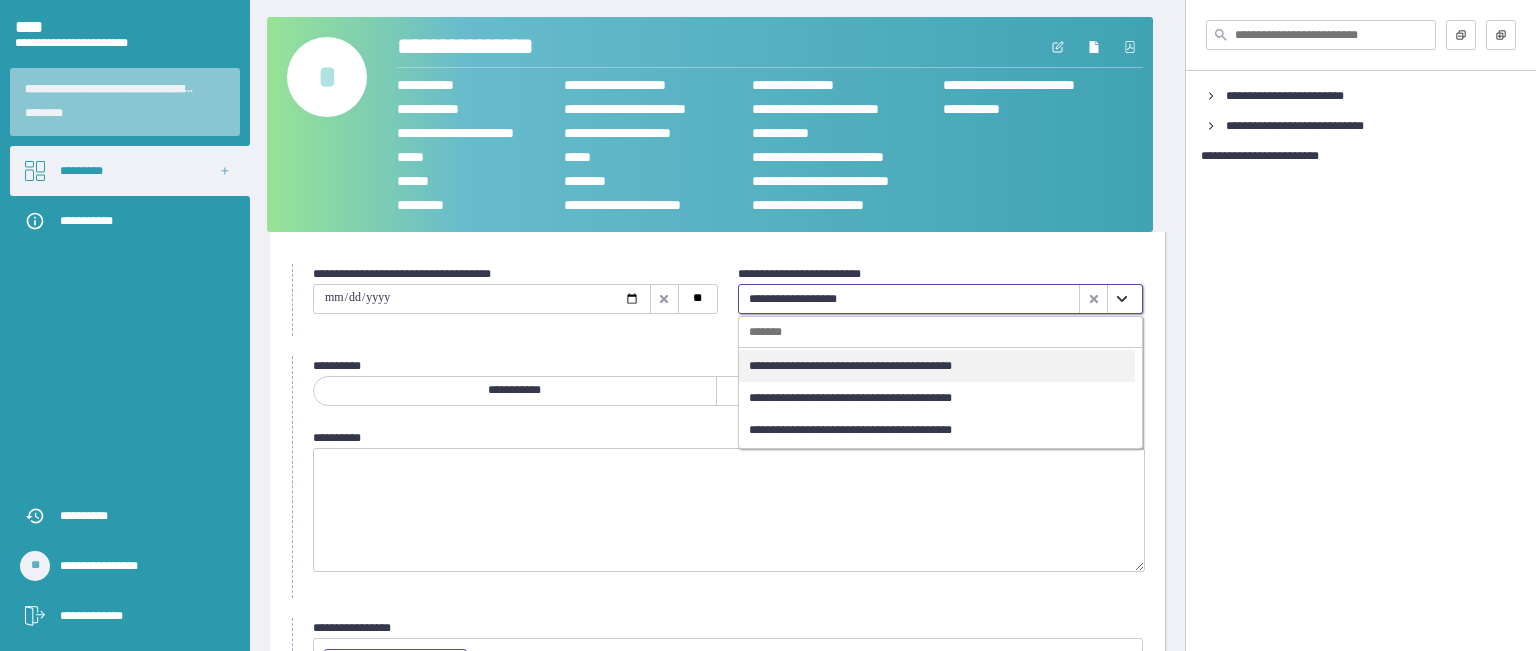 click on "**********" at bounding box center (937, 366) 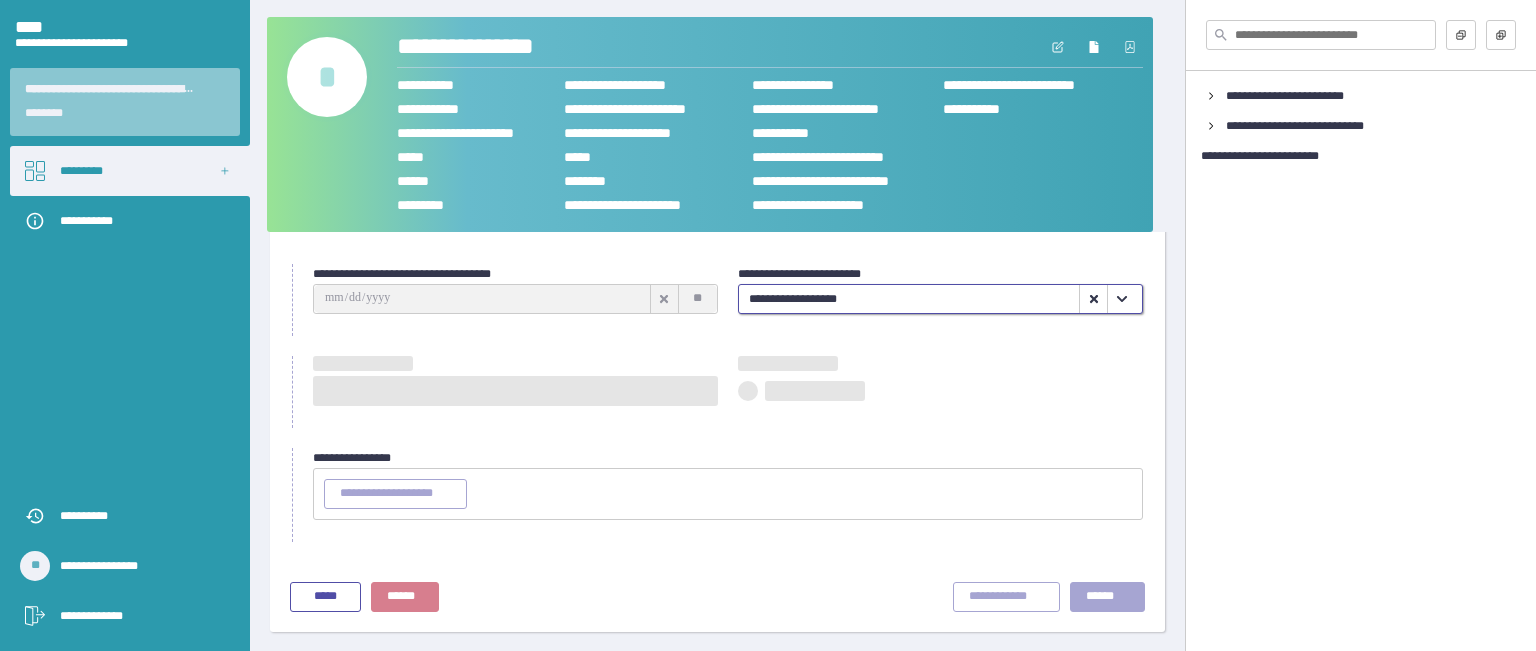 type on "**********" 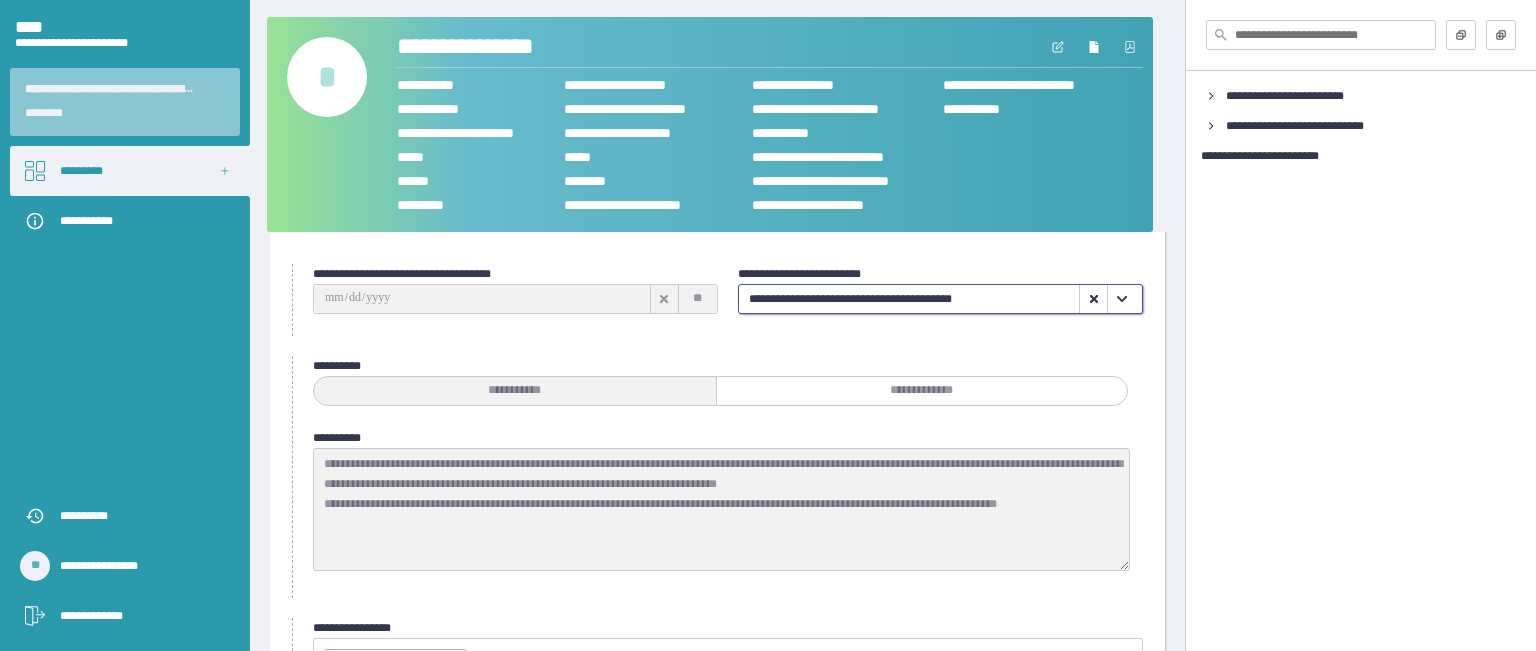 click on "**********" at bounding box center [717, 488] 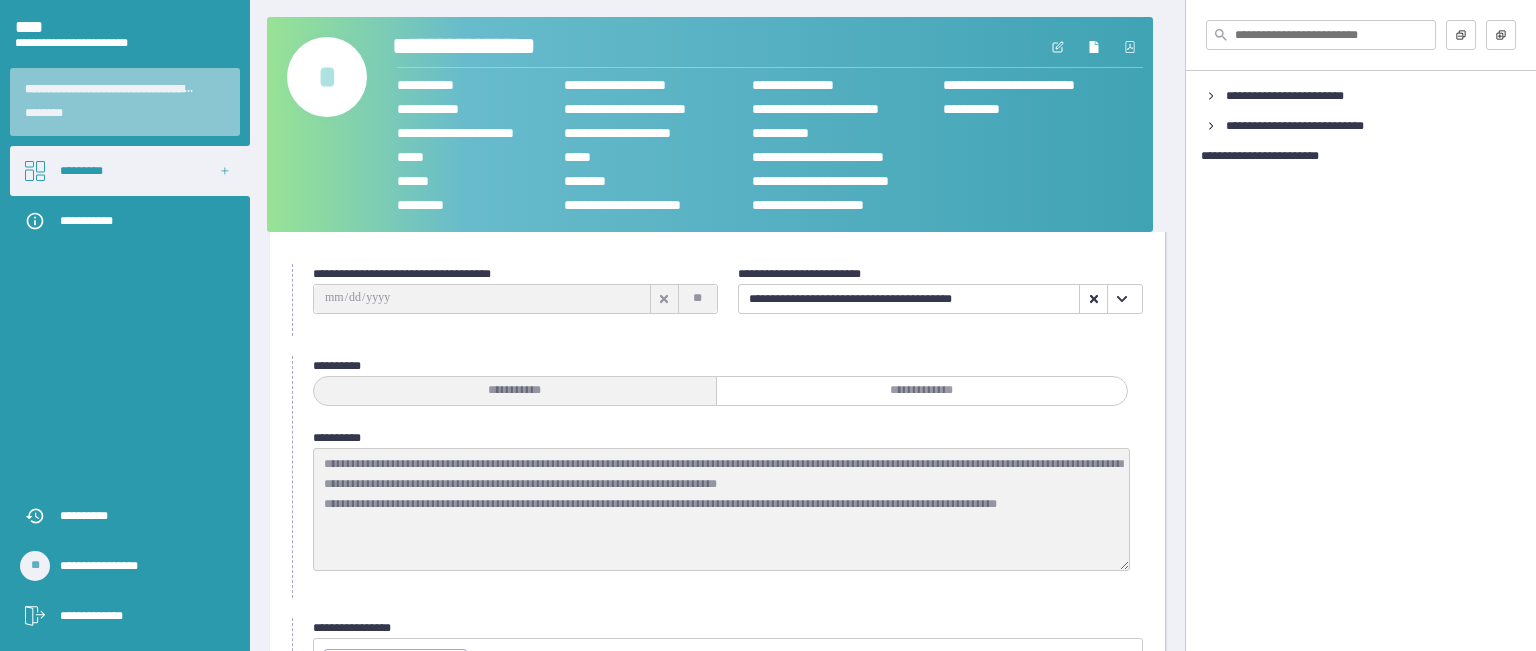 click on "**********" at bounding box center (502, 47) 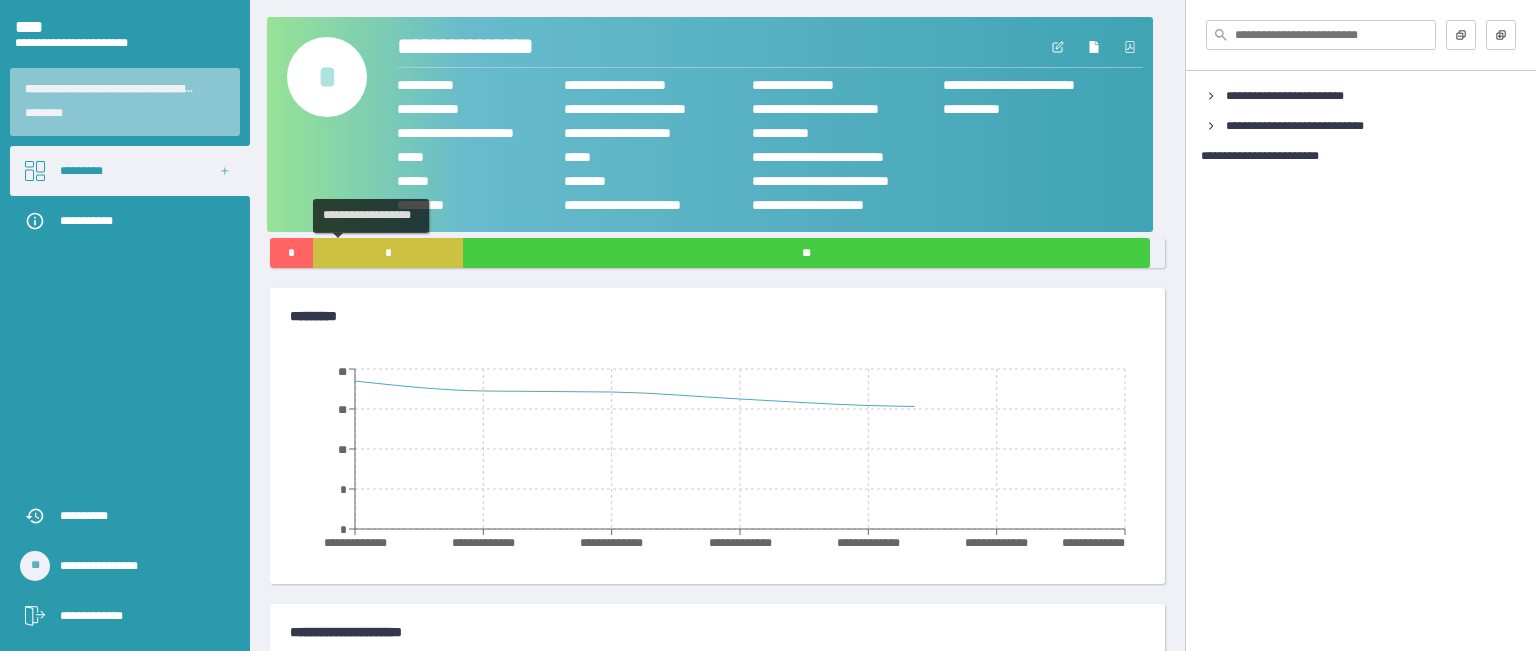 click on "*" at bounding box center [388, 253] 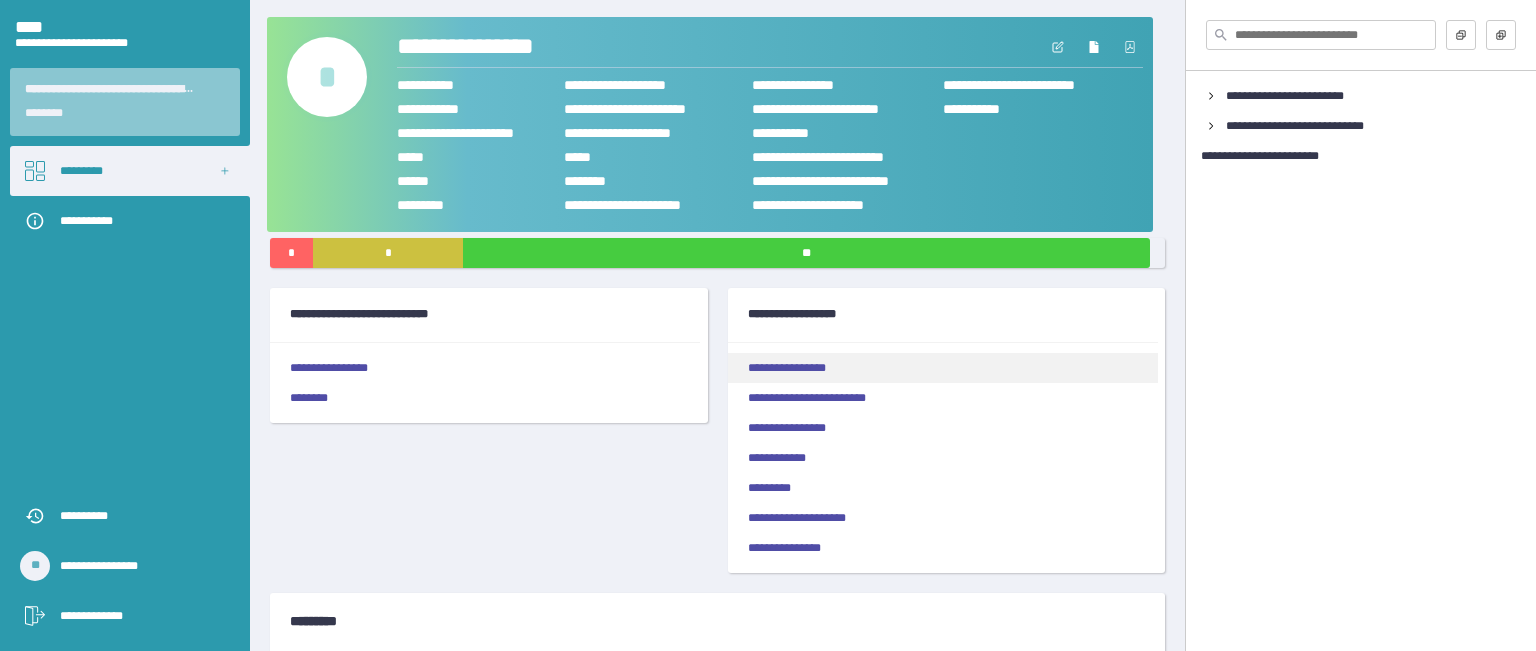click on "**********" at bounding box center (943, 368) 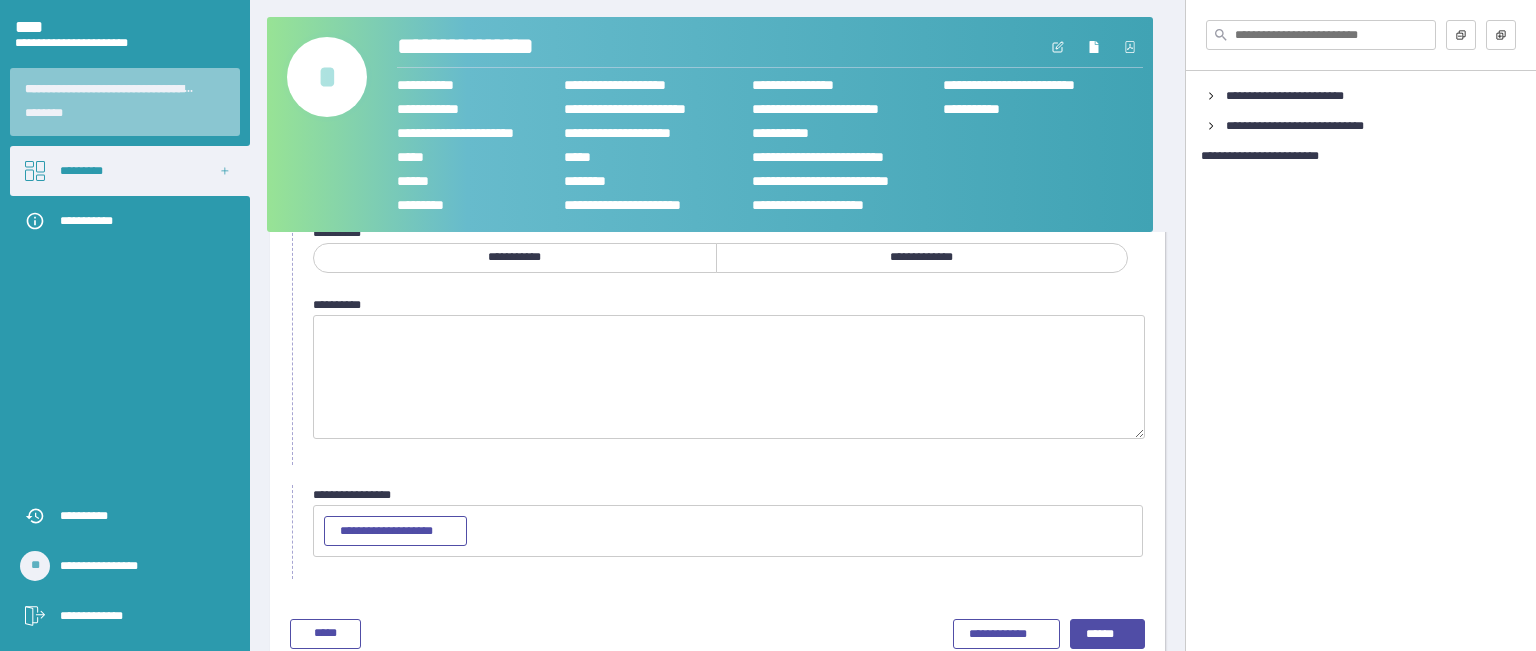 scroll, scrollTop: 232, scrollLeft: 0, axis: vertical 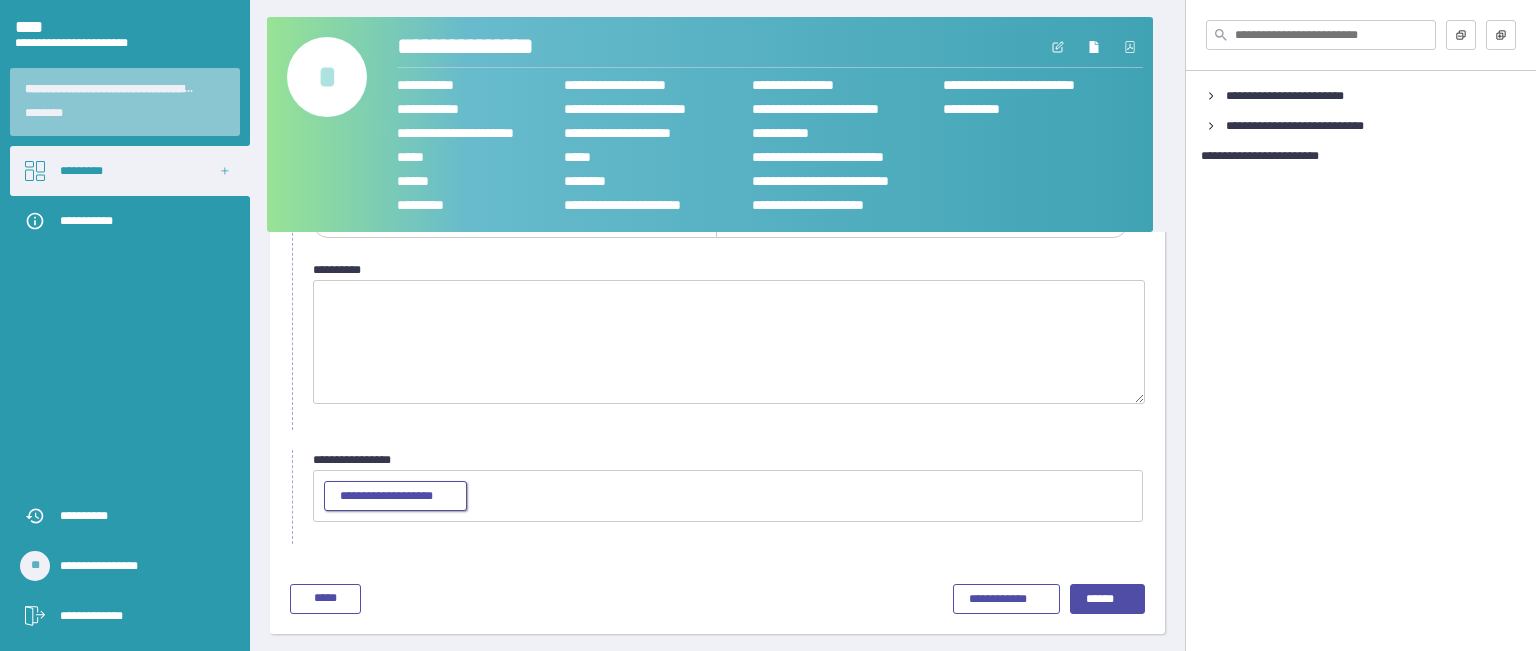 click on "**********" at bounding box center [395, 497] 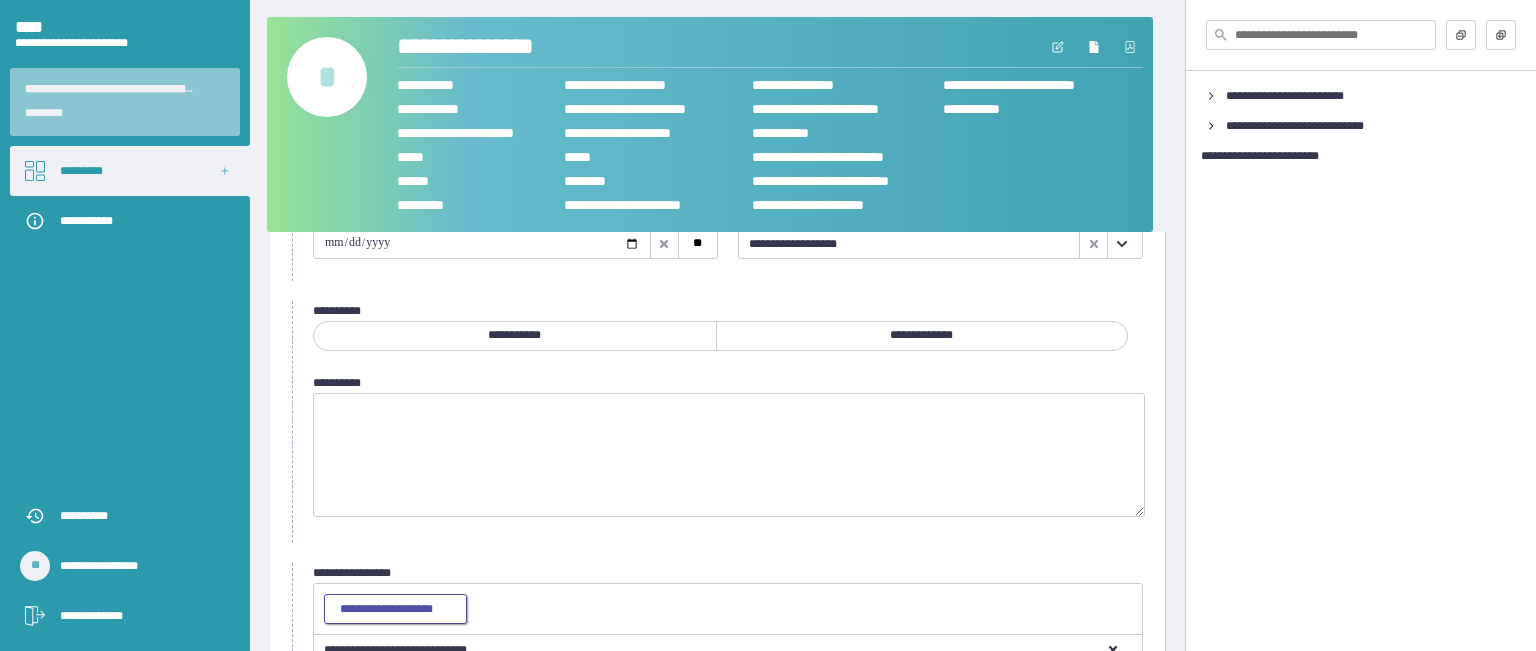 scroll, scrollTop: 0, scrollLeft: 0, axis: both 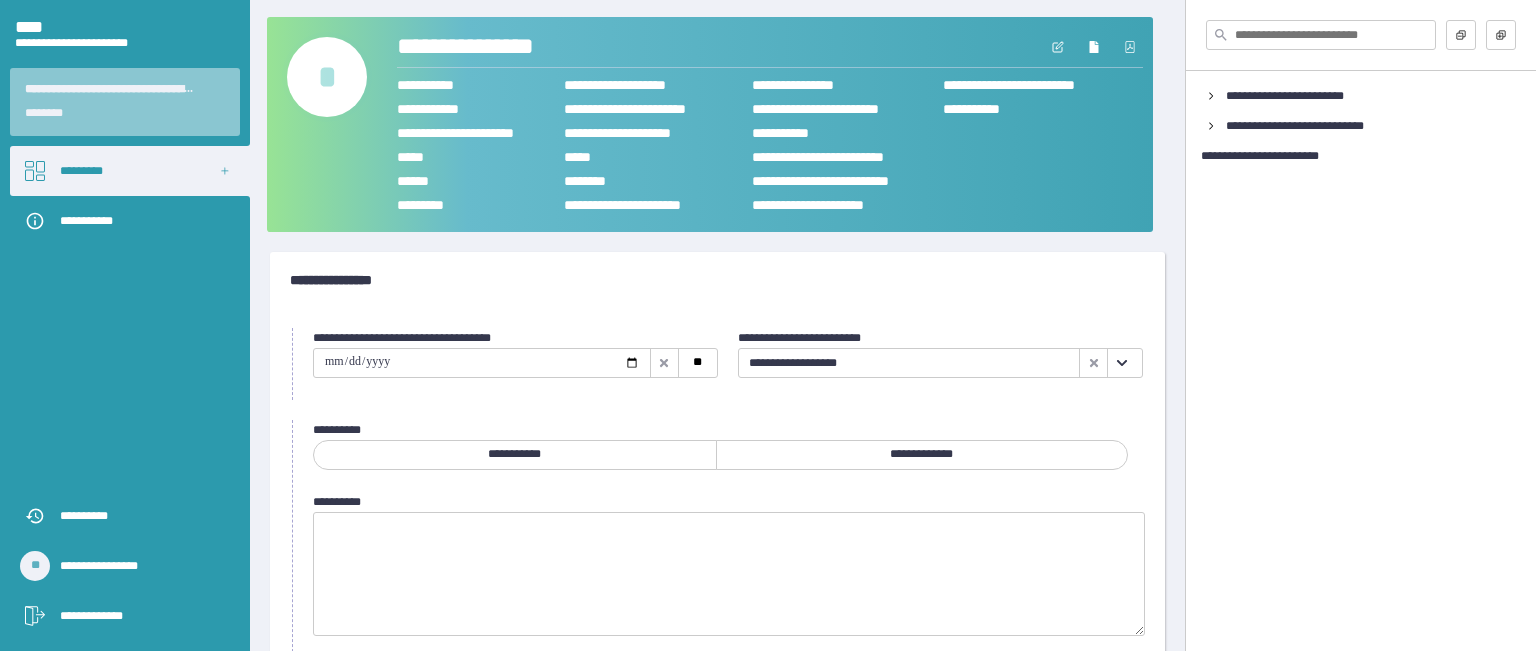 click on "**********" at bounding box center [922, 455] 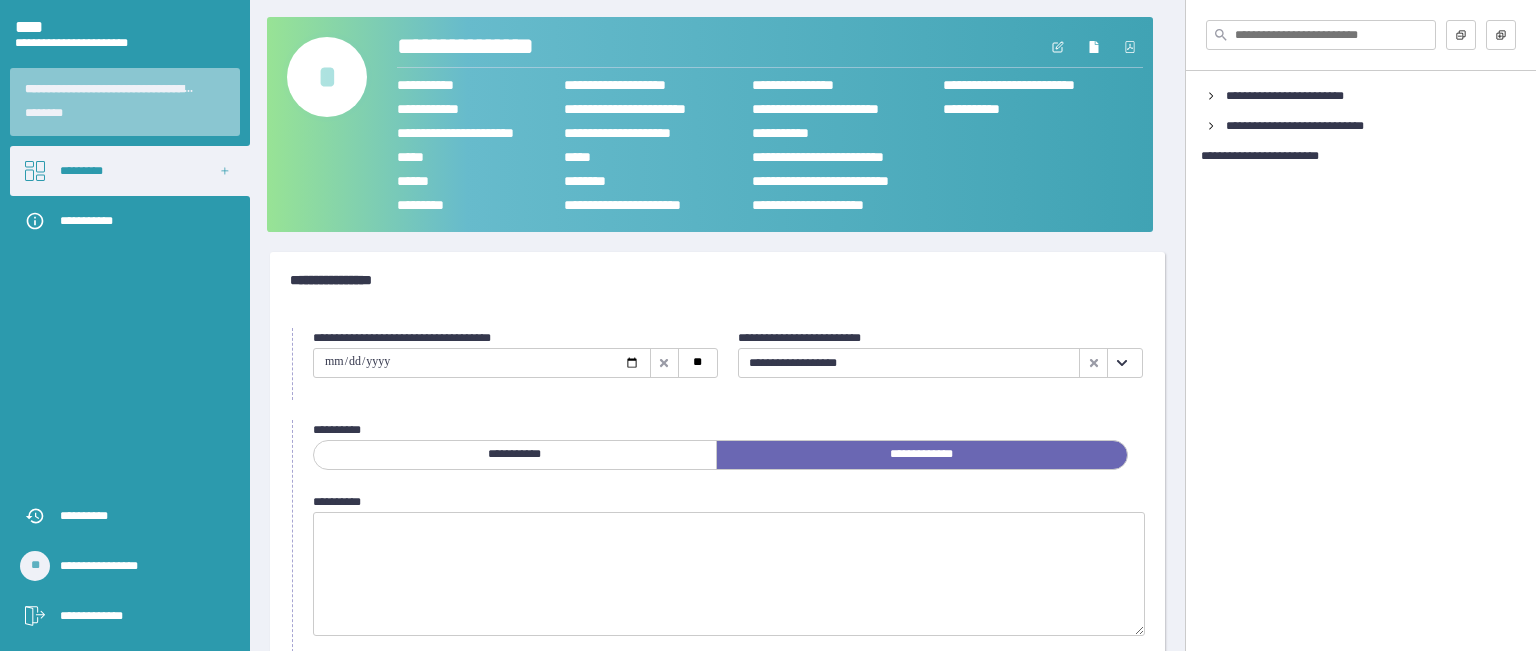 click at bounding box center [482, 363] 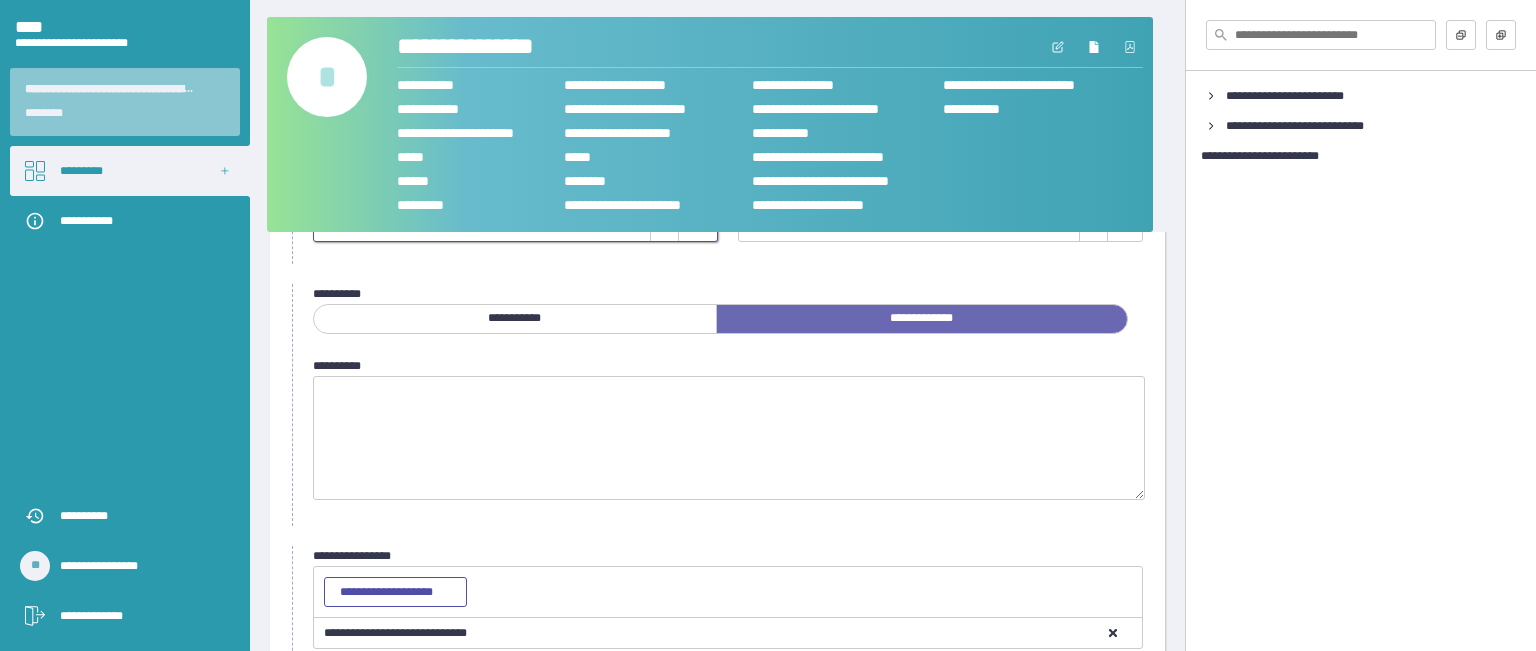 scroll, scrollTop: 100, scrollLeft: 0, axis: vertical 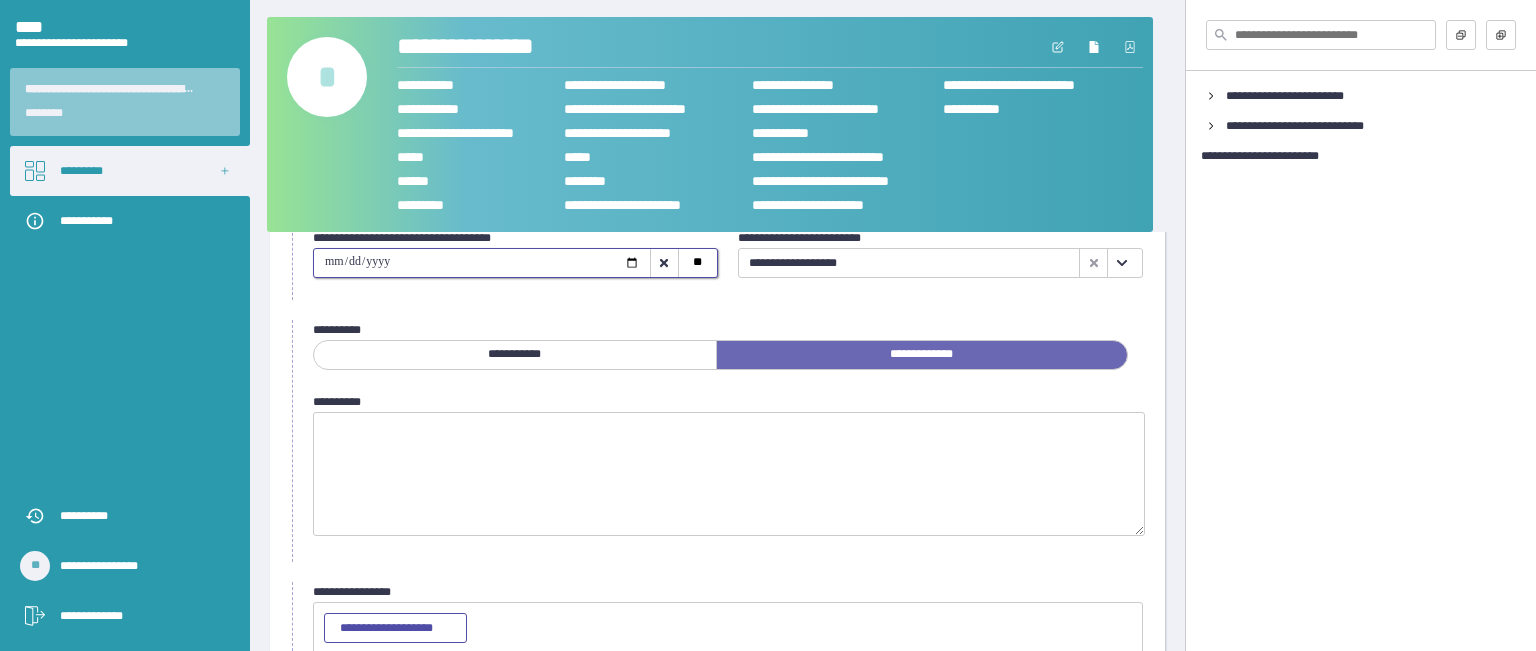 type on "**********" 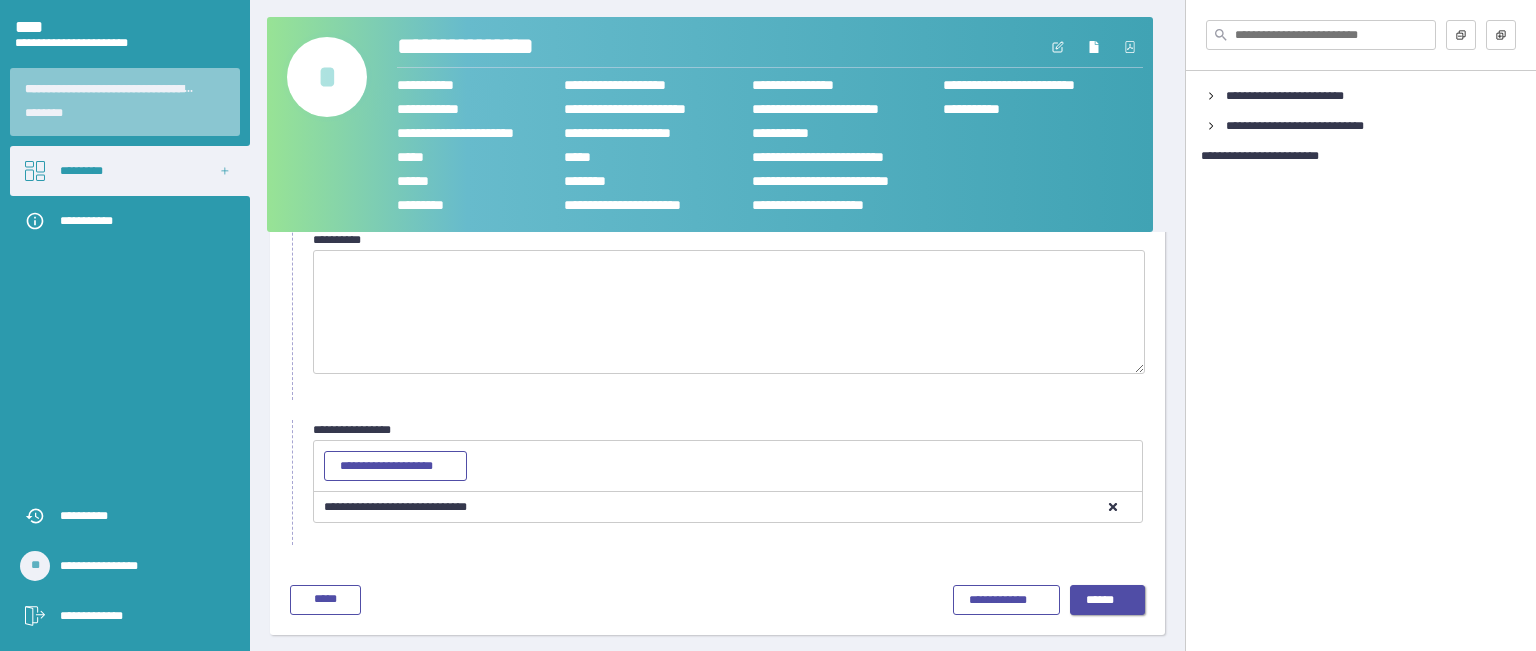 click on "******" at bounding box center (1108, 601) 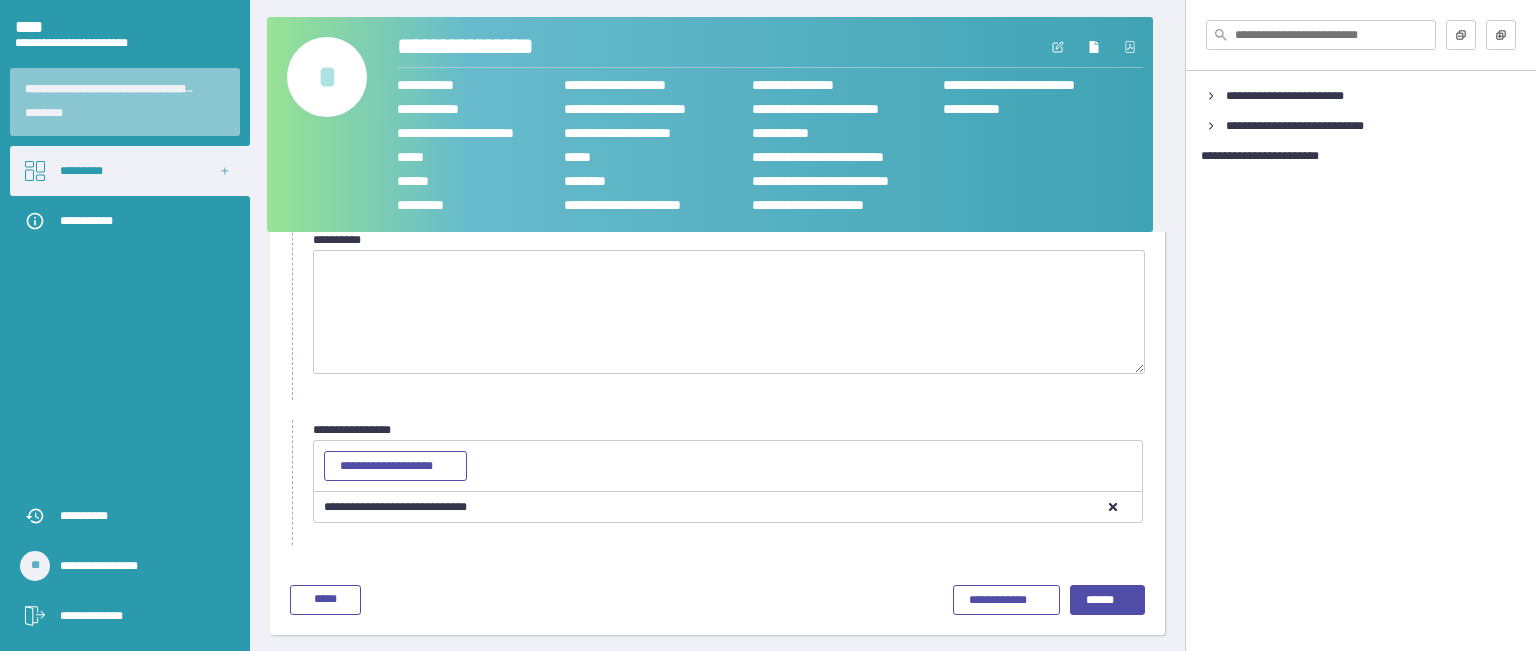 scroll, scrollTop: 84, scrollLeft: 0, axis: vertical 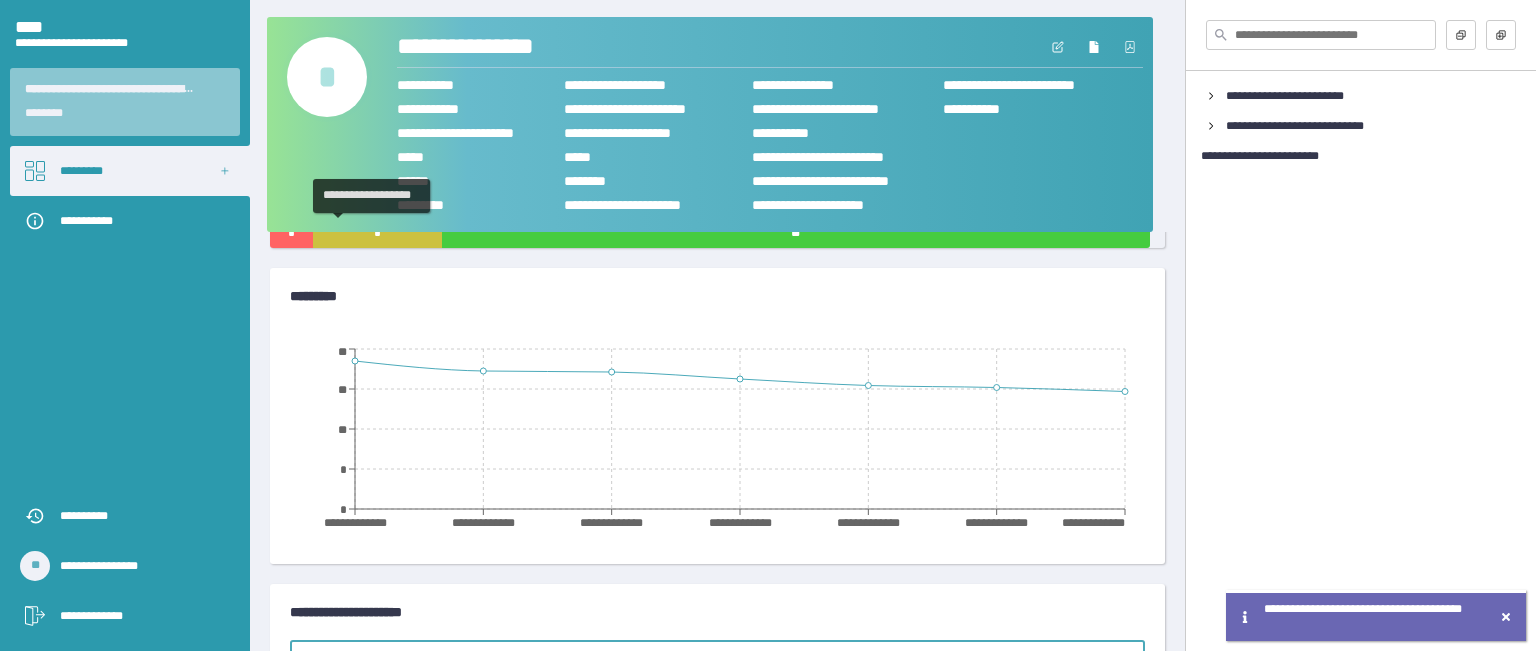 click on "*" at bounding box center (377, 233) 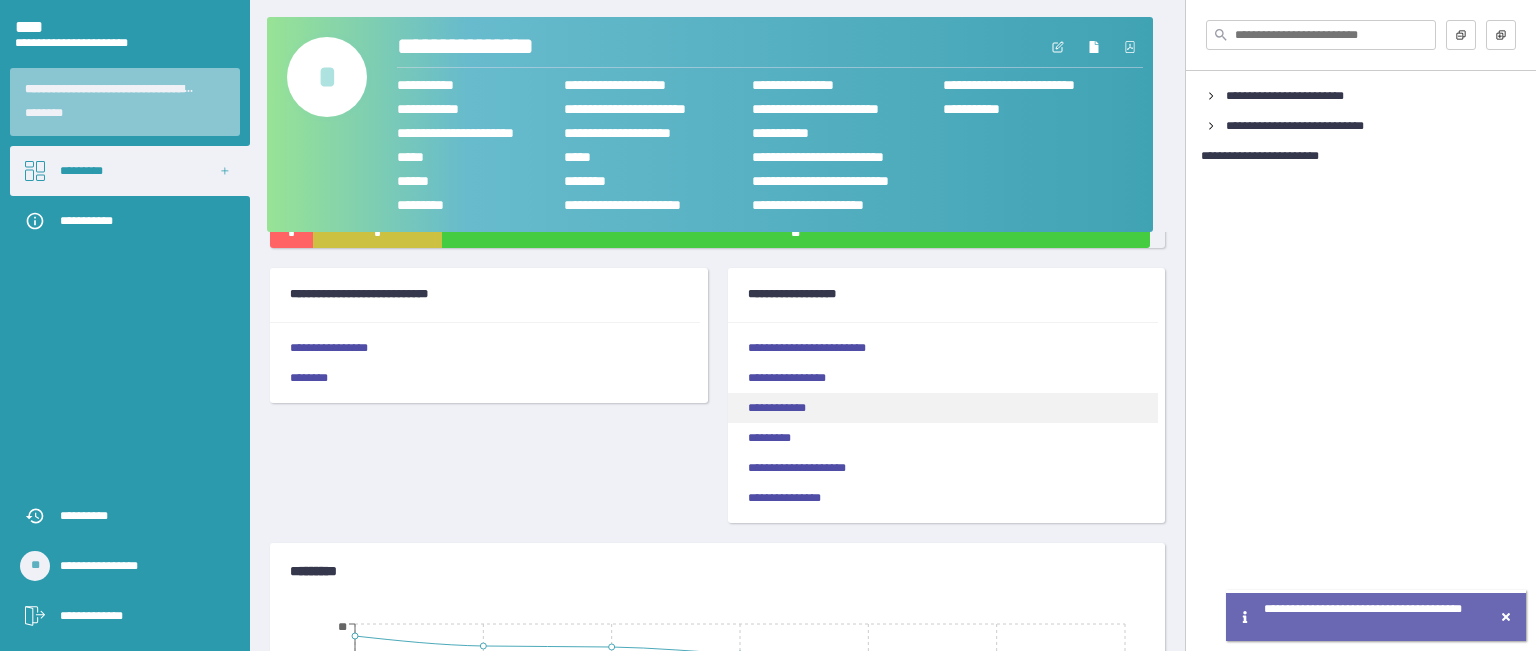 click on "**********" at bounding box center [943, 408] 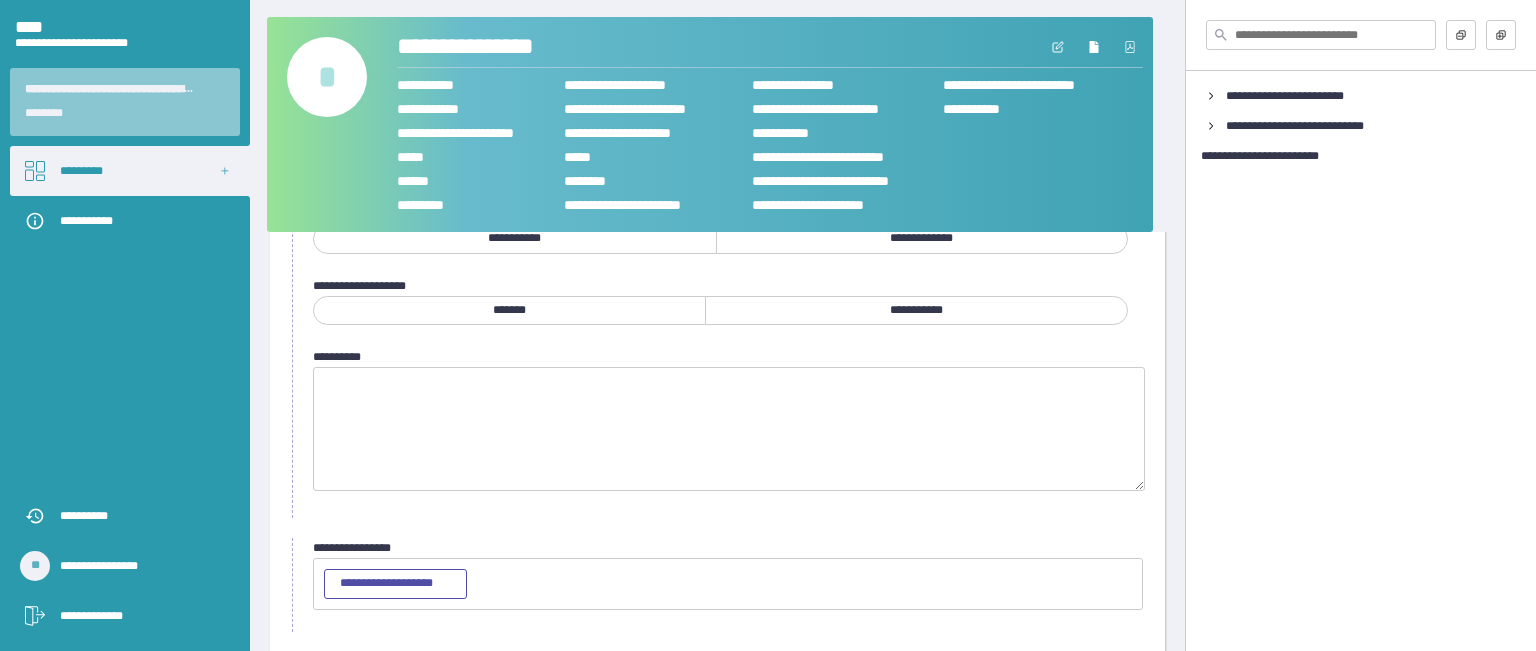 scroll, scrollTop: 300, scrollLeft: 0, axis: vertical 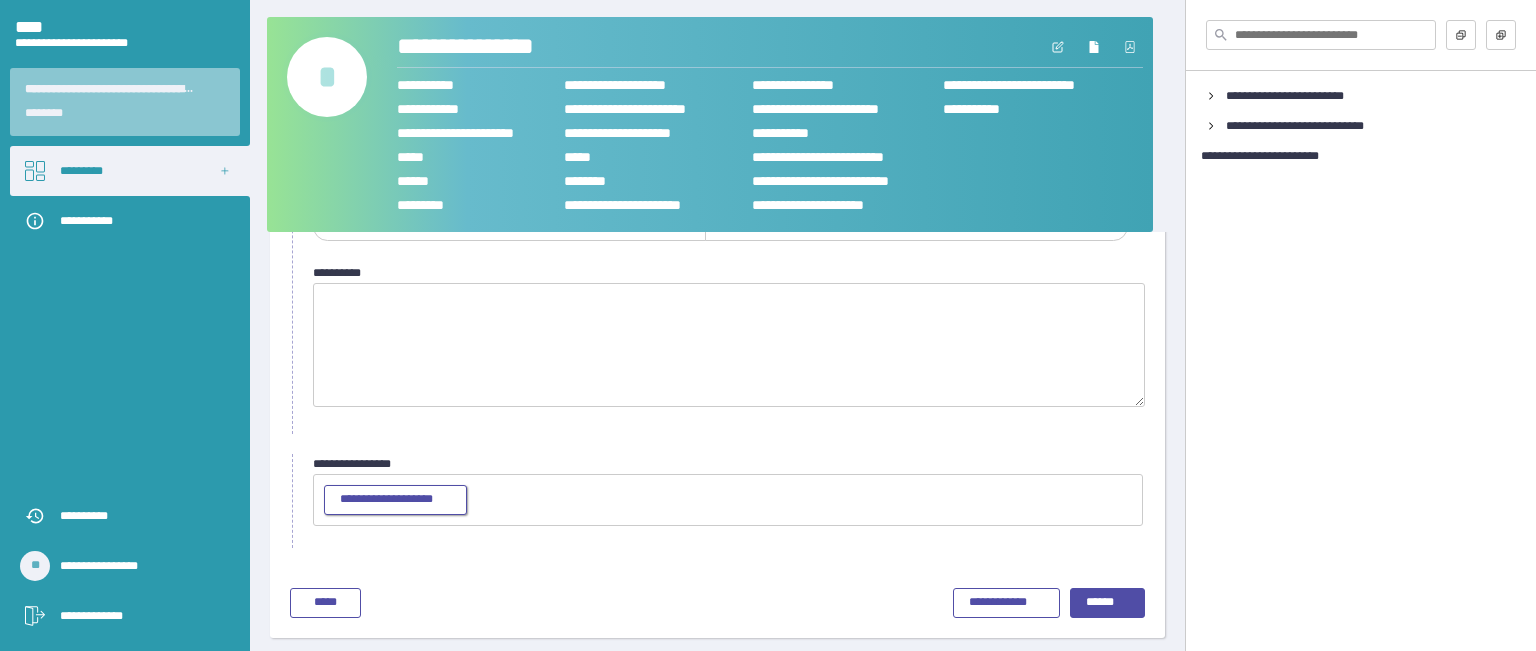 click on "**********" at bounding box center [395, 500] 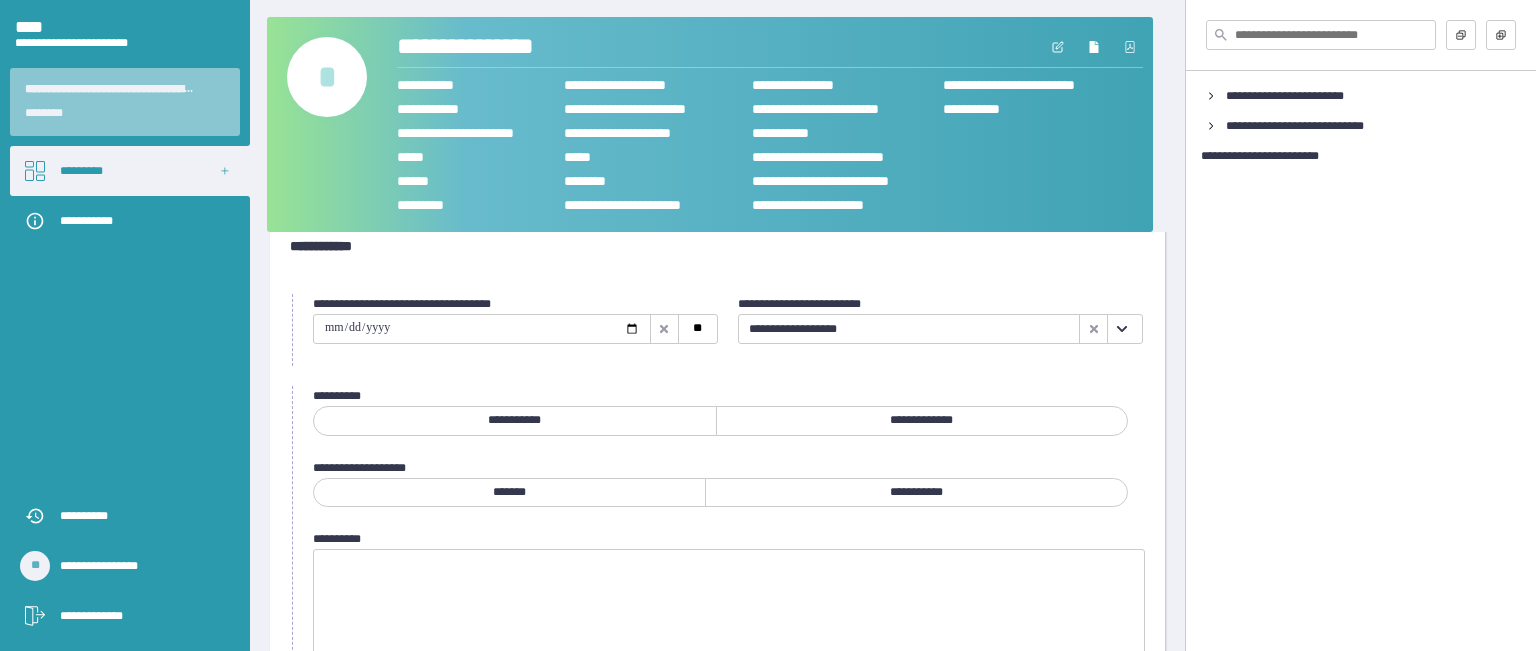 scroll, scrollTop: 0, scrollLeft: 0, axis: both 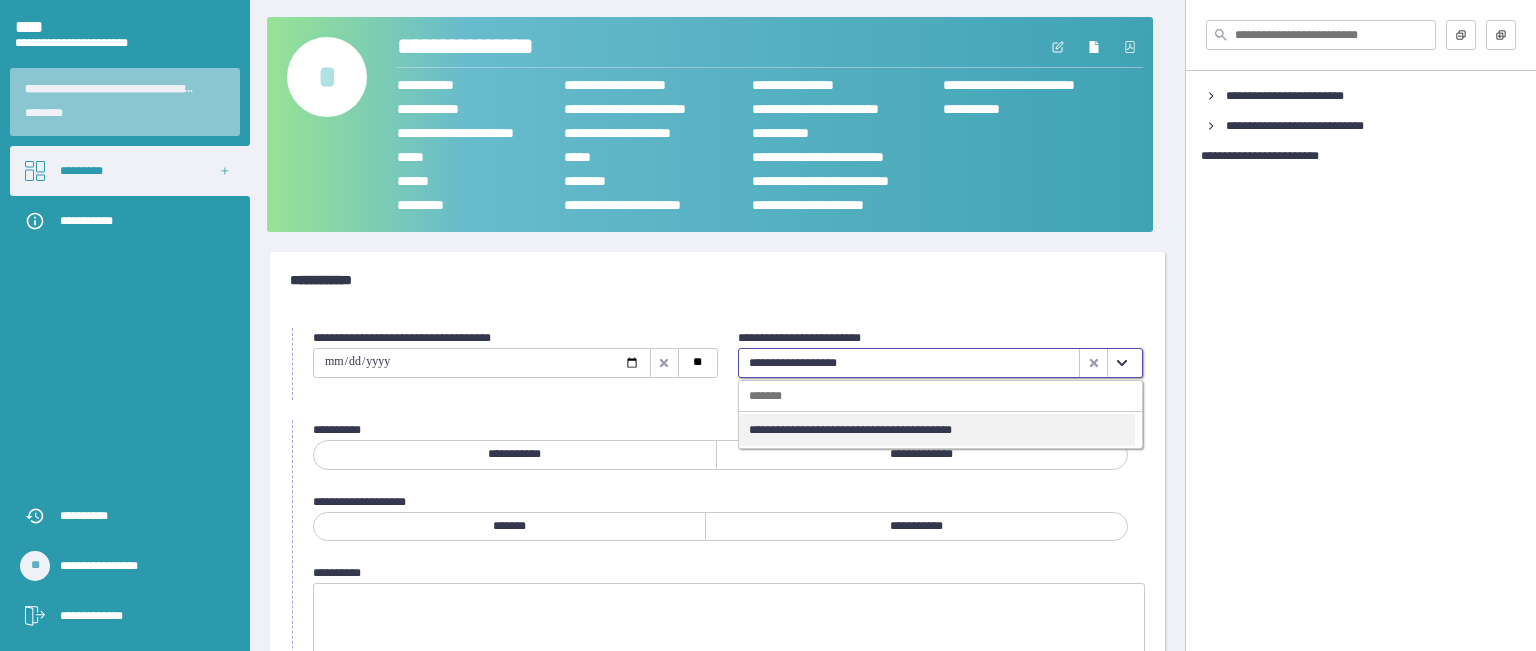 click 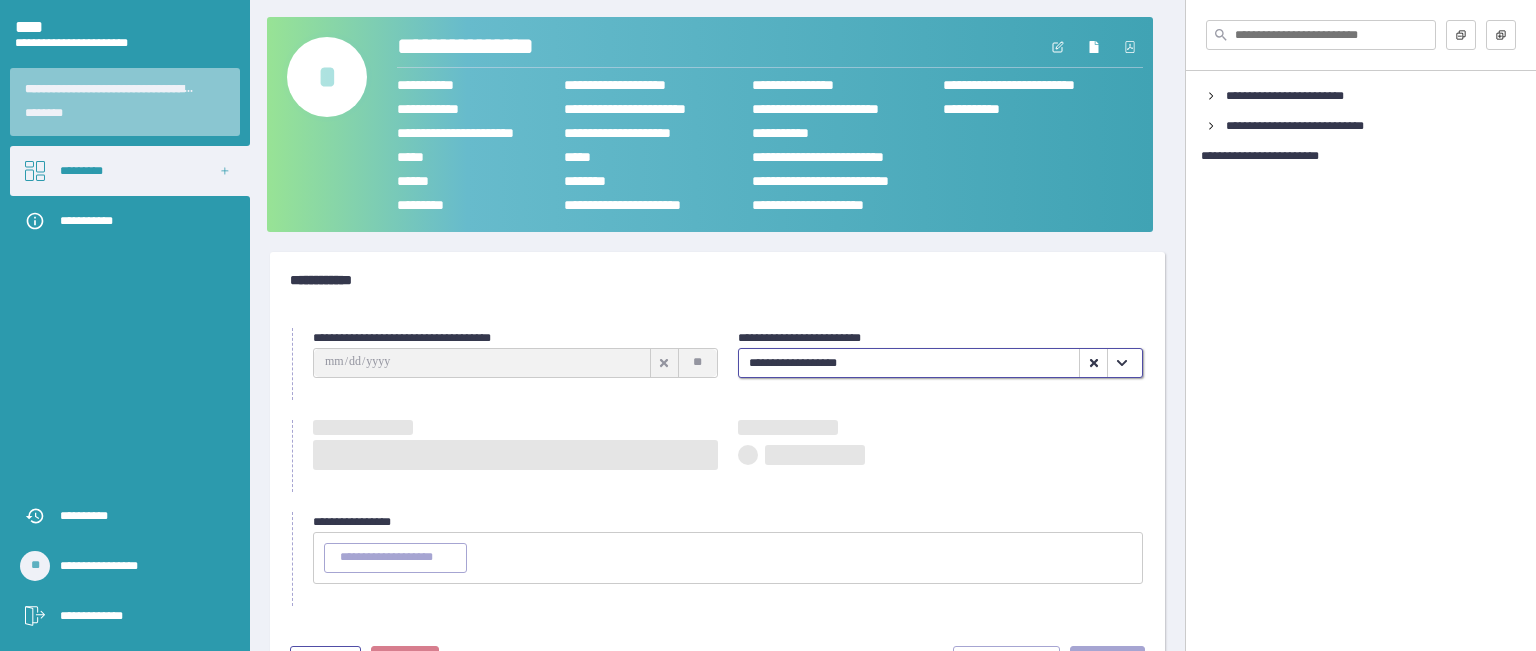 type on "**********" 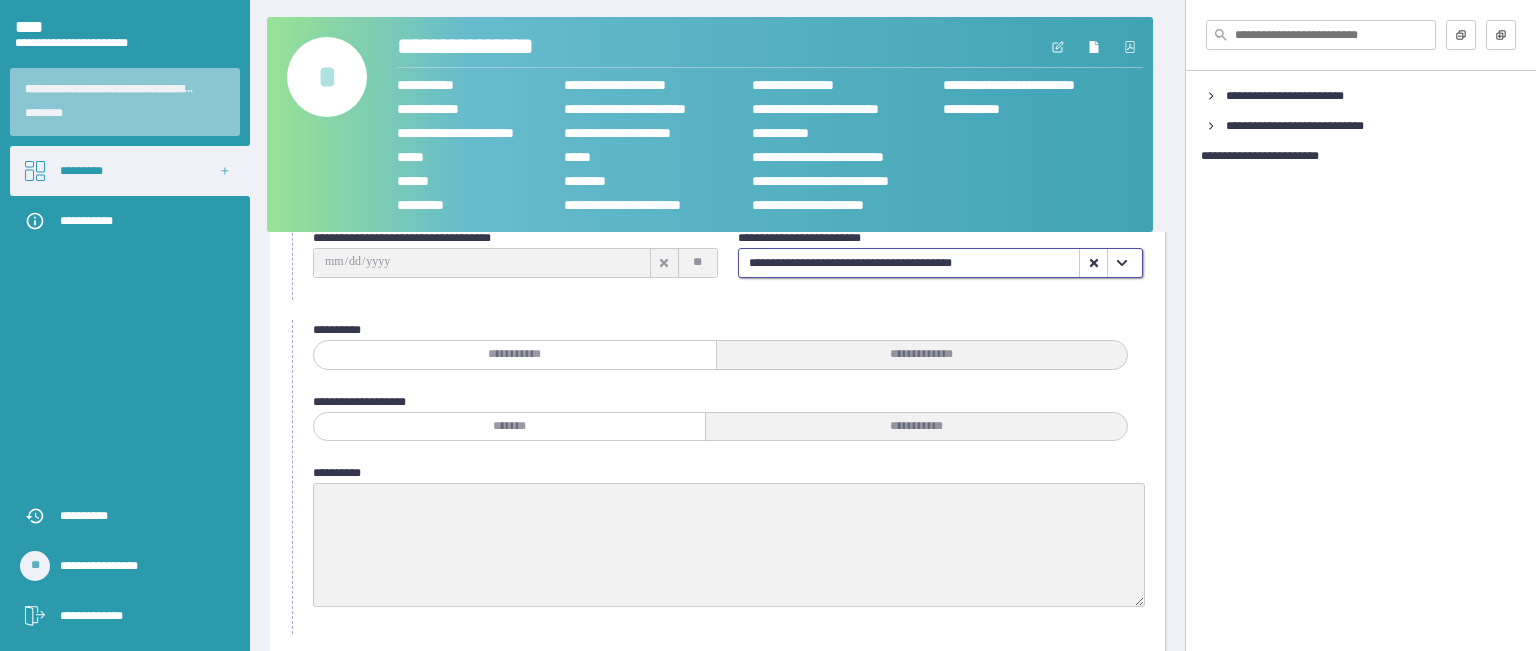 scroll, scrollTop: 300, scrollLeft: 0, axis: vertical 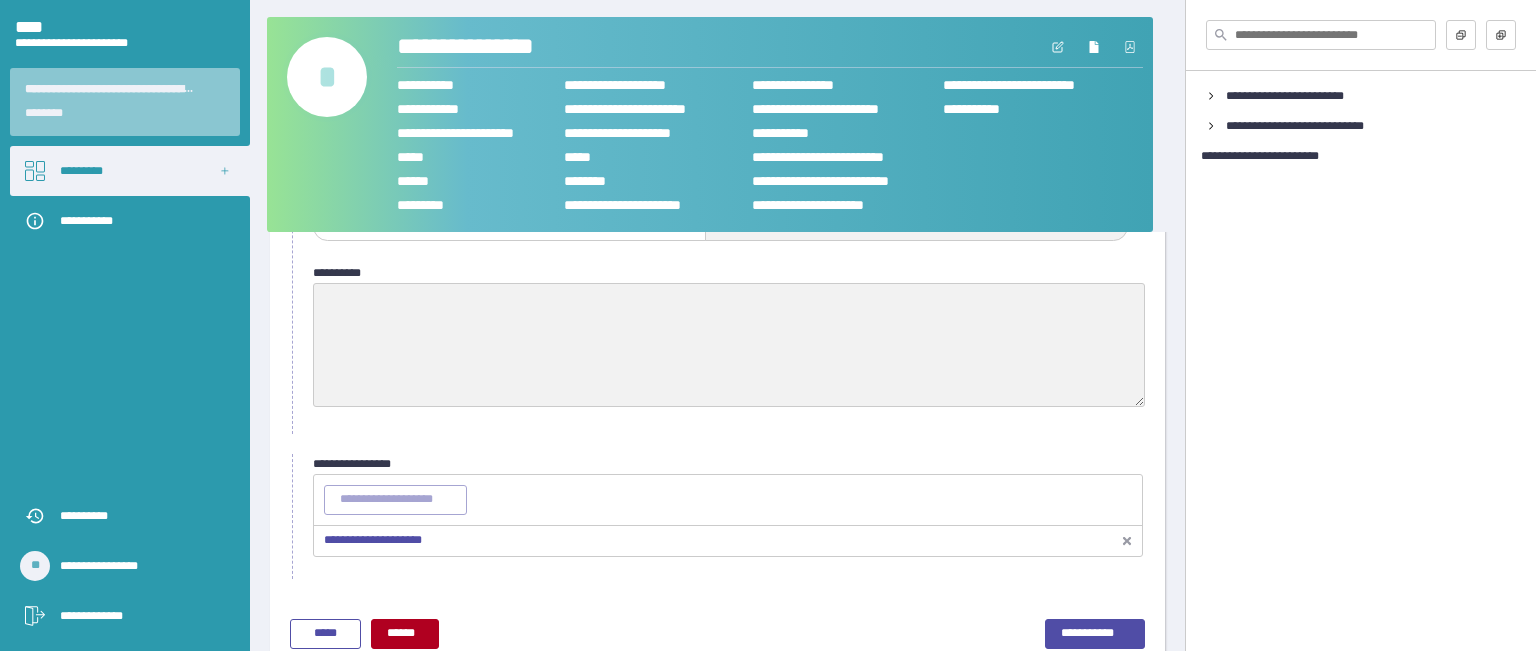 click on "**********" at bounding box center [373, 540] 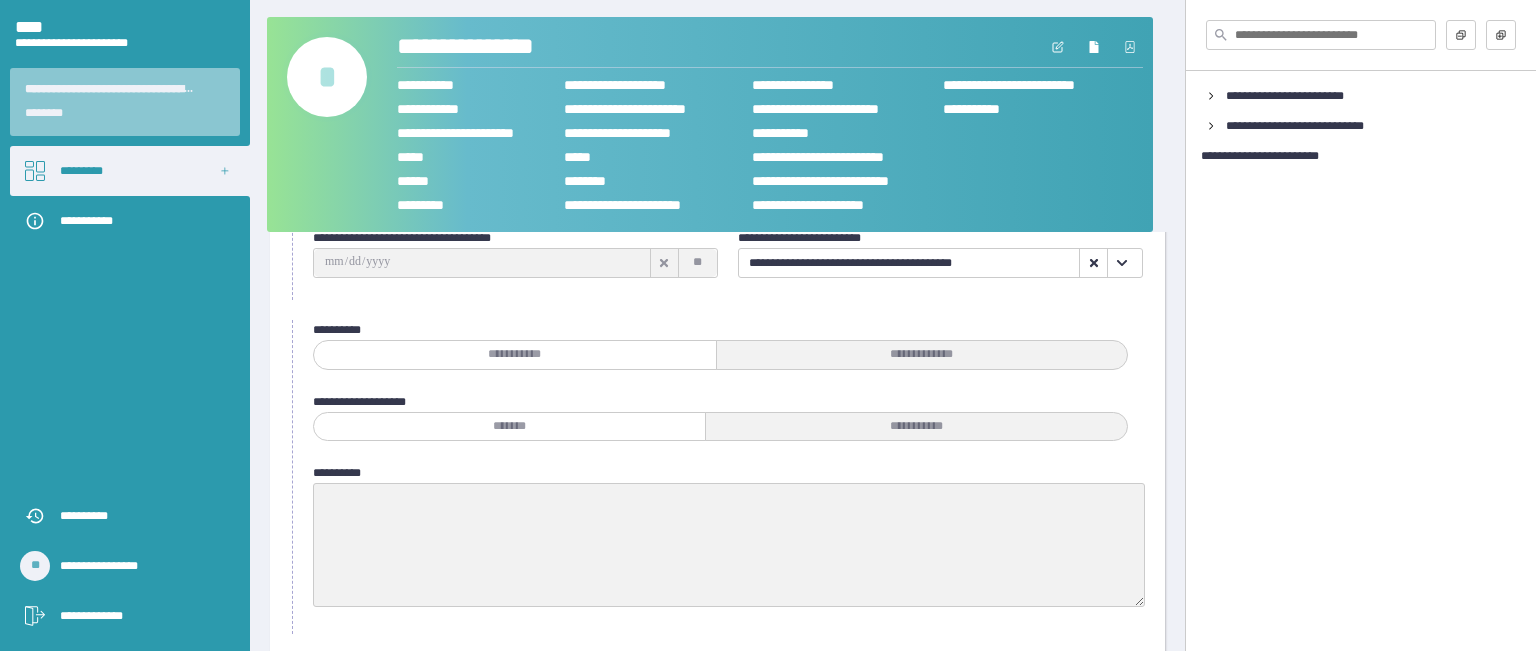 scroll, scrollTop: 0, scrollLeft: 0, axis: both 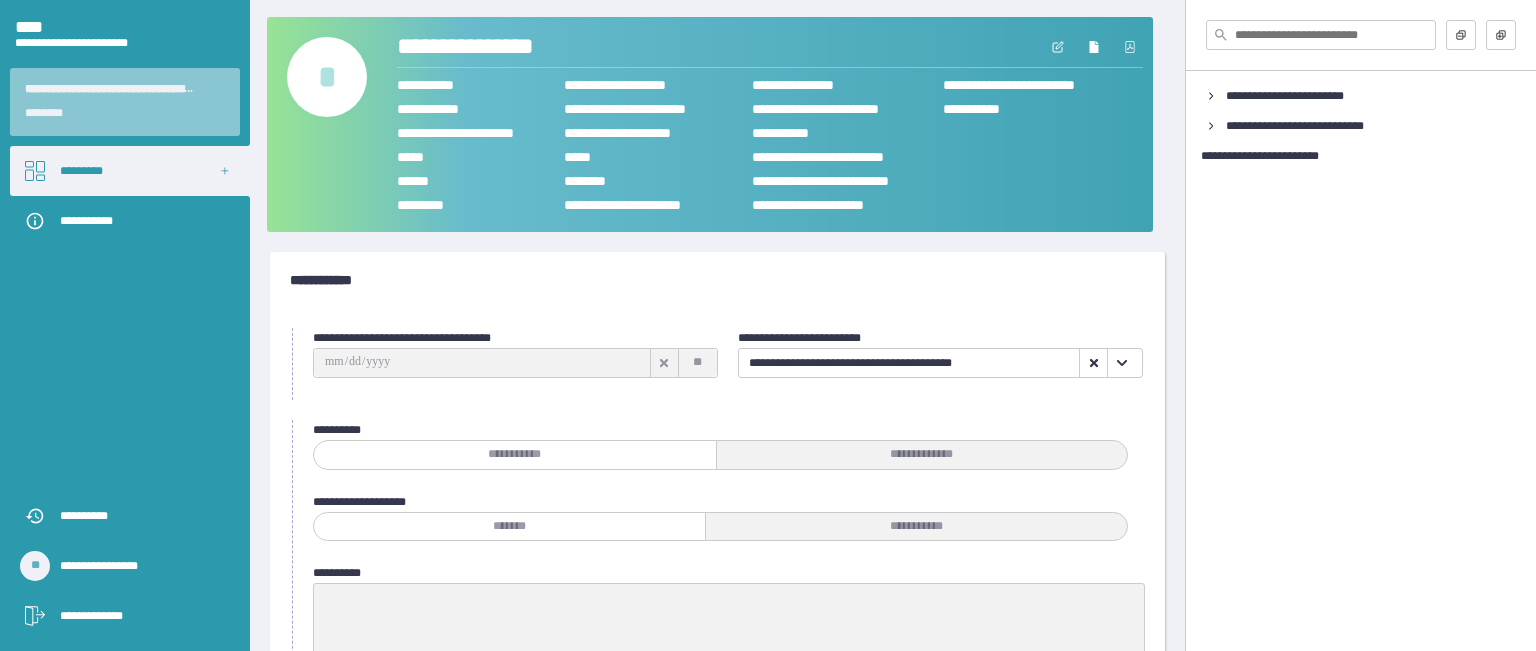 click at bounding box center [1121, 363] 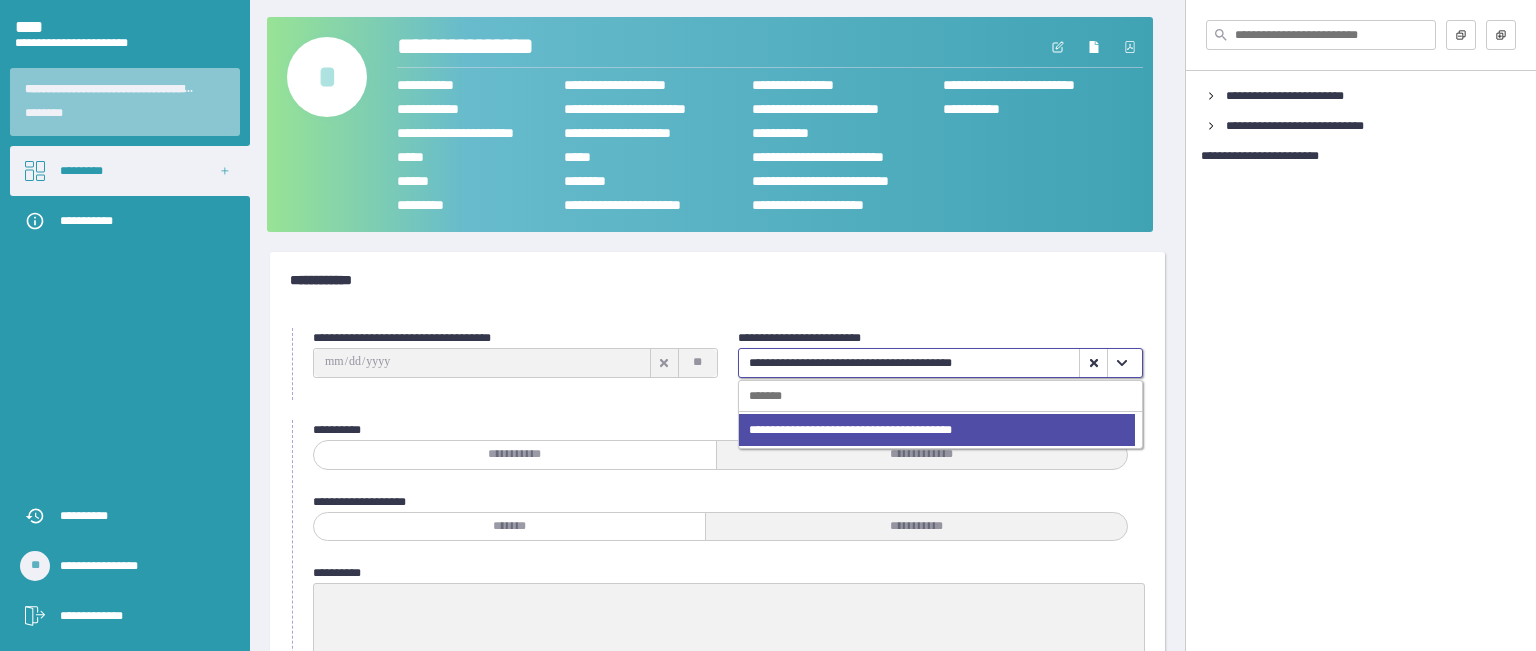 click on "**********" at bounding box center [940, 338] 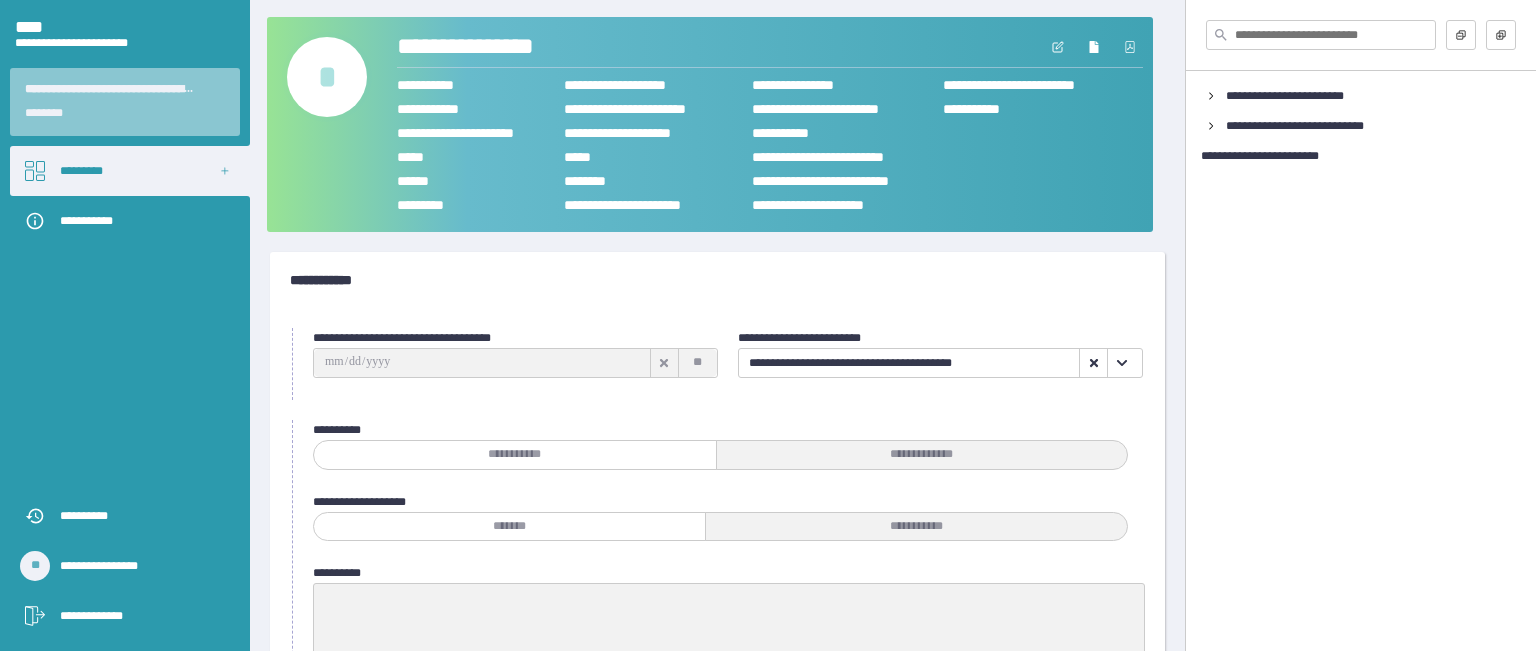 click on "**********" at bounding box center (717, 603) 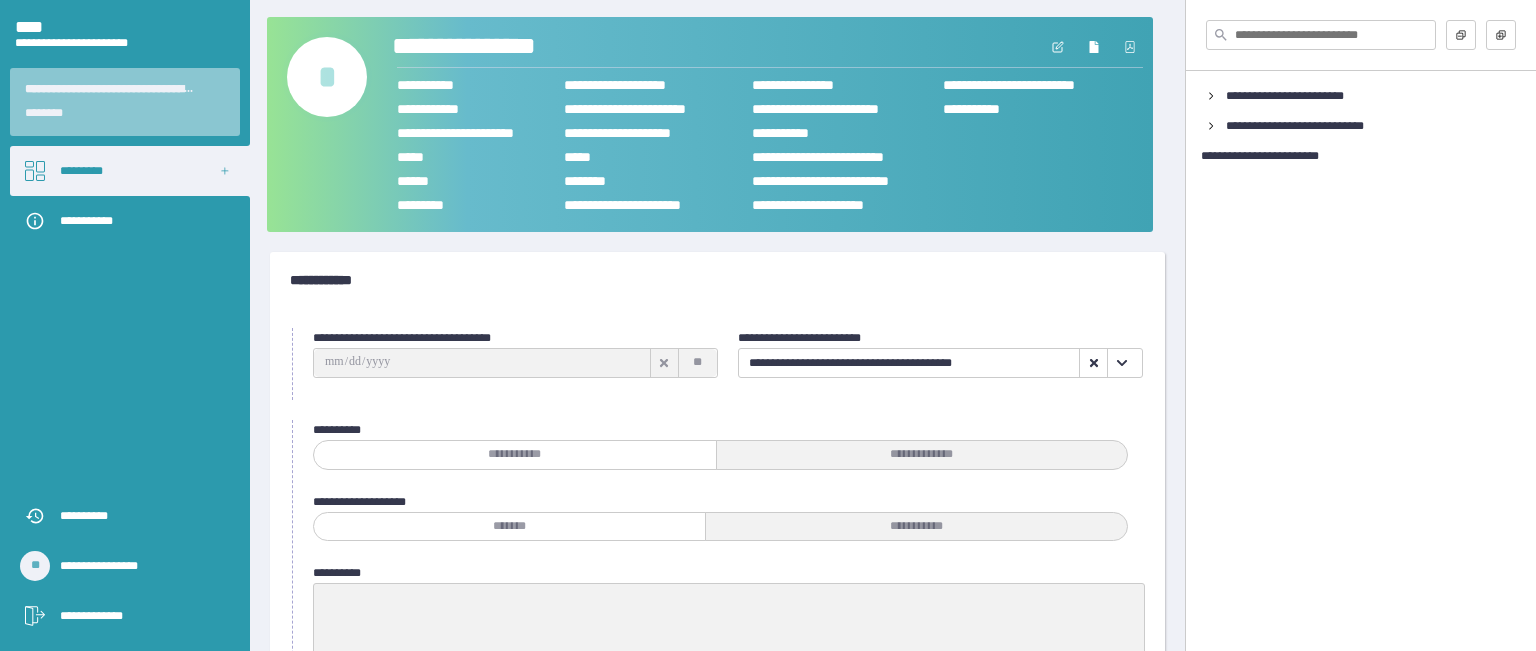 click on "**********" at bounding box center (502, 47) 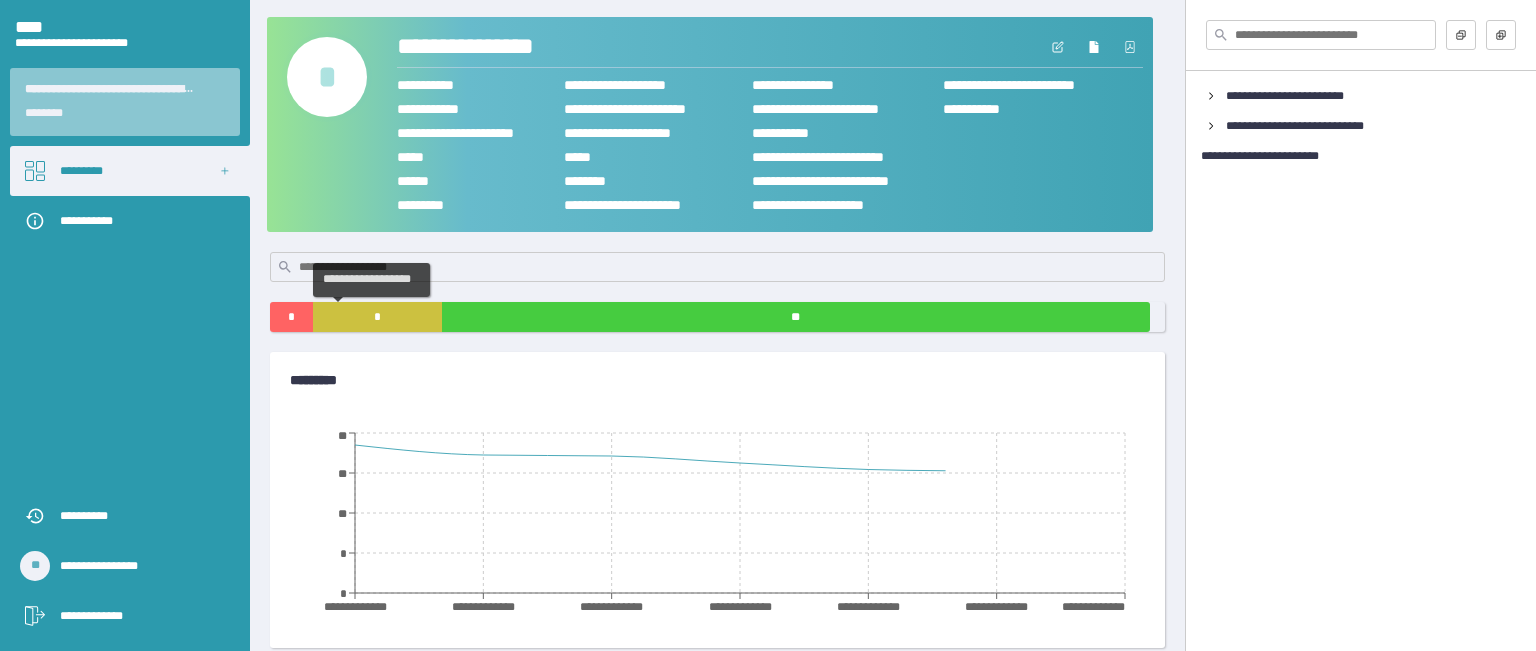 click on "*" at bounding box center [377, 317] 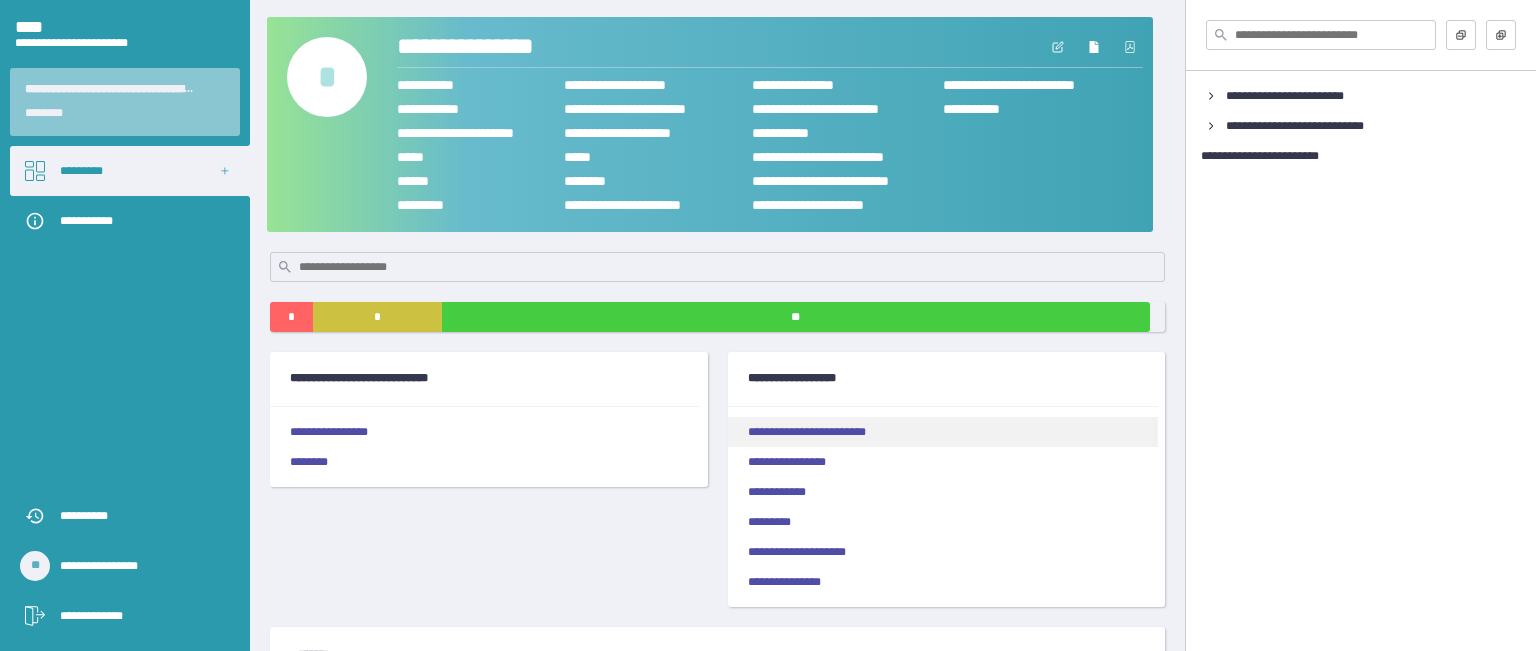 click on "**********" at bounding box center [943, 432] 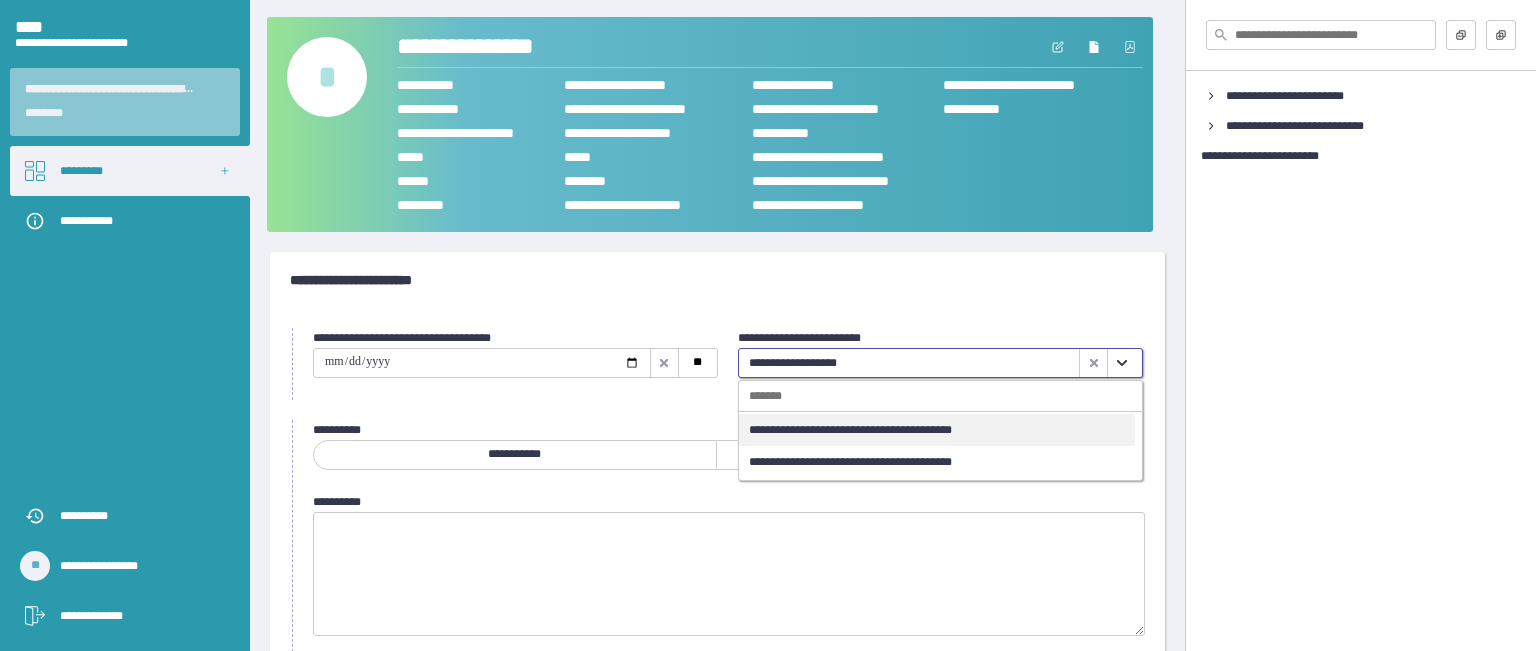 click at bounding box center [1121, 363] 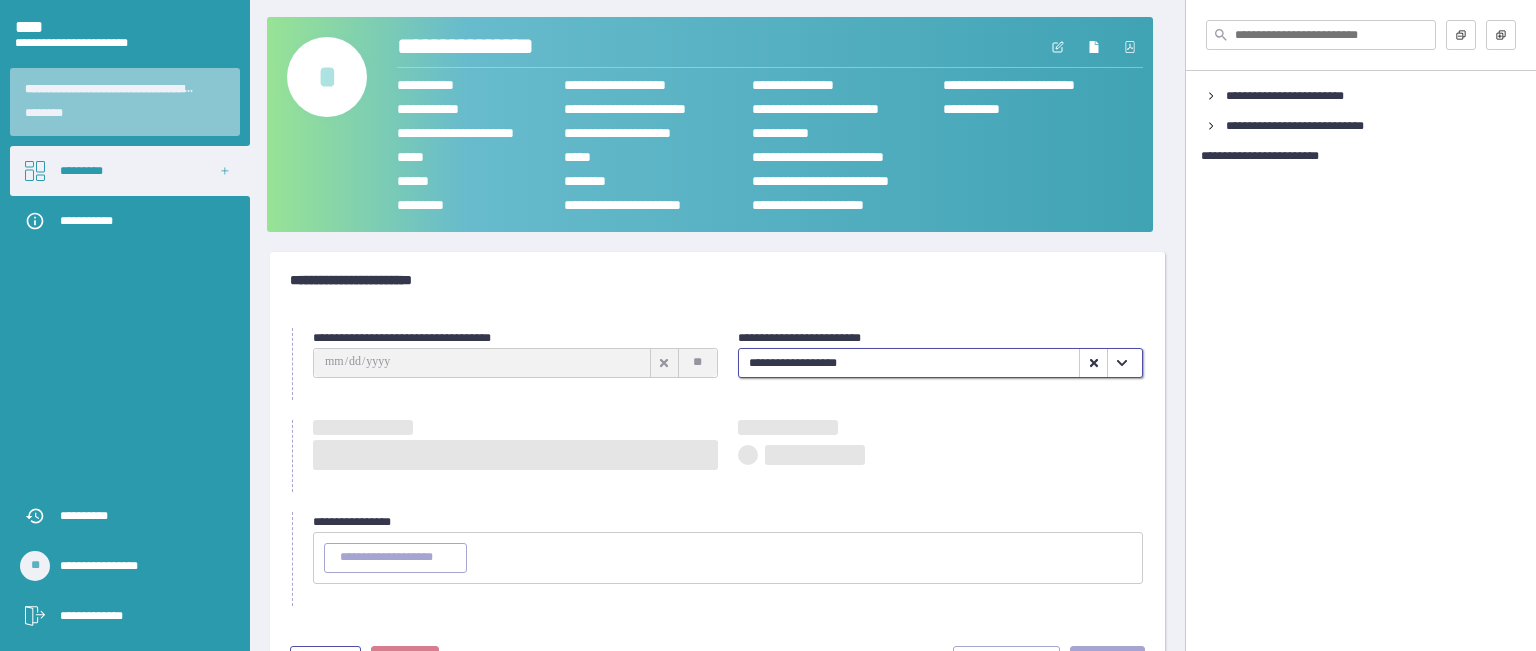 type on "**********" 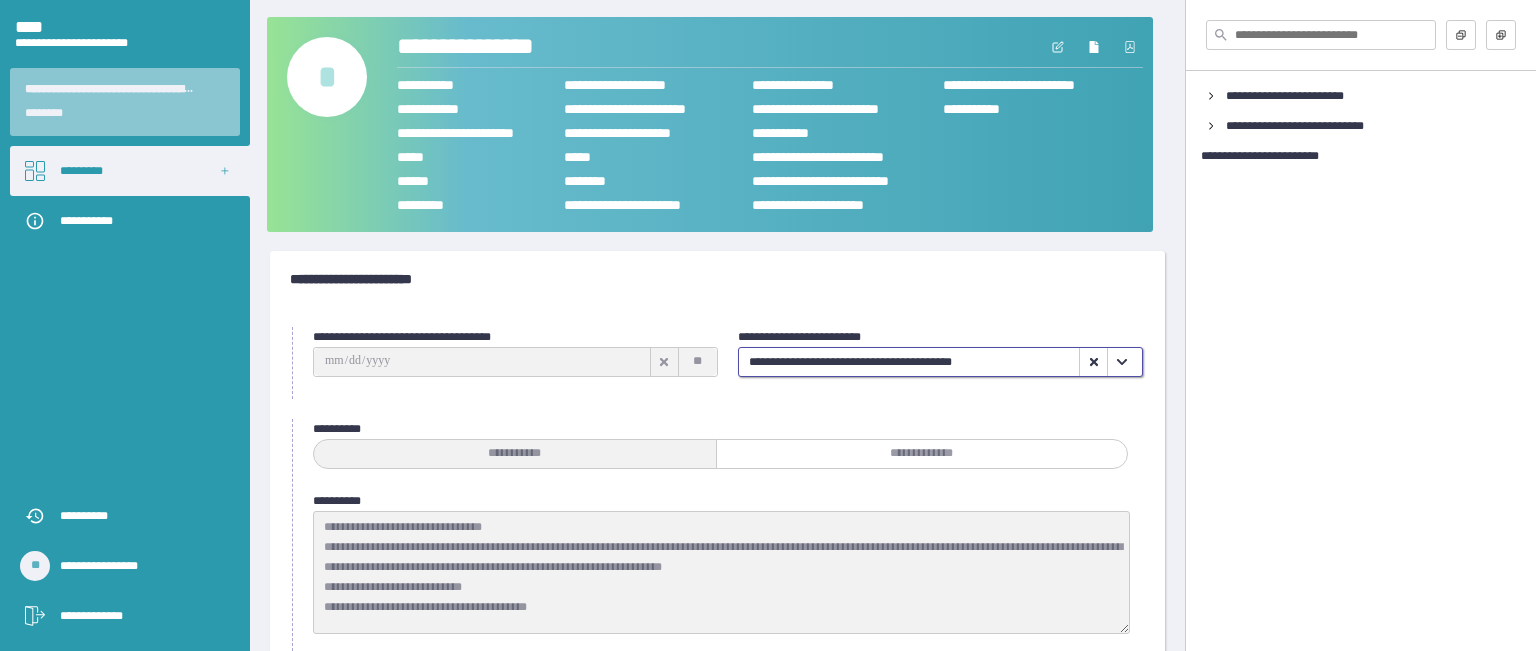 scroll, scrollTop: 0, scrollLeft: 0, axis: both 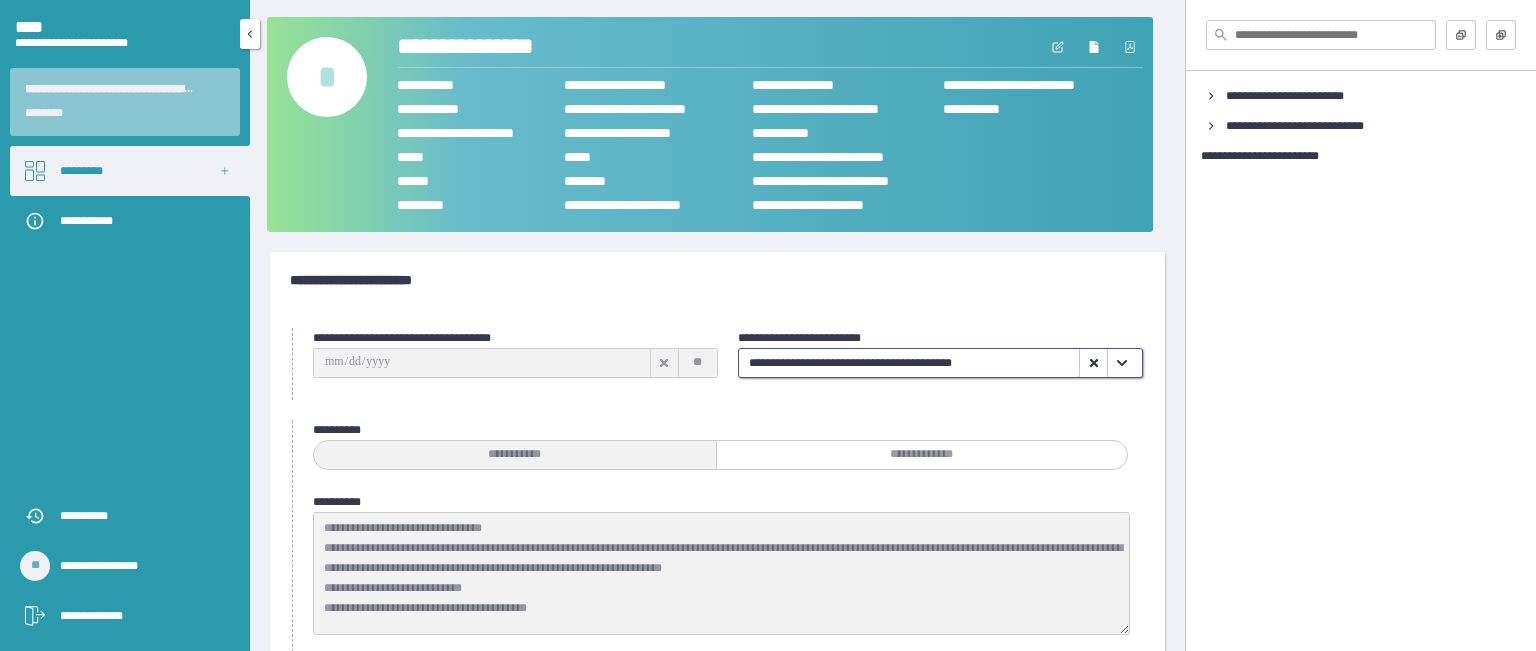 click on "*********" at bounding box center (130, 171) 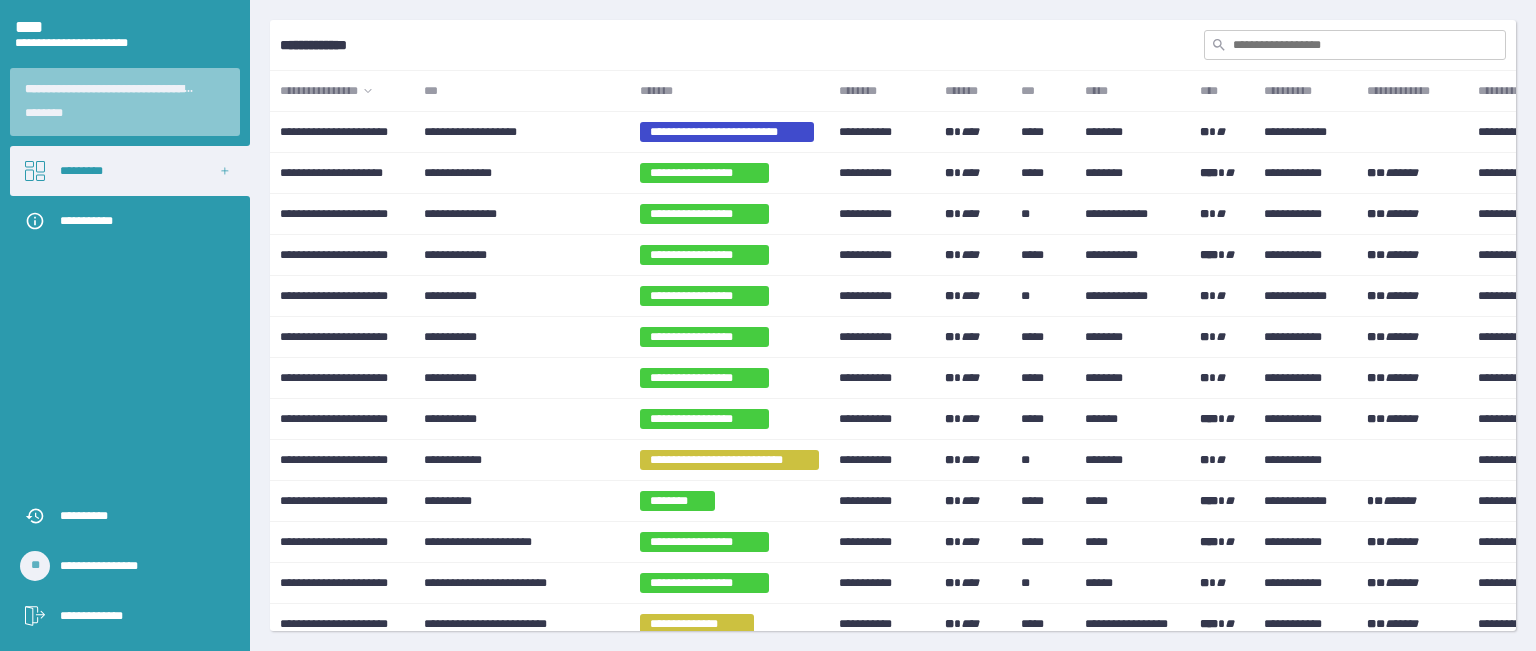 click on "***" at bounding box center (522, 91) 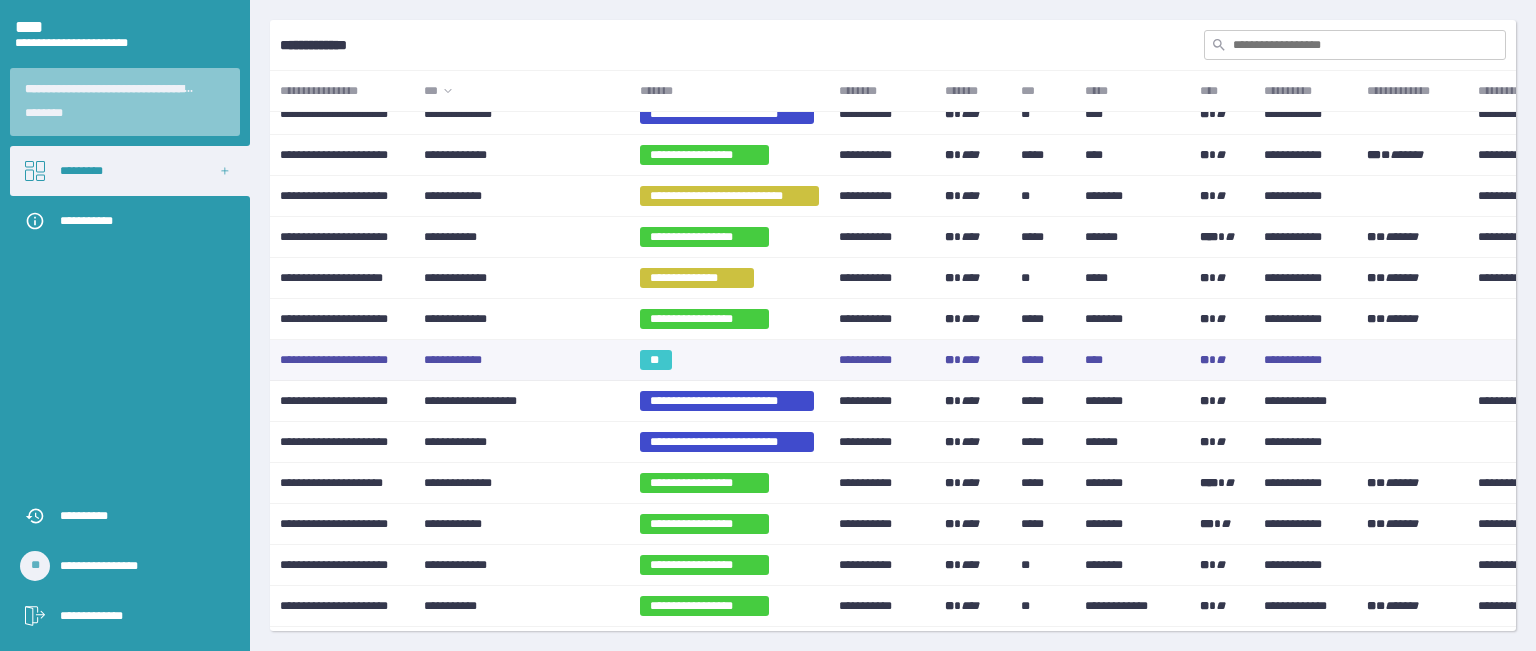 scroll, scrollTop: 200, scrollLeft: 0, axis: vertical 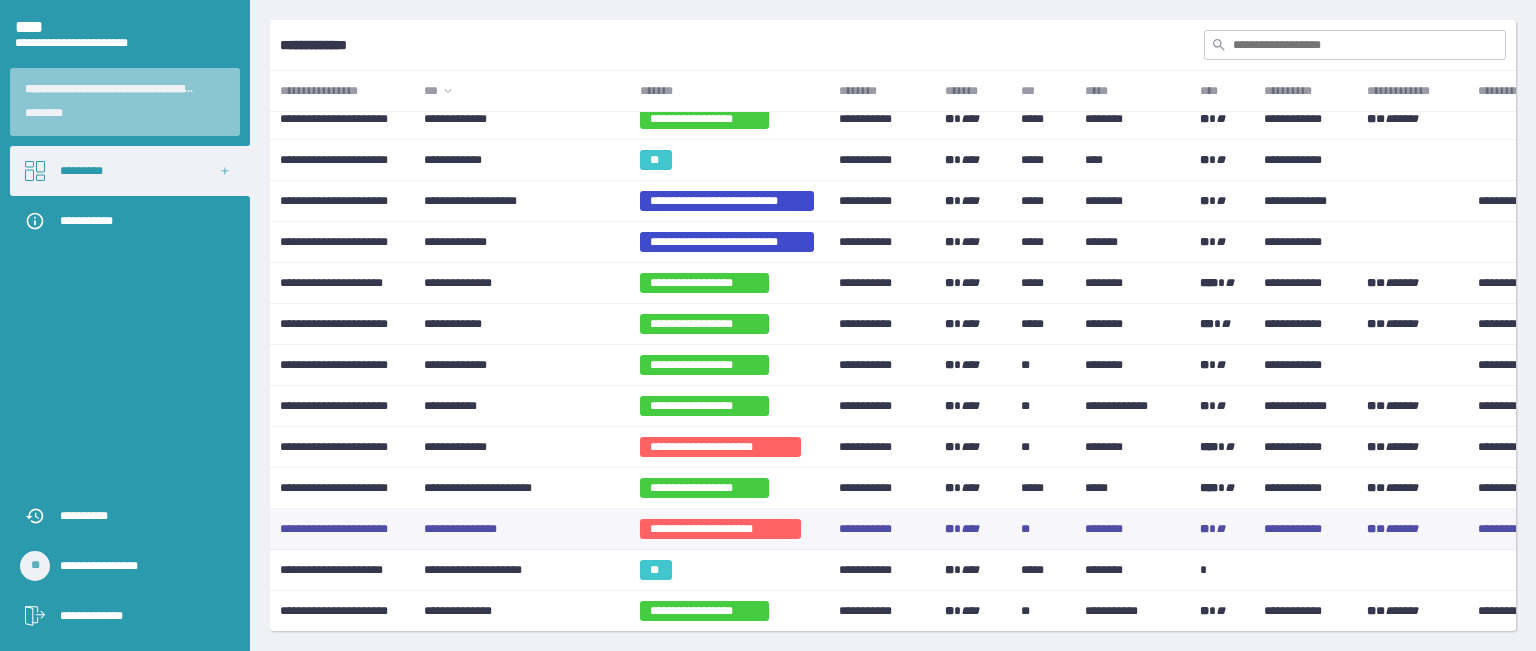 click on "**********" at bounding box center [522, 529] 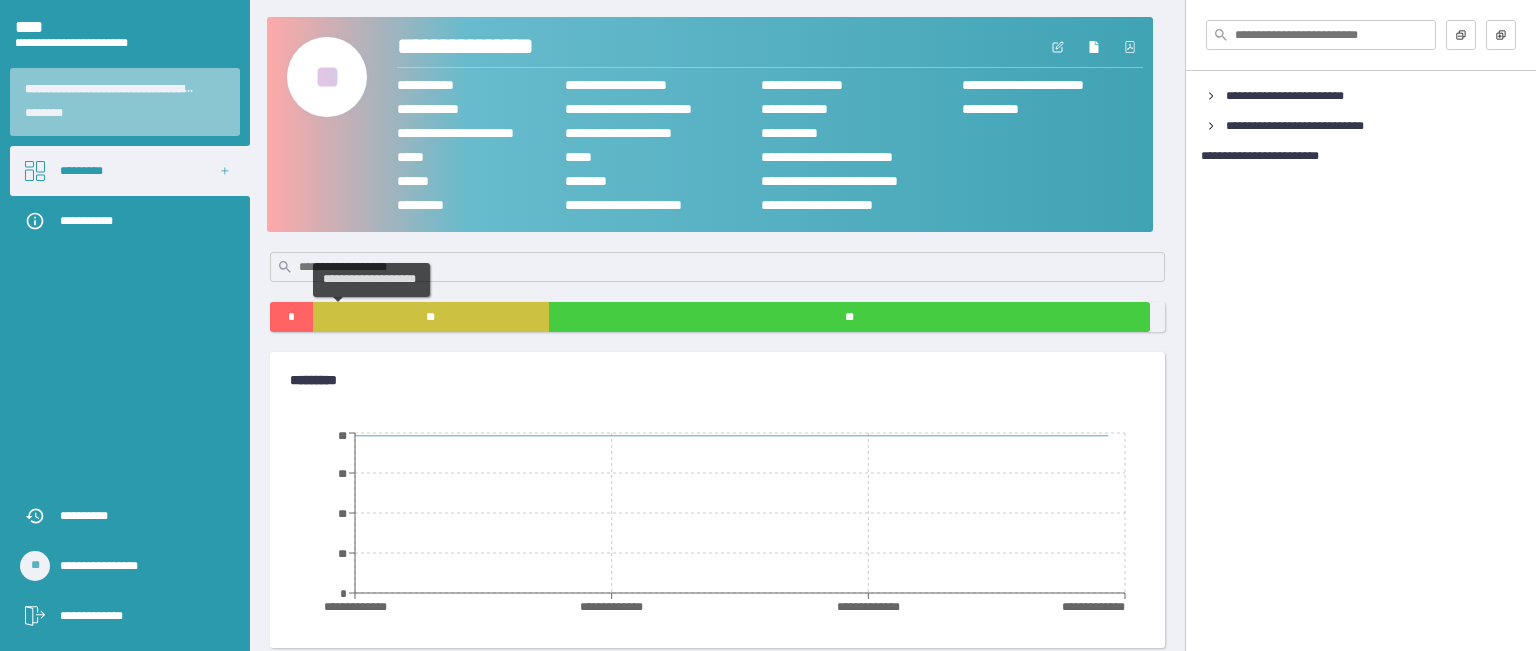 click on "**" at bounding box center (431, 317) 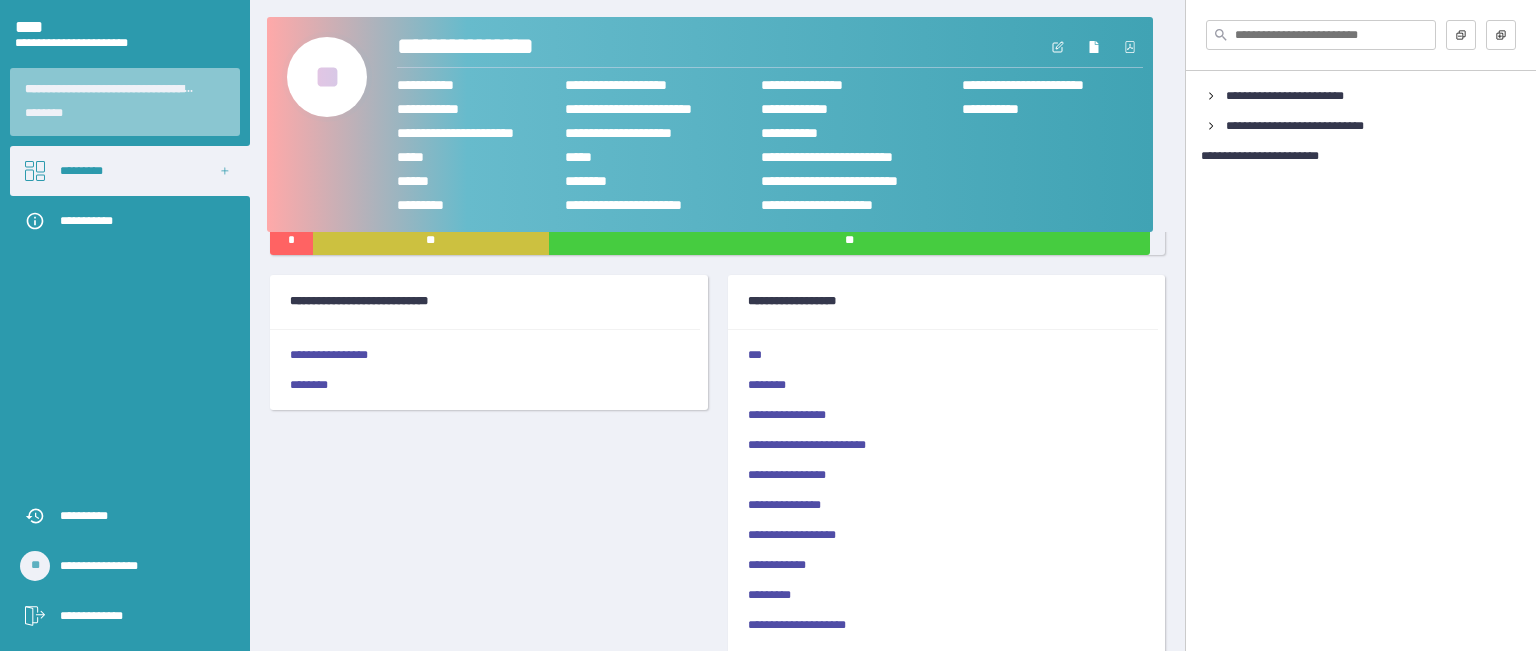 scroll, scrollTop: 100, scrollLeft: 0, axis: vertical 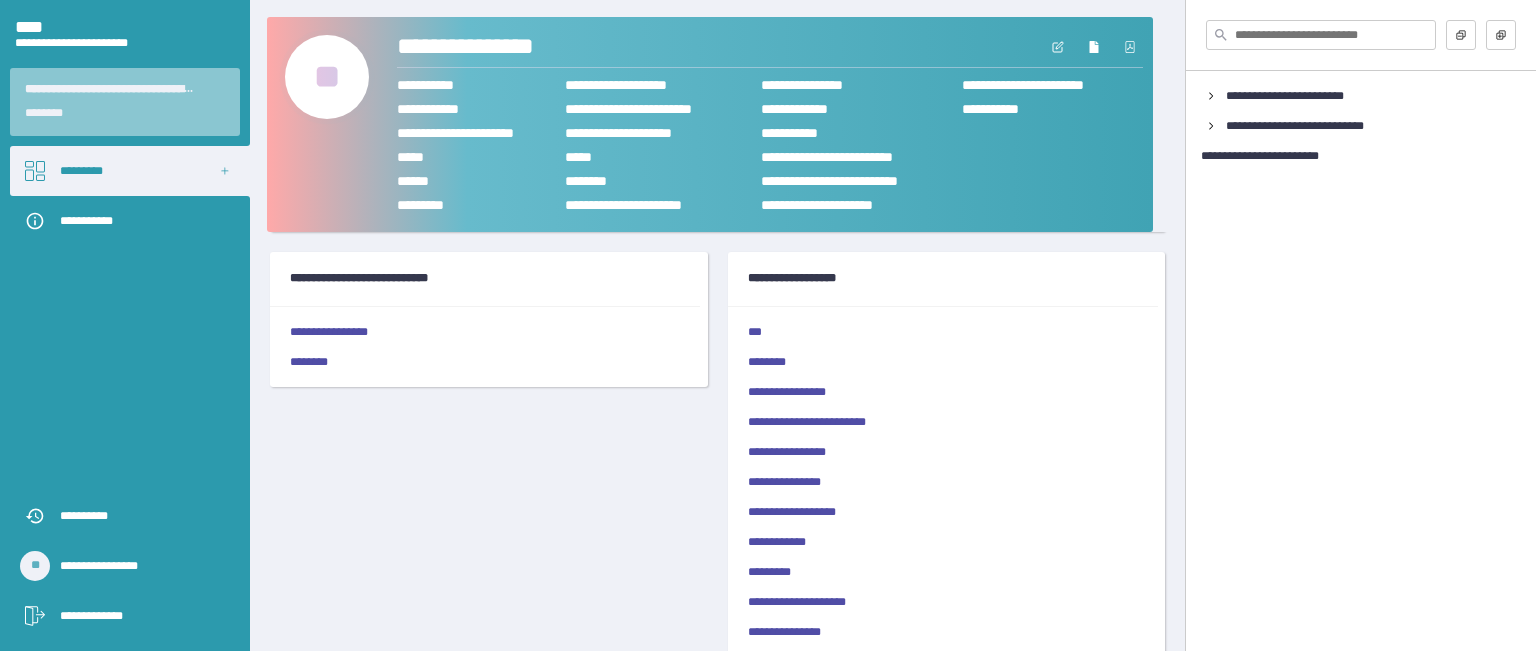 click on "**" at bounding box center [327, 77] 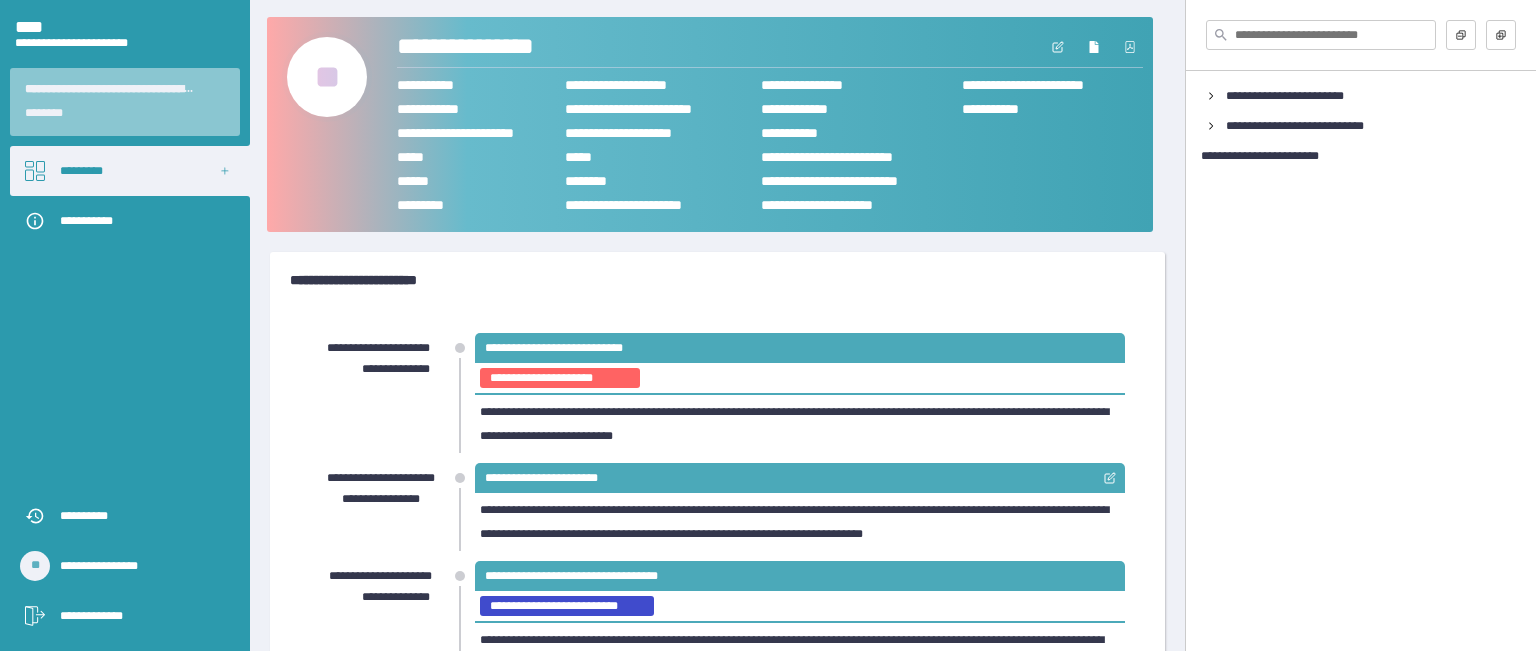 click on "**********" at bounding box center (710, 280) 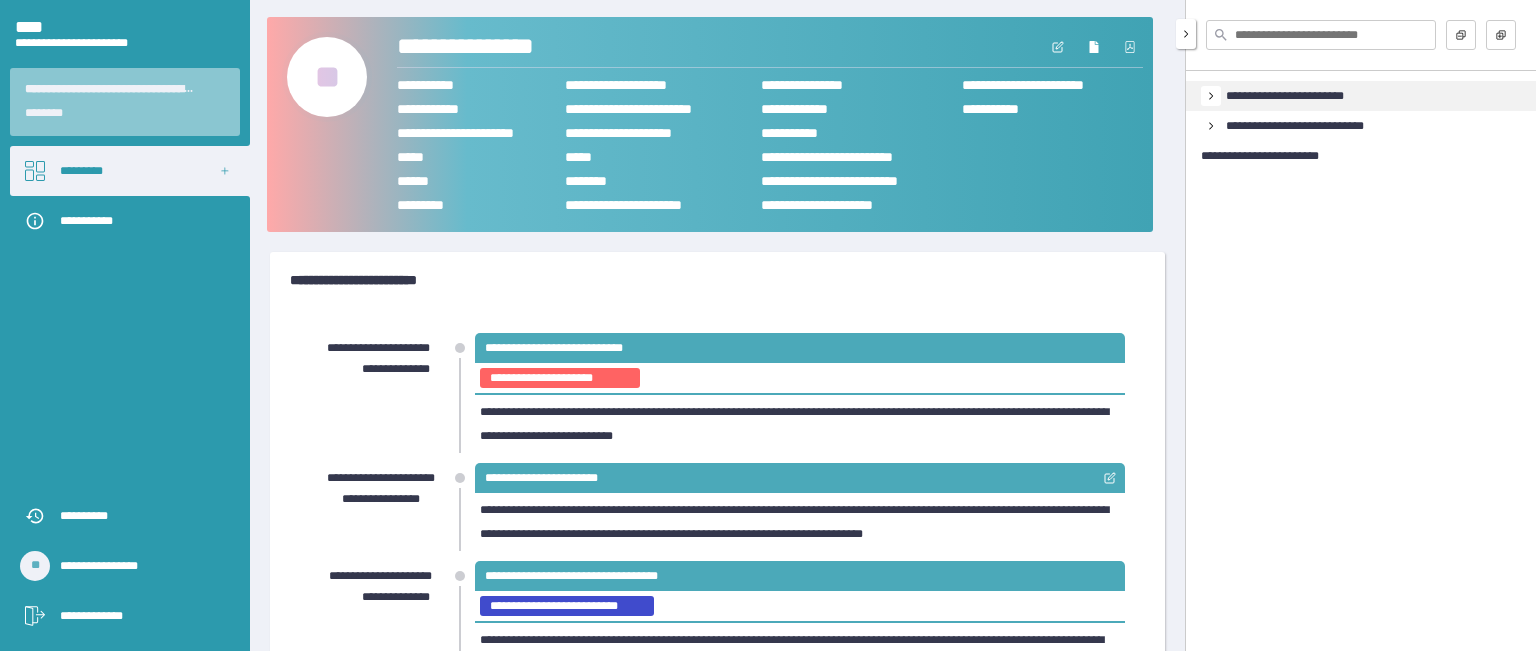 click 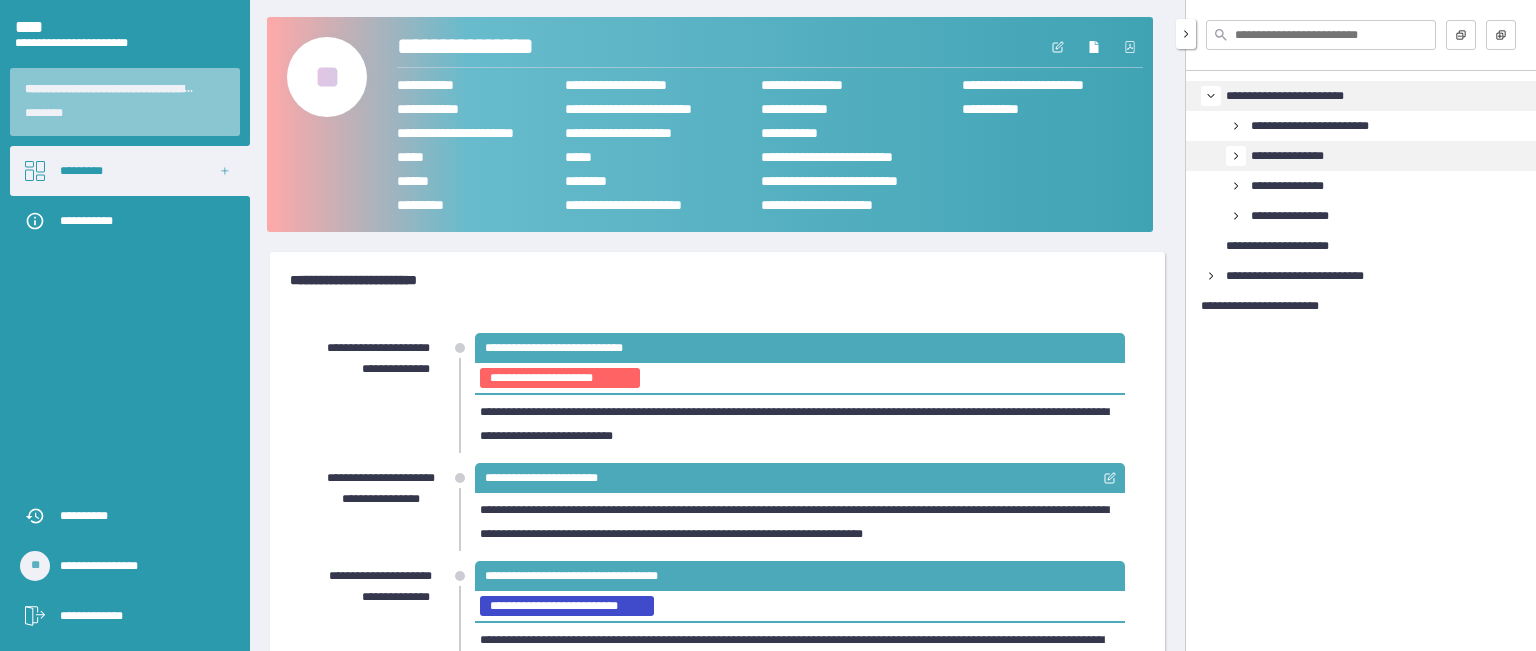 click 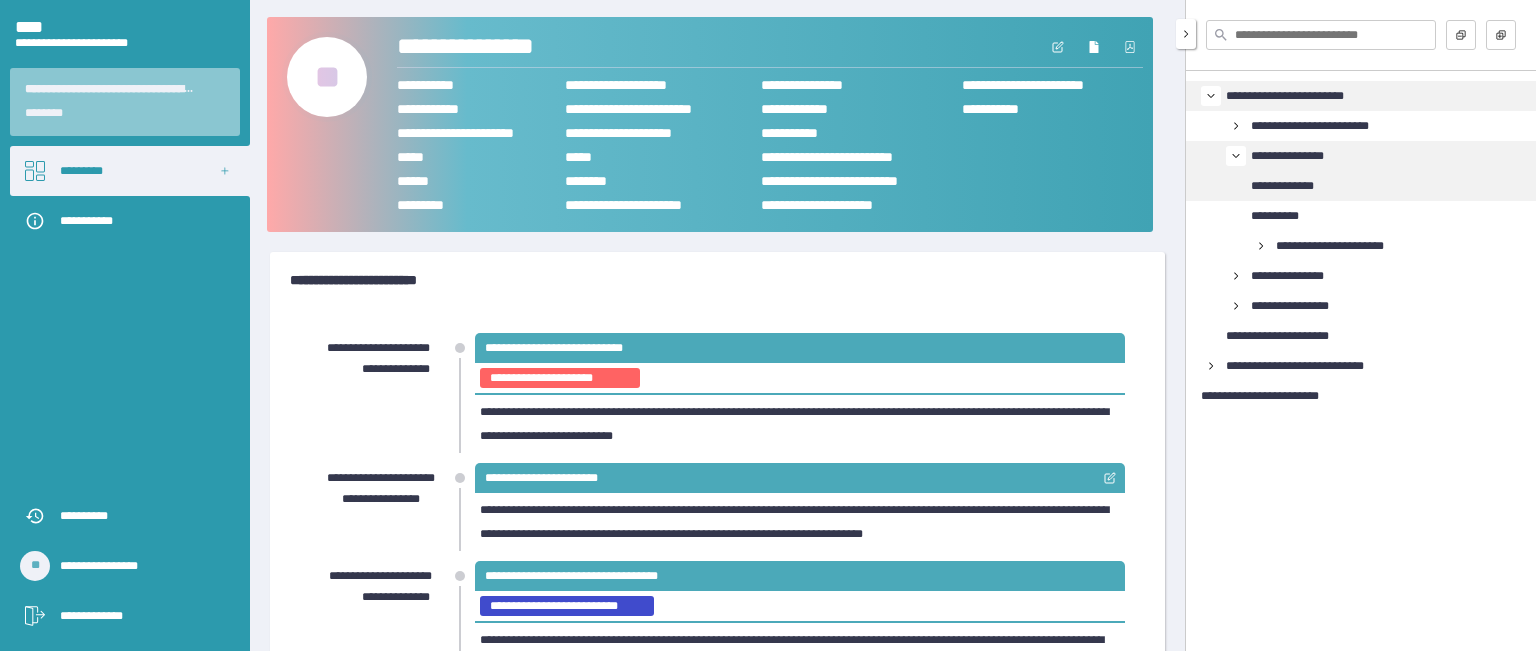 click on "**********" at bounding box center [1295, 186] 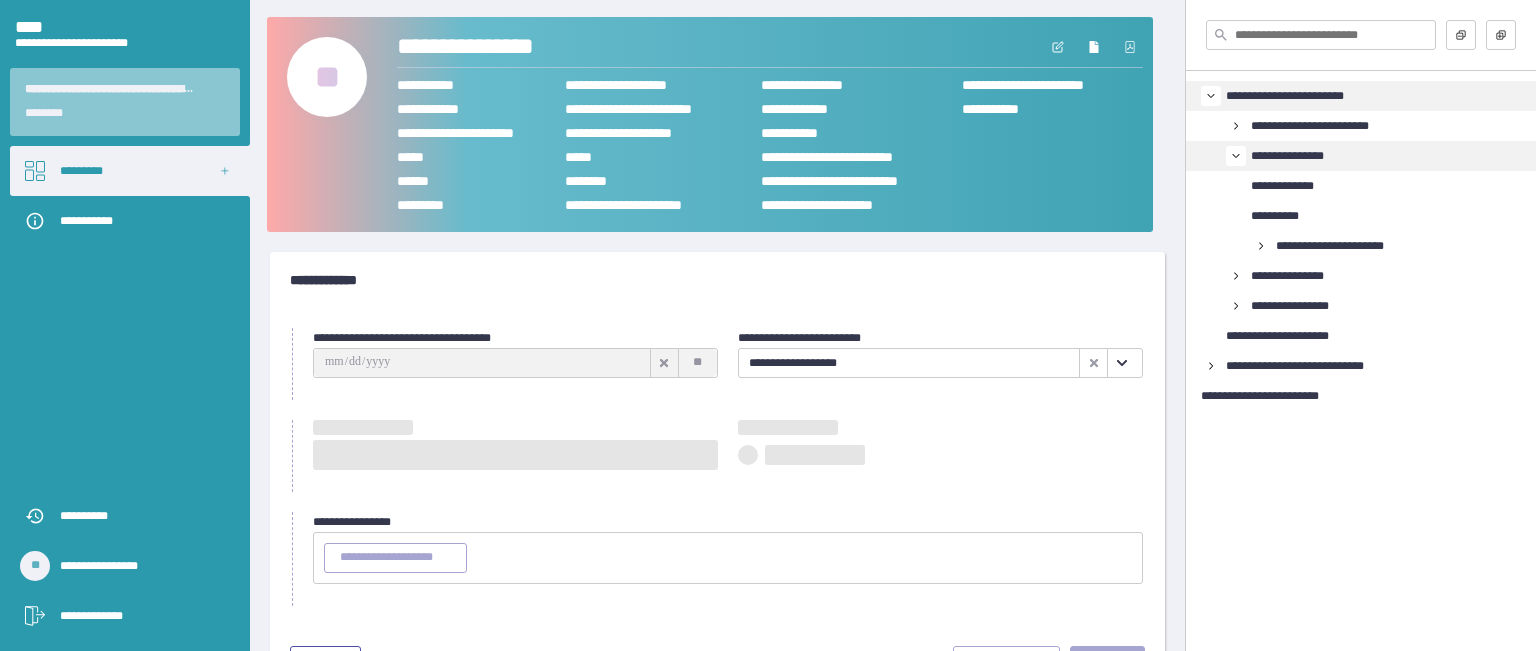 type on "**********" 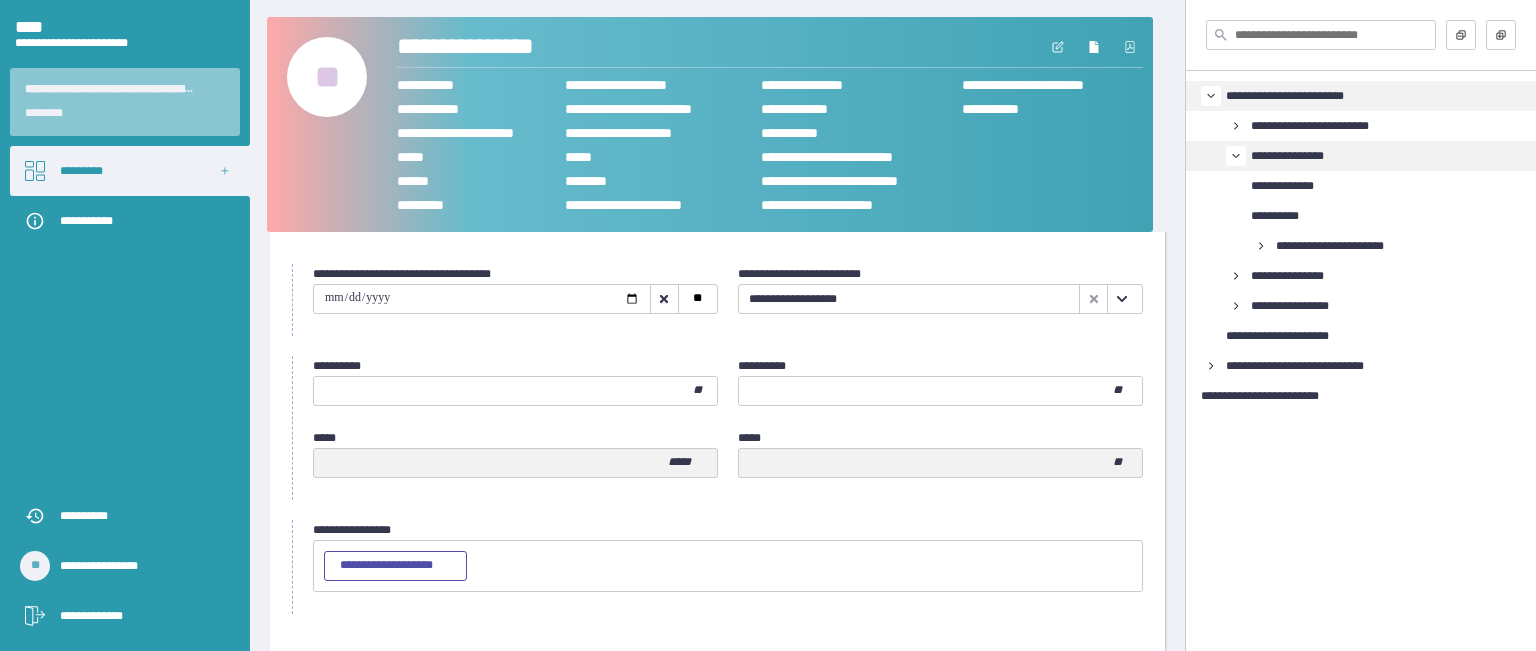 scroll, scrollTop: 100, scrollLeft: 0, axis: vertical 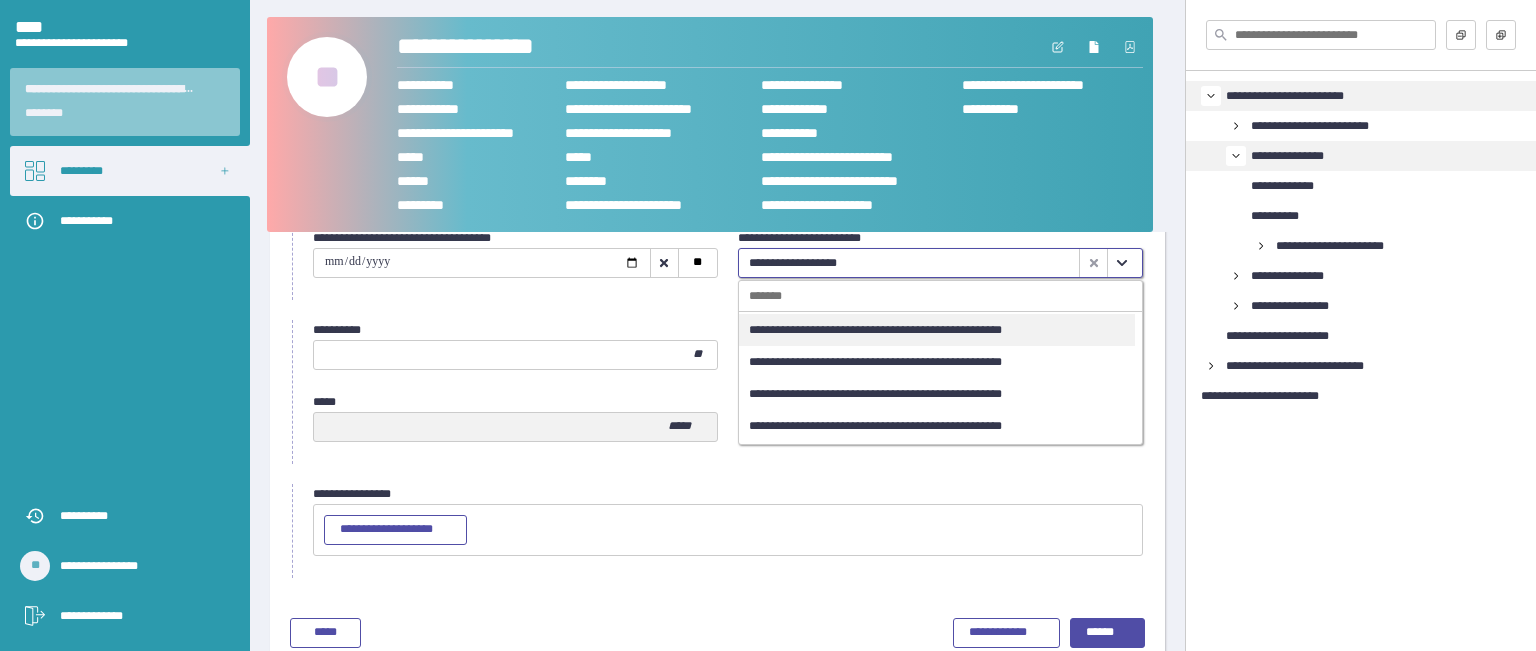 click 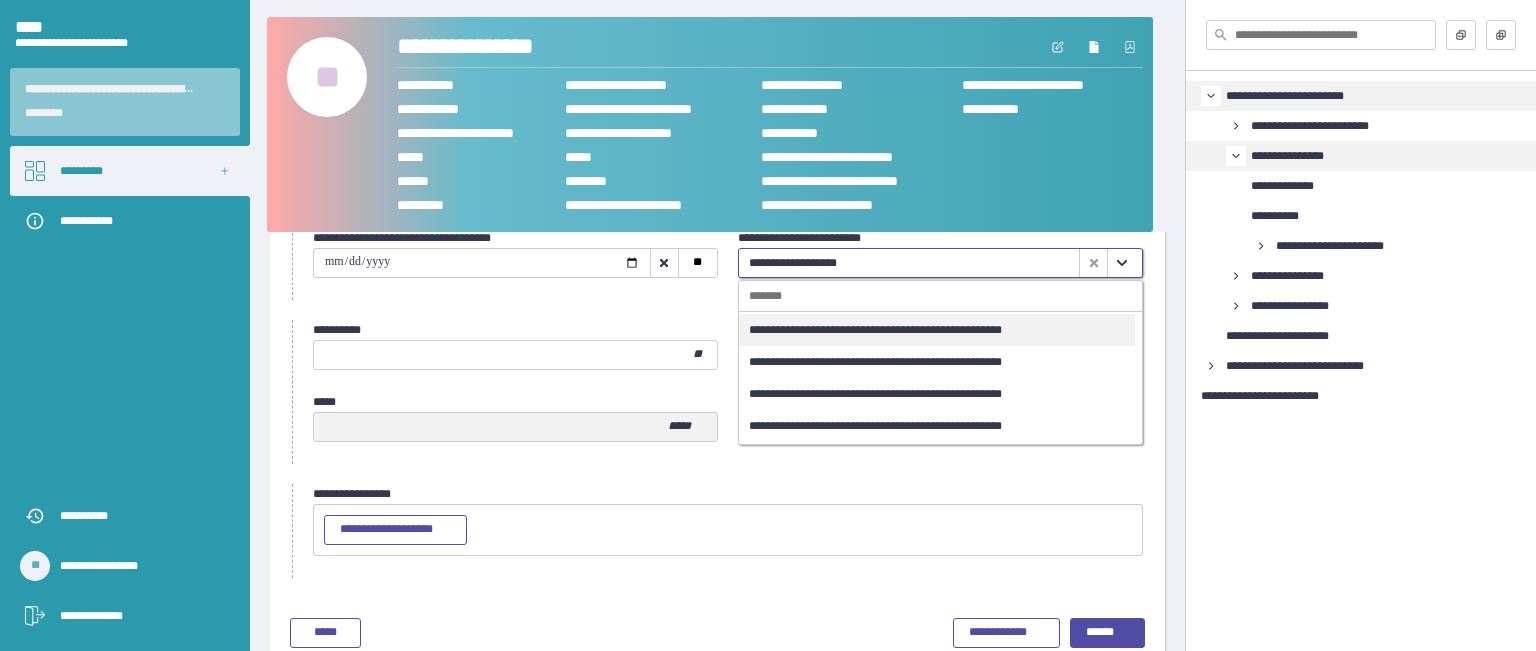 click on "**********" at bounding box center (937, 330) 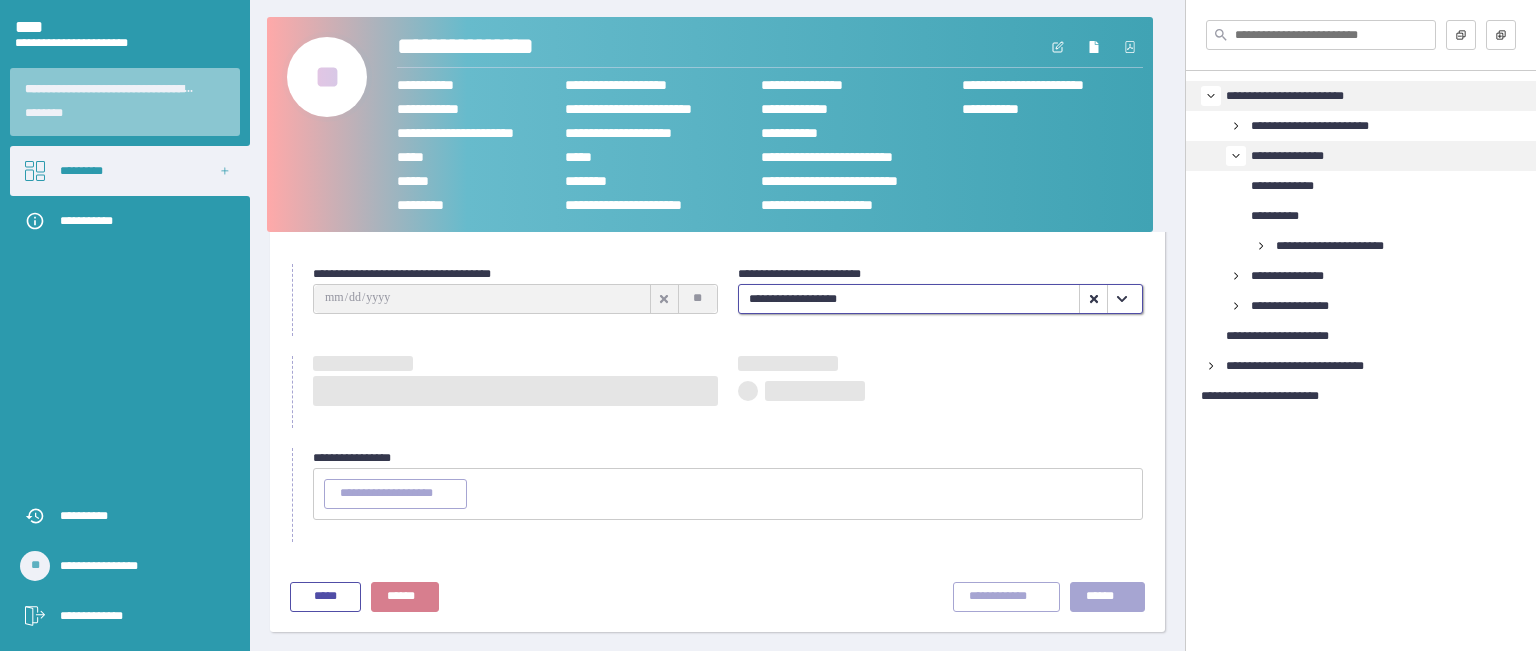 type on "**********" 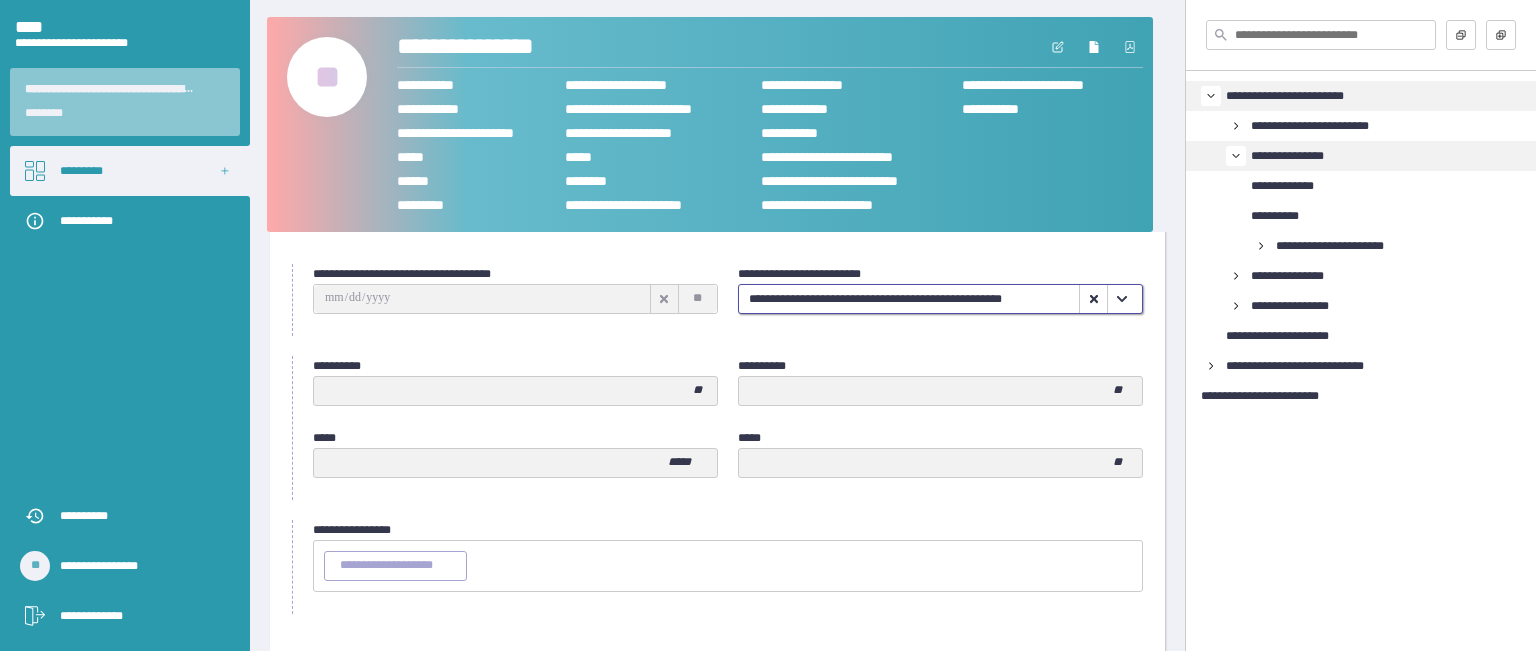 scroll, scrollTop: 100, scrollLeft: 0, axis: vertical 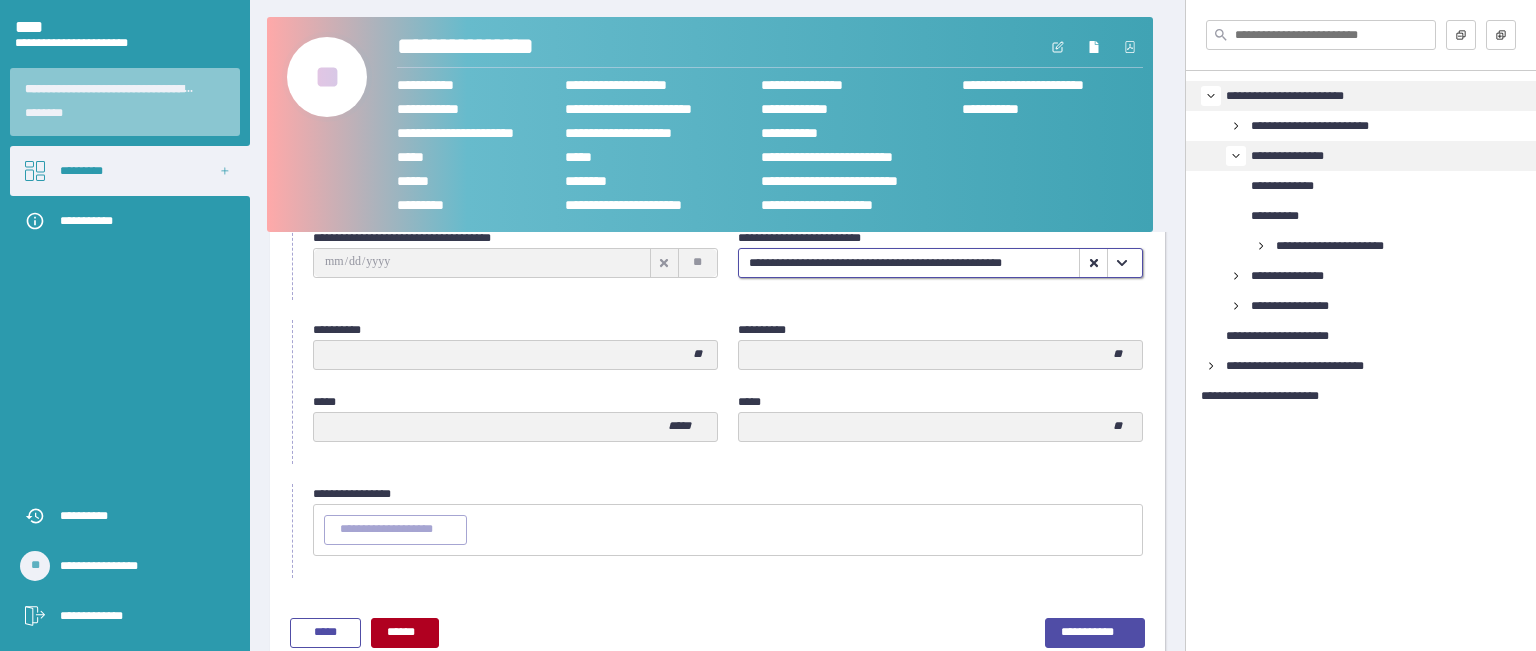 click on "**********" at bounding box center [717, 403] 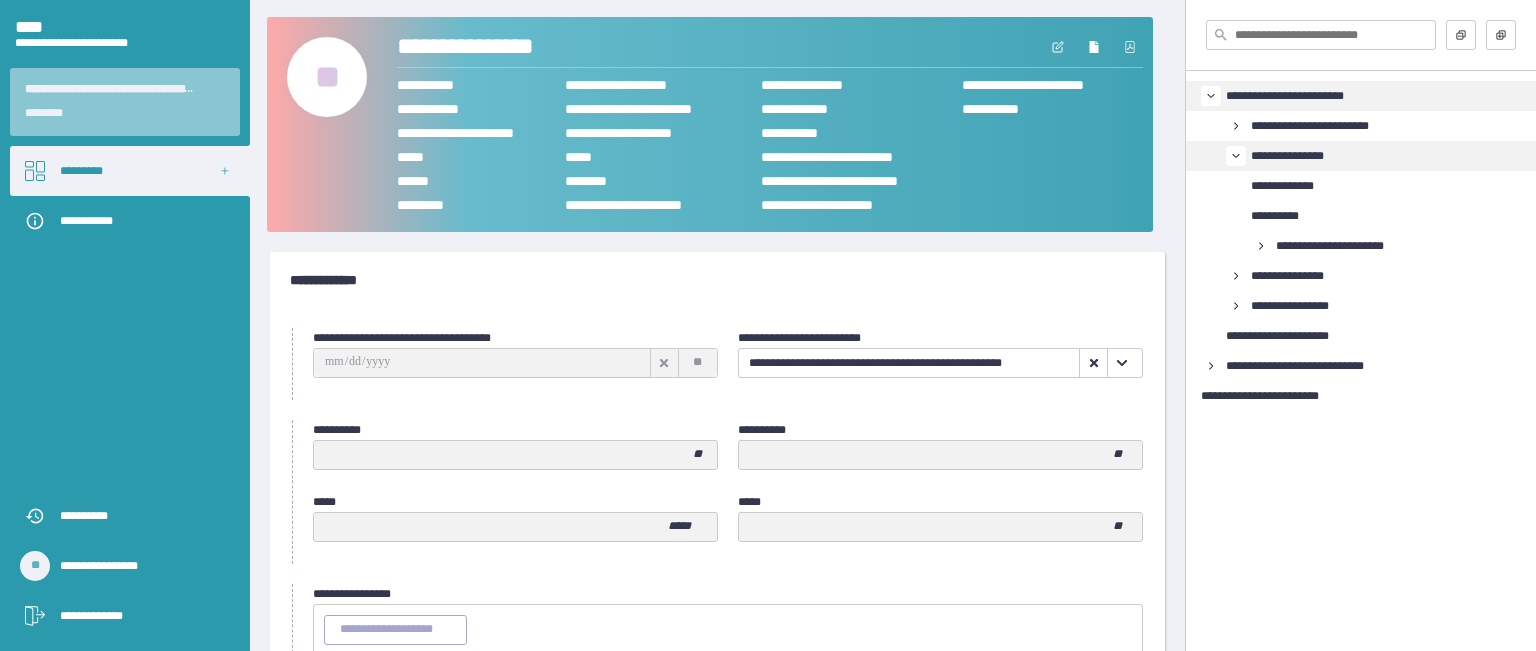 scroll, scrollTop: 100, scrollLeft: 0, axis: vertical 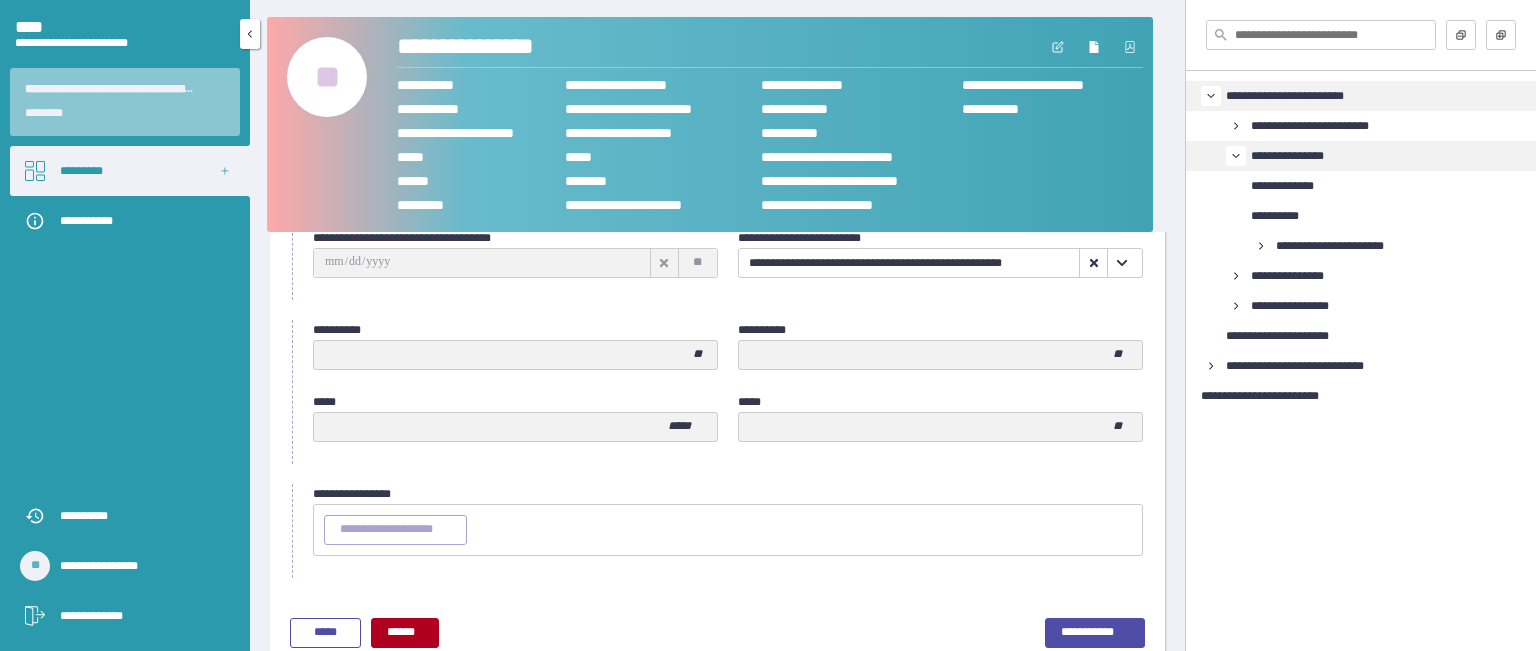 click on "*********" at bounding box center (130, 171) 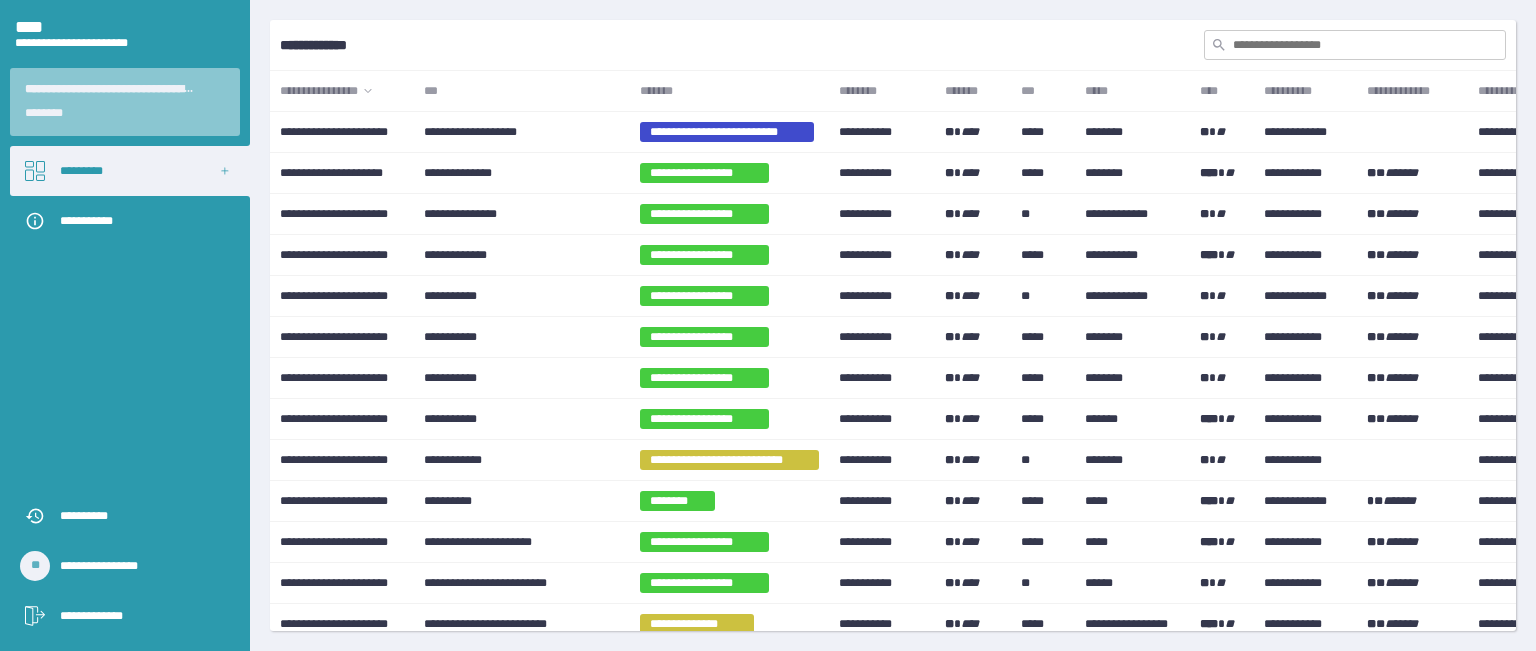 click on "***" at bounding box center (522, 91) 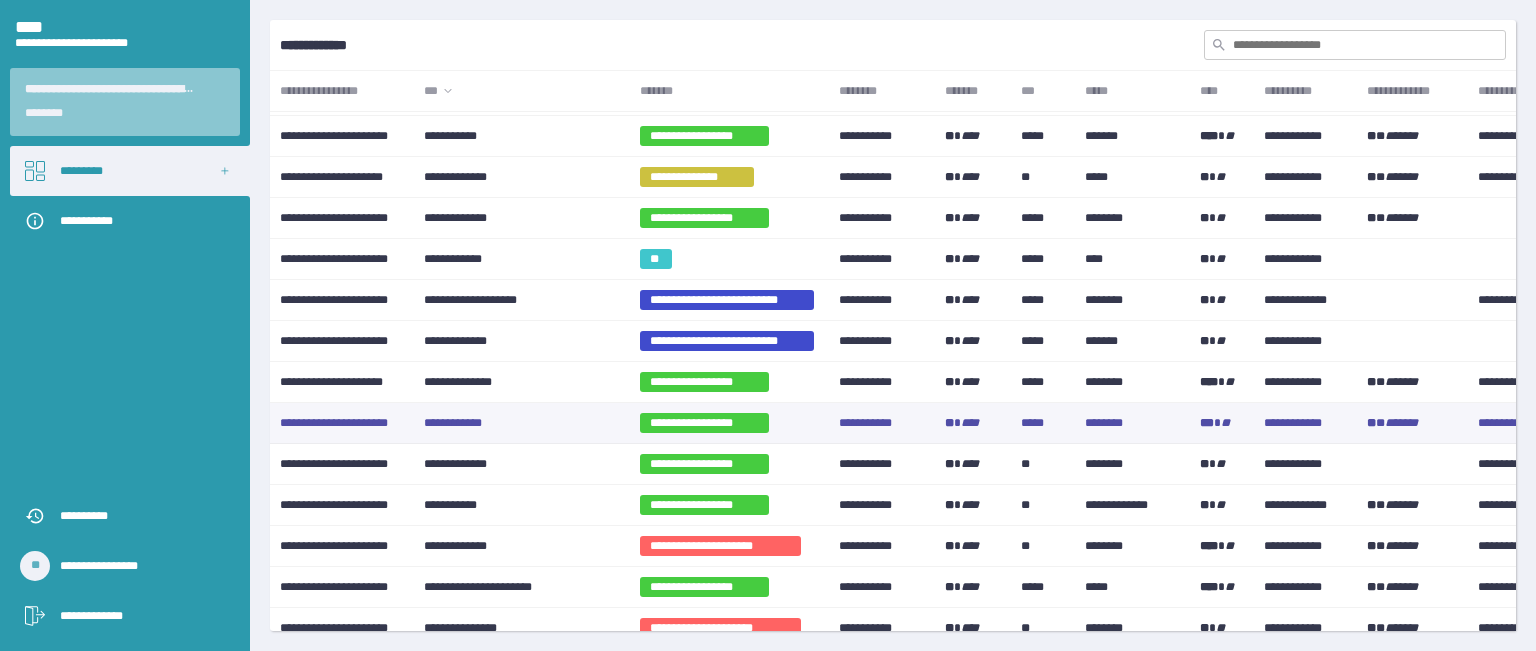 scroll, scrollTop: 300, scrollLeft: 0, axis: vertical 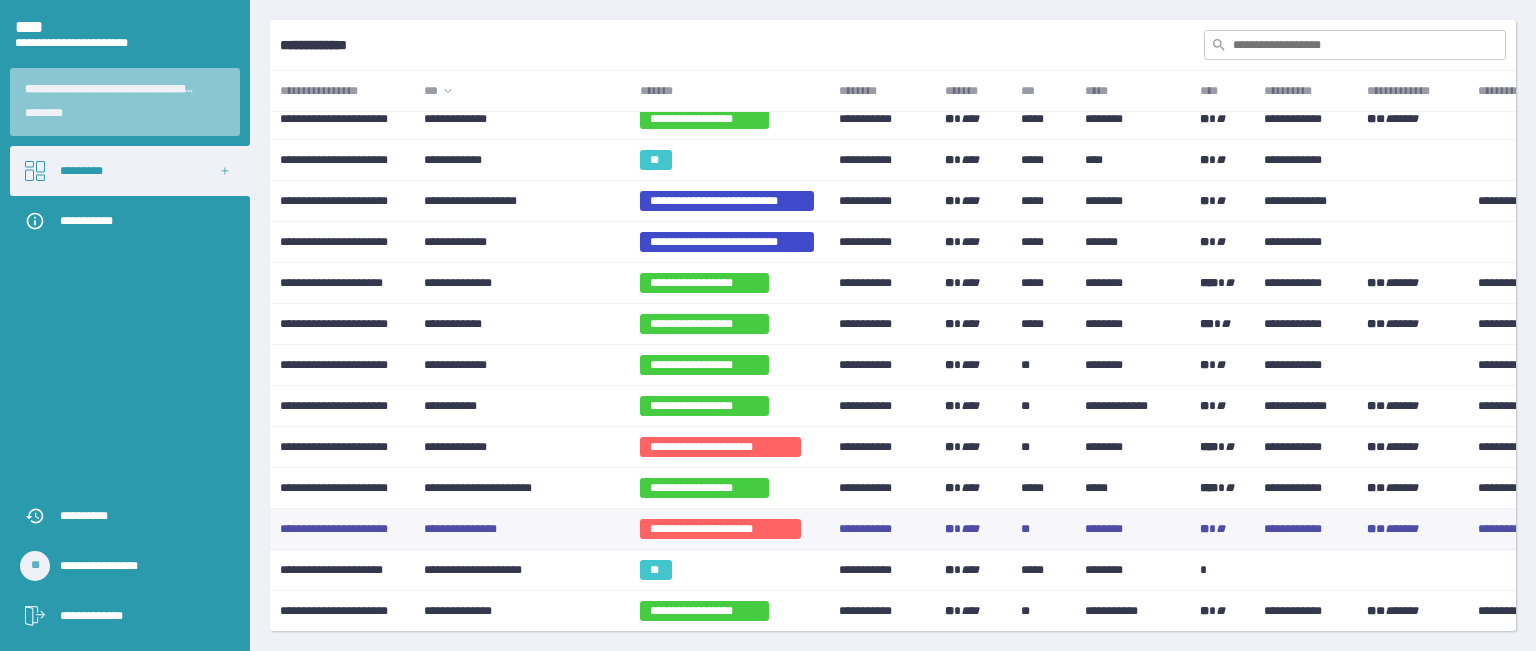 click on "**********" at bounding box center (522, 529) 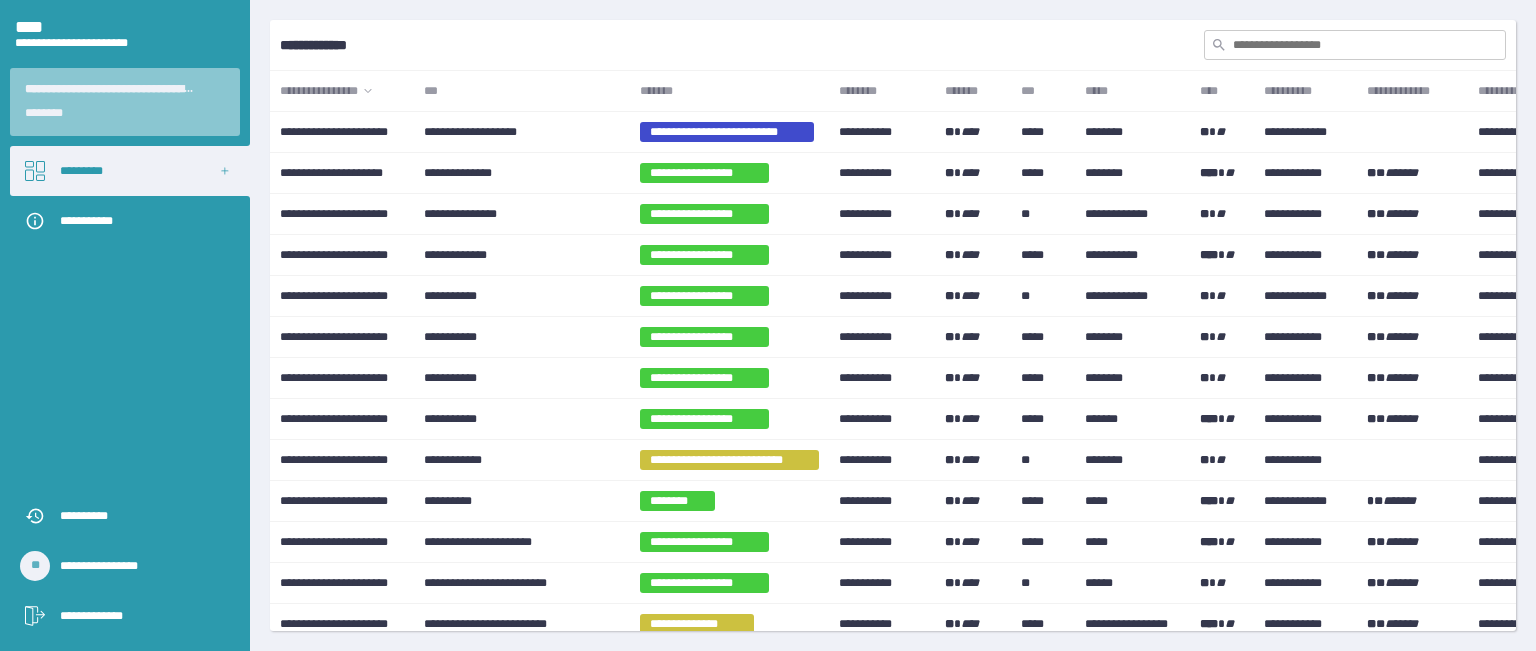 click on "***" at bounding box center (522, 91) 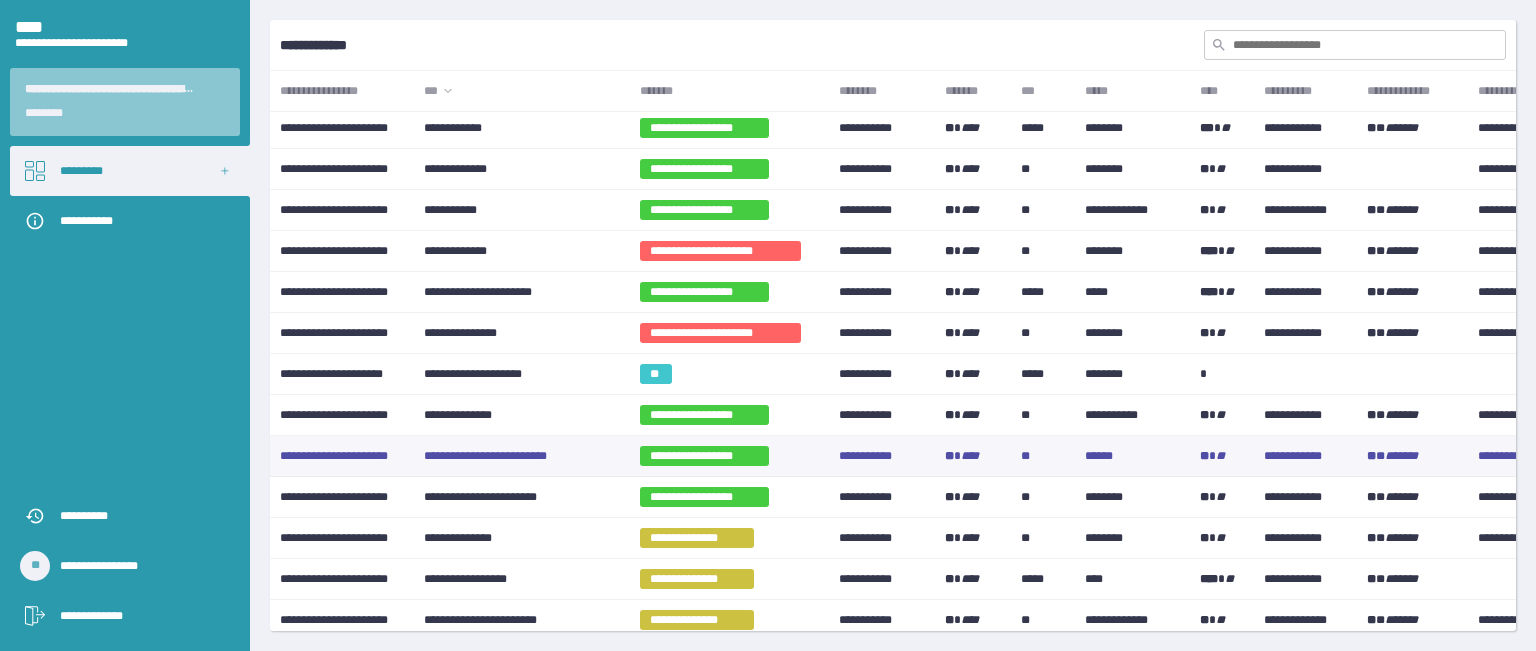 scroll, scrollTop: 500, scrollLeft: 0, axis: vertical 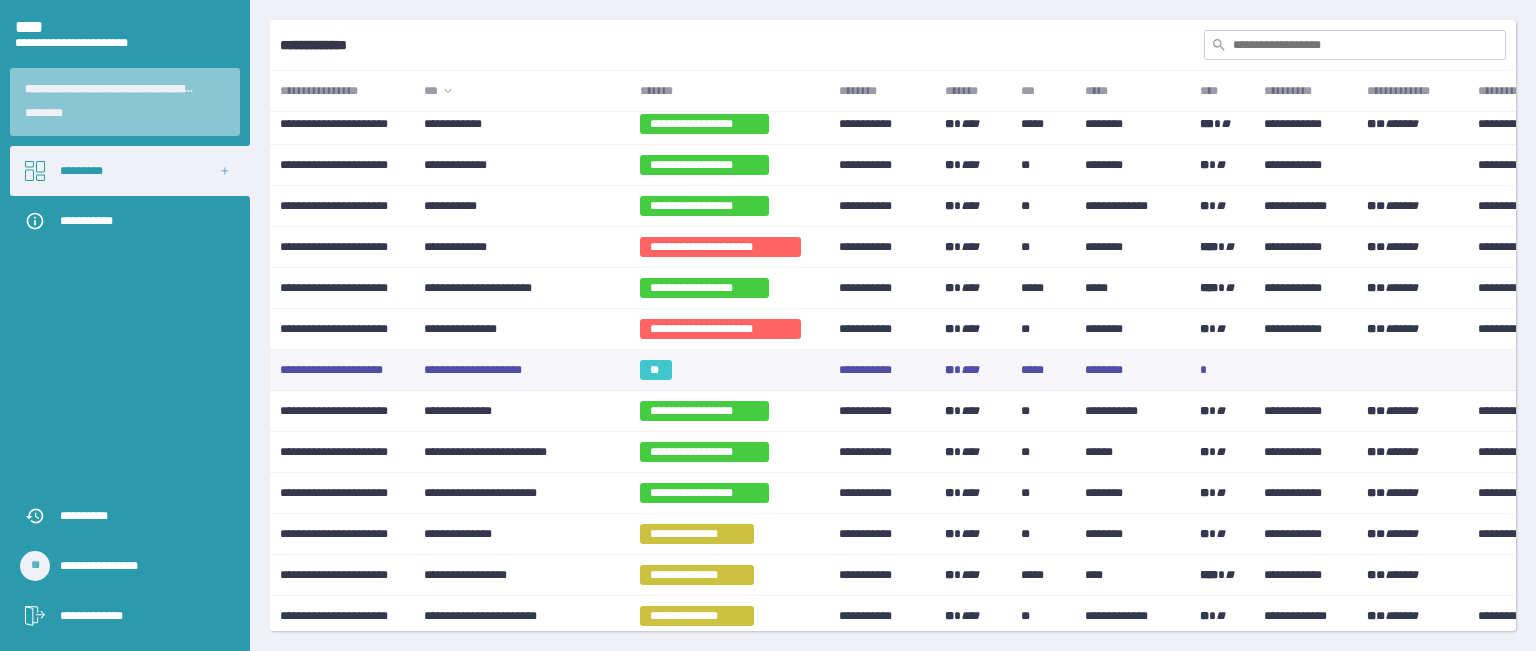 click on "**********" at bounding box center [522, 370] 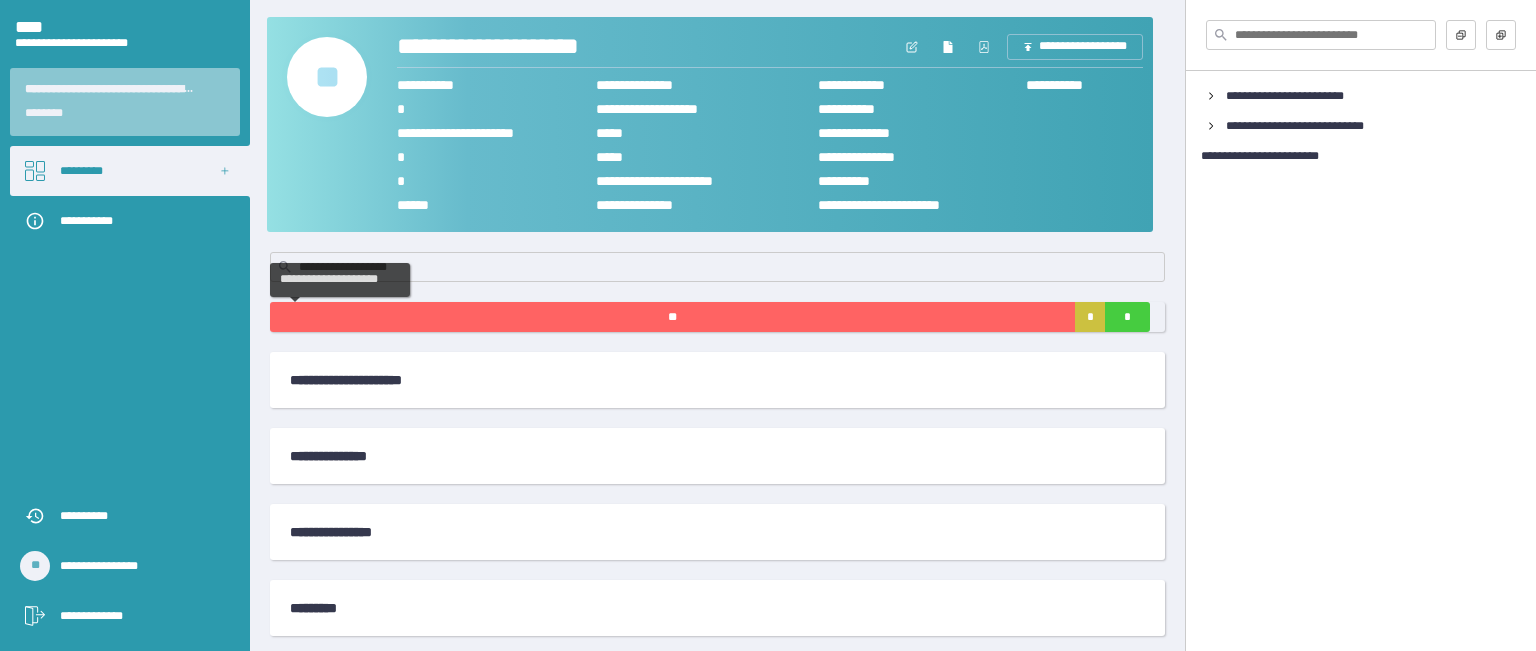 click on "**" at bounding box center (672, 317) 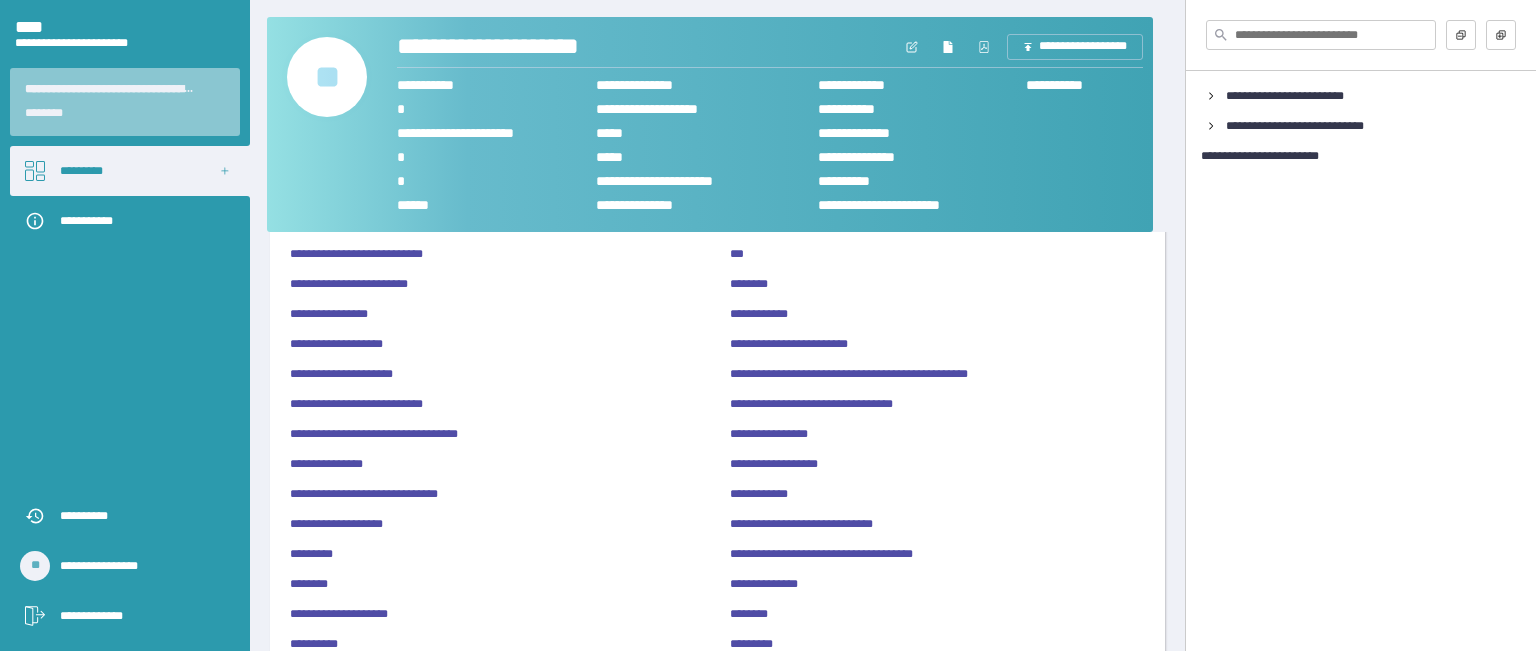 scroll, scrollTop: 300, scrollLeft: 0, axis: vertical 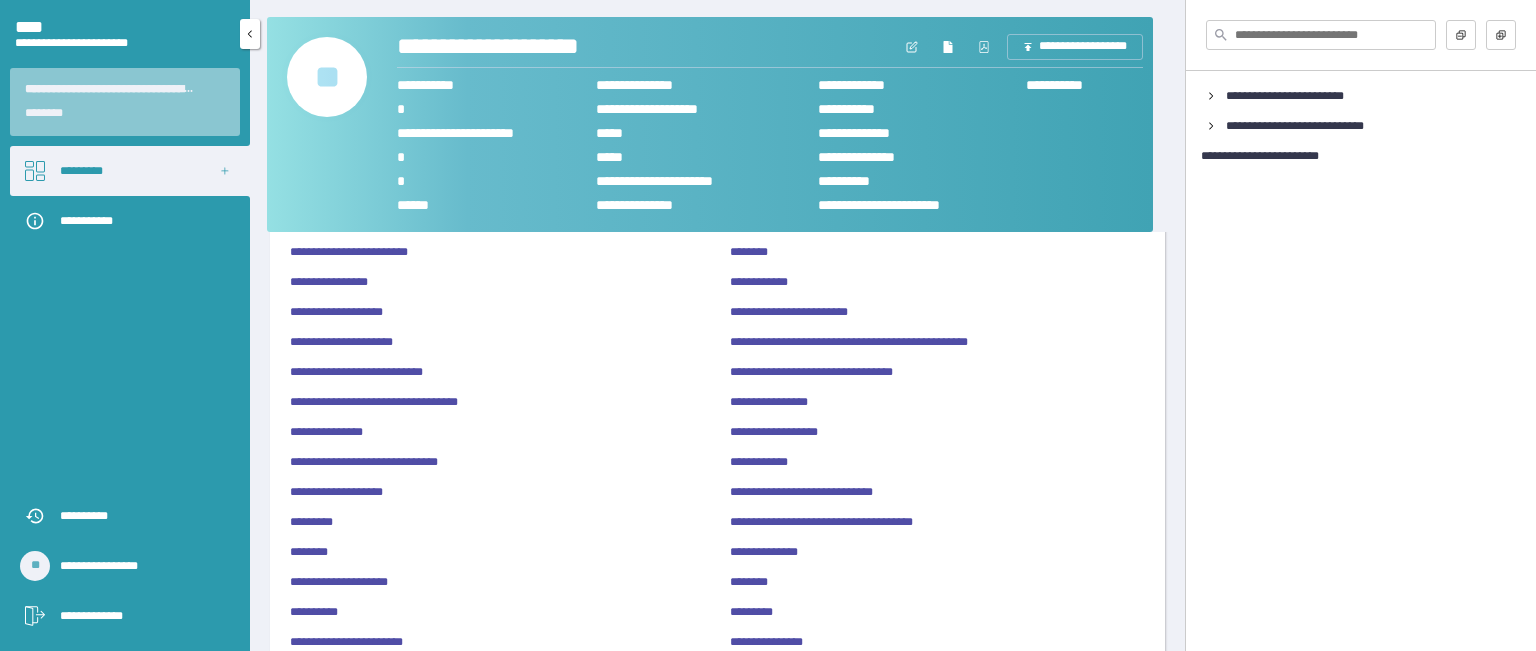 click on "*********" at bounding box center [130, 171] 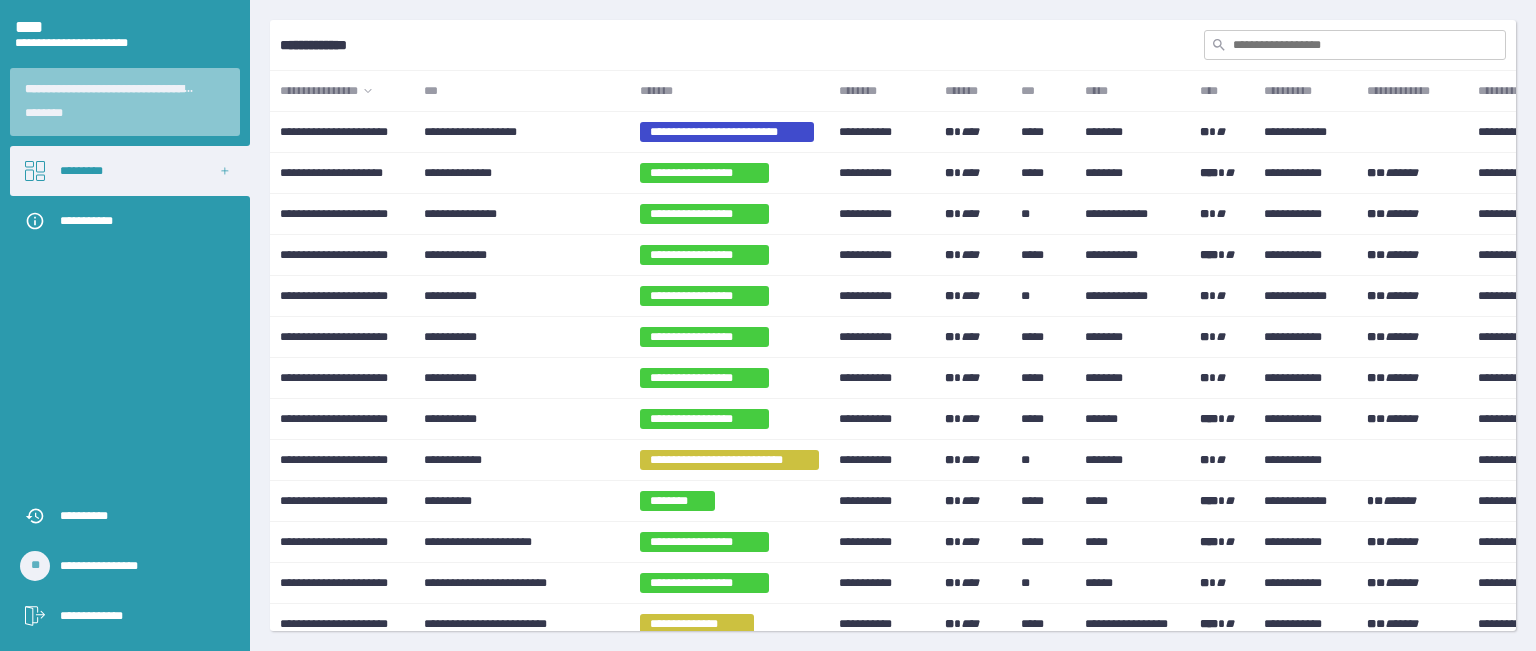 click on "***" at bounding box center [522, 91] 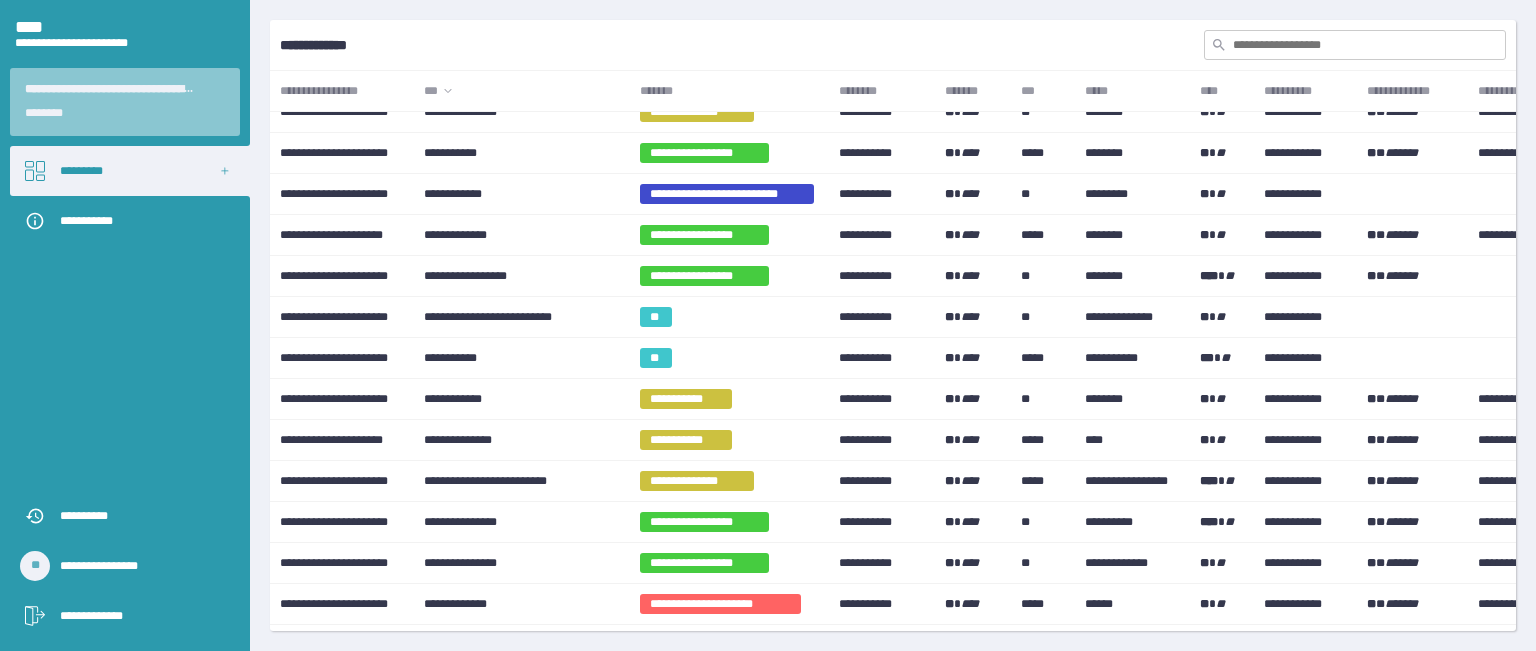 scroll, scrollTop: 1943, scrollLeft: 0, axis: vertical 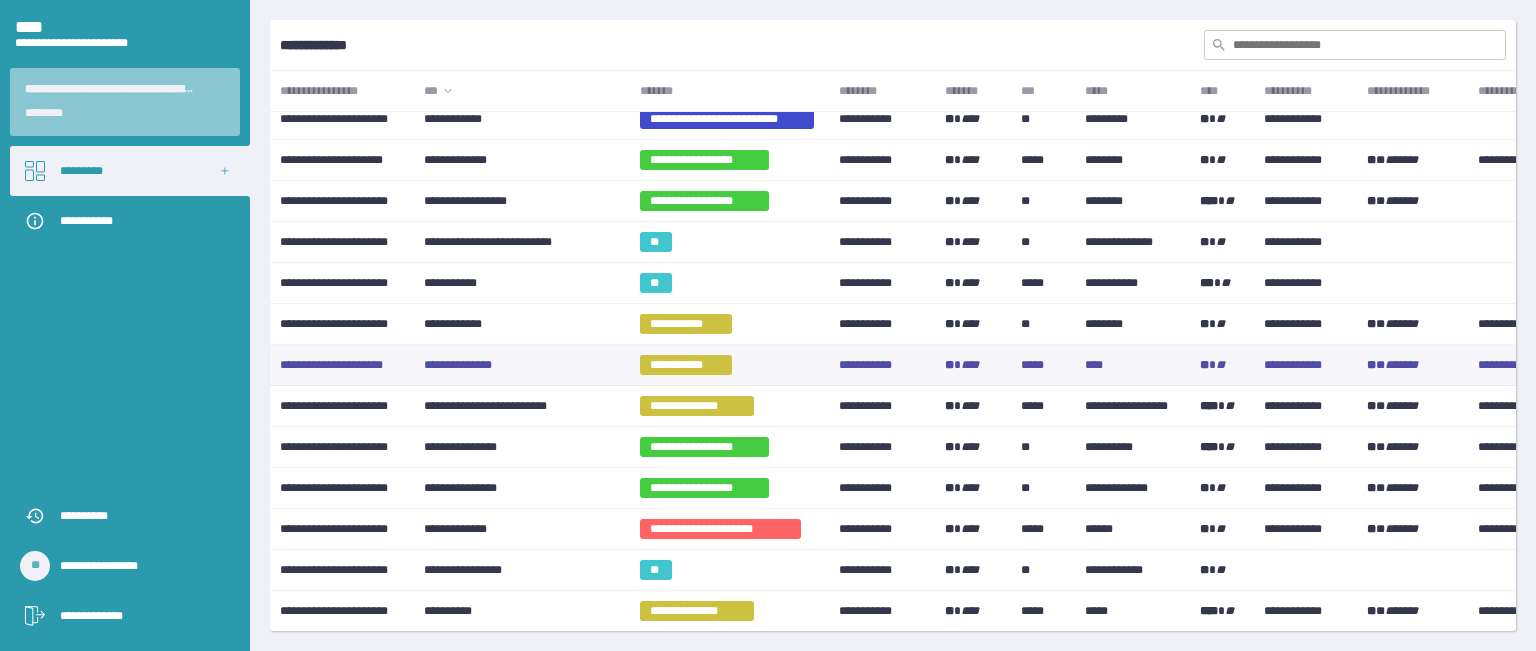 click on "**********" at bounding box center (522, 365) 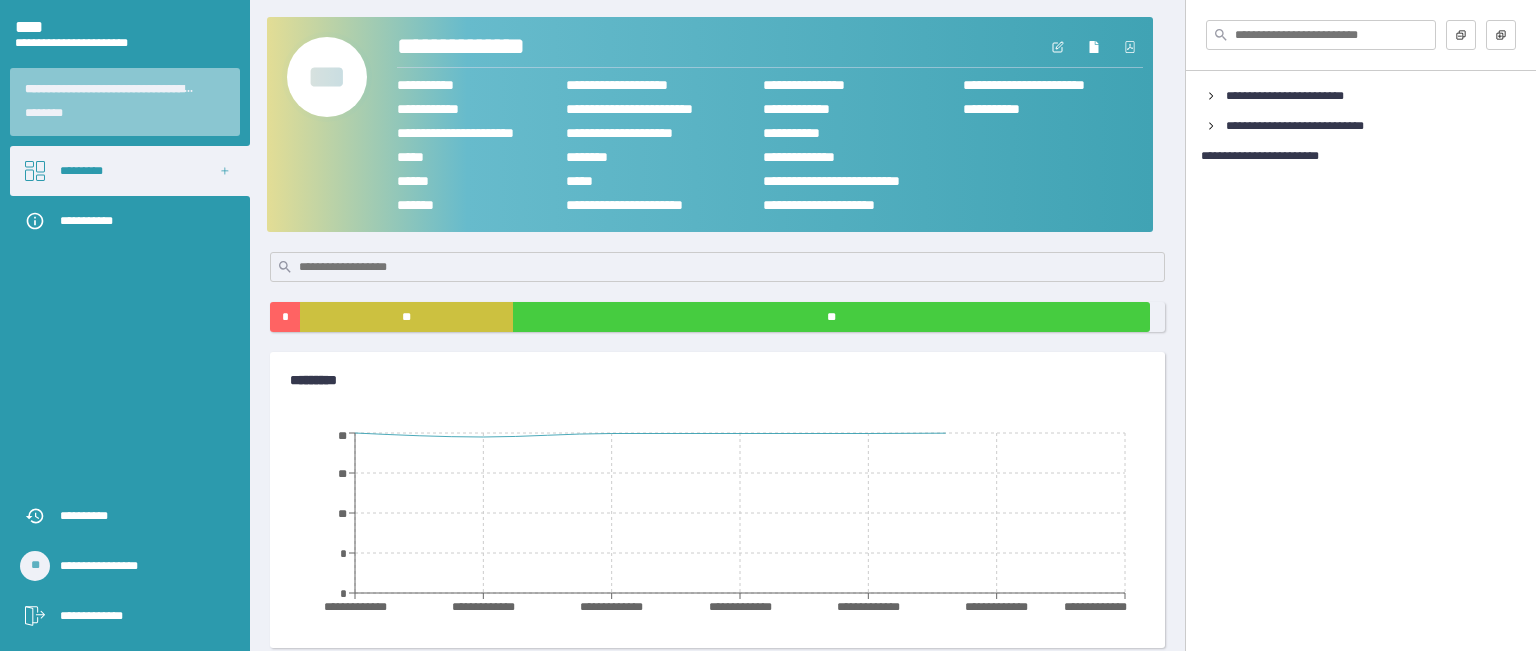 click on "**" at bounding box center [406, 317] 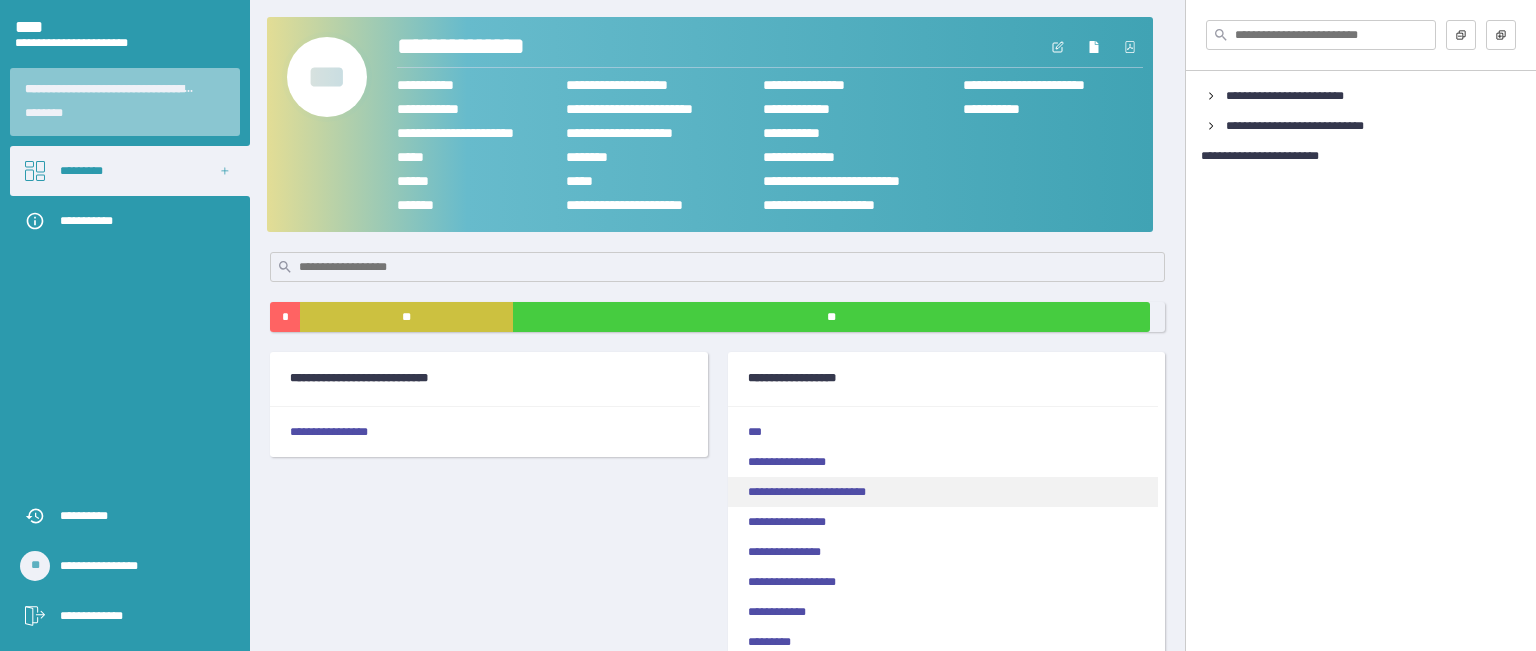 click on "**********" at bounding box center [943, 492] 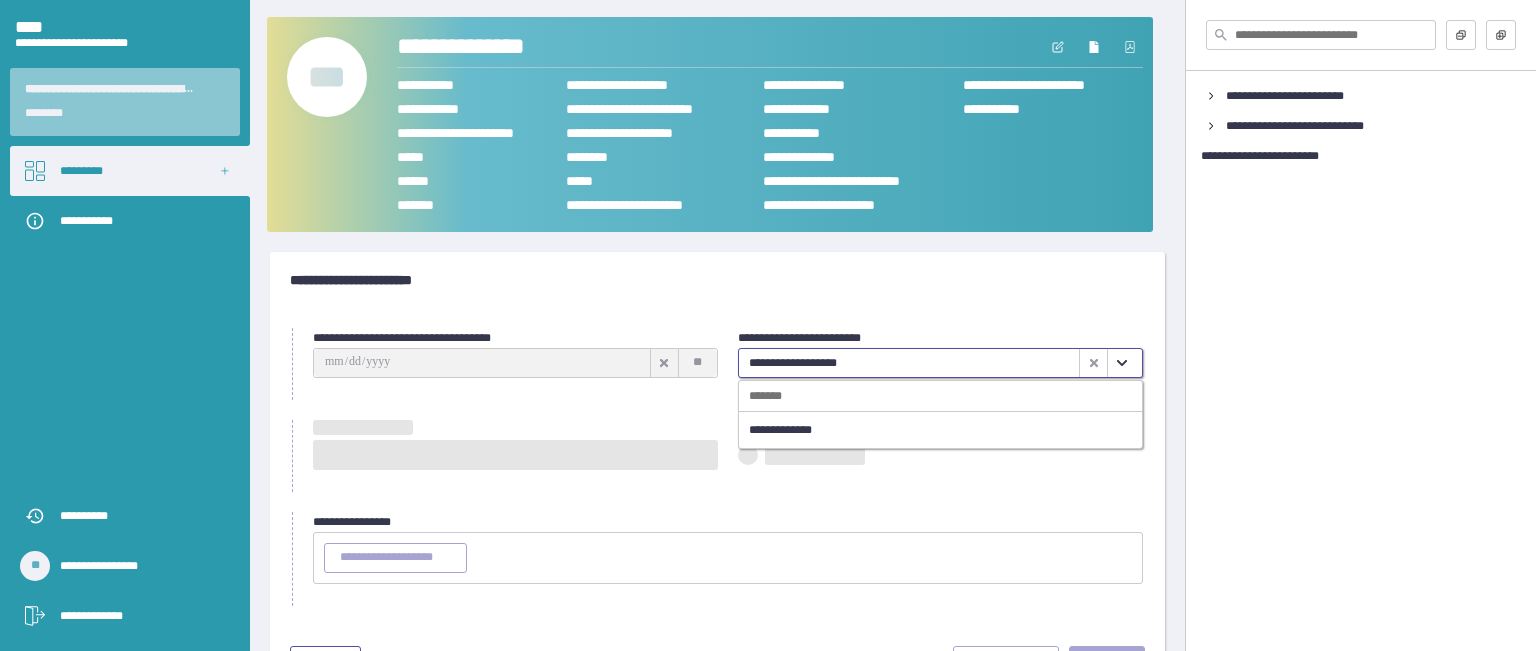 click 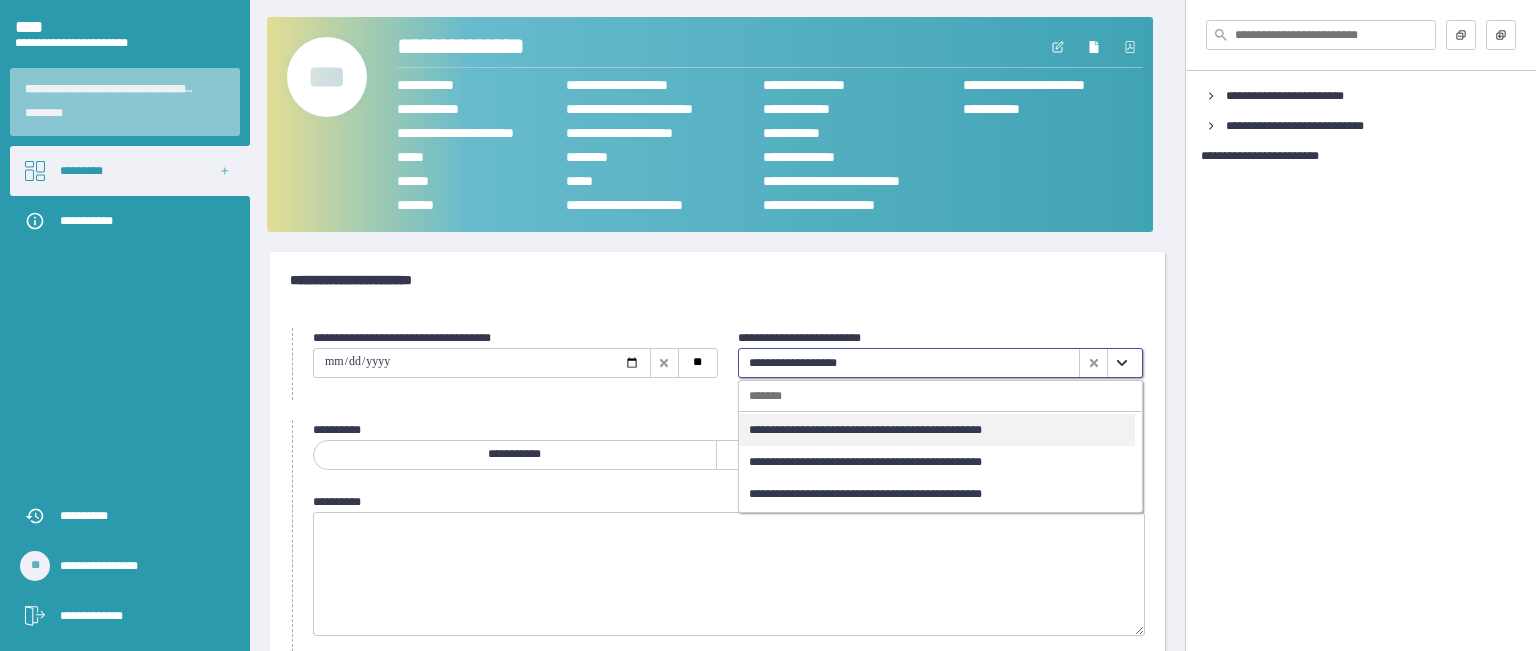 click on "**********" at bounding box center [717, 280] 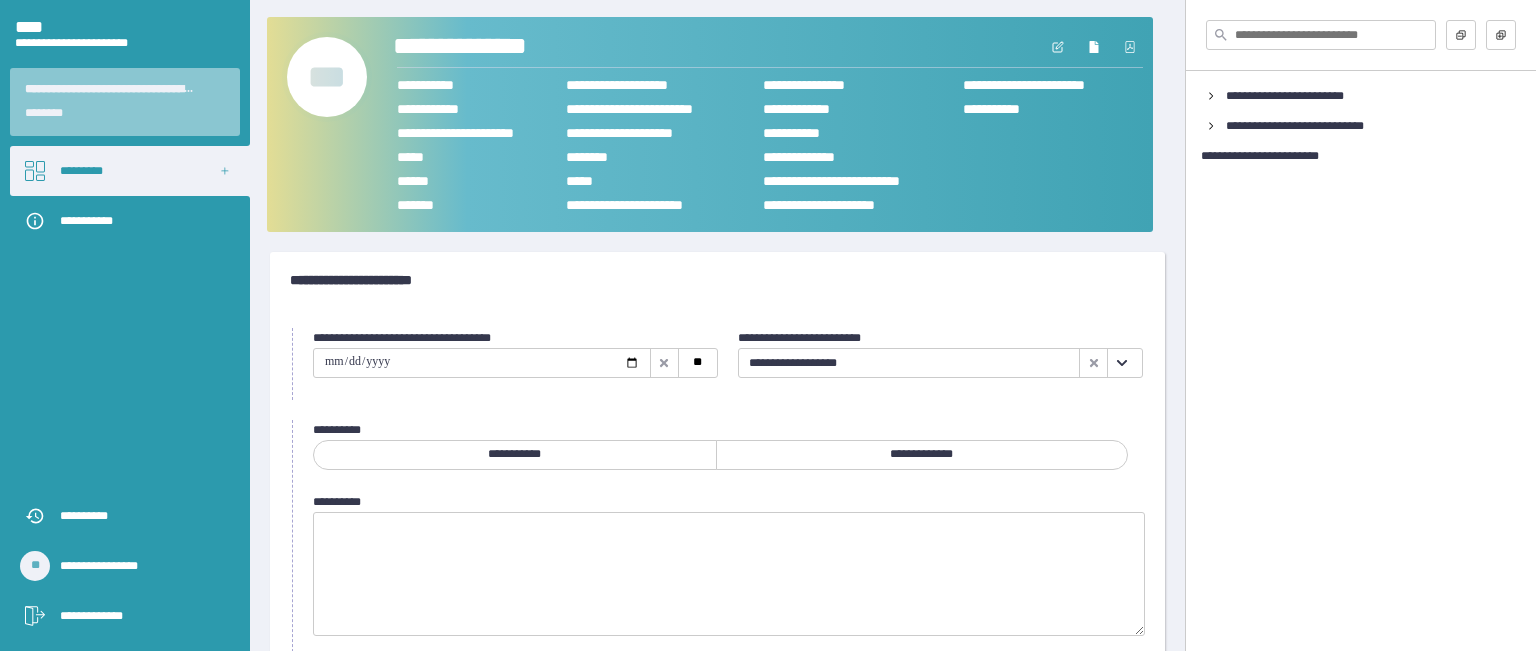 click on "**********" at bounding box center [485, 47] 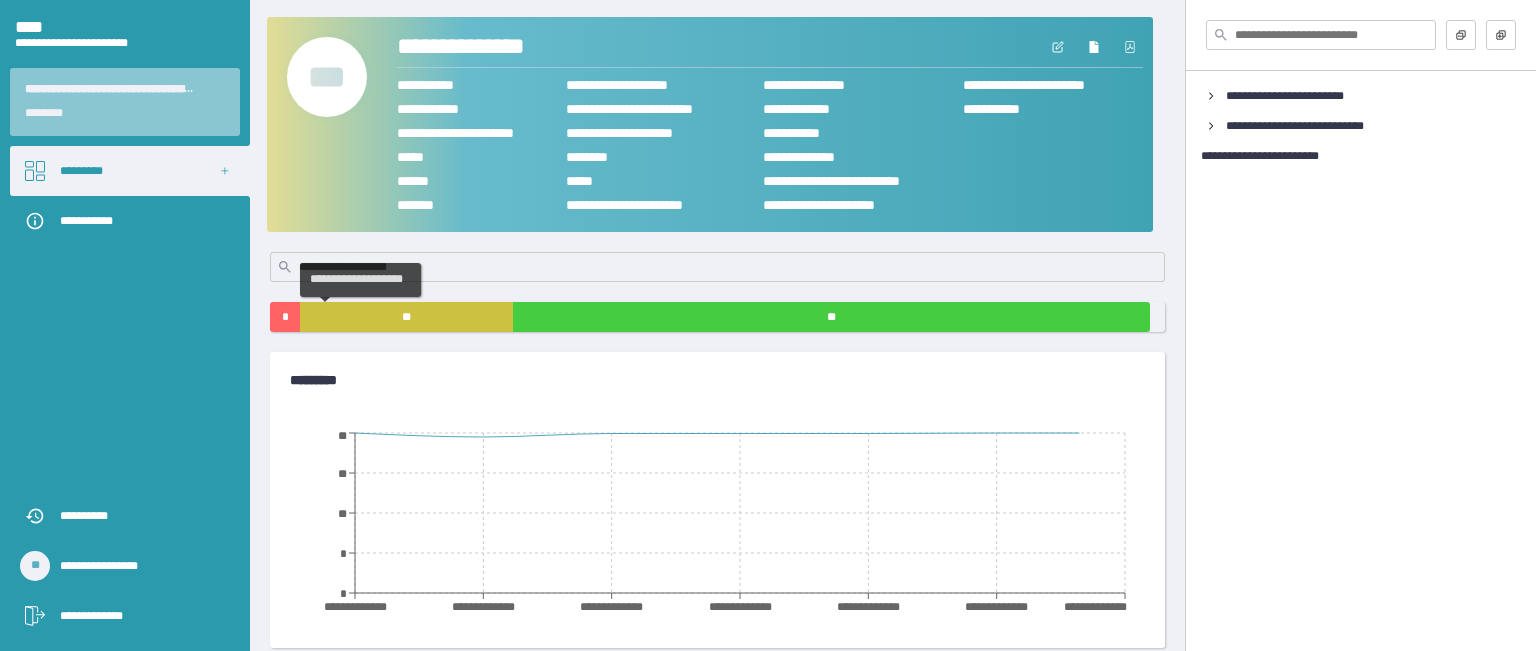 click on "**" at bounding box center (406, 317) 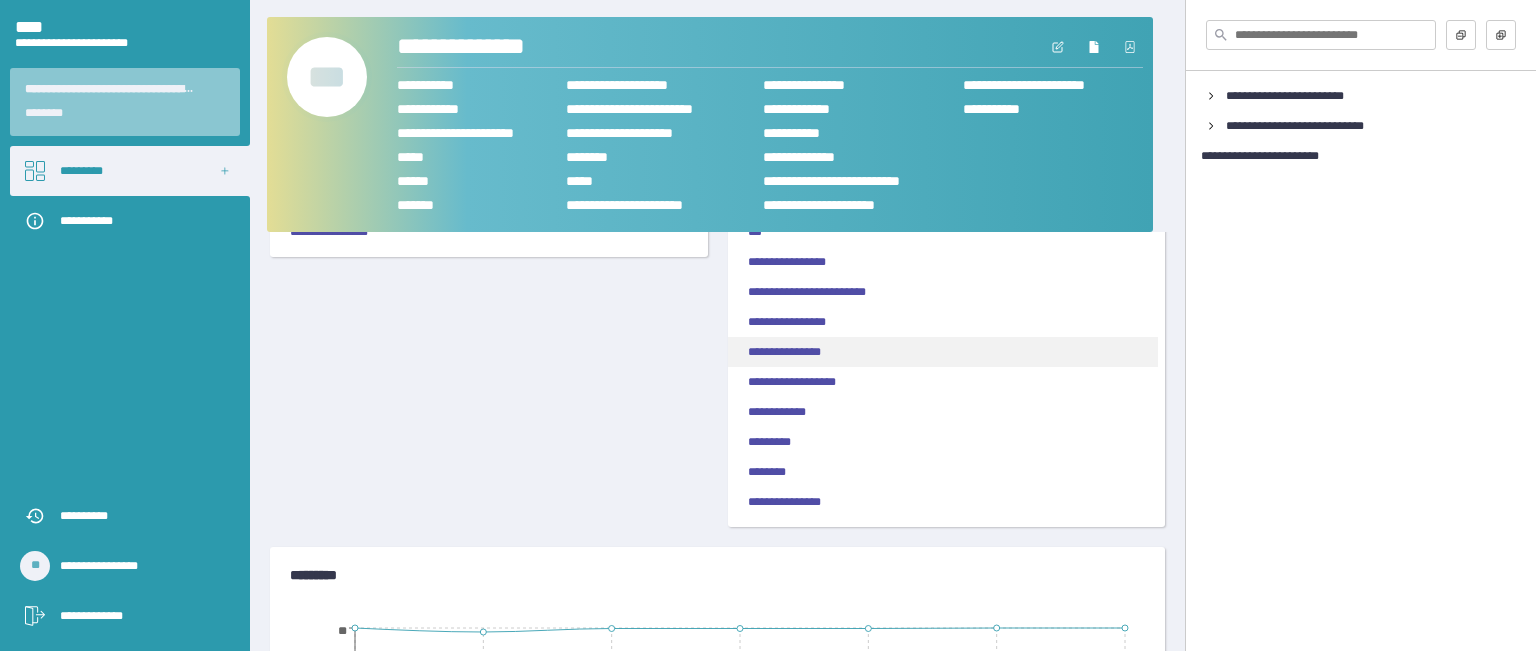click on "**********" at bounding box center (943, 352) 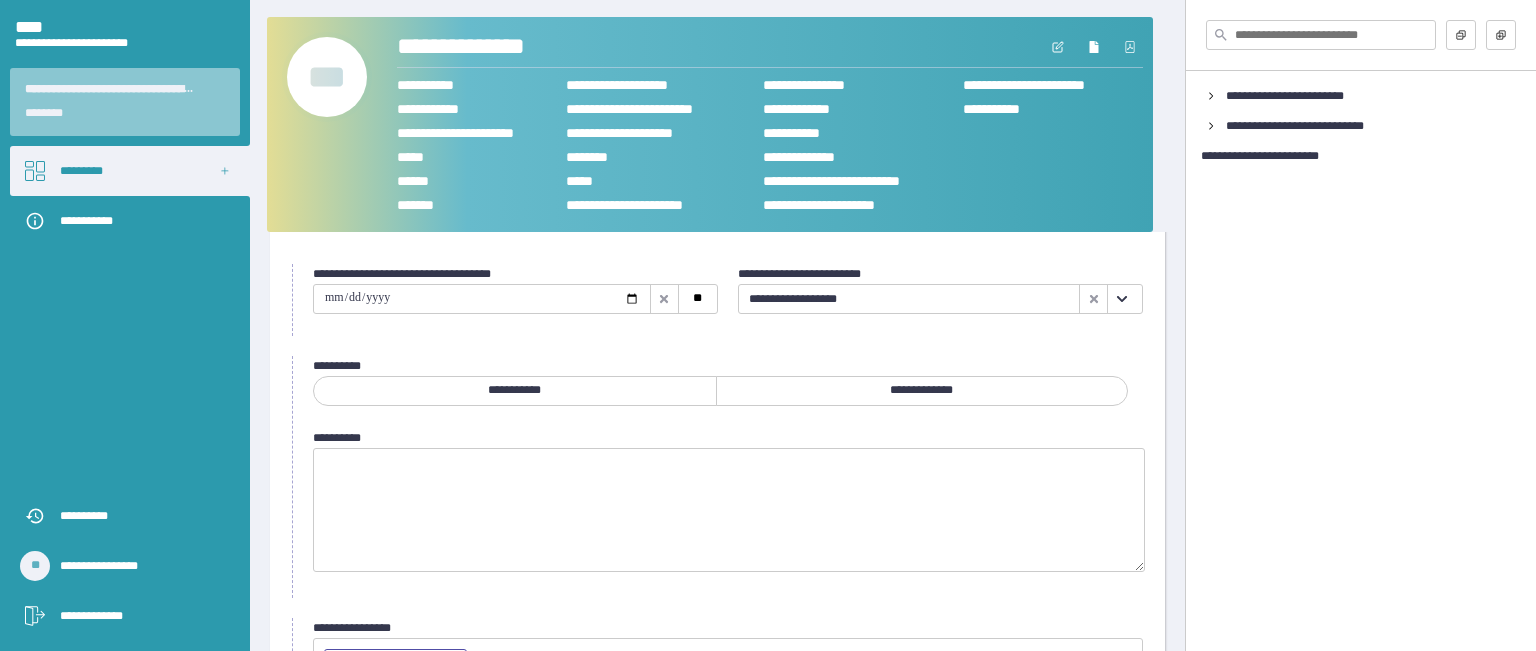 scroll, scrollTop: 200, scrollLeft: 0, axis: vertical 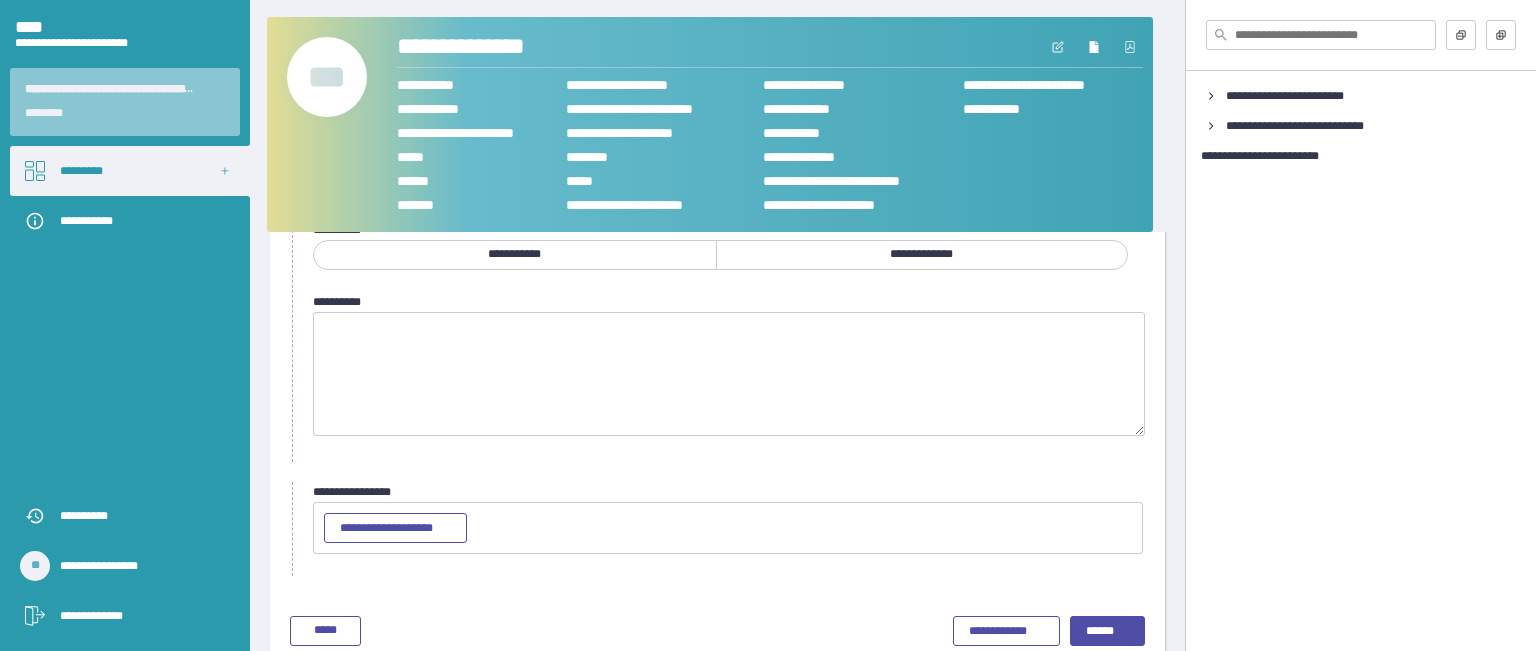 click on "**********" at bounding box center [728, 302] 